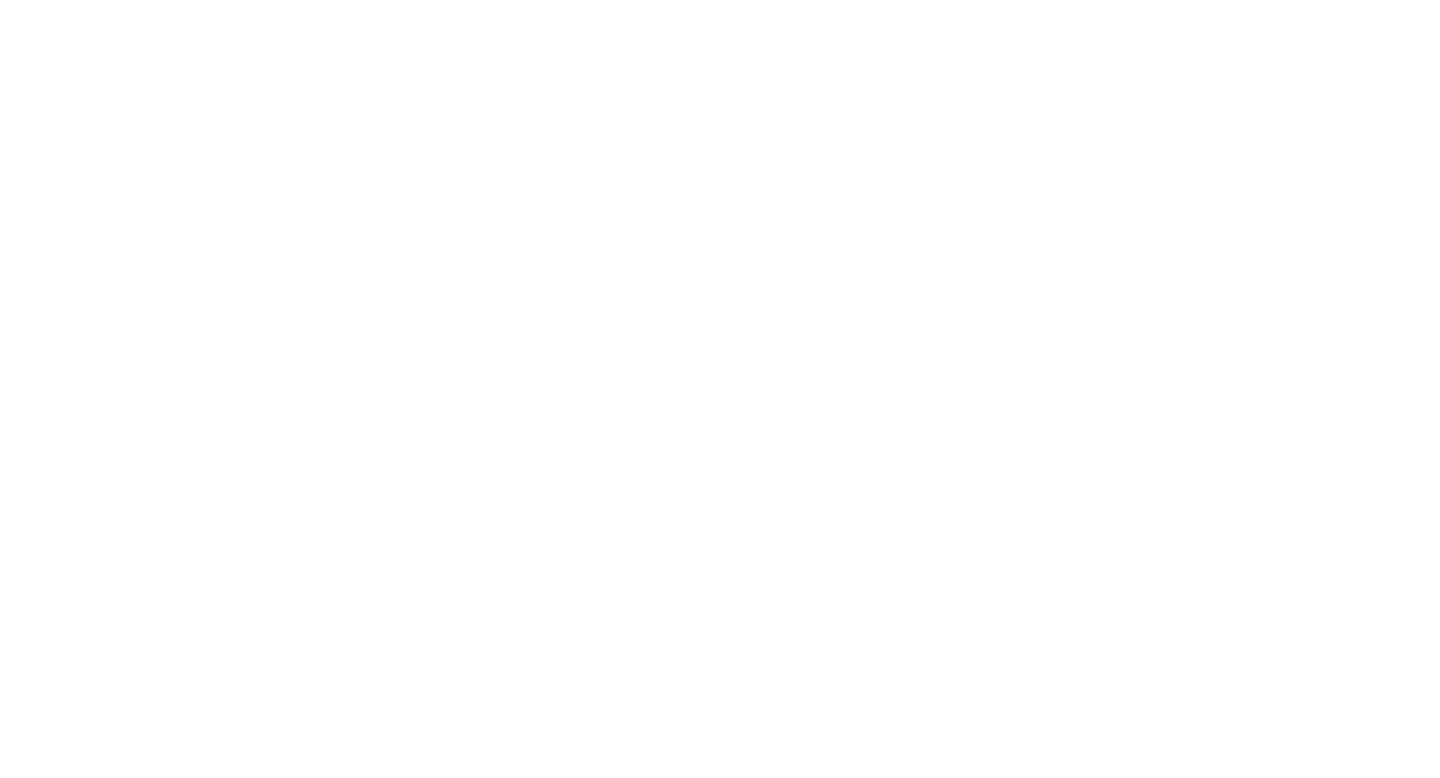 scroll, scrollTop: 0, scrollLeft: 0, axis: both 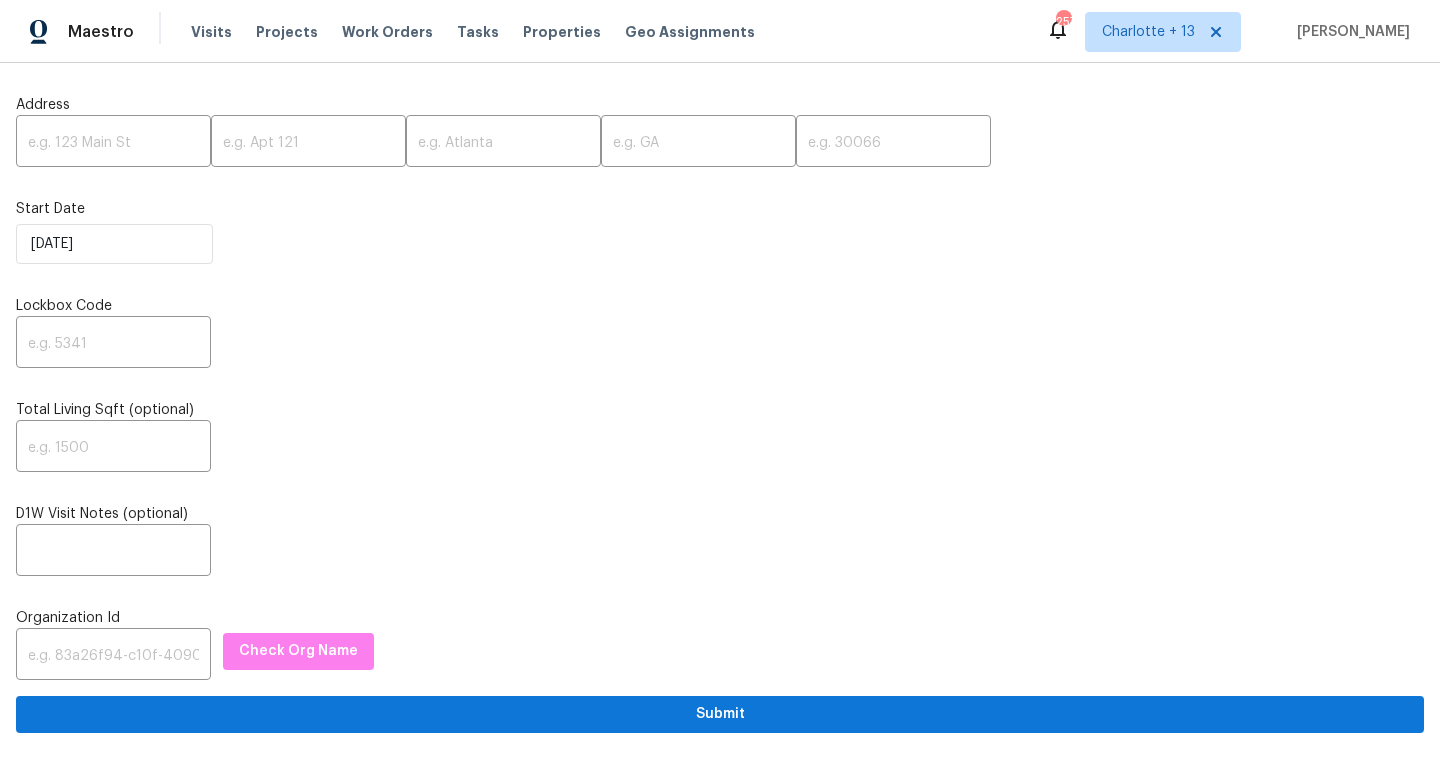 click on "In Progress Reit Renos 613 Ross St, Leesburg, FL 34748 Invitation Homes Caleb Hurst ​ Unenroll Home 6586 Kreidt Dr, Orlando, FL 32818 Invitation Homes Caleb Hurst ​ Unenroll Home 4827 Elese St, Orlando, FL 32811 Invitation Homes Caleb Hurst ​ Unenroll Home 3025 Bon Air Dr, Orlando, FL 32818 Invitation Homes Caleb Hurst ​ Unenroll Home 737 Cardinal Dr, Saginaw, TX 76131 Progress Residential Spencer Kleintop ​ Unenroll Home 5600 Arundel Dr, Orlando, FL 32808 Invitation Homes Caleb Hurst ​ Unenroll Home 1602 Sheffield Rd, Leesburg, FL 34748 Invitation Homes Caleb Hurst ​ Unenroll Home 1300 Mercy Dr, Orlando, FL 32808 Invitation Homes Caleb Hurst ​ Unenroll Home 811 S Lone Oak Dr, Leesburg, FL 34748 Invitation Homes Caleb Hurst ​ Unenroll Home 4267 Kirkland Blvd, Orlando, FL 32811 Invitation Homes Caleb Hurst ​ Unenroll Home 6154 Balboa Dr, Orlando, FL 32808 Invitation Homes Caleb Hurst ​ Unenroll Home 1598 E Livingston Ave Unit 1600, Columbus, OH 43205 Invitation Homes Keith Hollingsworth" at bounding box center [720, 1885] 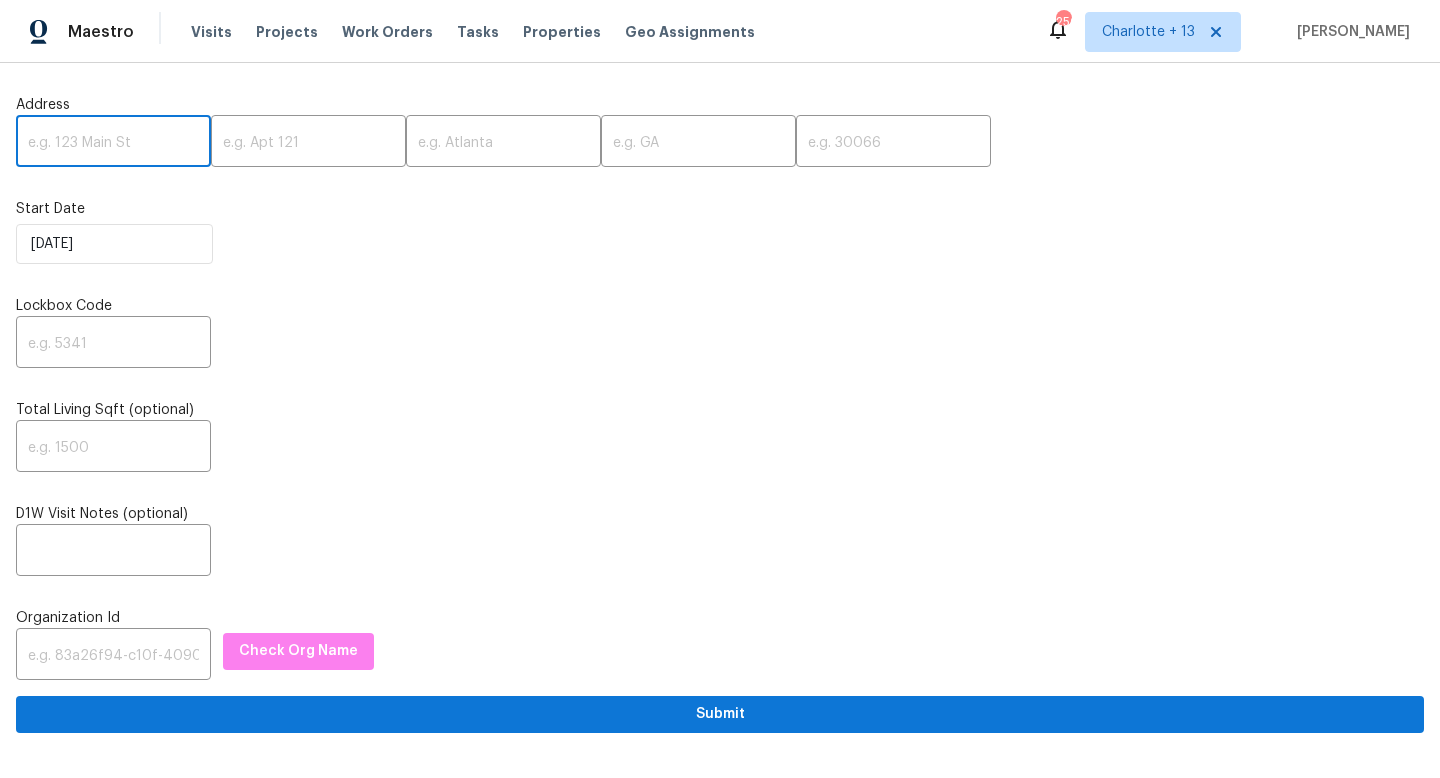 click at bounding box center [113, 143] 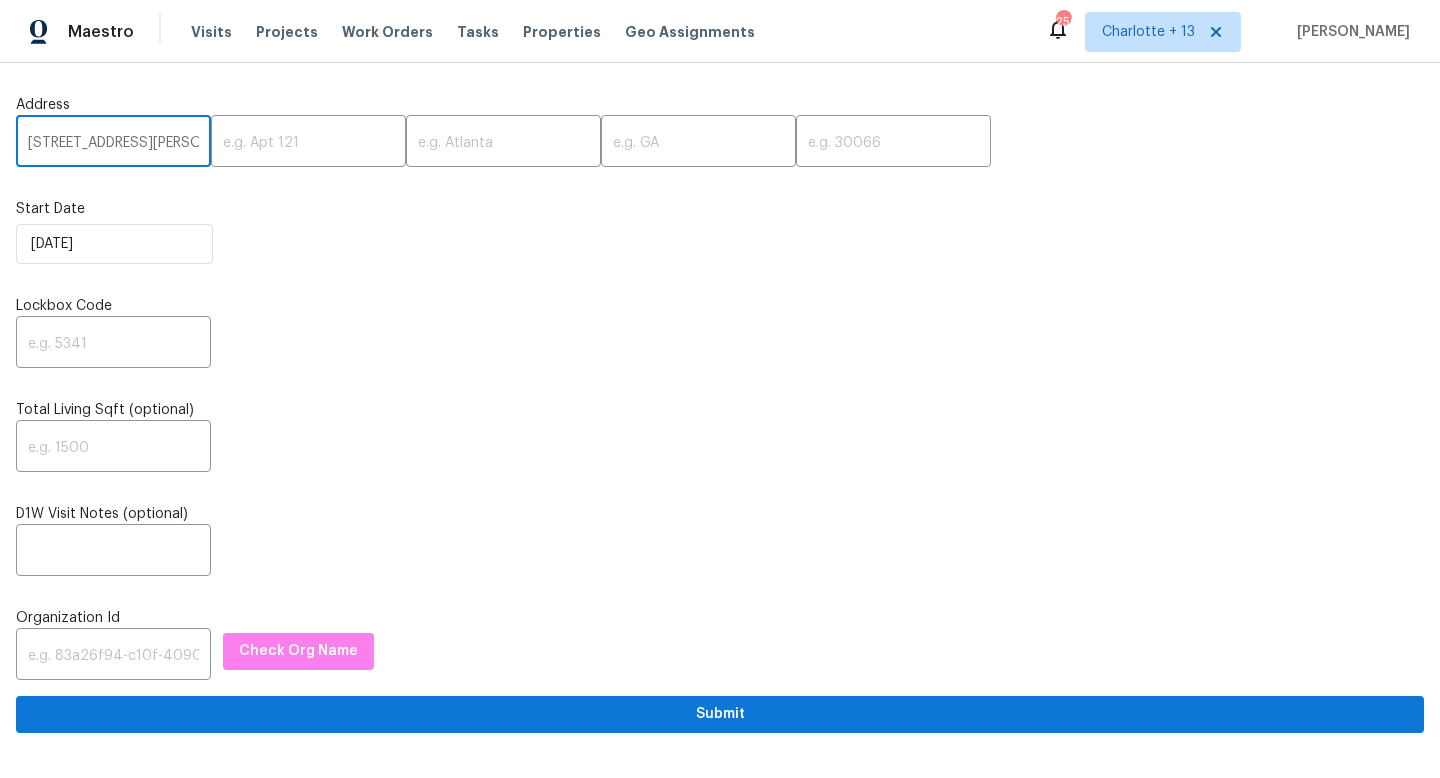 type on "1084 Doyle RD" 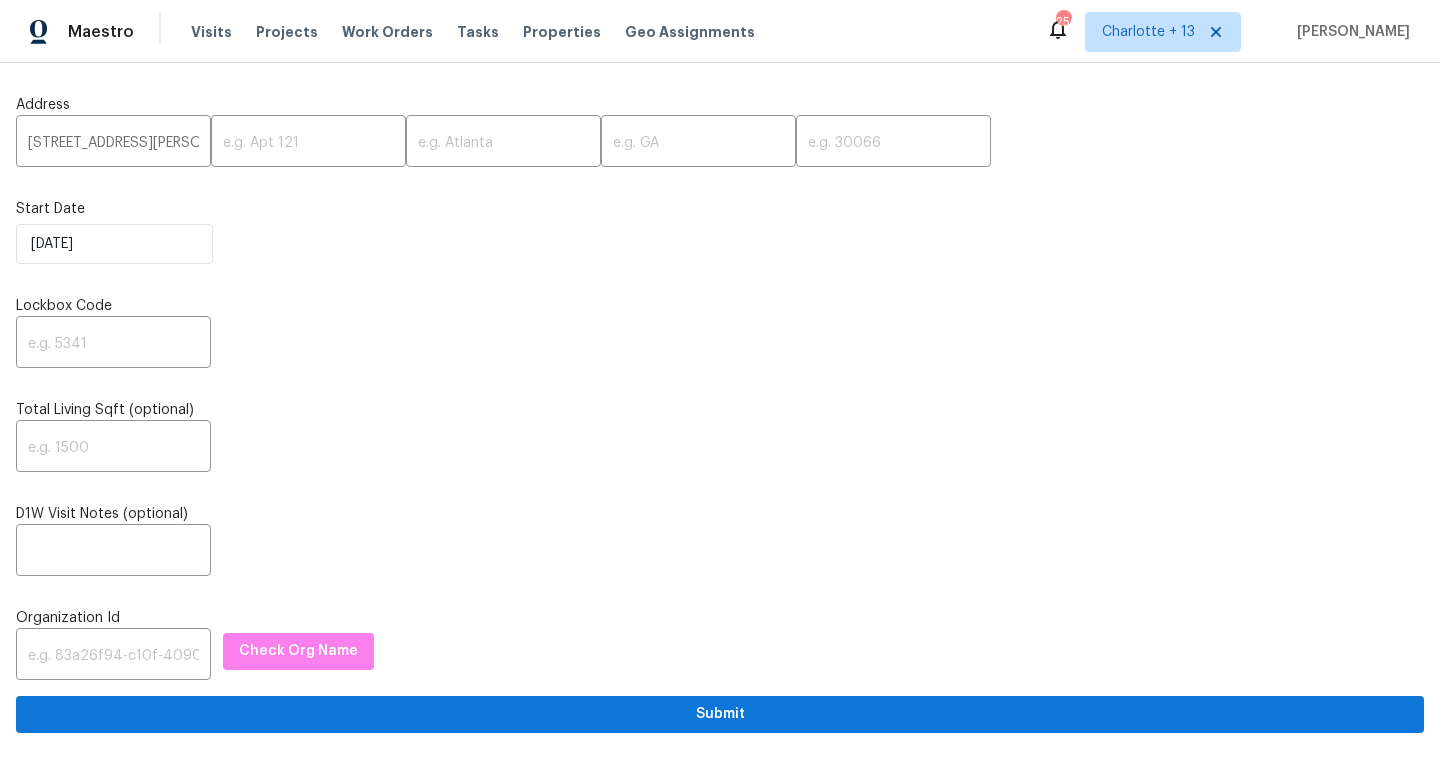 click on "In Progress Reit Renos 613 Ross St, Leesburg, FL 34748 Invitation Homes Caleb Hurst ​ Unenroll Home 6586 Kreidt Dr, Orlando, FL 32818 Invitation Homes Caleb Hurst ​ Unenroll Home 4827 Elese St, Orlando, FL 32811 Invitation Homes Caleb Hurst ​ Unenroll Home 3025 Bon Air Dr, Orlando, FL 32818 Invitation Homes Caleb Hurst ​ Unenroll Home 737 Cardinal Dr, Saginaw, TX 76131 Progress Residential Spencer Kleintop ​ Unenroll Home 5600 Arundel Dr, Orlando, FL 32808 Invitation Homes Caleb Hurst ​ Unenroll Home 1602 Sheffield Rd, Leesburg, FL 34748 Invitation Homes Caleb Hurst ​ Unenroll Home 1300 Mercy Dr, Orlando, FL 32808 Invitation Homes Caleb Hurst ​ Unenroll Home 811 S Lone Oak Dr, Leesburg, FL 34748 Invitation Homes Caleb Hurst ​ Unenroll Home 4267 Kirkland Blvd, Orlando, FL 32811 Invitation Homes Caleb Hurst ​ Unenroll Home 6154 Balboa Dr, Orlando, FL 32808 Invitation Homes Caleb Hurst ​ Unenroll Home 1598 E Livingston Ave Unit 1600, Columbus, OH 43205 Invitation Homes Keith Hollingsworth" at bounding box center [720, 1885] 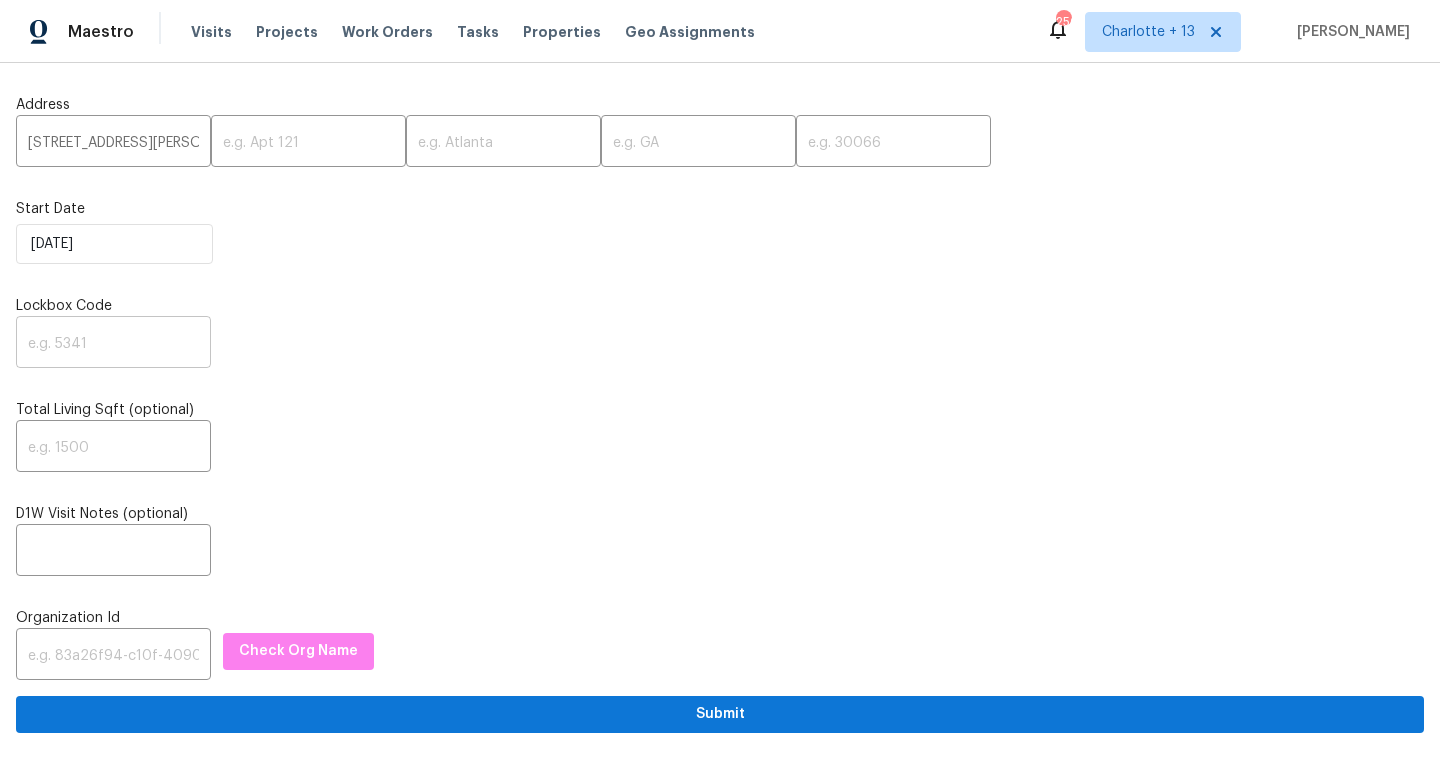 click at bounding box center (113, 344) 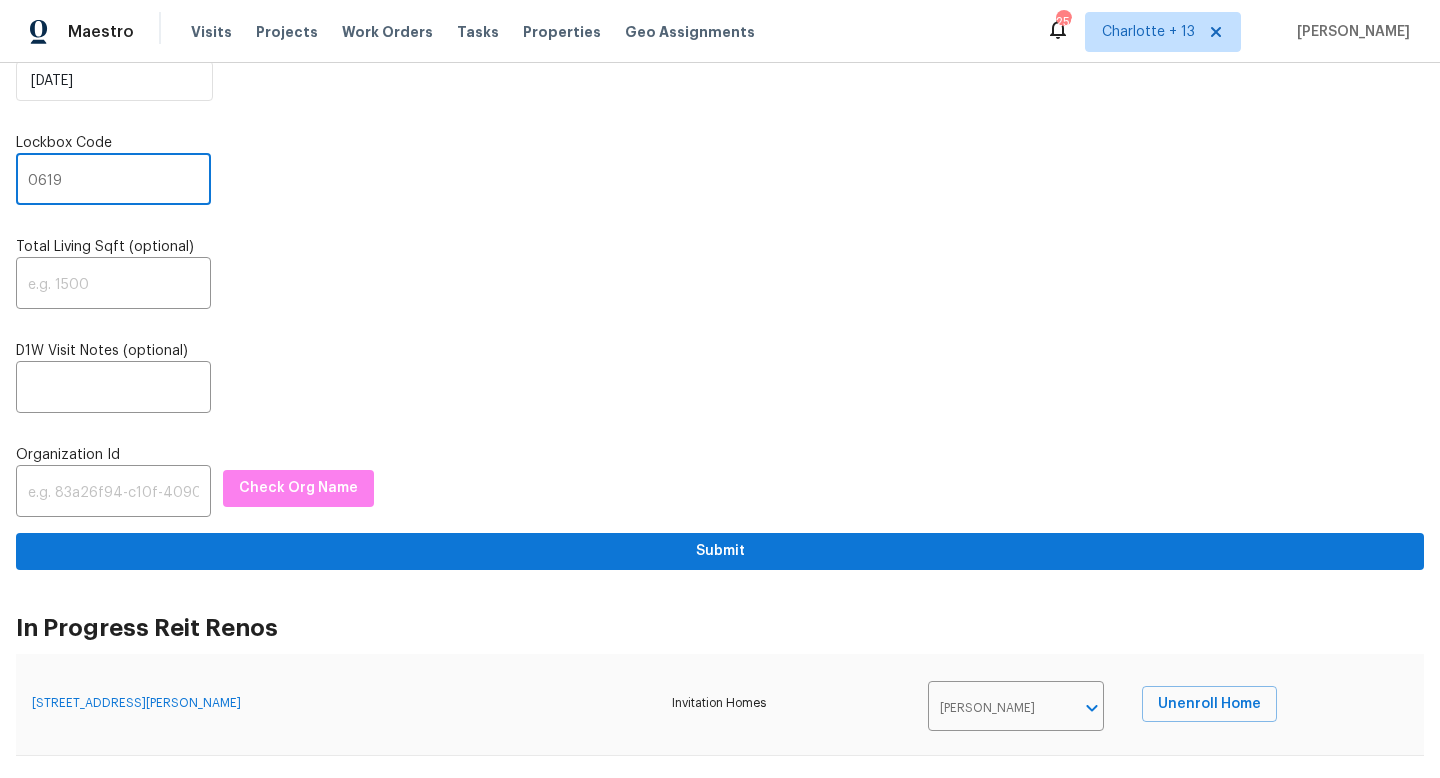 scroll, scrollTop: 170, scrollLeft: 0, axis: vertical 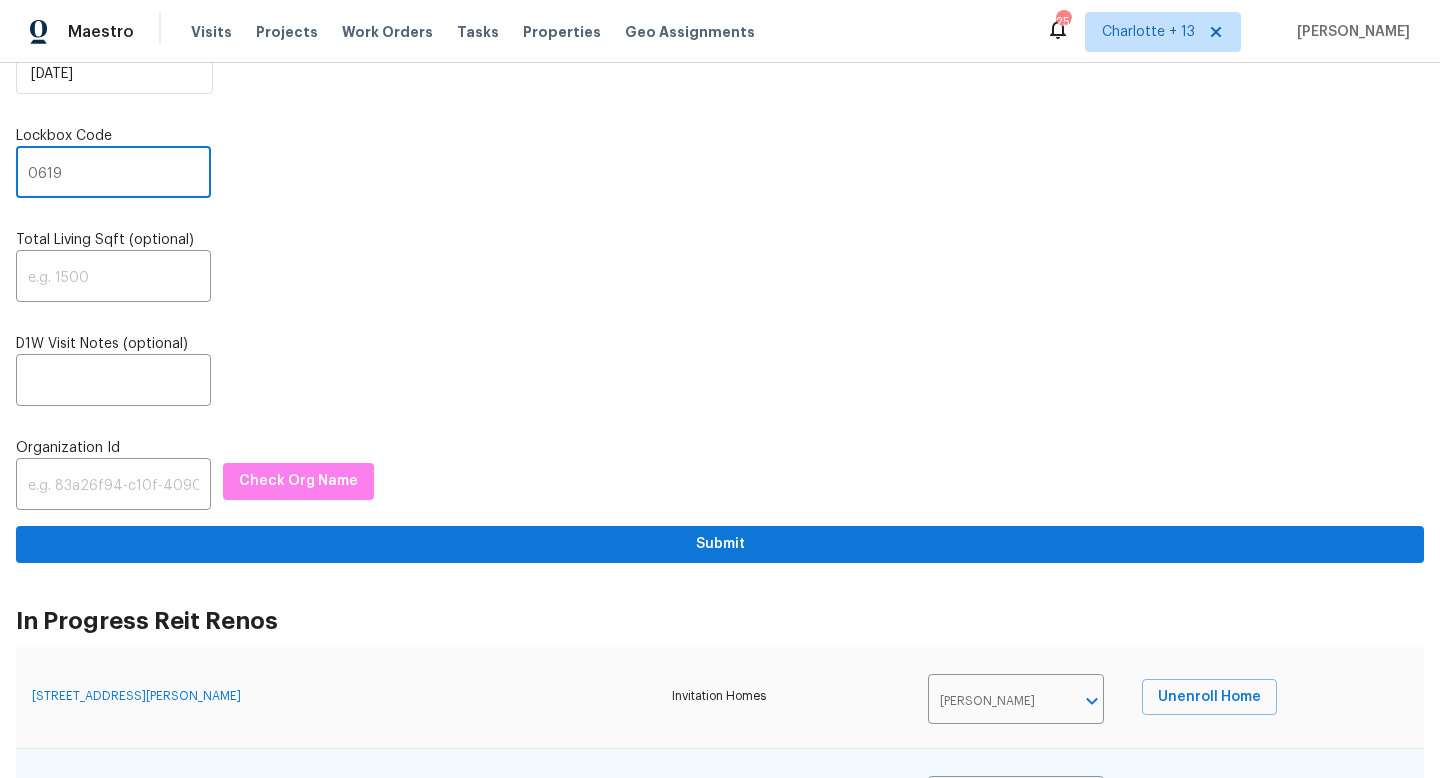 type on "0619" 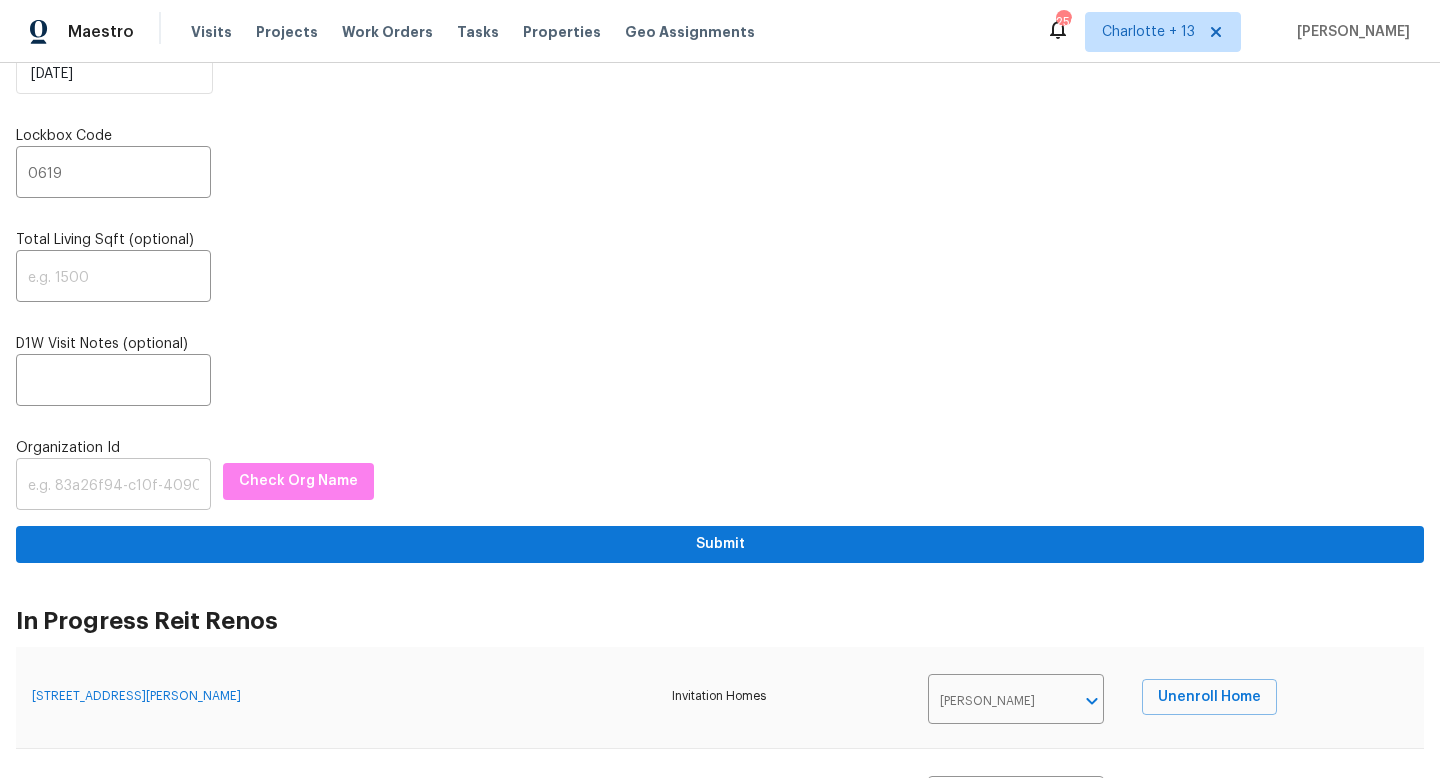 click at bounding box center (113, 486) 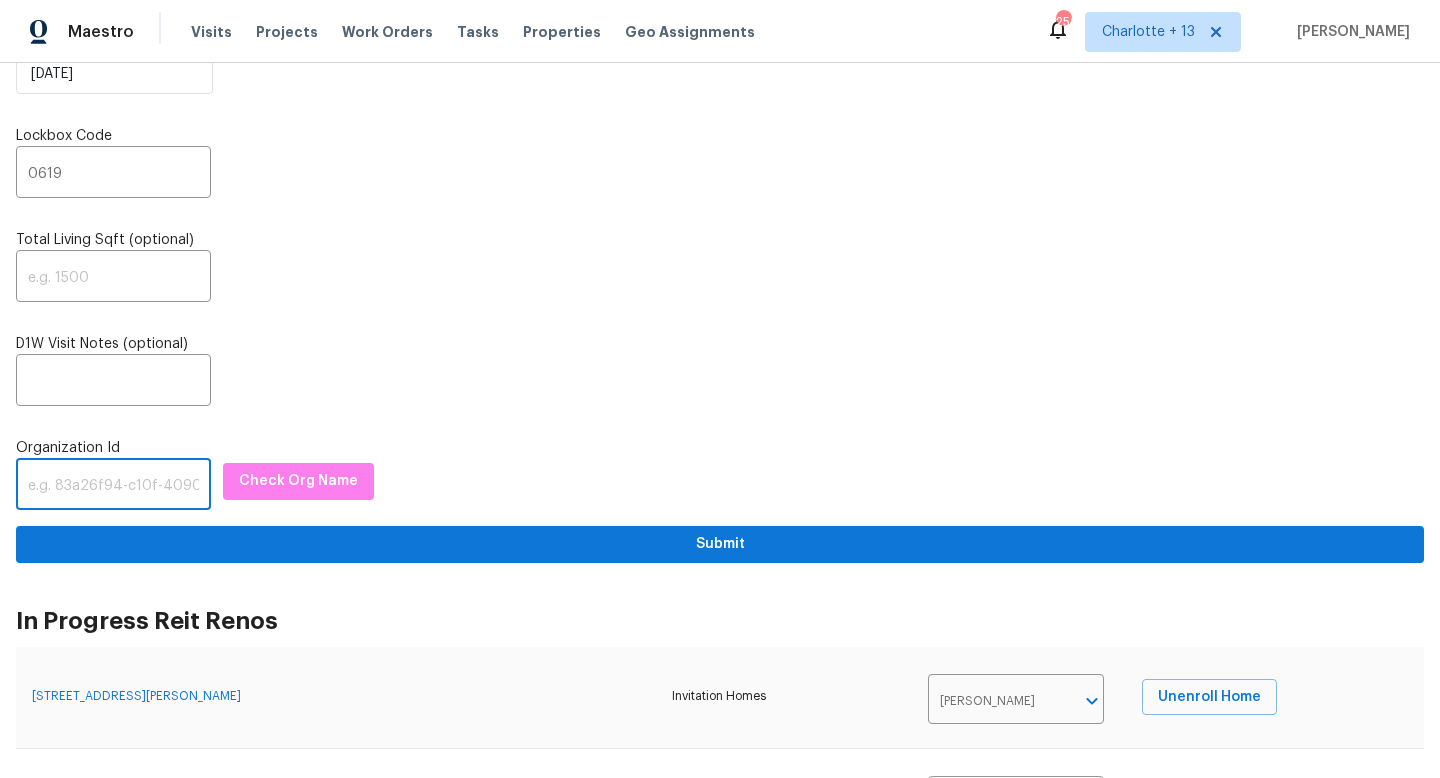 click at bounding box center [113, 486] 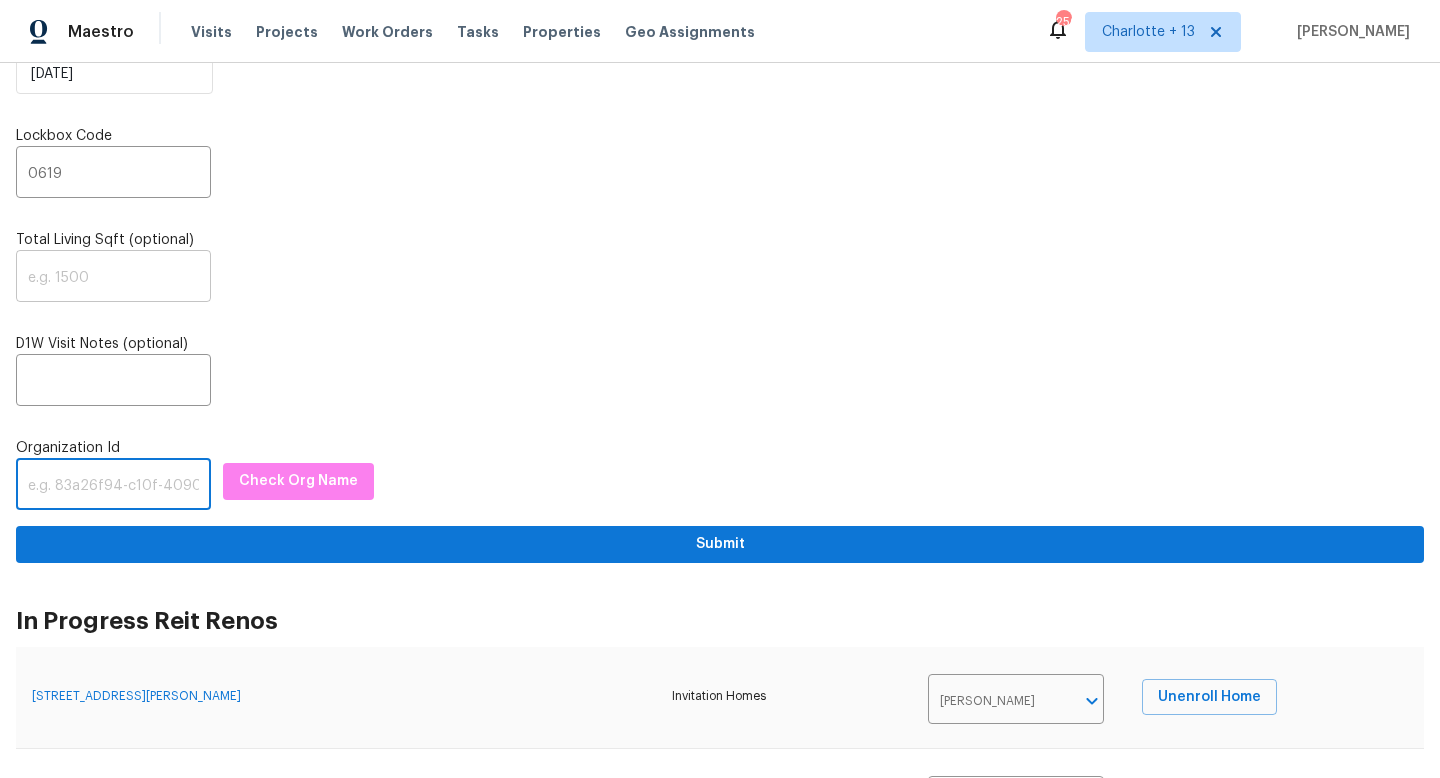 drag, startPoint x: 151, startPoint y: 478, endPoint x: 161, endPoint y: 303, distance: 175.28548 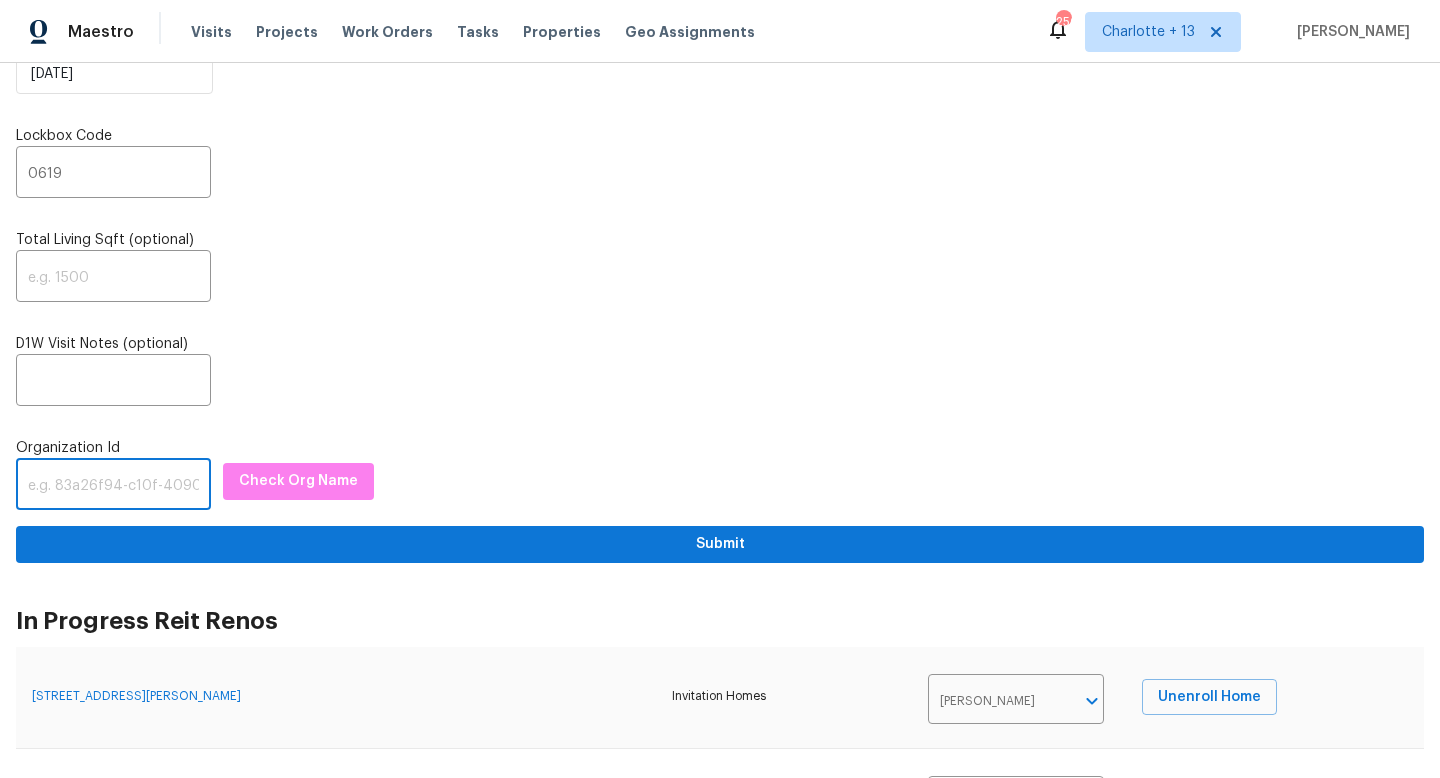 click at bounding box center [113, 486] 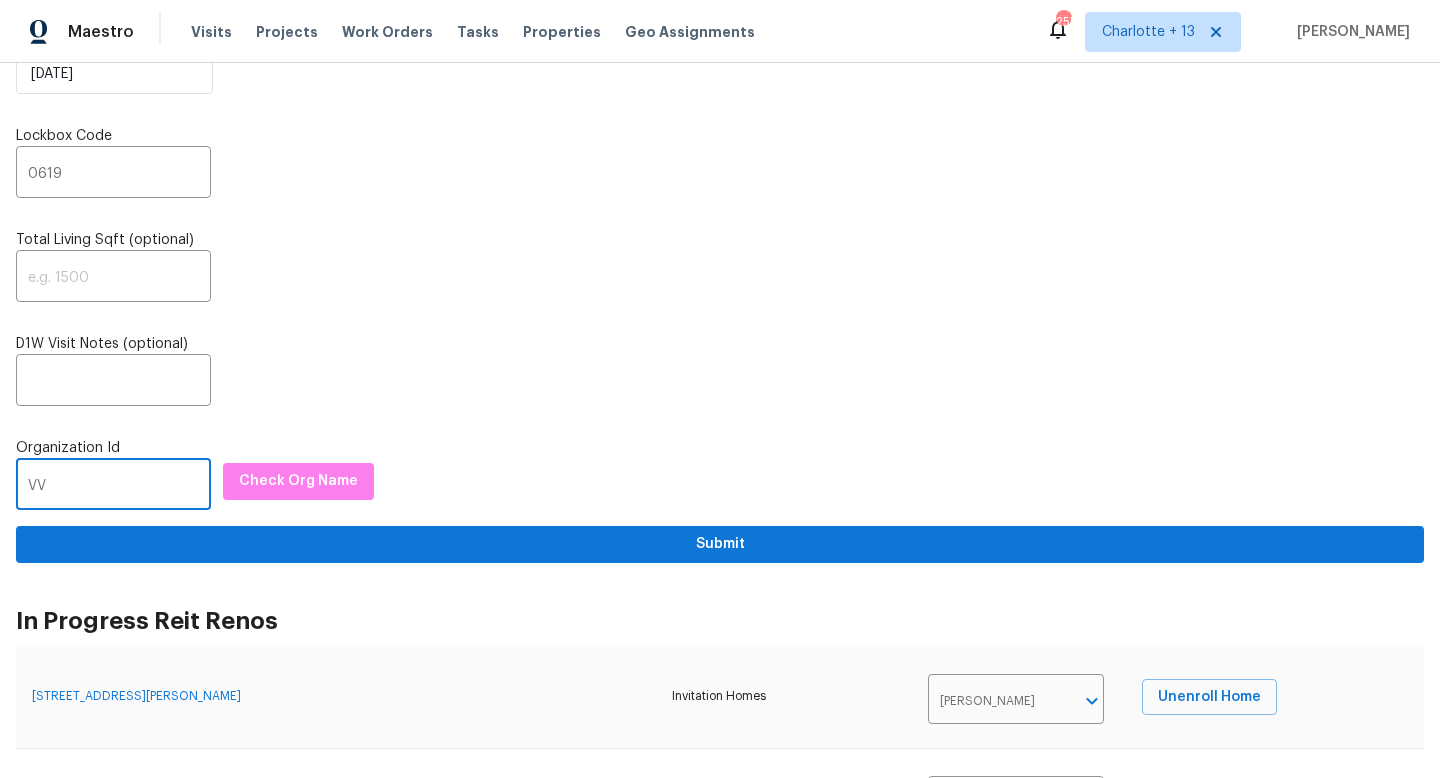 type on "V" 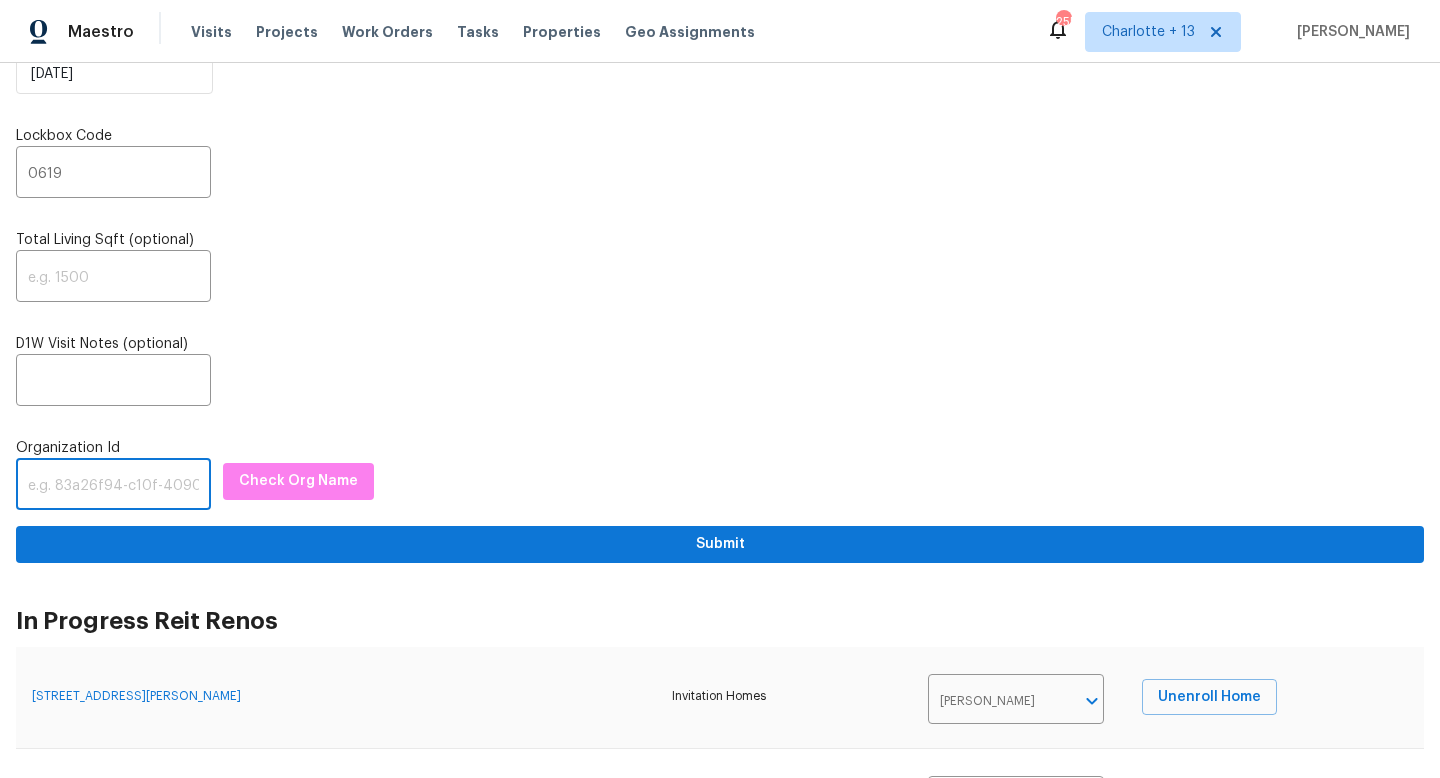 paste on "1349d153-b359-4f9b-b4dd-758ff939cc37" 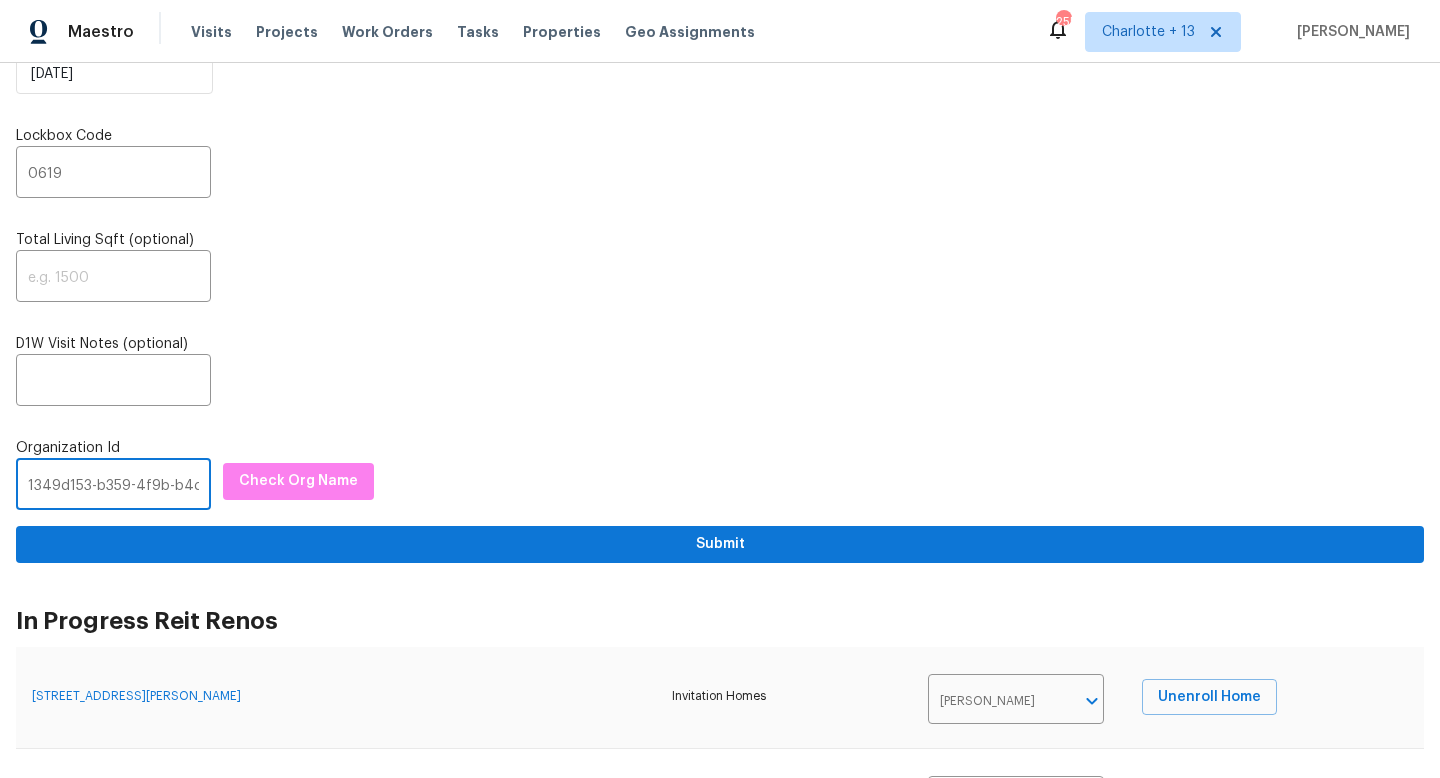 scroll, scrollTop: 0, scrollLeft: 116, axis: horizontal 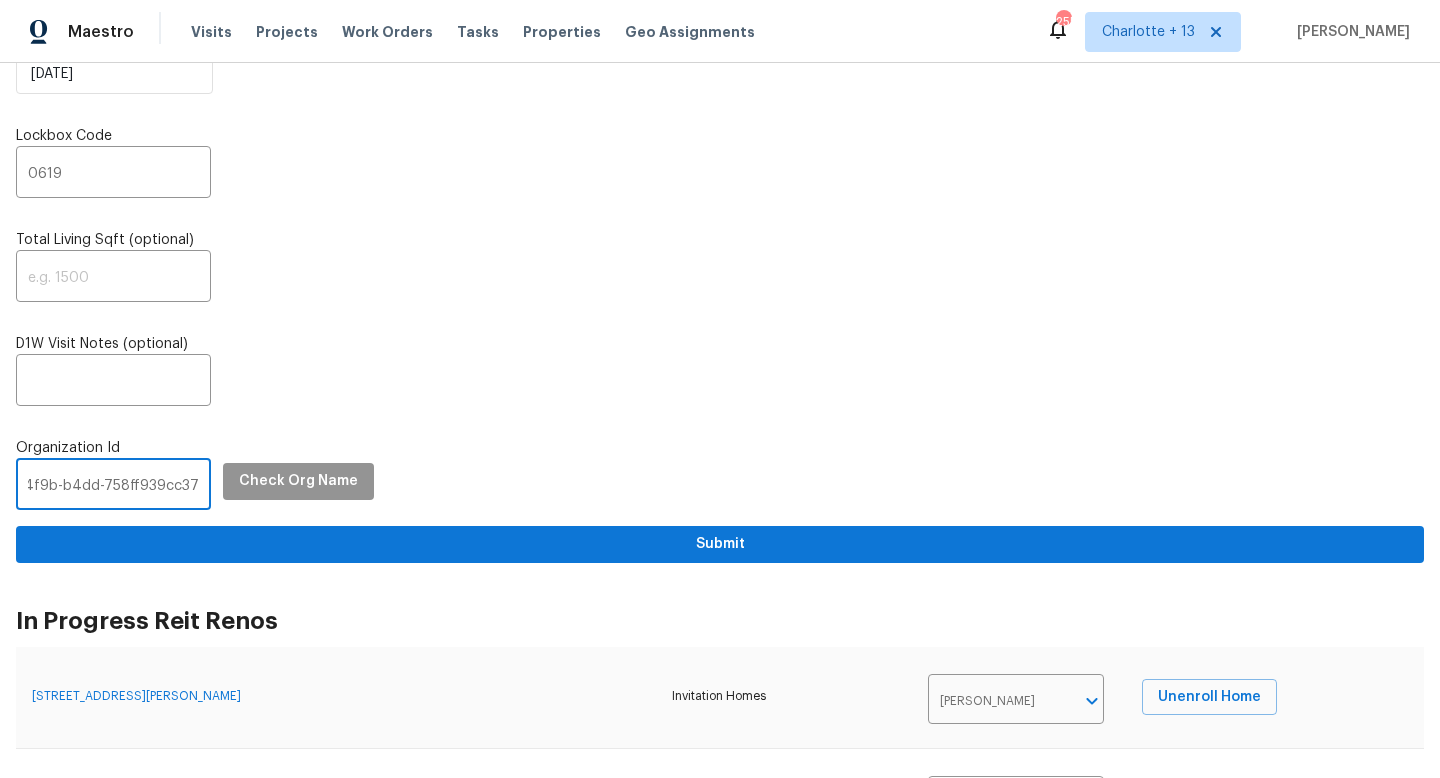 type on "1349d153-b359-4f9b-b4dd-758ff939cc37" 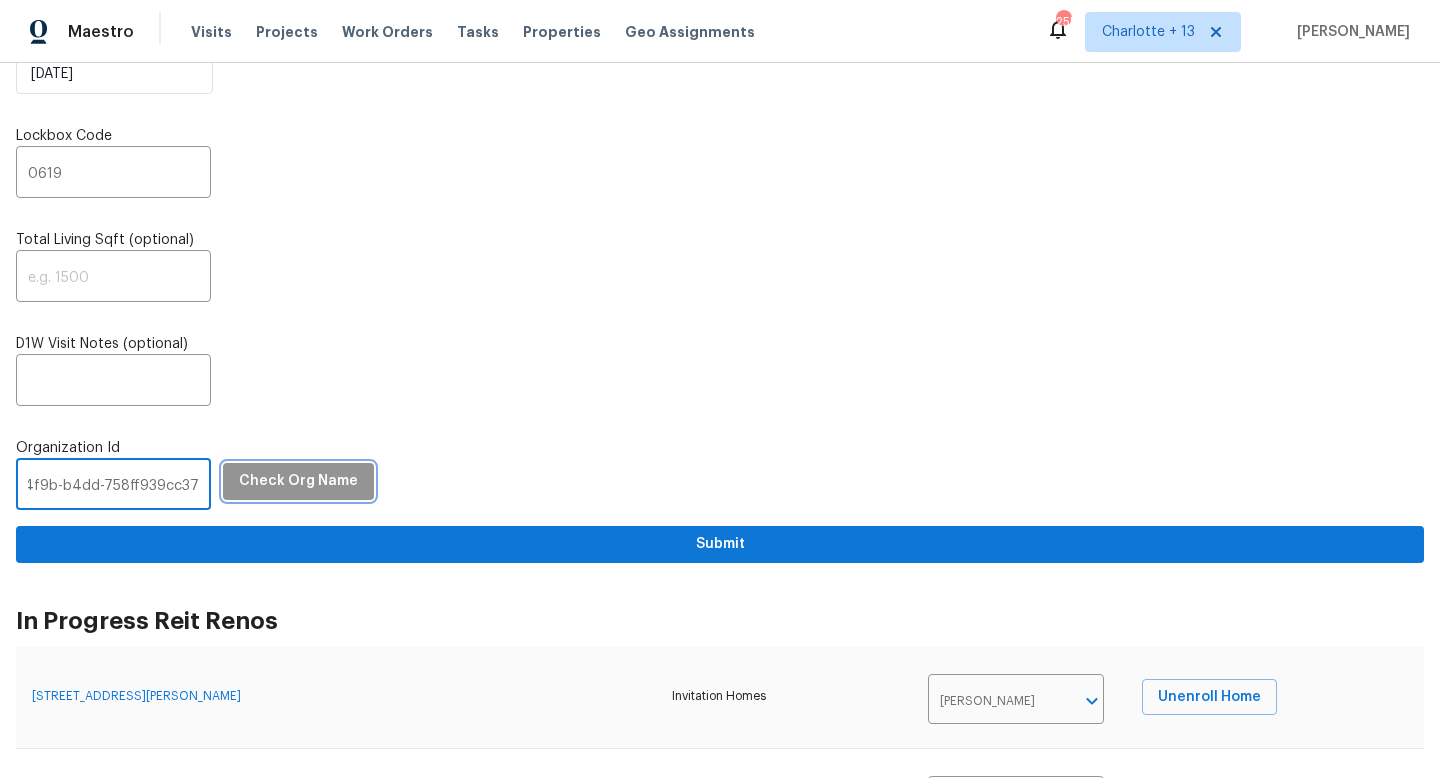 click on "Check Org Name" at bounding box center [298, 481] 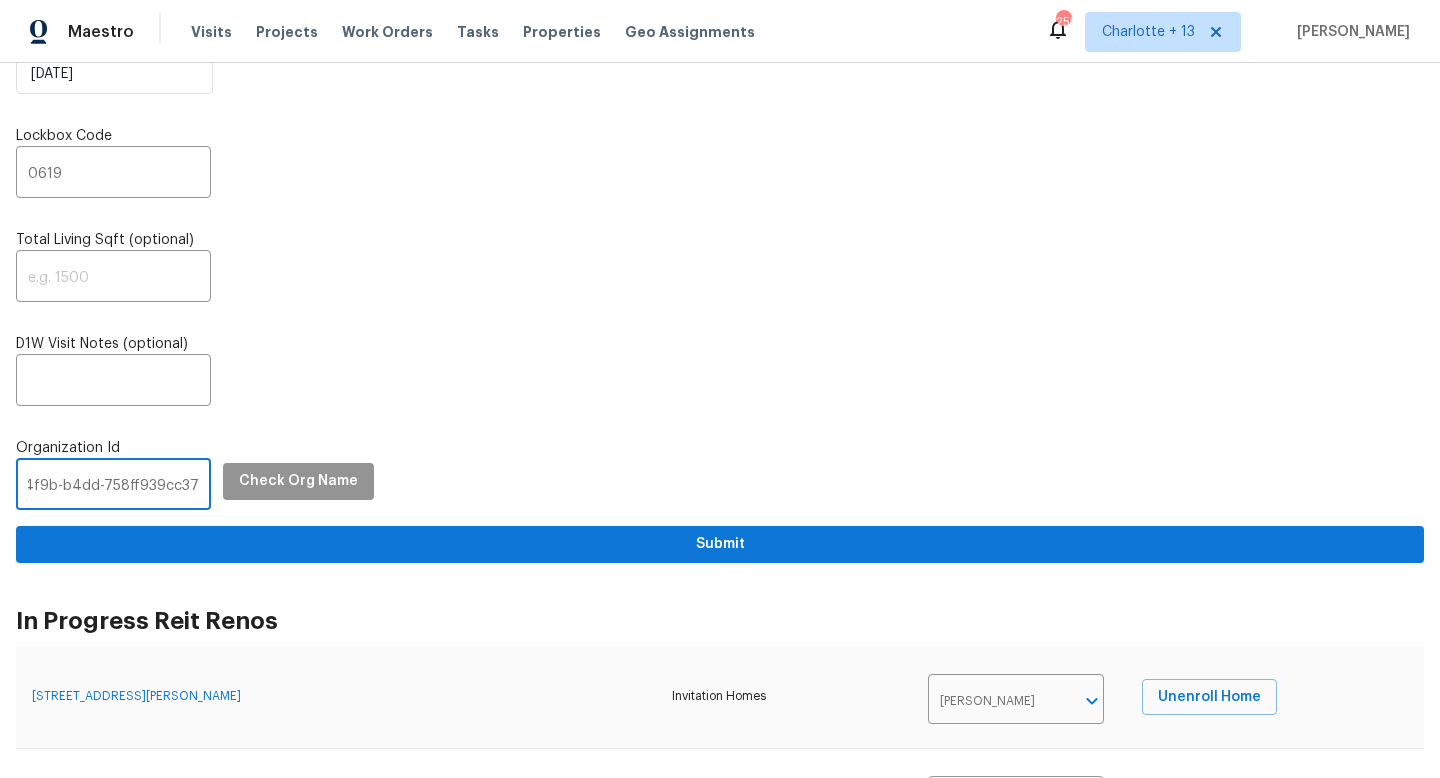 scroll, scrollTop: 0, scrollLeft: 0, axis: both 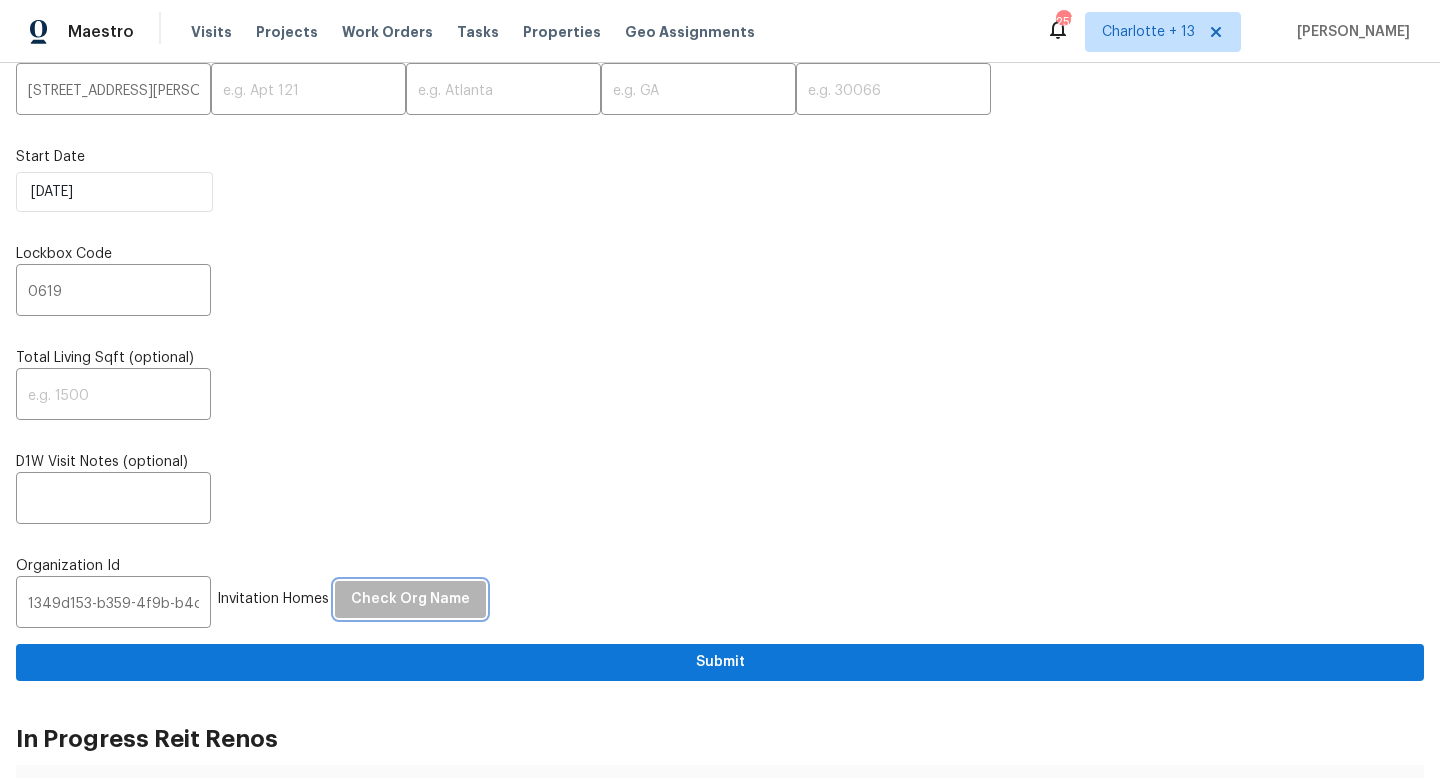 click on "Check Org Name" at bounding box center [410, 599] 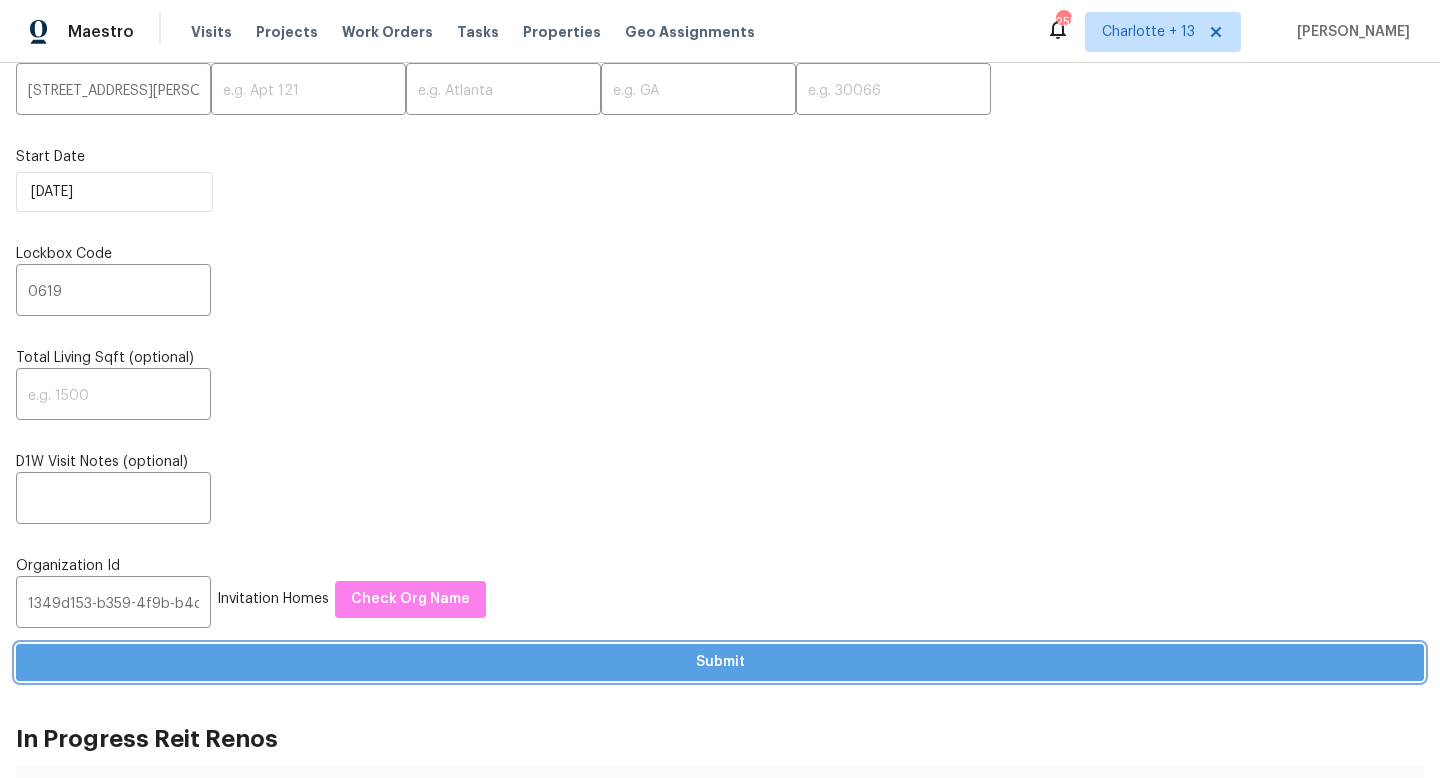 click on "Submit" at bounding box center [720, 662] 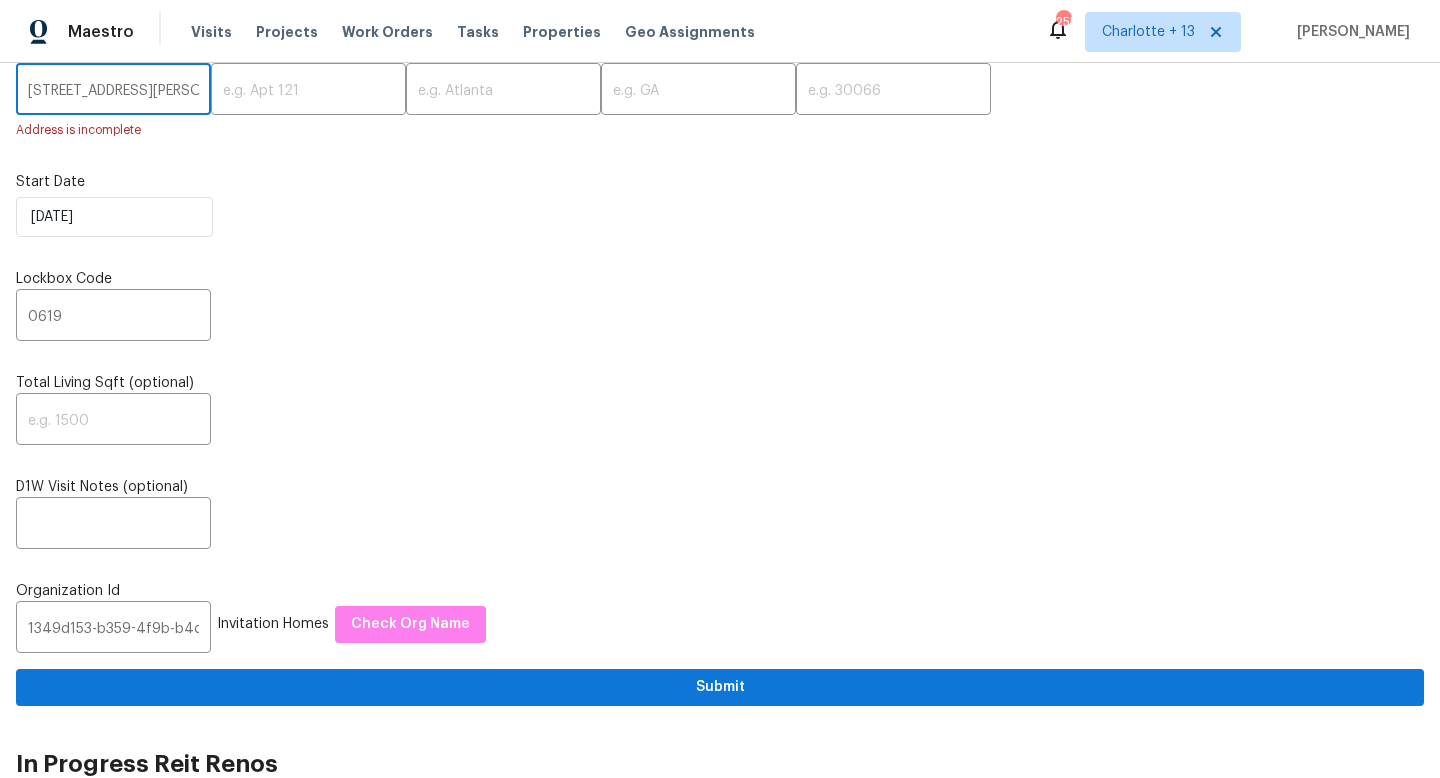 click on "1084 Doyle RD" at bounding box center (113, 91) 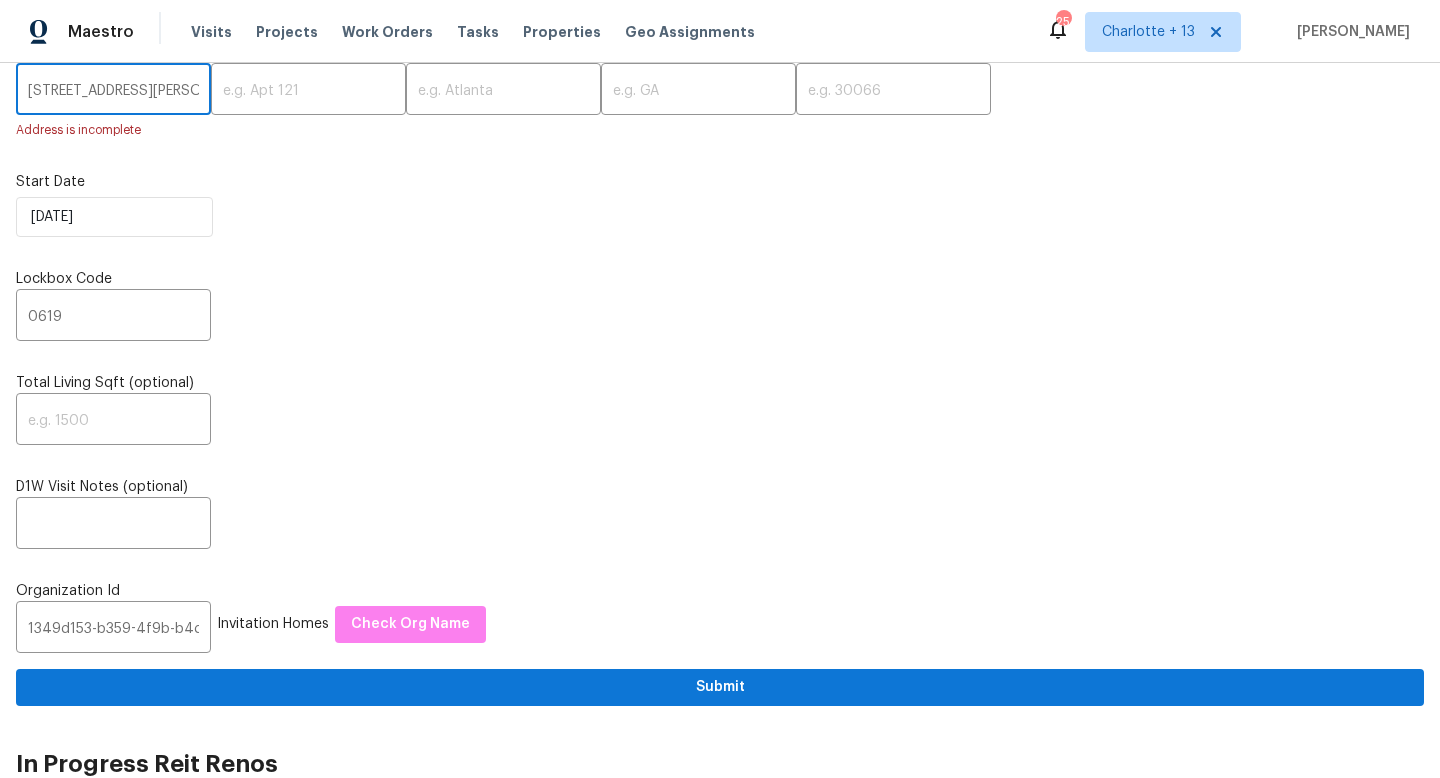 click on "1084 Doyle RD" at bounding box center [113, 91] 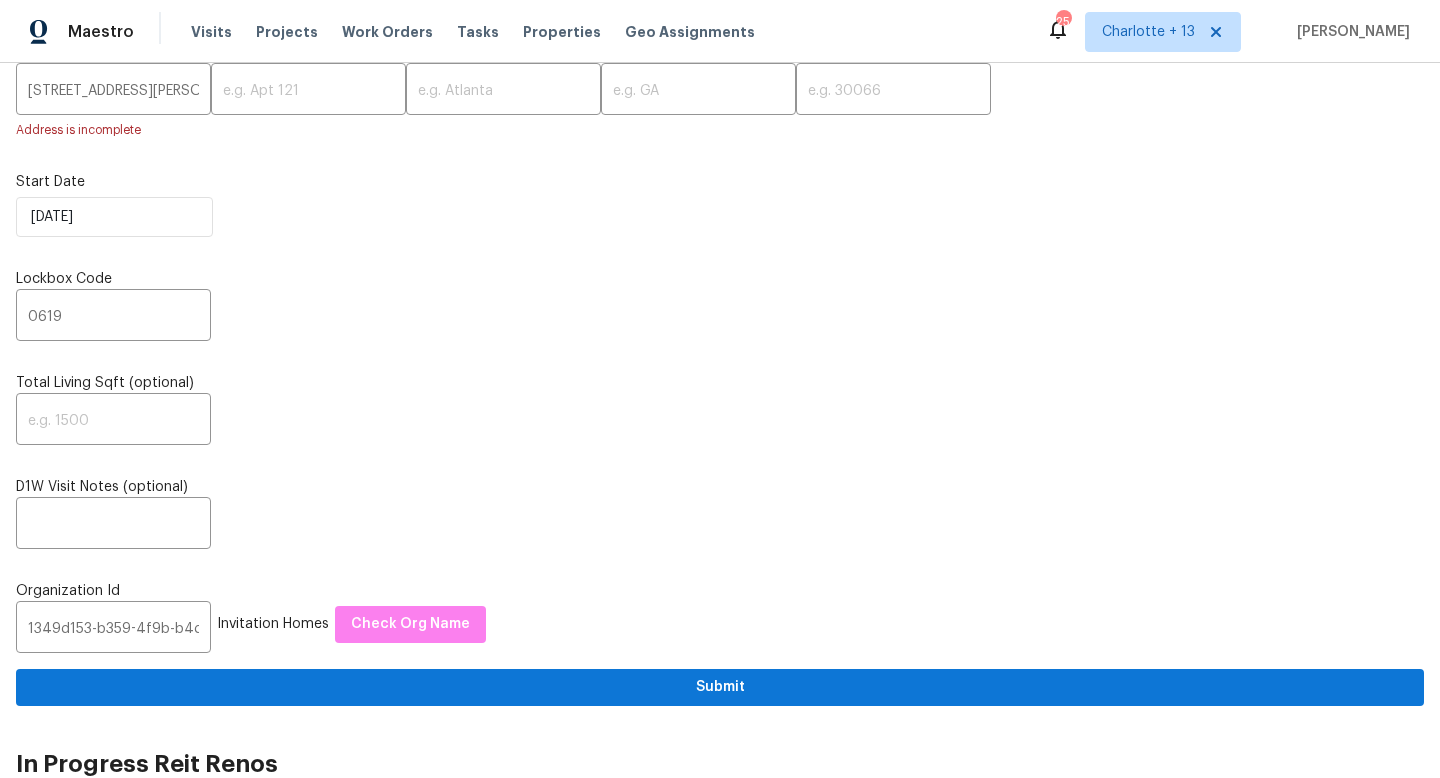 click on "In Progress Reit Renos 613 Ross St, Leesburg, FL 34748 Invitation Homes Caleb Hurst ​ Unenroll Home 6586 Kreidt Dr, Orlando, FL 32818 Invitation Homes Caleb Hurst ​ Unenroll Home 4827 Elese St, Orlando, FL 32811 Invitation Homes Caleb Hurst ​ Unenroll Home 3025 Bon Air Dr, Orlando, FL 32818 Invitation Homes Caleb Hurst ​ Unenroll Home 737 Cardinal Dr, Saginaw, TX 76131 Progress Residential Spencer Kleintop ​ Unenroll Home 5600 Arundel Dr, Orlando, FL 32808 Invitation Homes Caleb Hurst ​ Unenroll Home 1602 Sheffield Rd, Leesburg, FL 34748 Invitation Homes Caleb Hurst ​ Unenroll Home 1300 Mercy Dr, Orlando, FL 32808 Invitation Homes Caleb Hurst ​ Unenroll Home 811 S Lone Oak Dr, Leesburg, FL 34748 Invitation Homes Caleb Hurst ​ Unenroll Home 4267 Kirkland Blvd, Orlando, FL 32811 Invitation Homes Caleb Hurst ​ Unenroll Home 6154 Balboa Dr, Orlando, FL 32808 Invitation Homes Caleb Hurst ​ Unenroll Home 1598 E Livingston Ave Unit 1600, Columbus, OH 43205 Invitation Homes Keith Hollingsworth" at bounding box center (720, 1858) 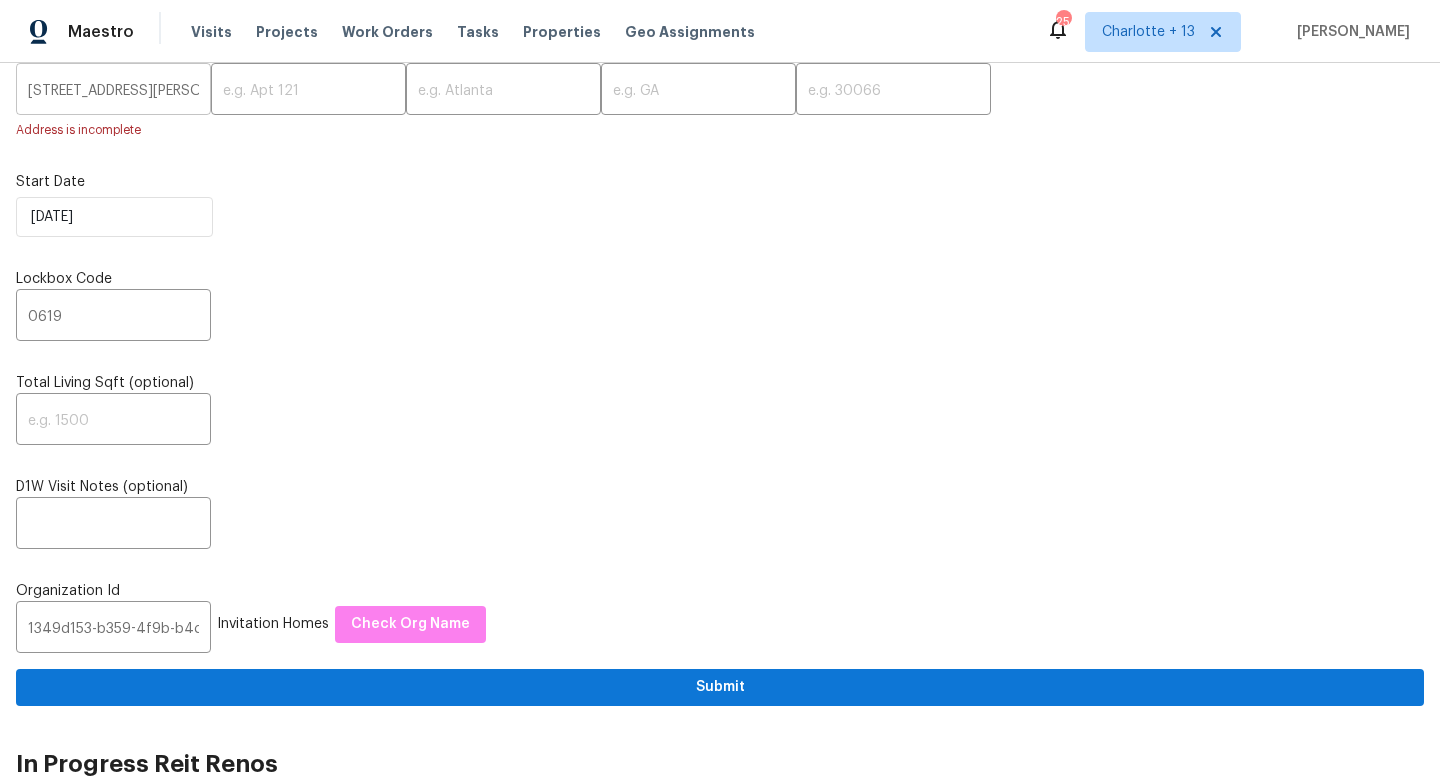 click on "1084 Doyle RD" at bounding box center (113, 91) 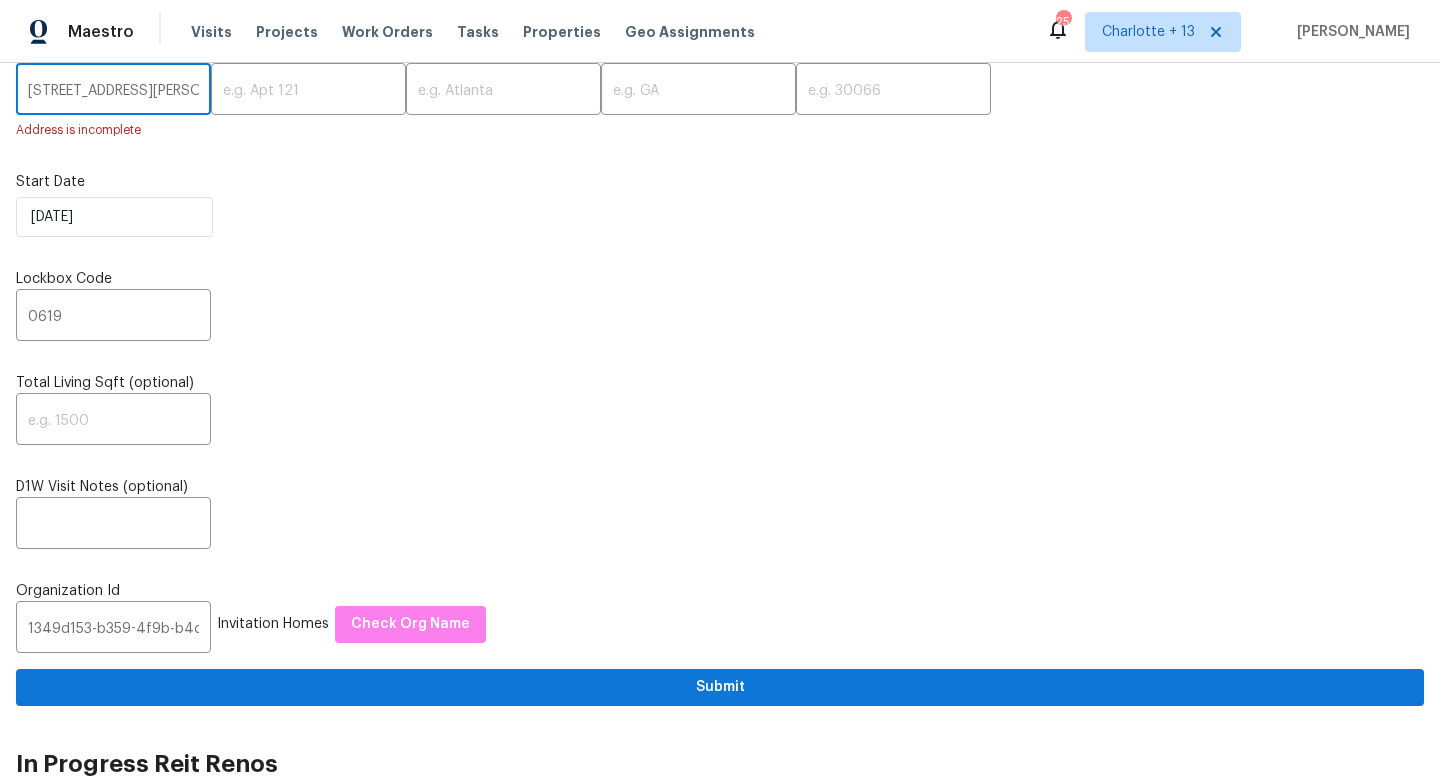 paste on "eltona, FL 32725" 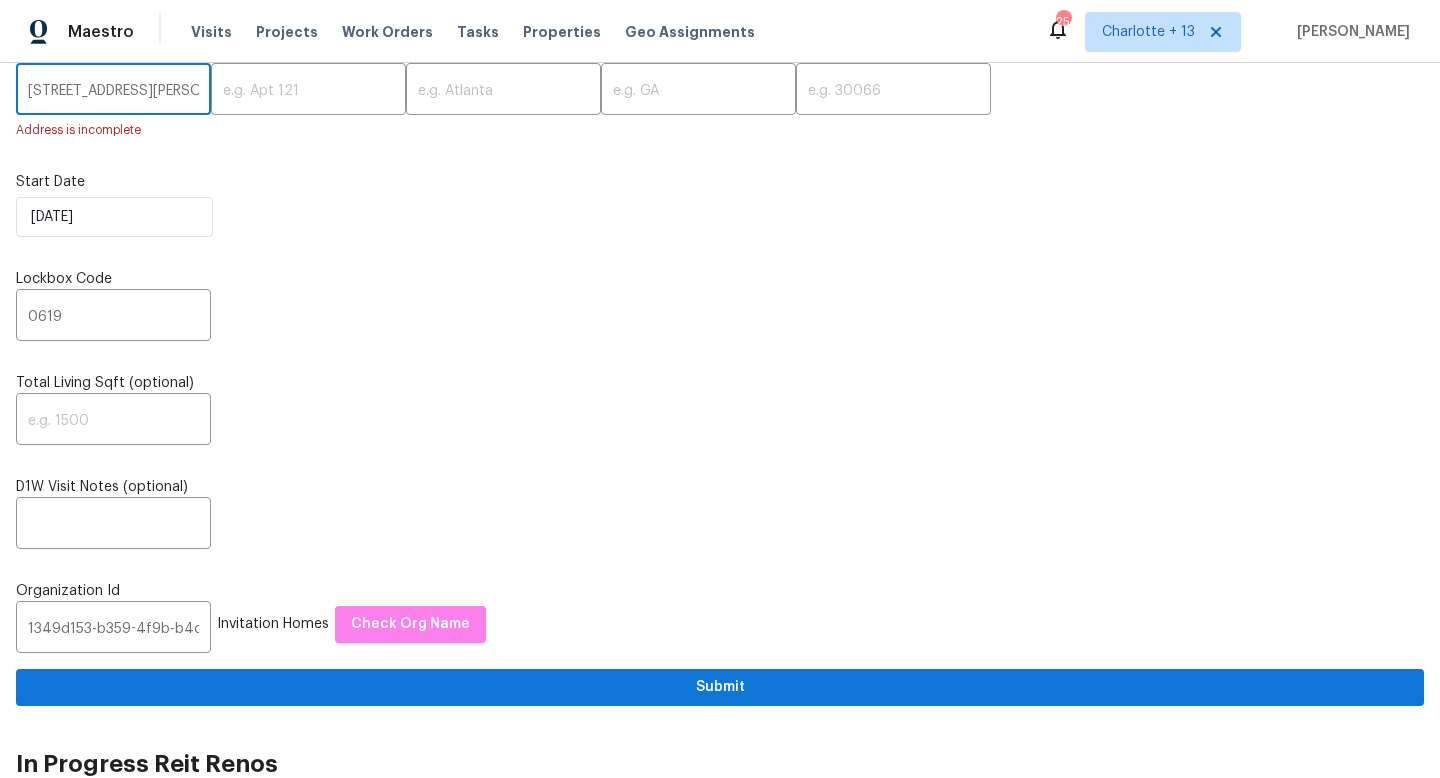scroll, scrollTop: 0, scrollLeft: 51, axis: horizontal 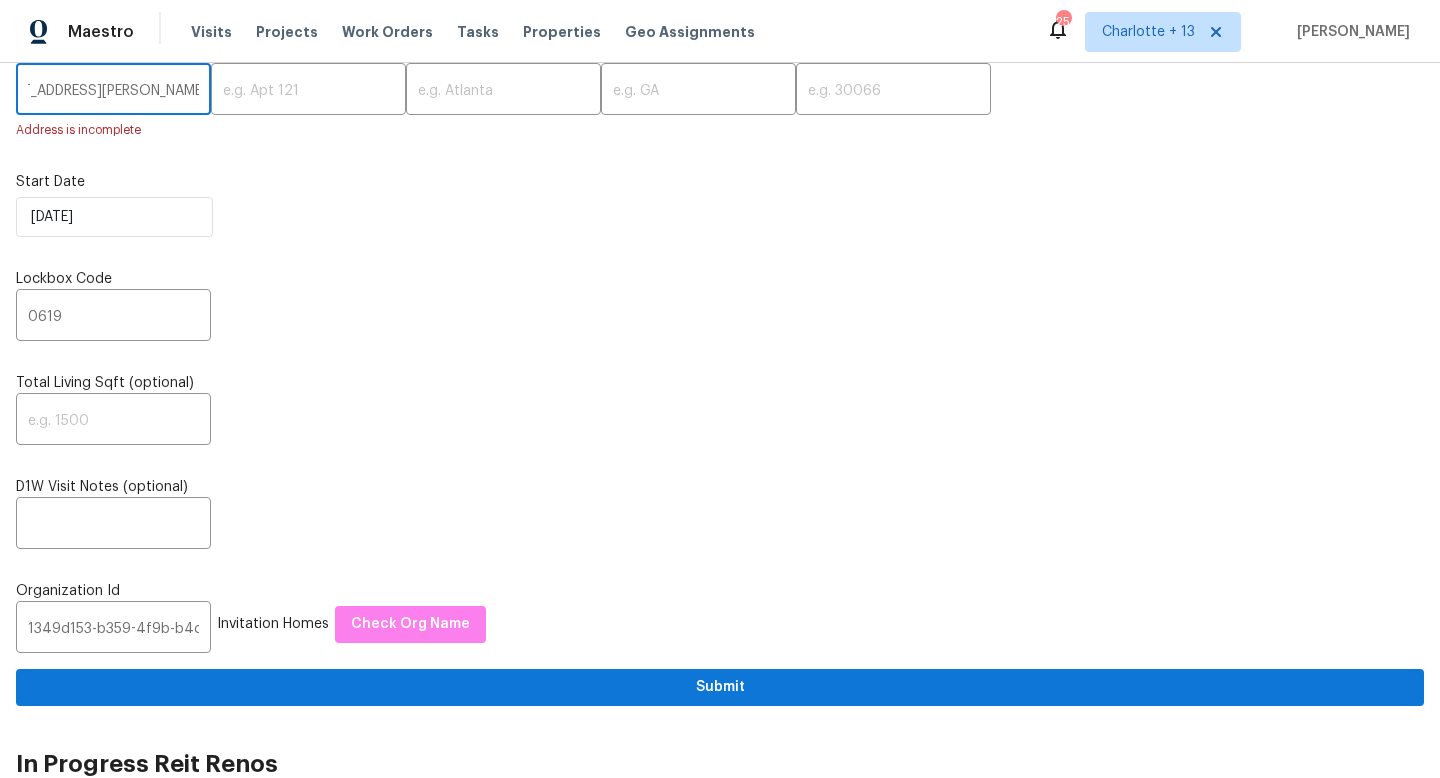 click on "1084 Doyle RD eltona, FL 32725" at bounding box center (113, 91) 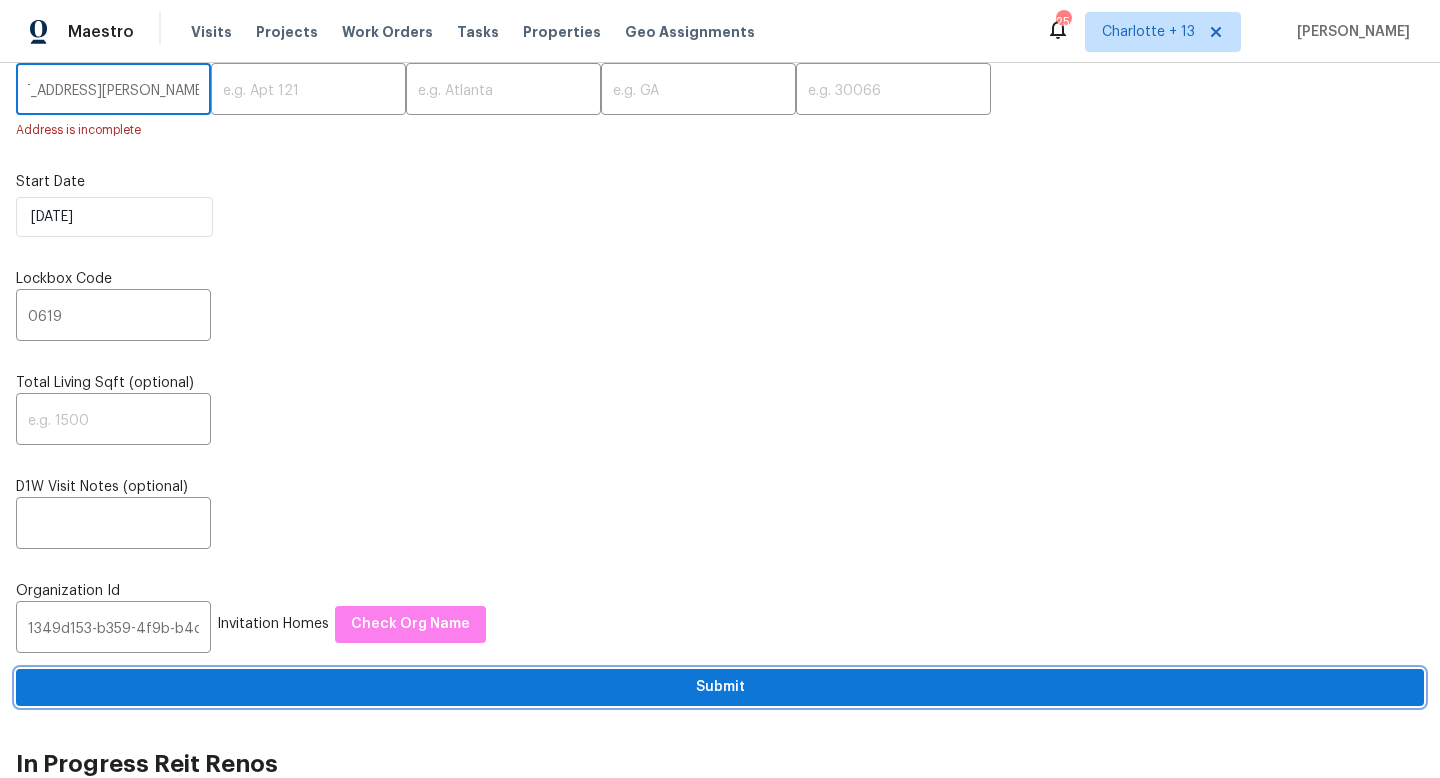 click on "Submit" at bounding box center (720, 687) 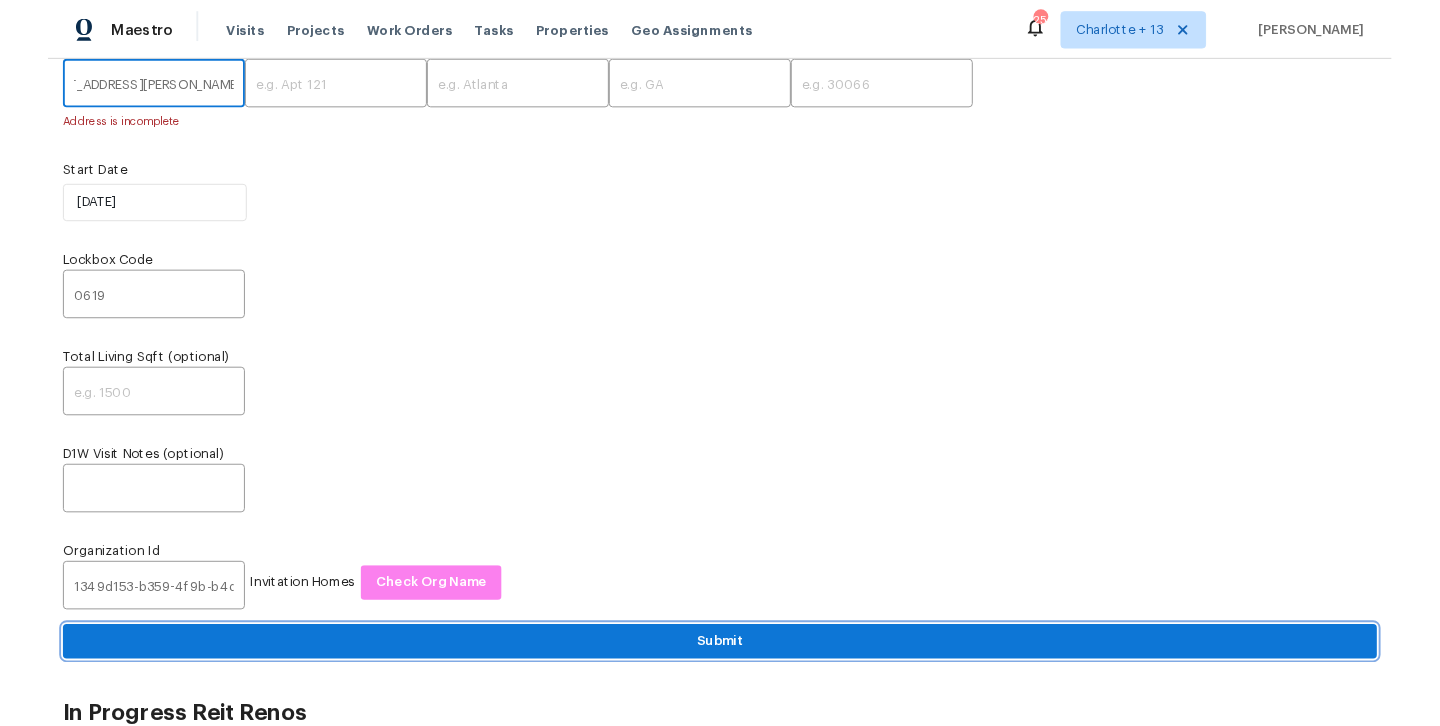 scroll, scrollTop: 0, scrollLeft: 0, axis: both 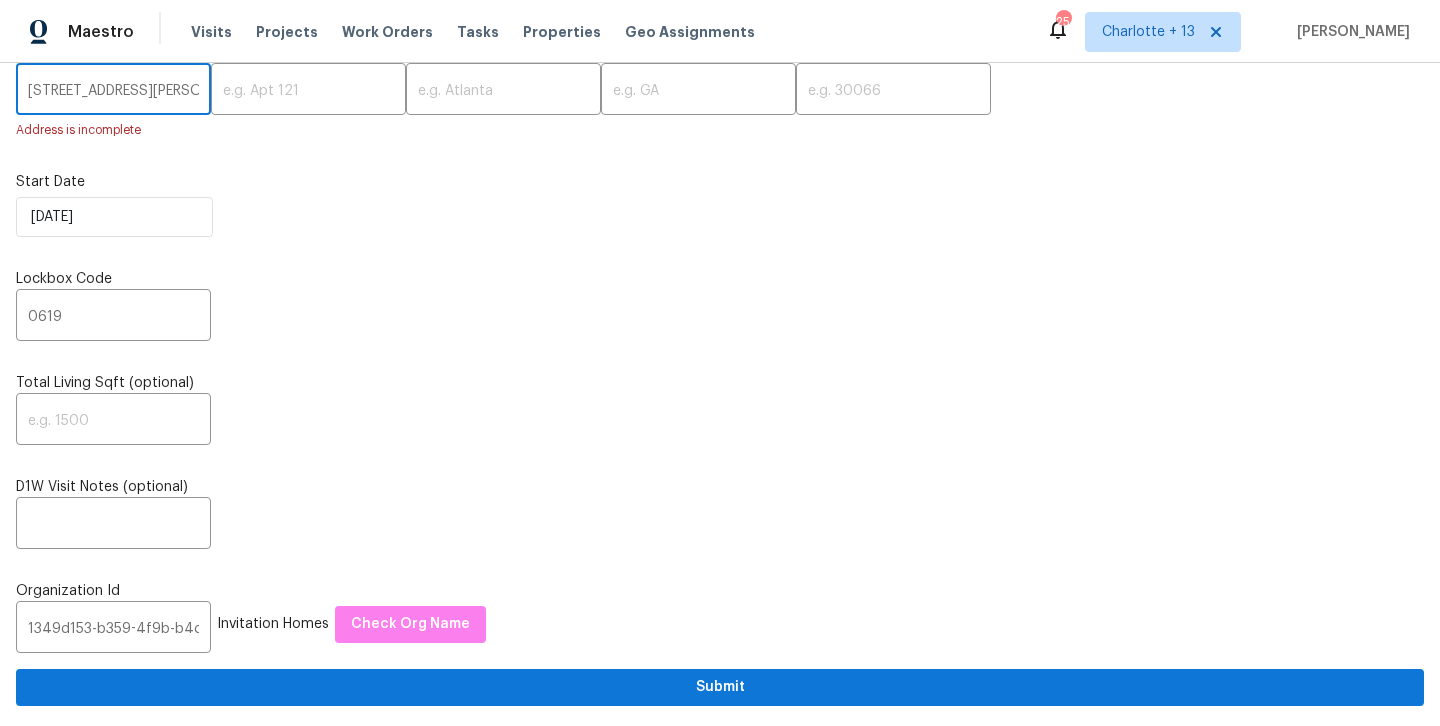 click on "1084 Doyle RD Deltona, FL 32725" at bounding box center (113, 91) 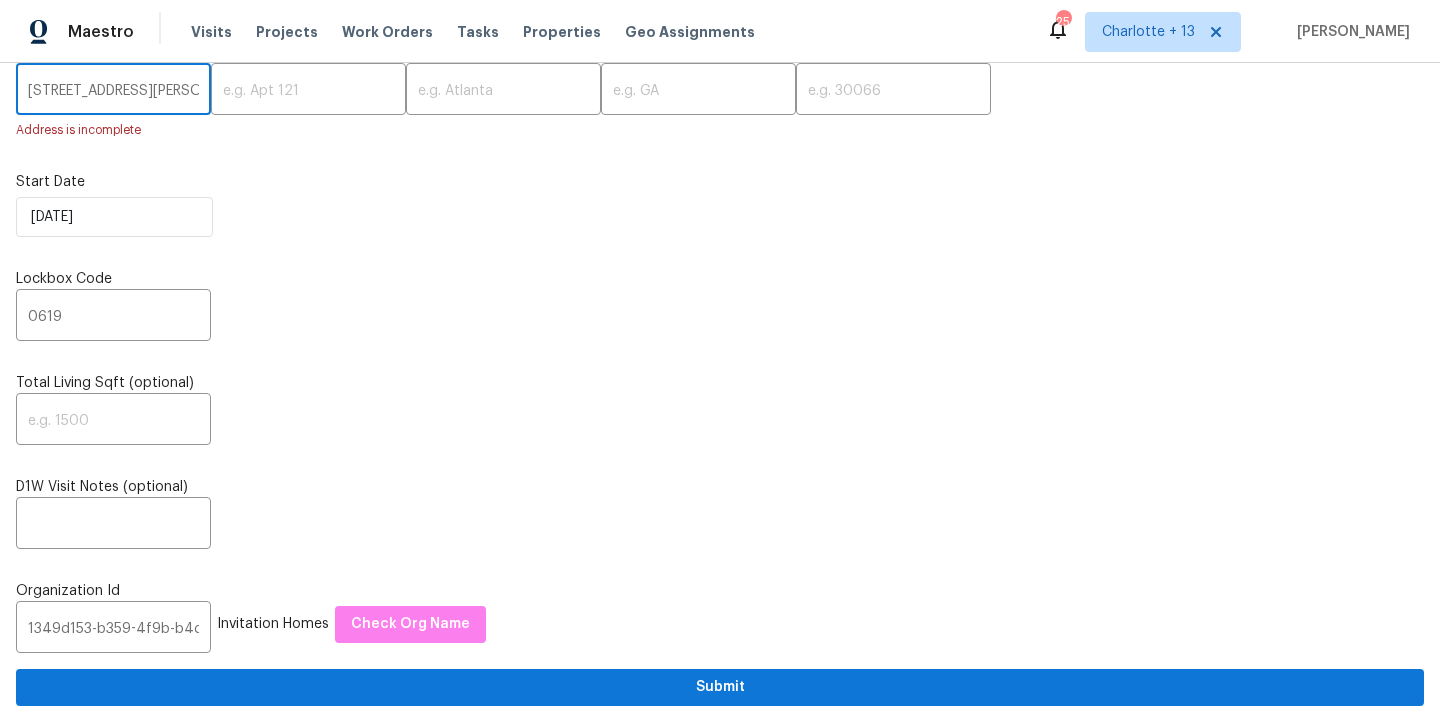 click on "1084 Doyle RD Deltona, FL 32725" at bounding box center (113, 91) 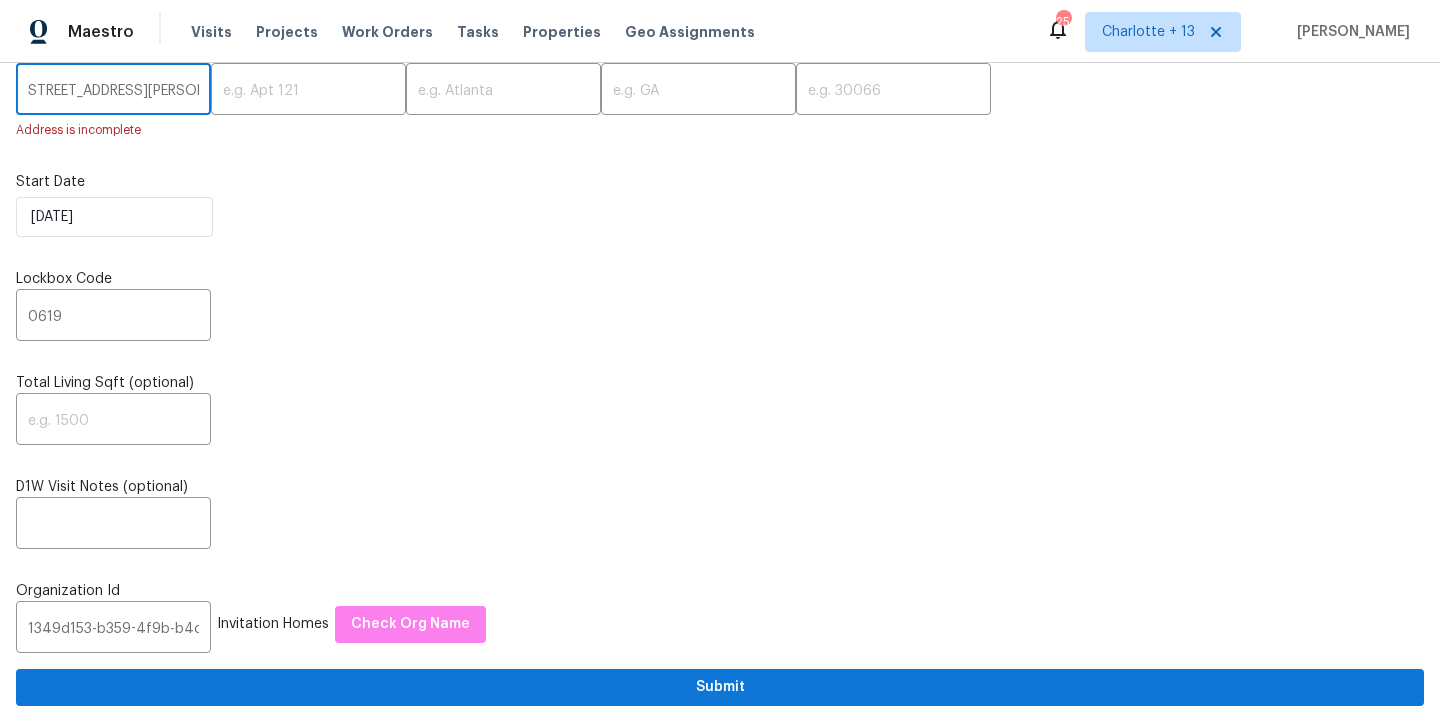 scroll, scrollTop: 0, scrollLeft: 0, axis: both 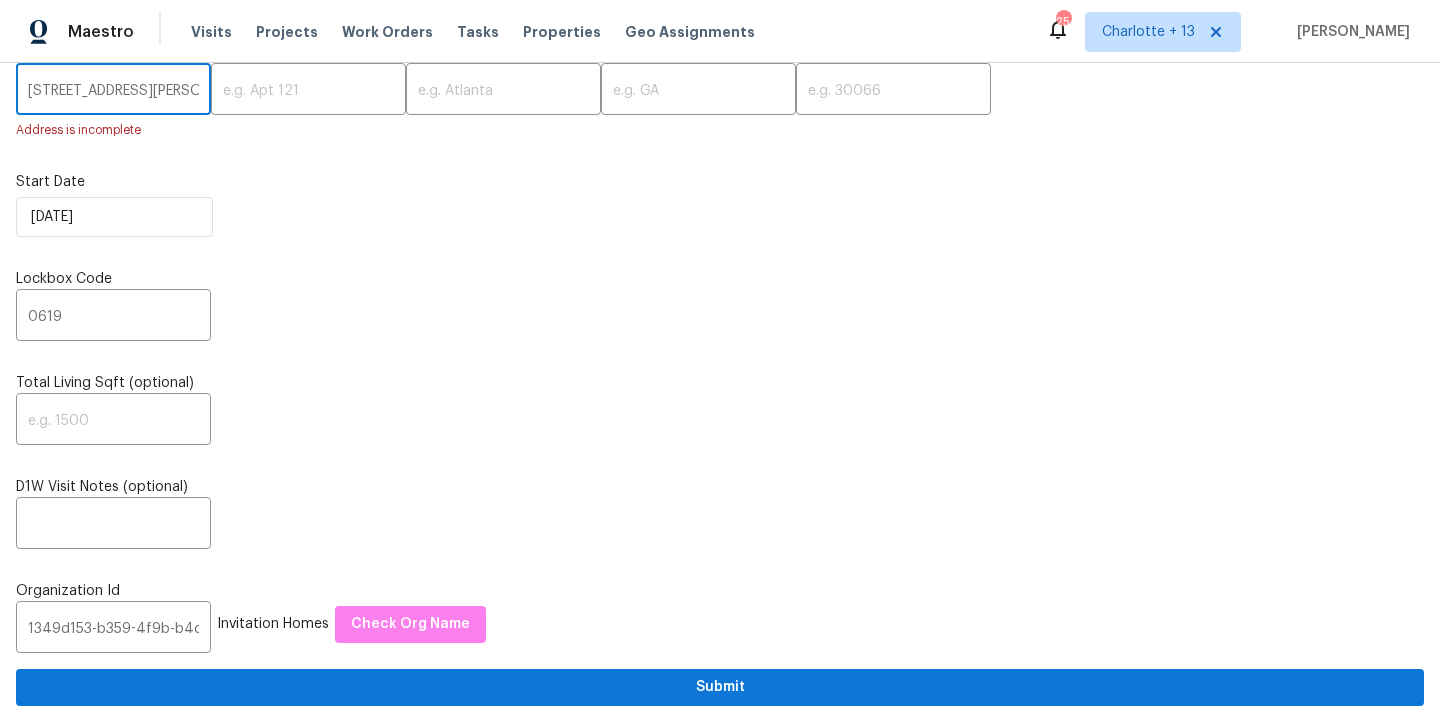 click on "1084 Doyle RD  32725" at bounding box center [113, 91] 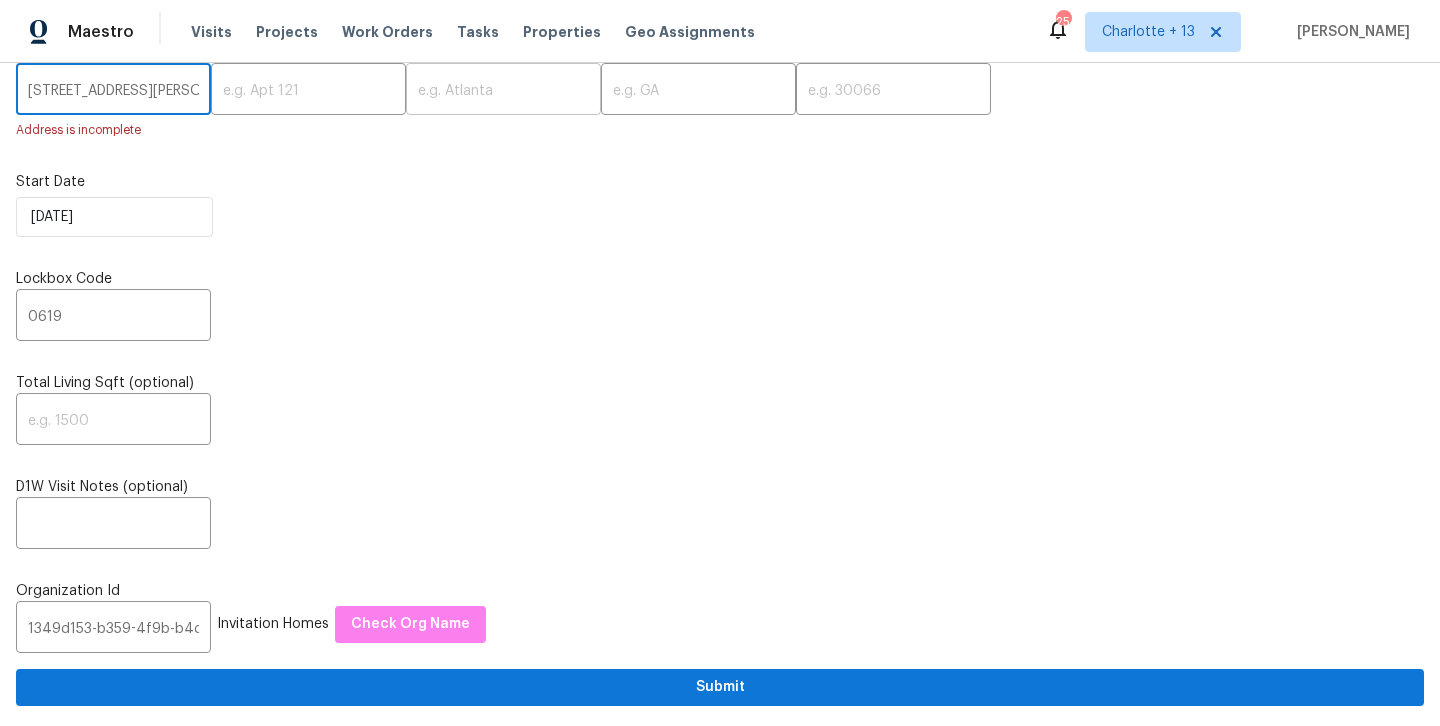type on "1084 Doyle RD" 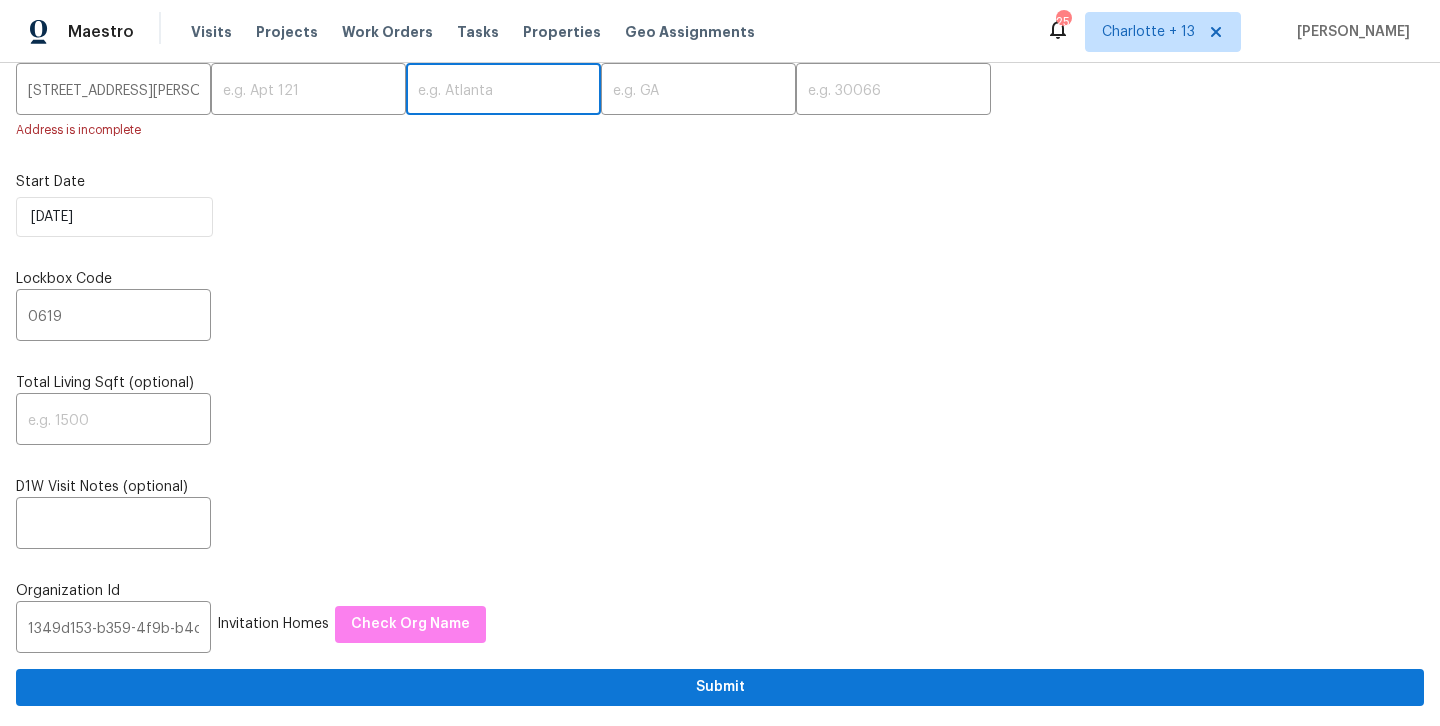 click at bounding box center [503, 91] 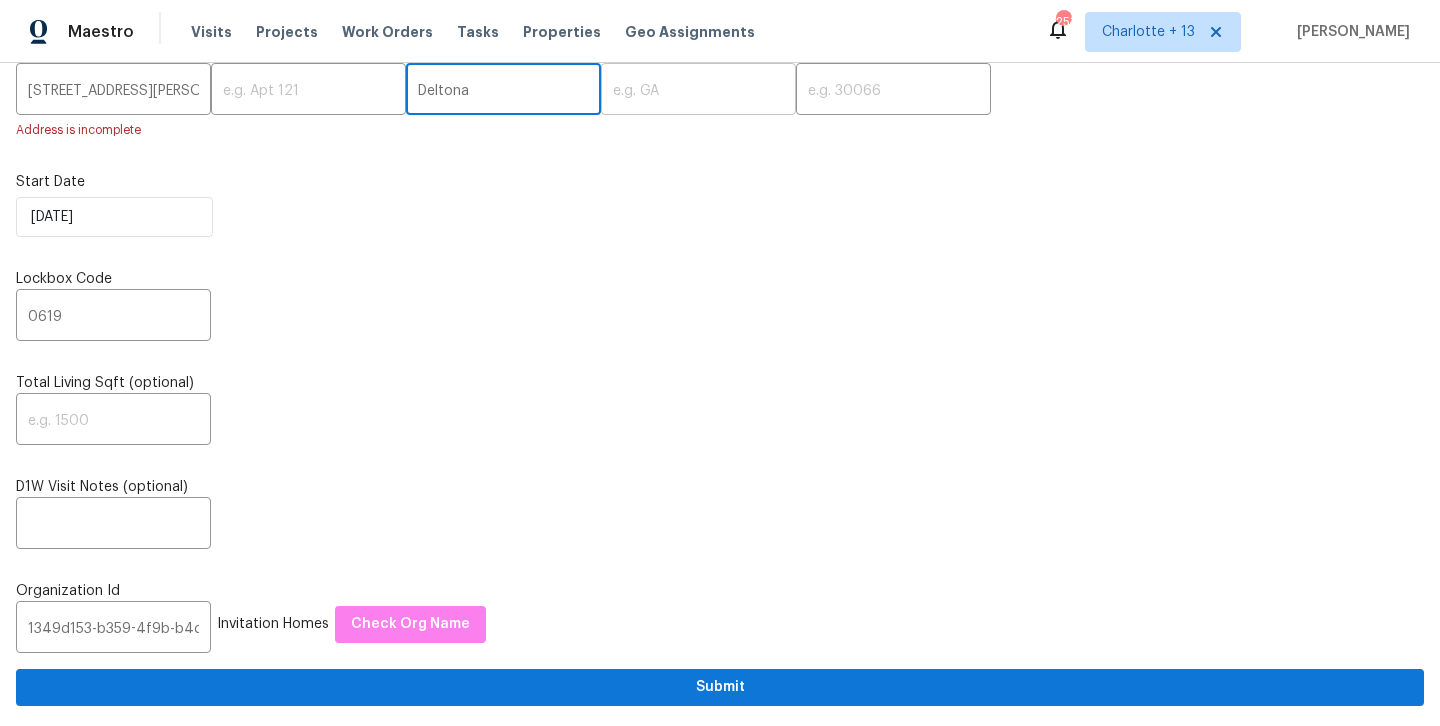 type on "Deltona" 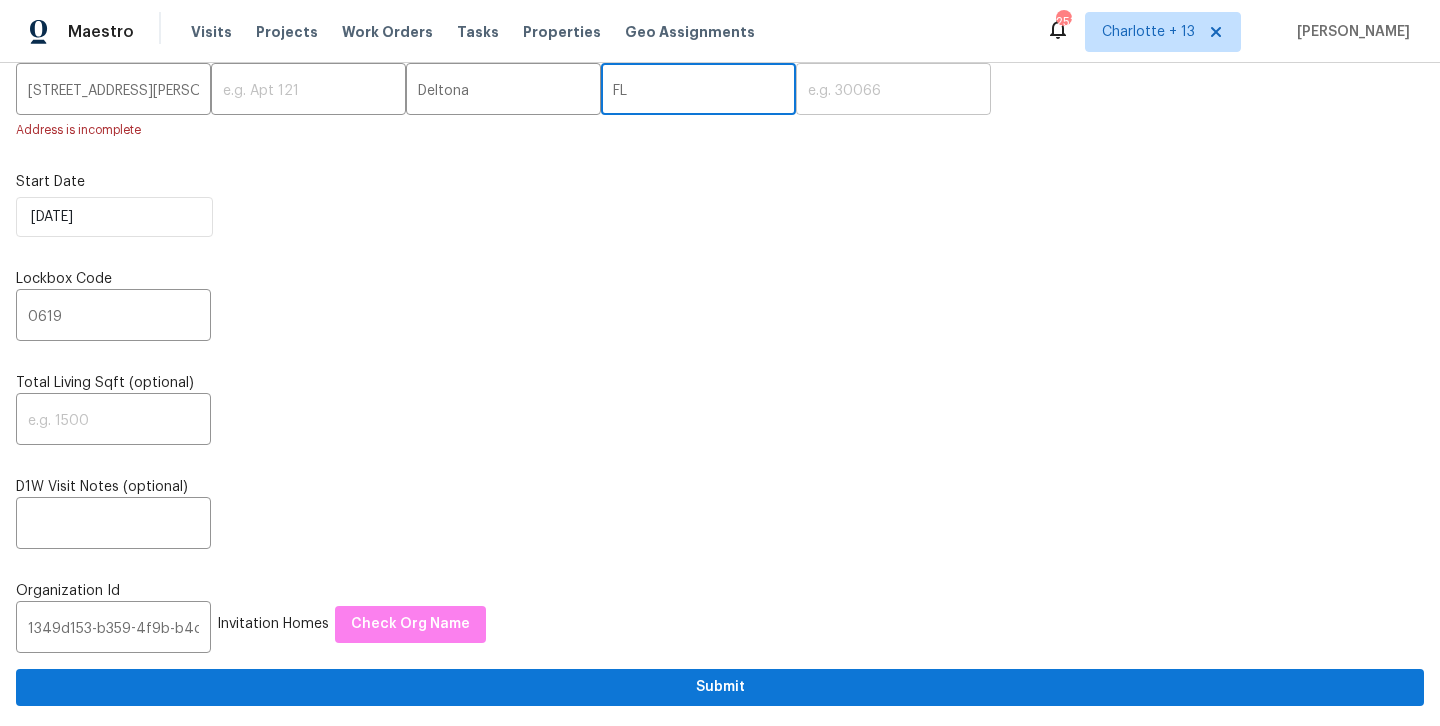 type on "FL" 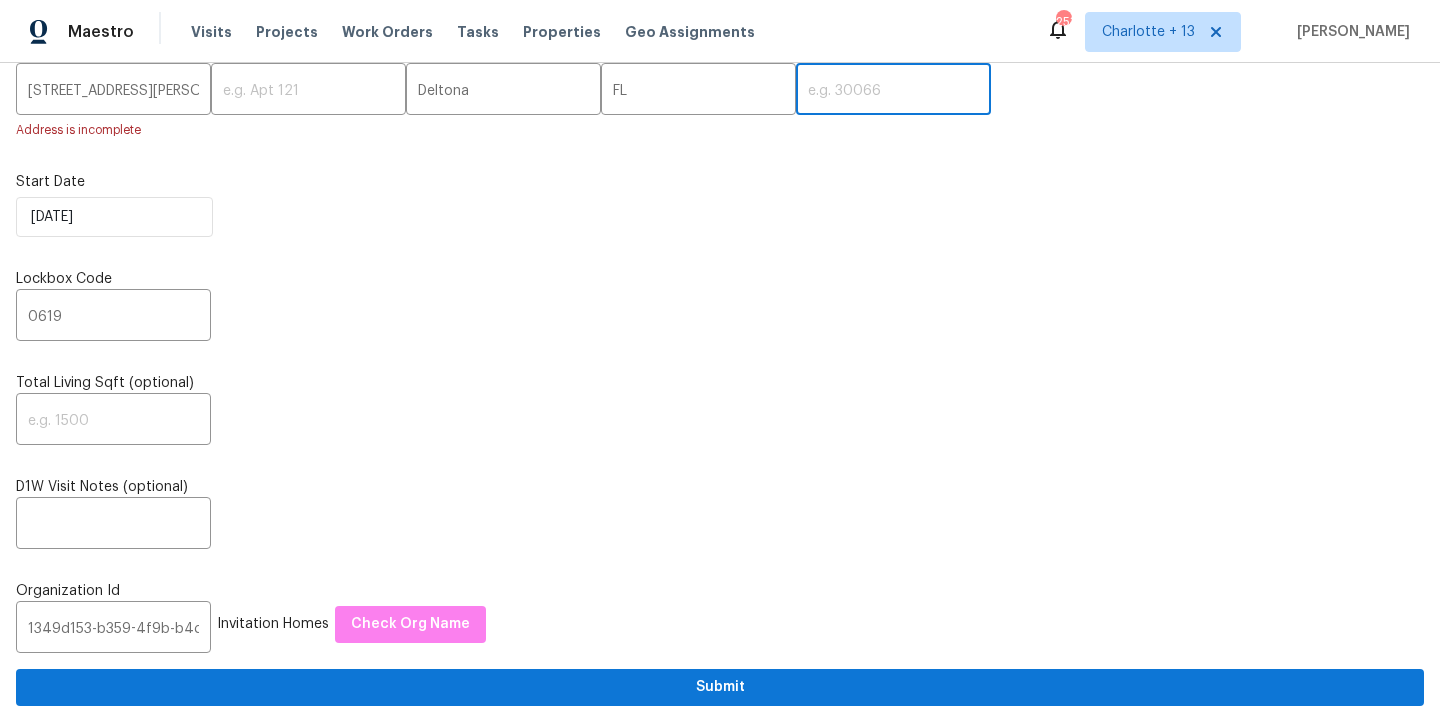 scroll, scrollTop: 0, scrollLeft: 0, axis: both 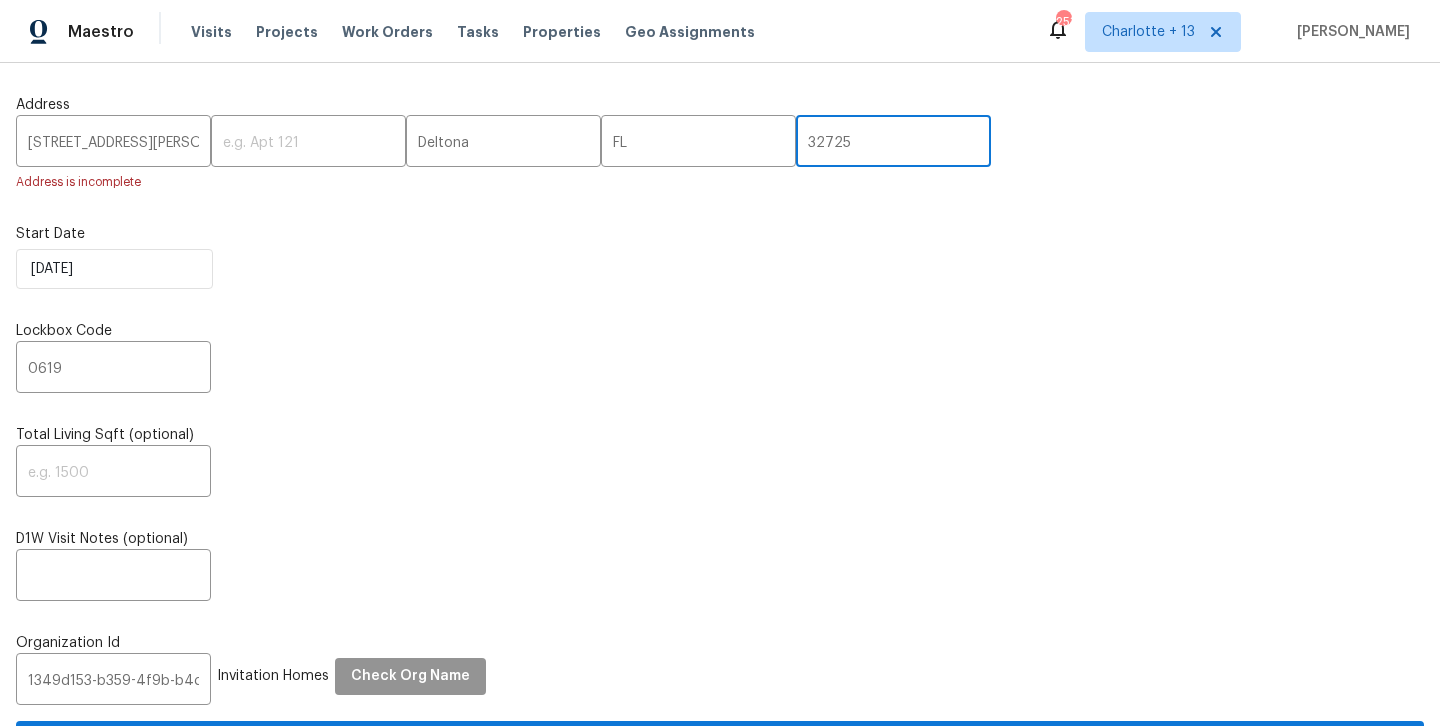 type on "32725" 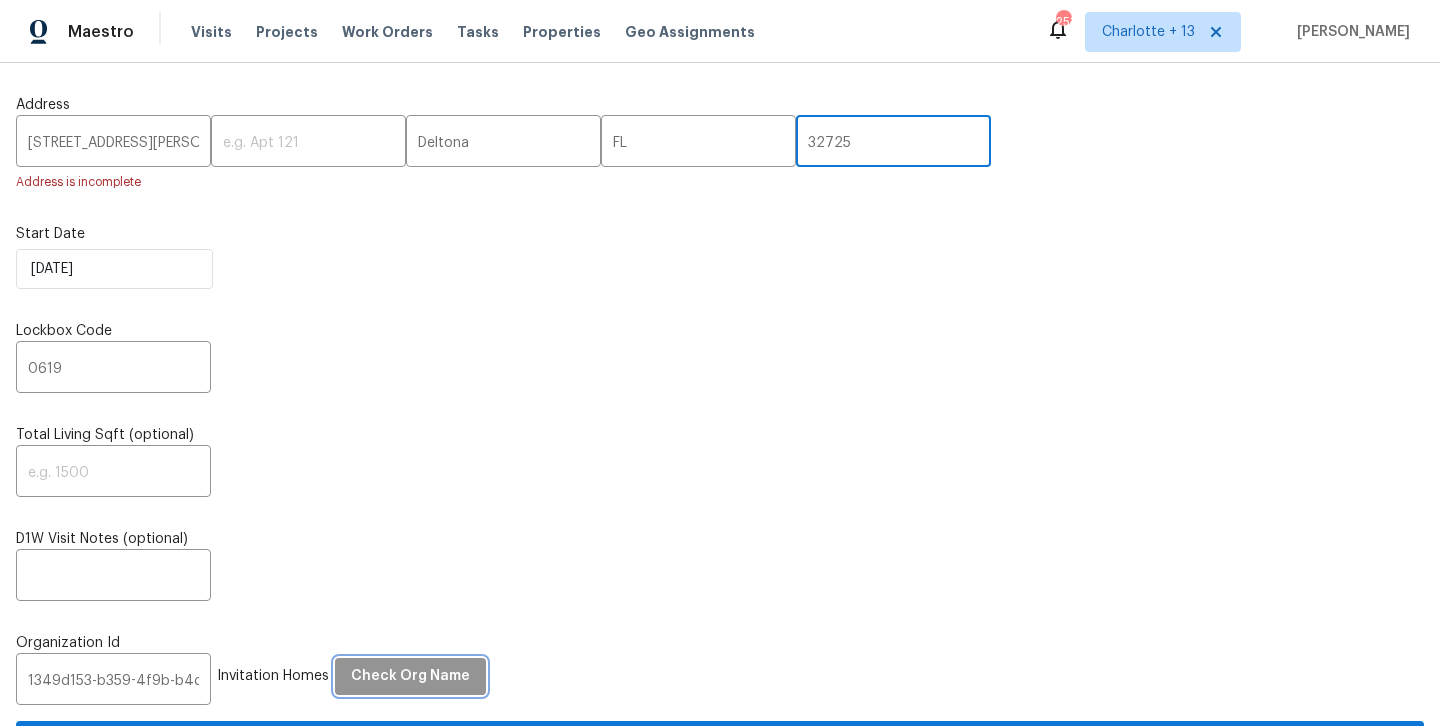 click on "Check Org Name" at bounding box center [410, 676] 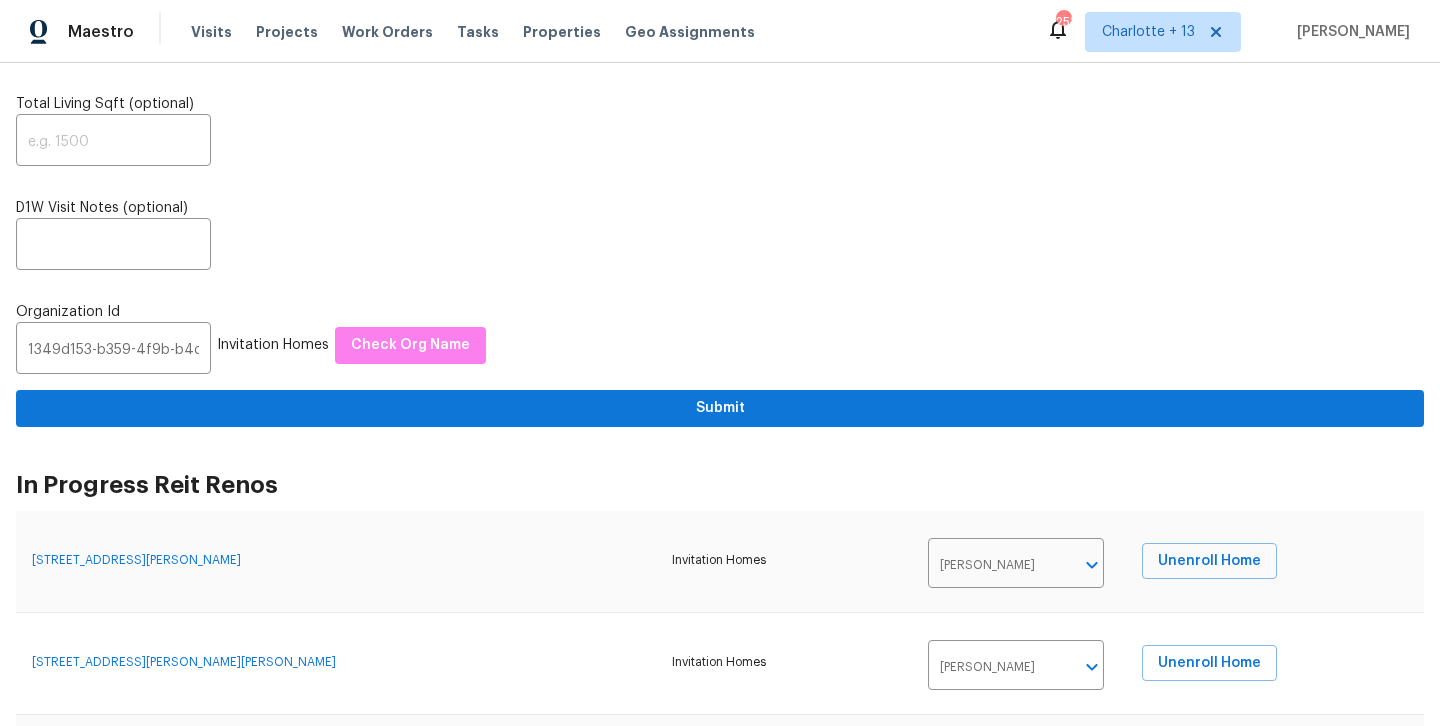 scroll, scrollTop: 396, scrollLeft: 0, axis: vertical 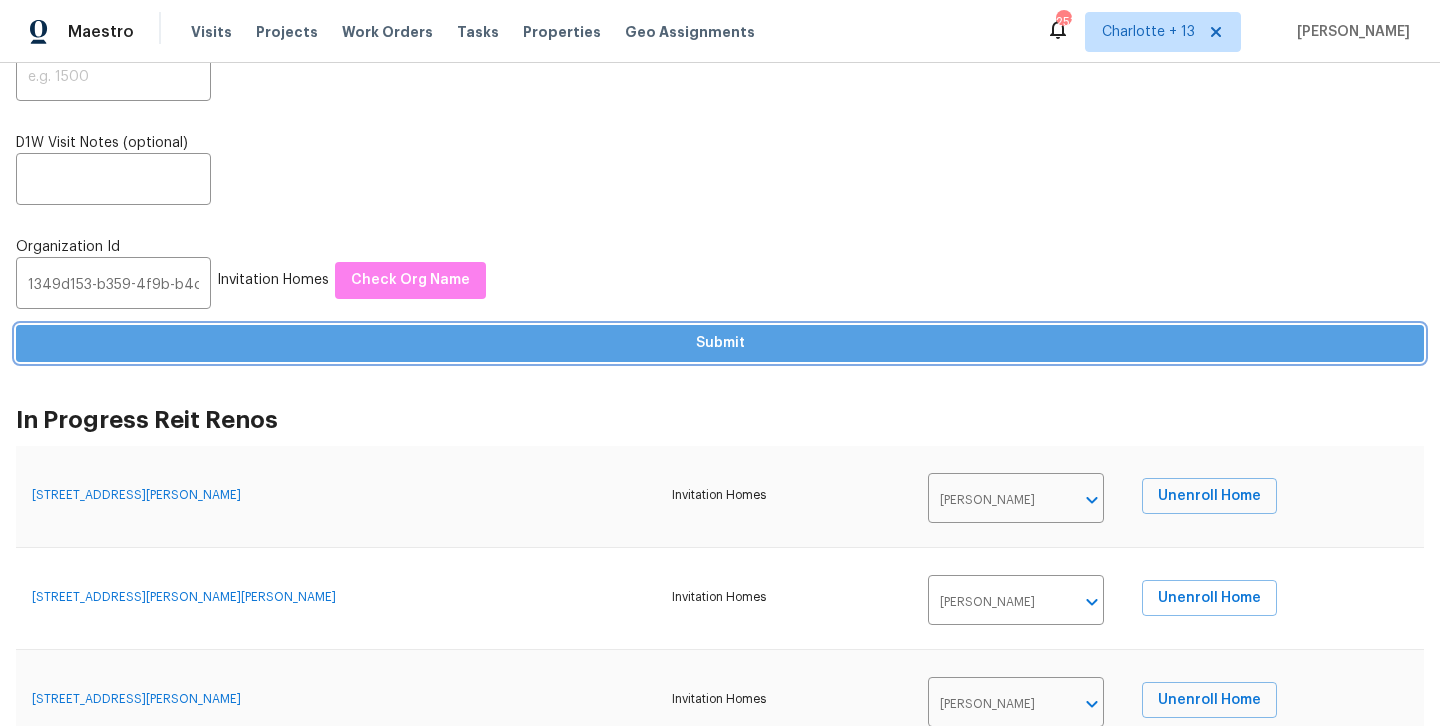 click on "Submit" at bounding box center (720, 343) 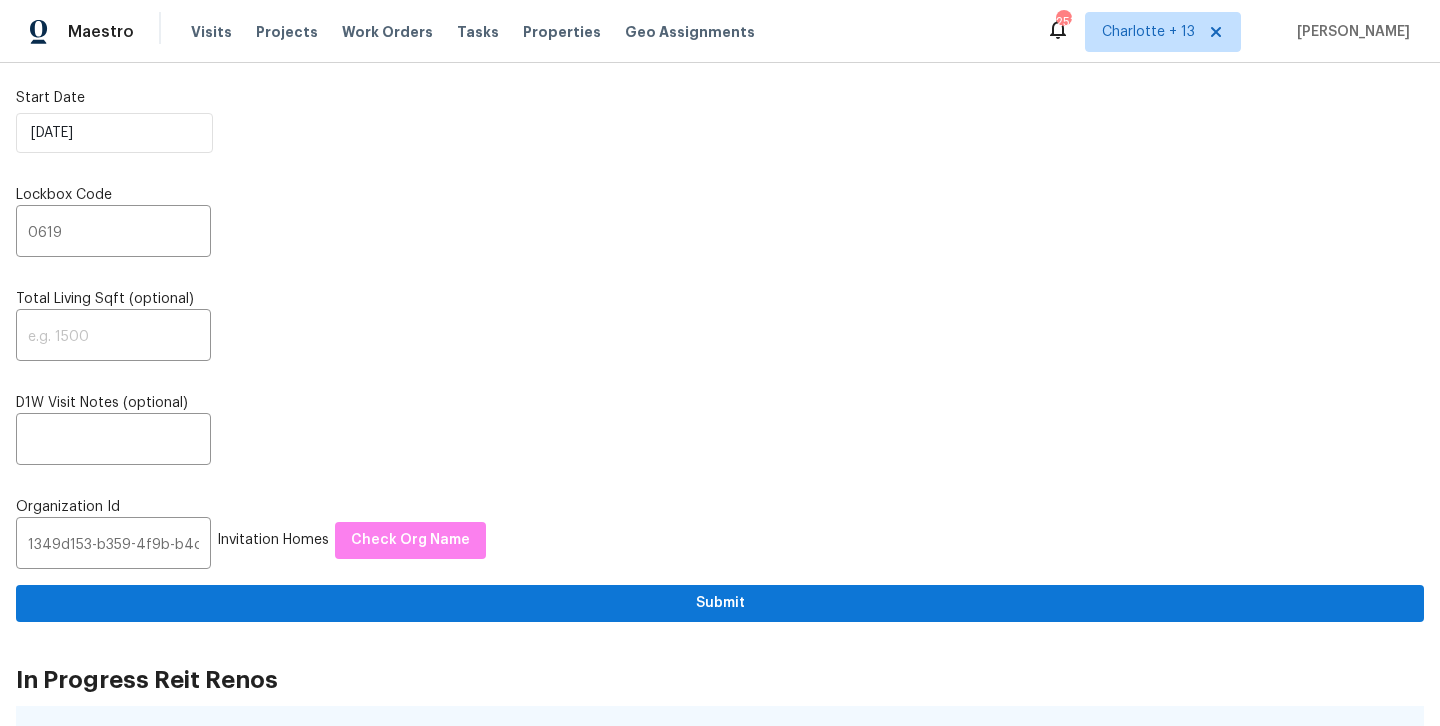 scroll, scrollTop: 0, scrollLeft: 0, axis: both 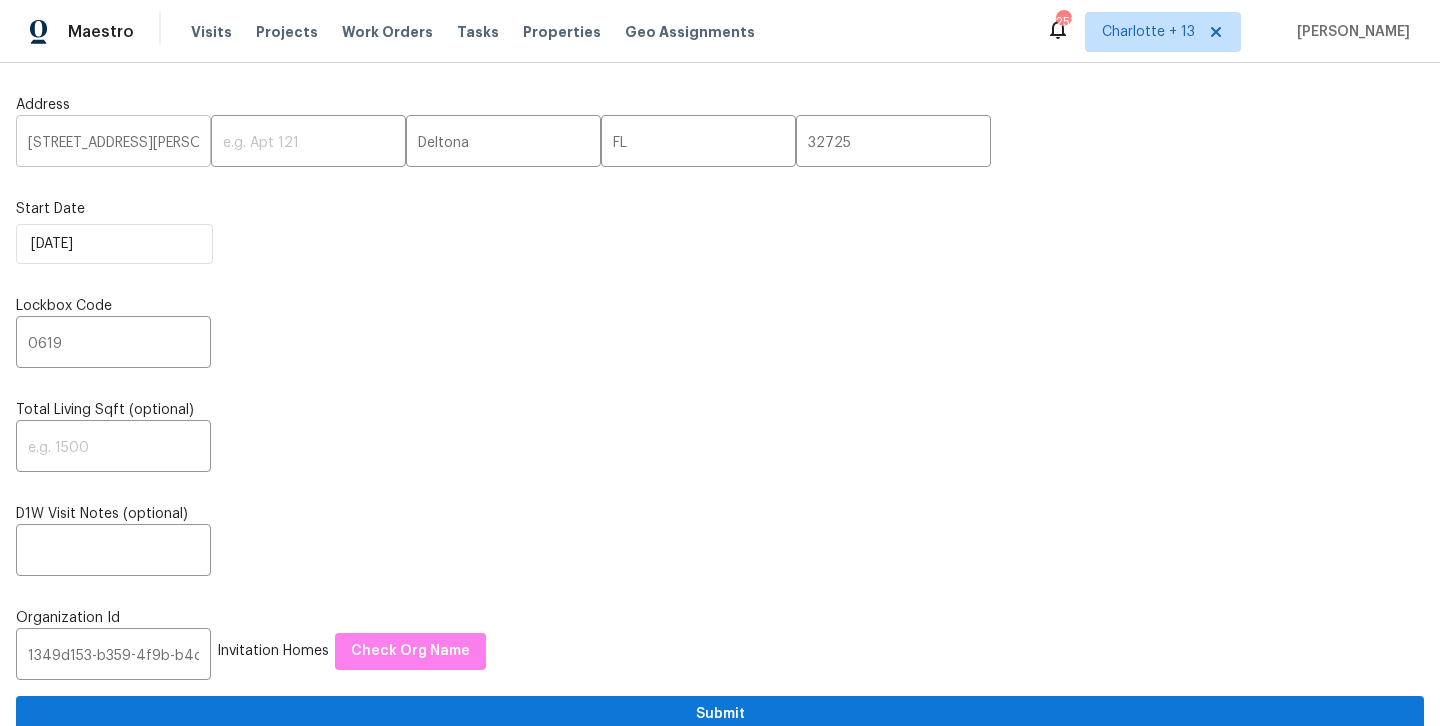 click on "1084 Doyle RD" at bounding box center (113, 143) 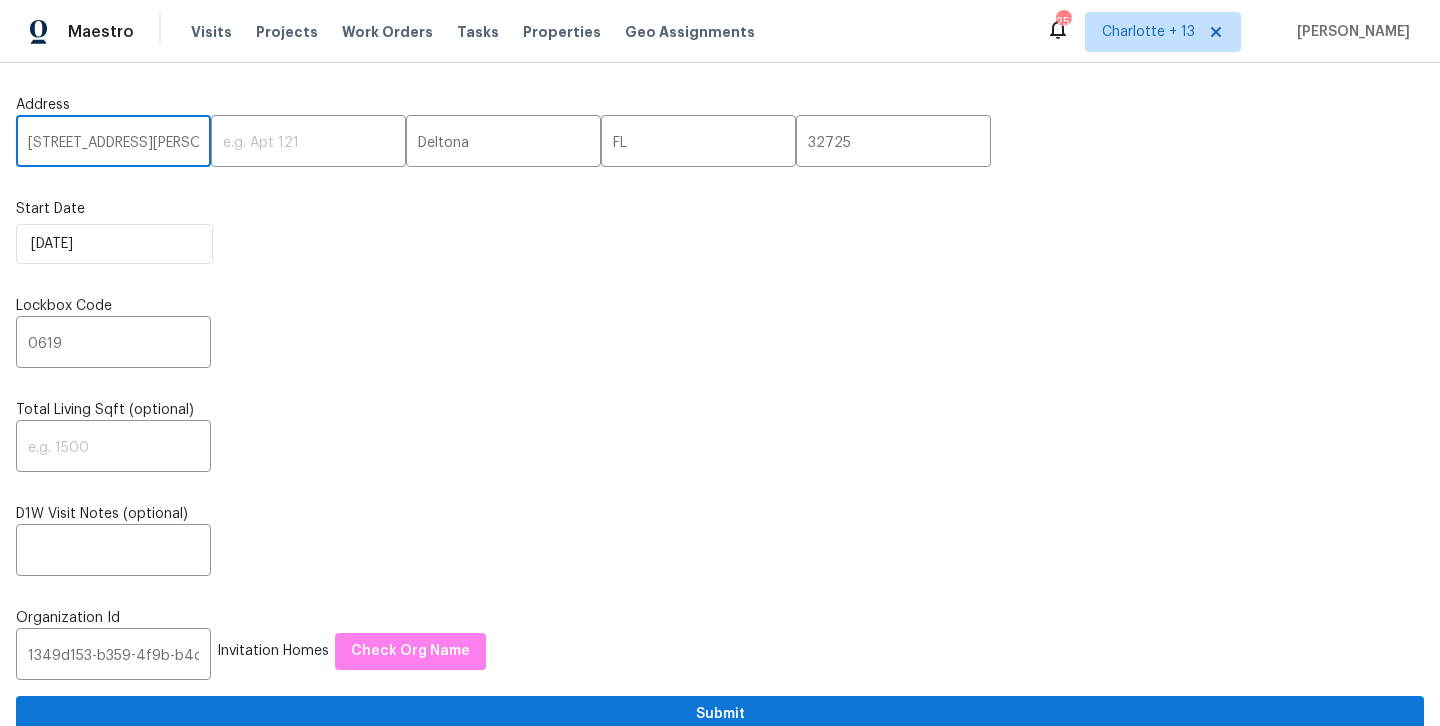 click on "1084 Doyle RD" at bounding box center (113, 143) 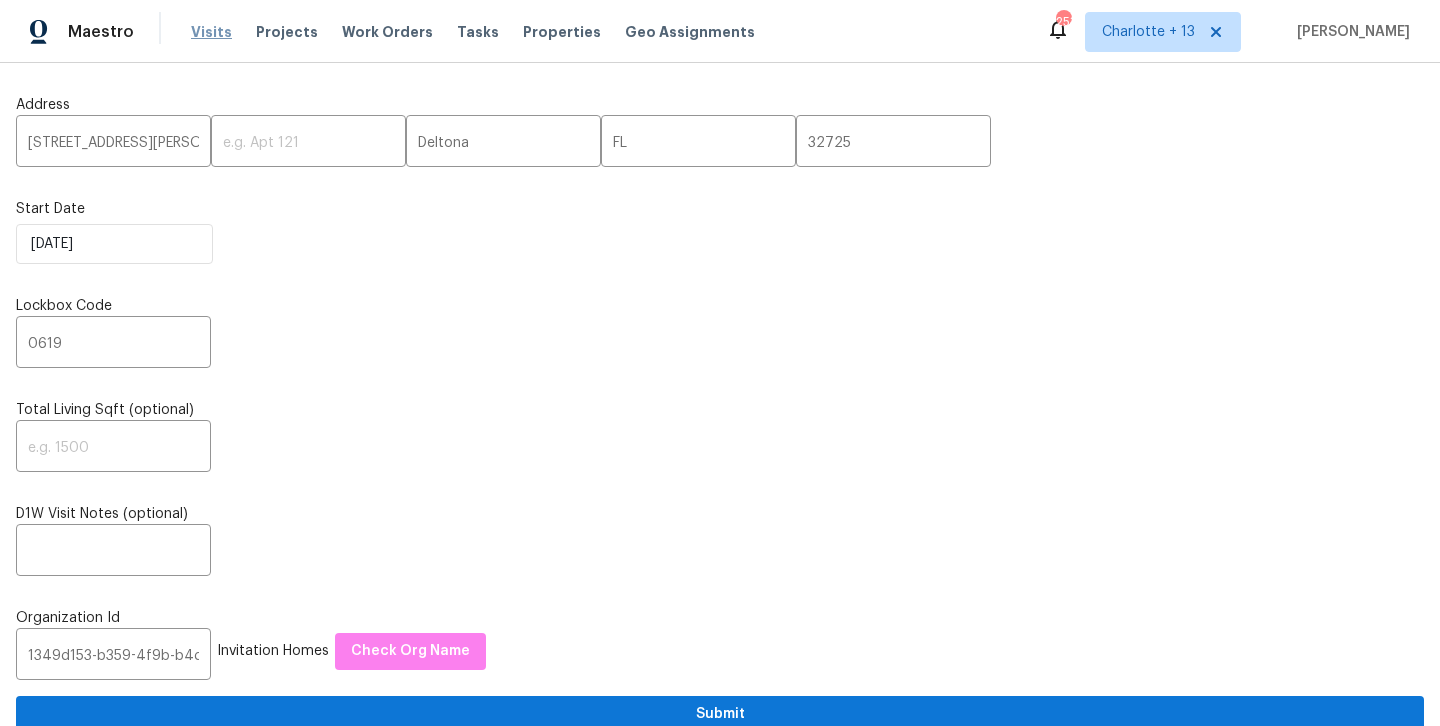 click on "Visits" at bounding box center (211, 32) 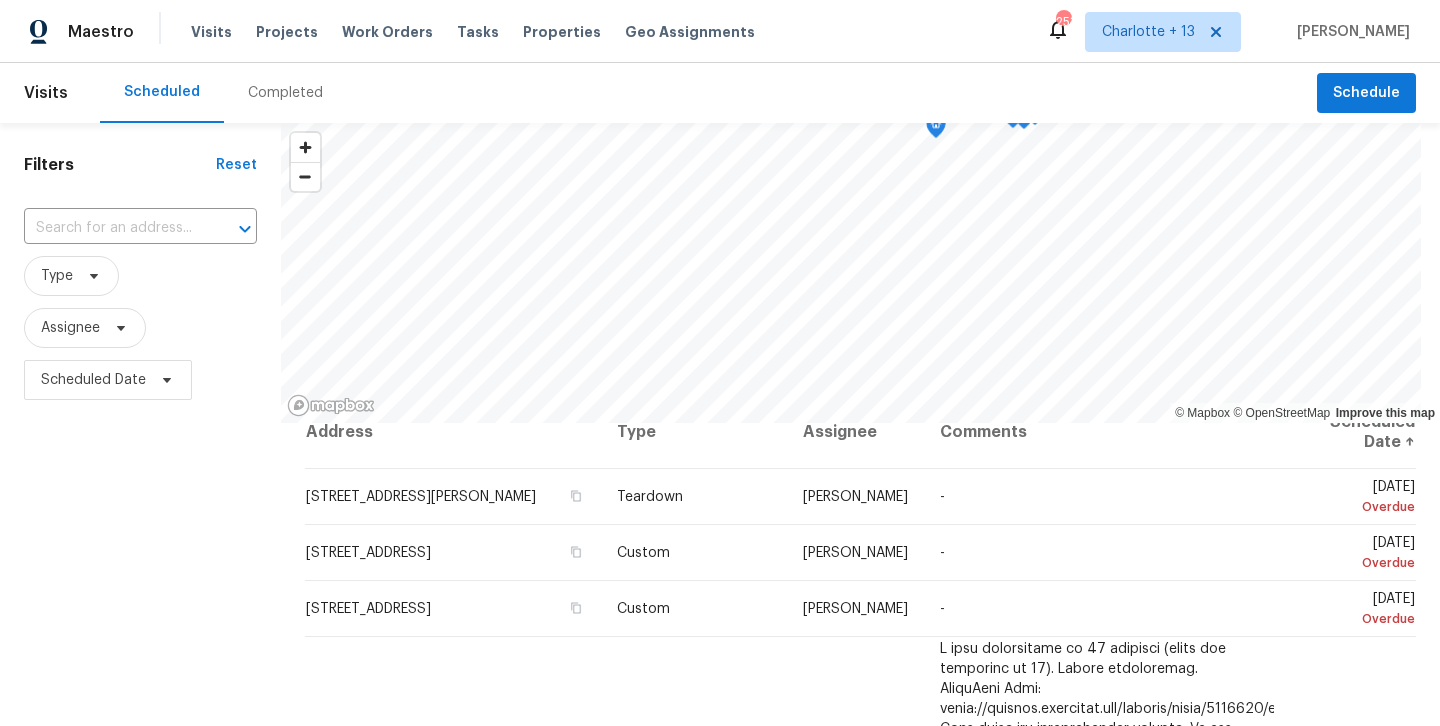 scroll, scrollTop: 0, scrollLeft: 0, axis: both 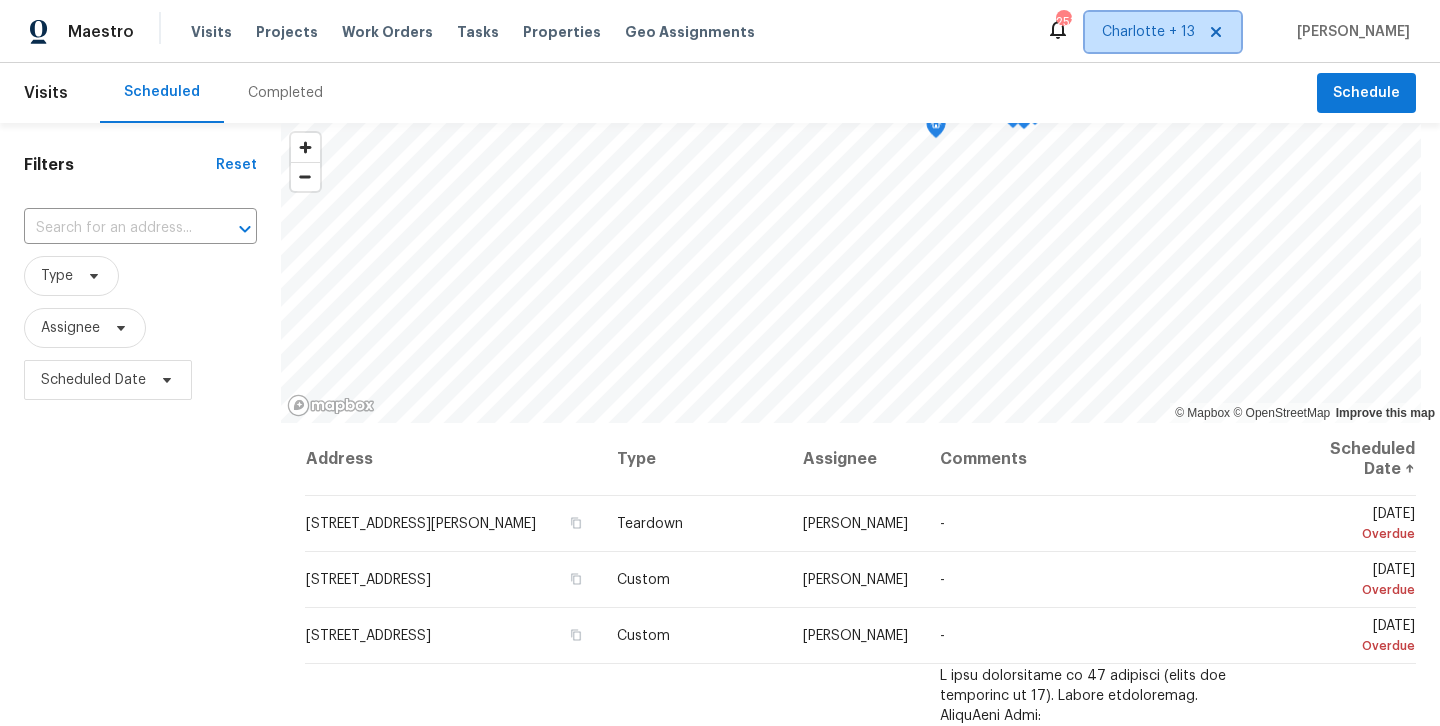 click on "Charlotte + 13" at bounding box center [1148, 32] 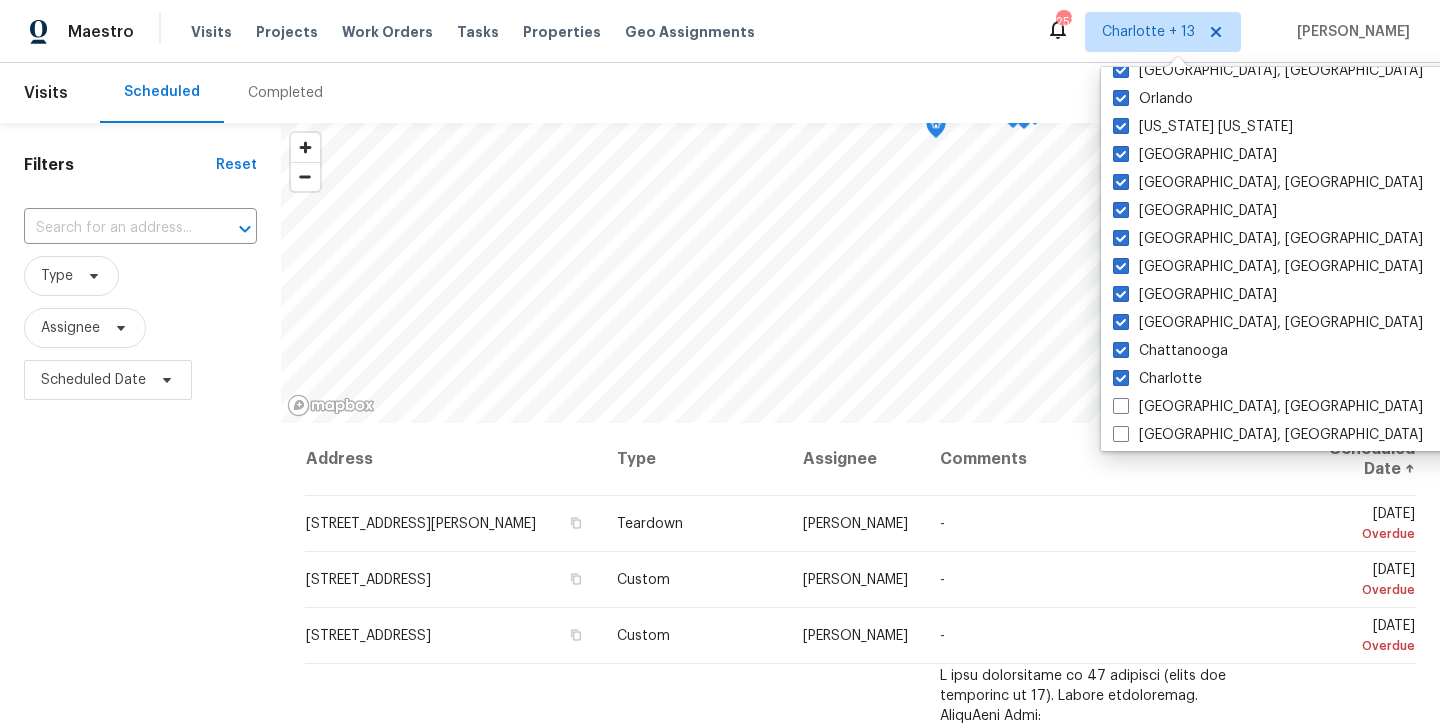 scroll, scrollTop: 71, scrollLeft: 0, axis: vertical 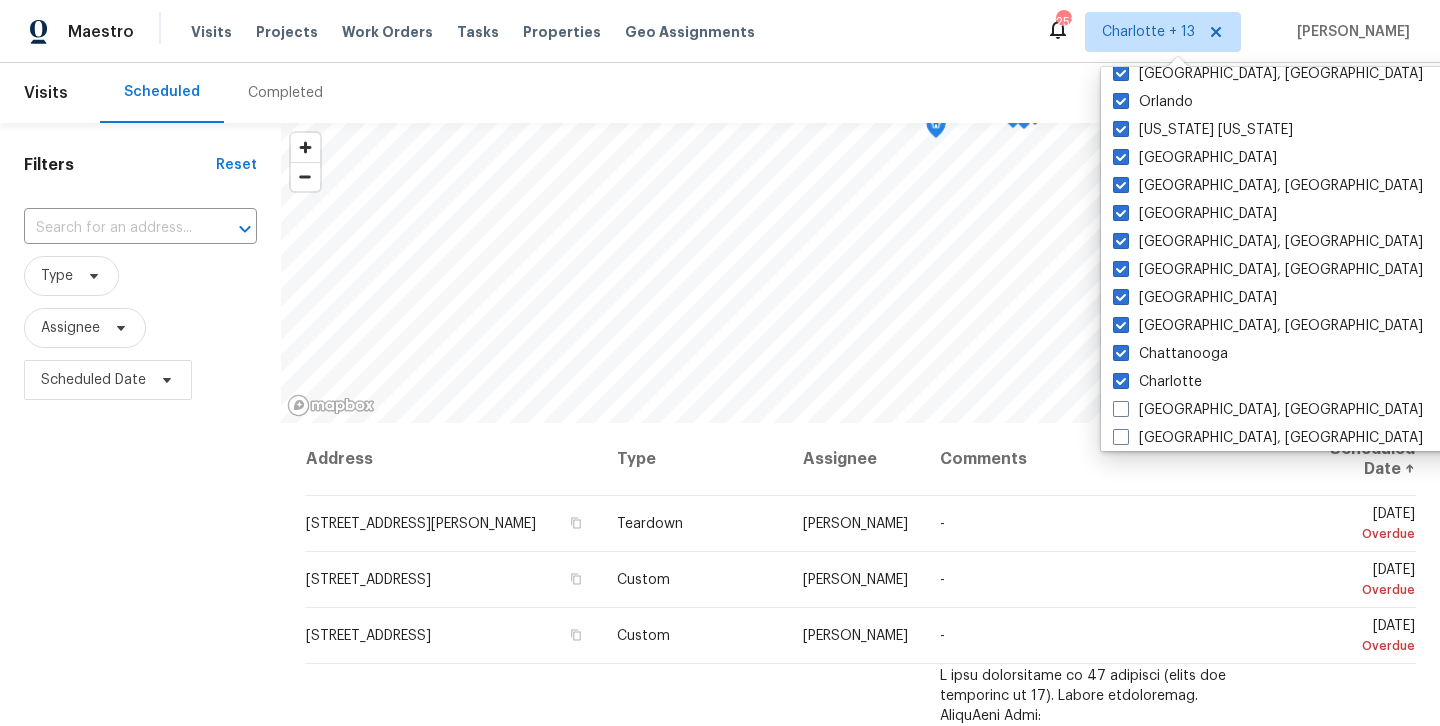 click on "Maestro Visits Projects Work Orders Tasks Properties Geo Assignments 253 Charlotte + 13 Fernando Ortiz" at bounding box center (720, 31) 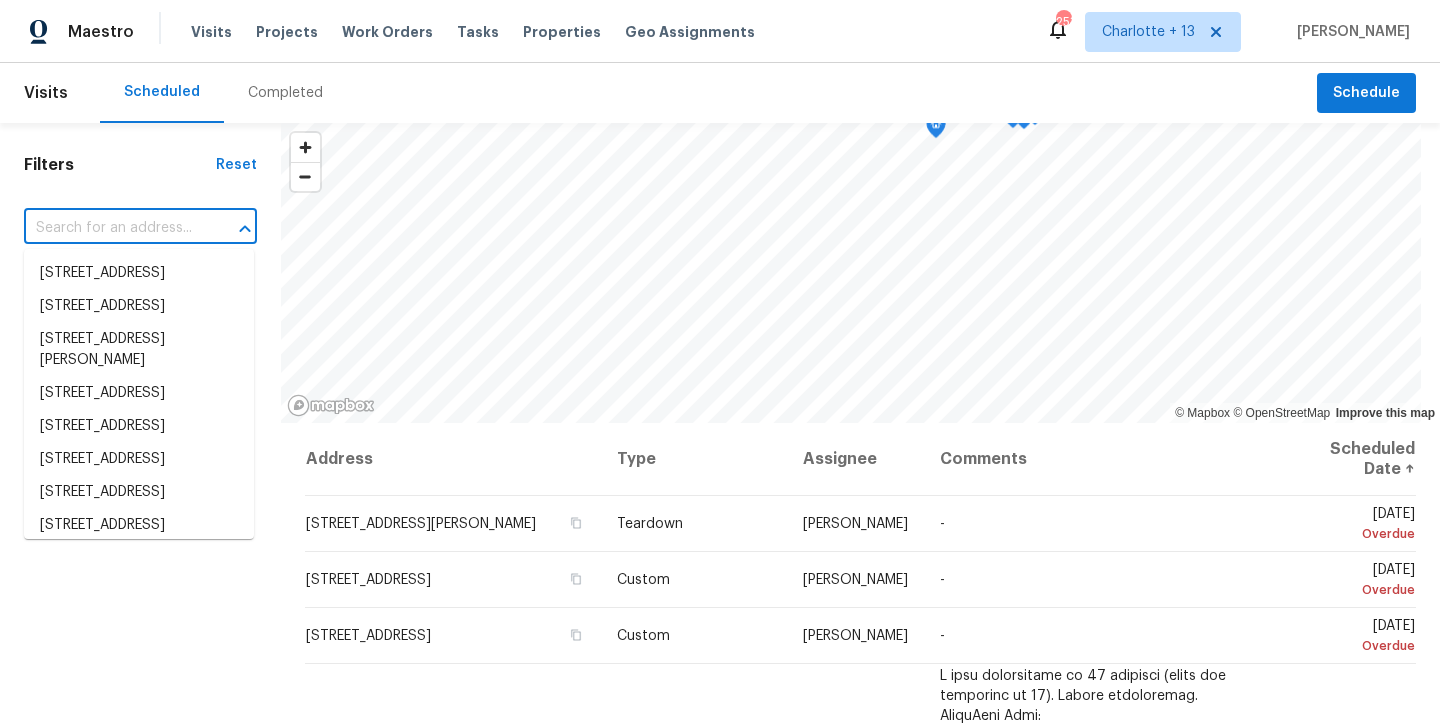 click at bounding box center (112, 228) 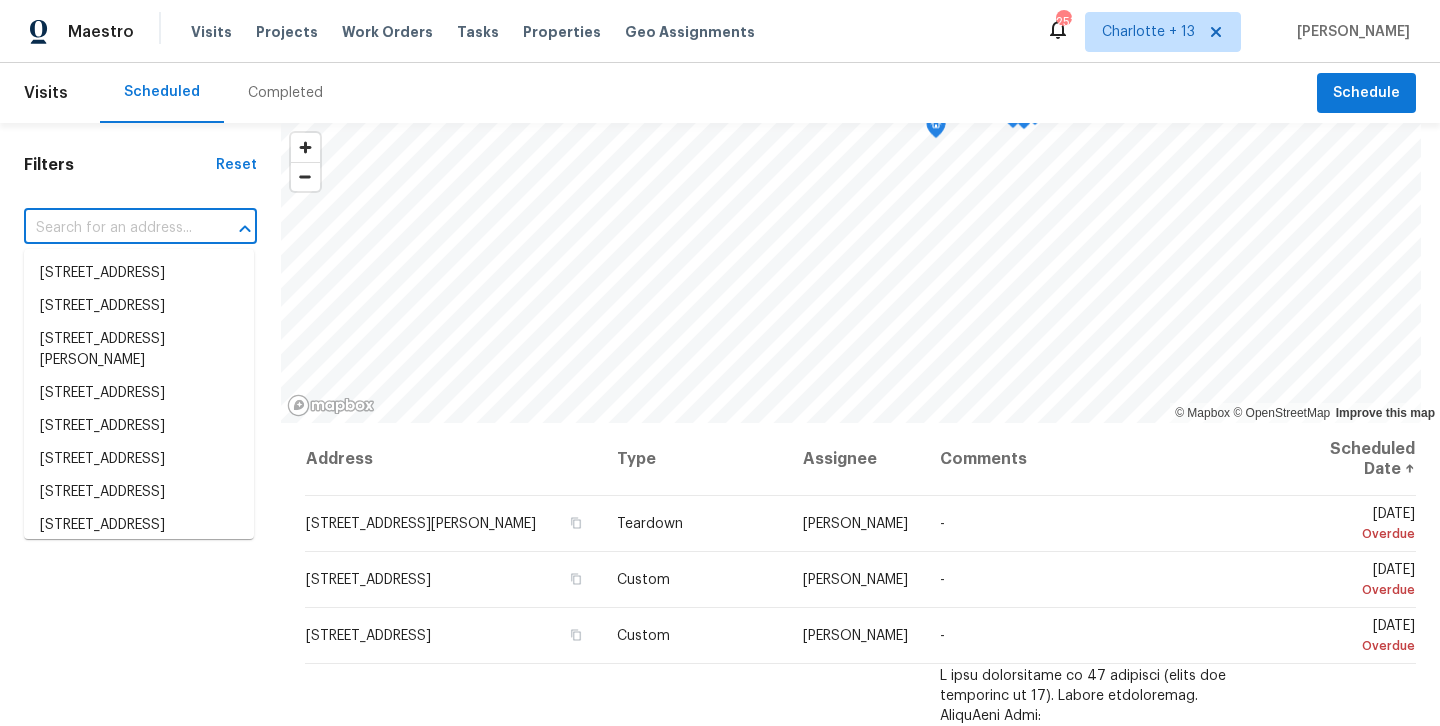 paste on "1084 Doyle RD" 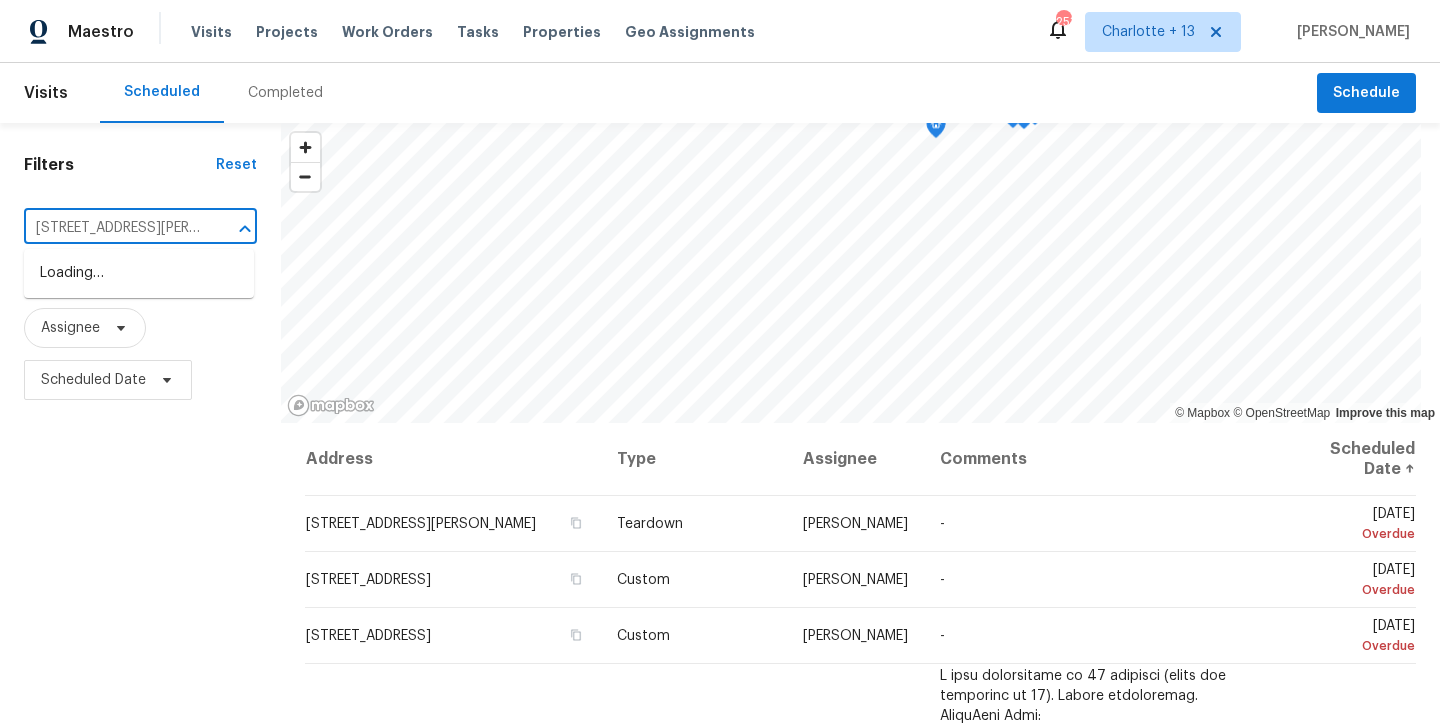 type on "1084 Doyle RD" 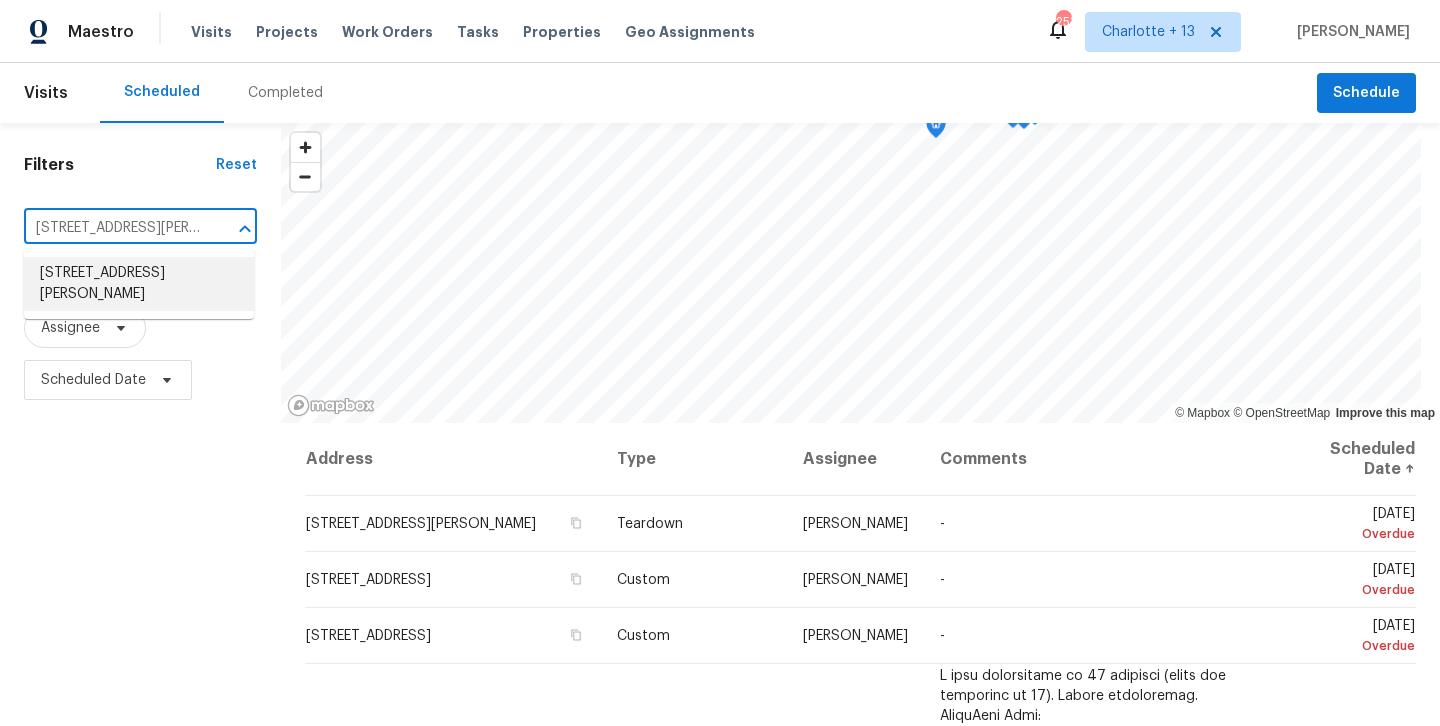 click on "[STREET_ADDRESS][PERSON_NAME]" at bounding box center [139, 284] 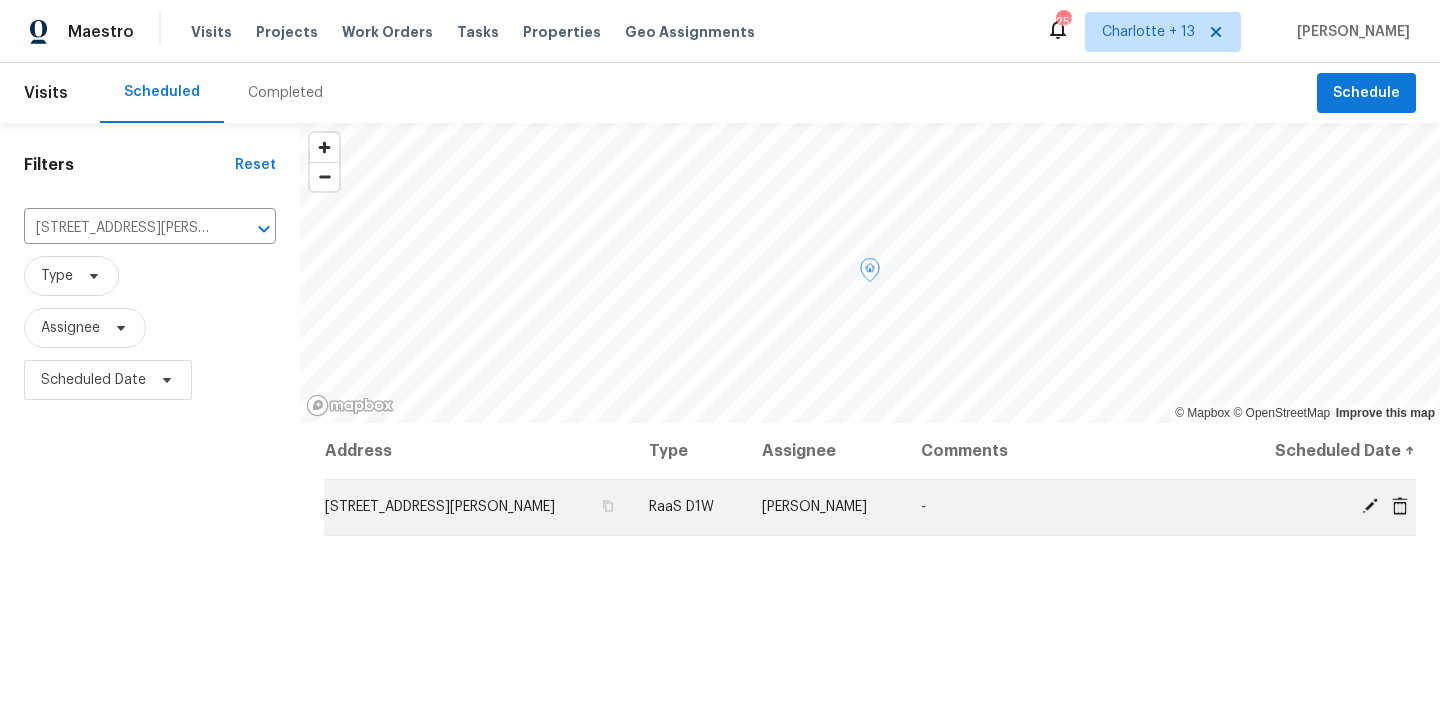 click 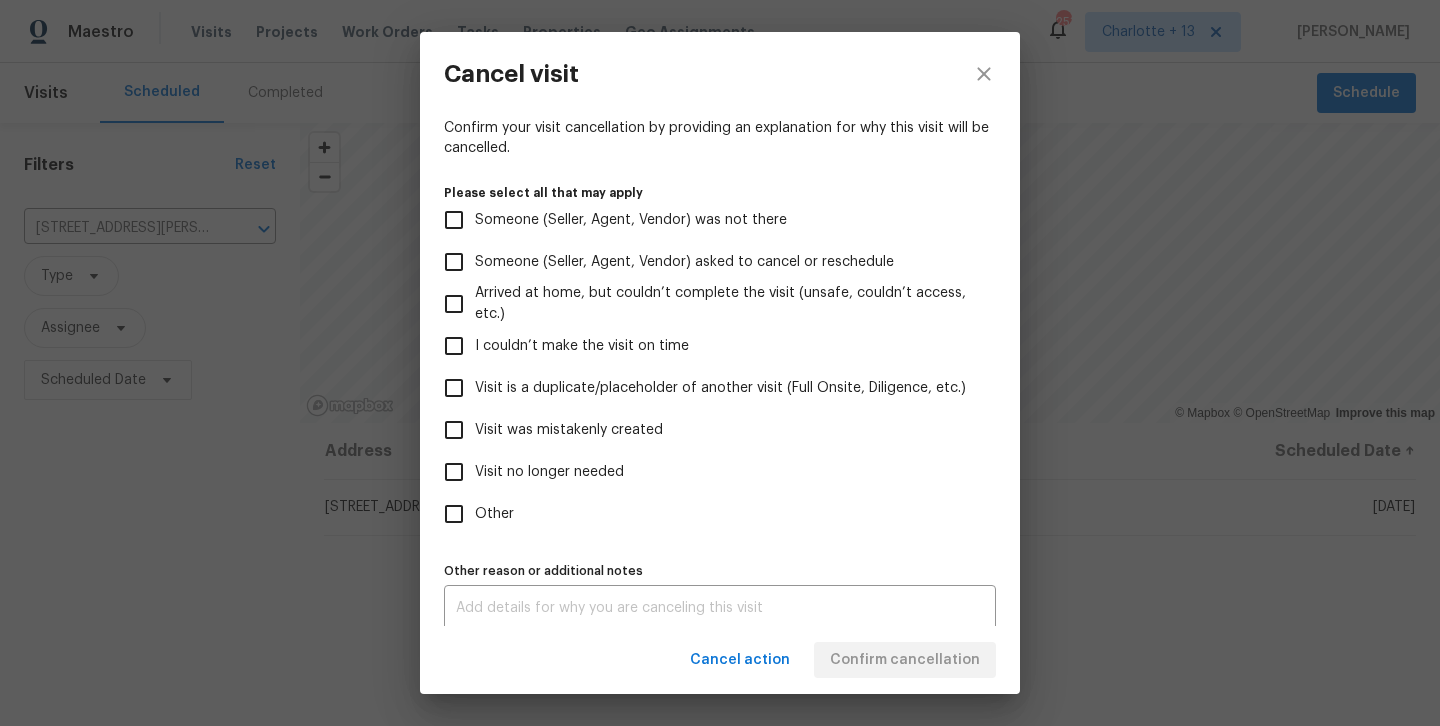 scroll, scrollTop: 164, scrollLeft: 0, axis: vertical 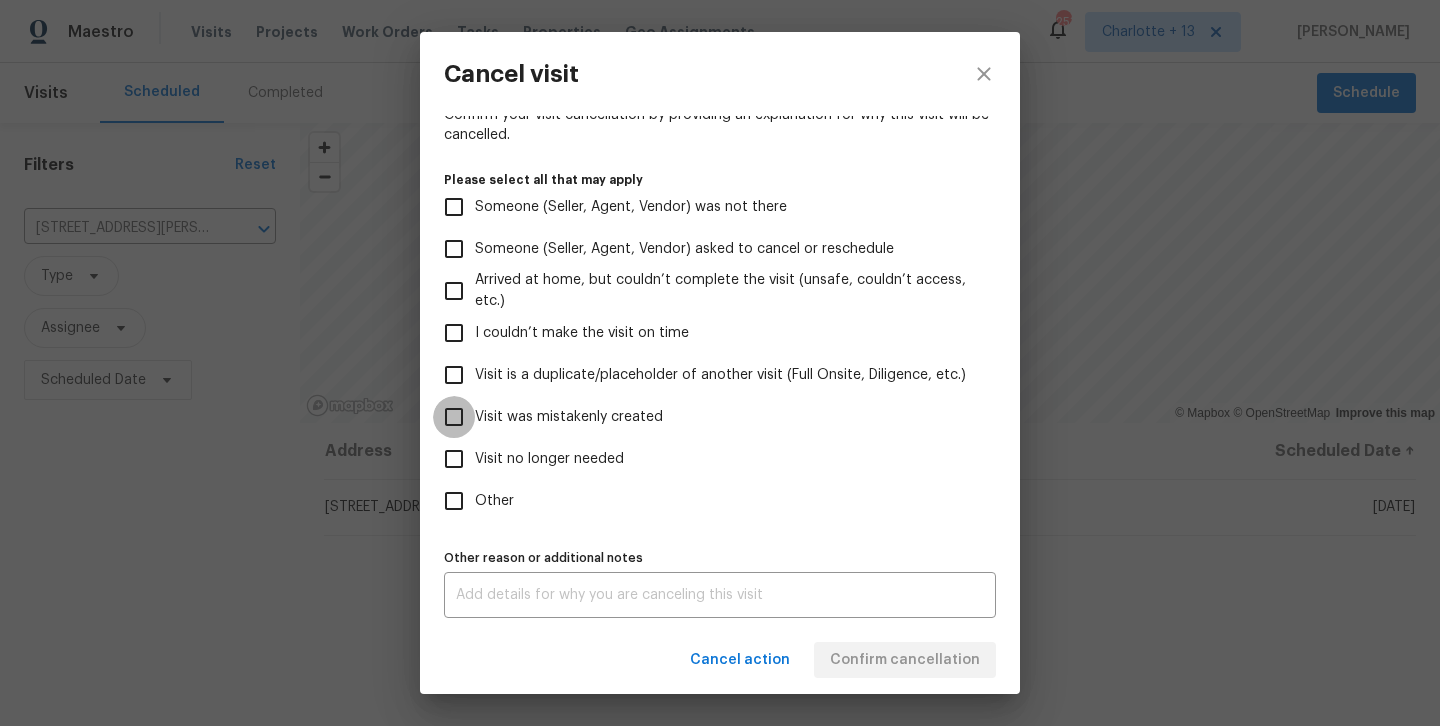 click on "Visit was mistakenly created" at bounding box center (454, 417) 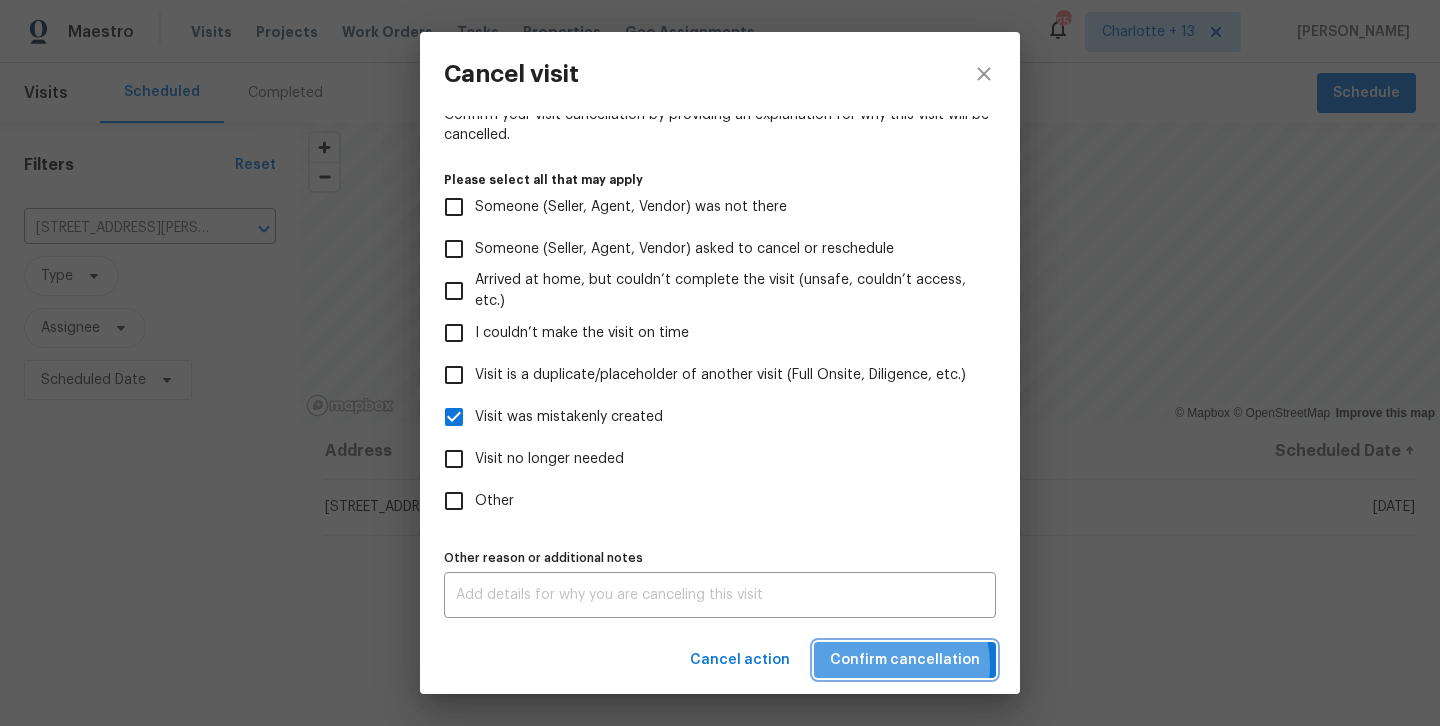 click on "Confirm cancellation" at bounding box center [905, 660] 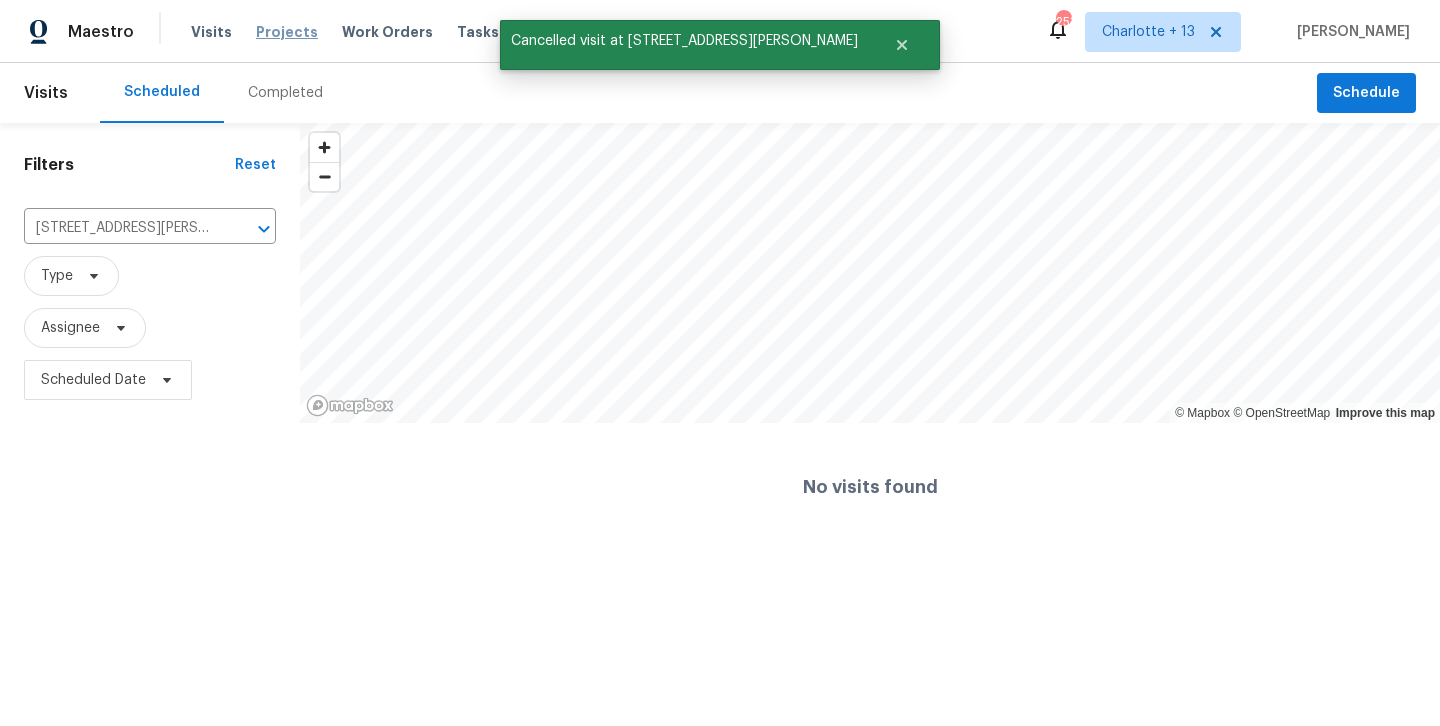 click on "Projects" at bounding box center [287, 32] 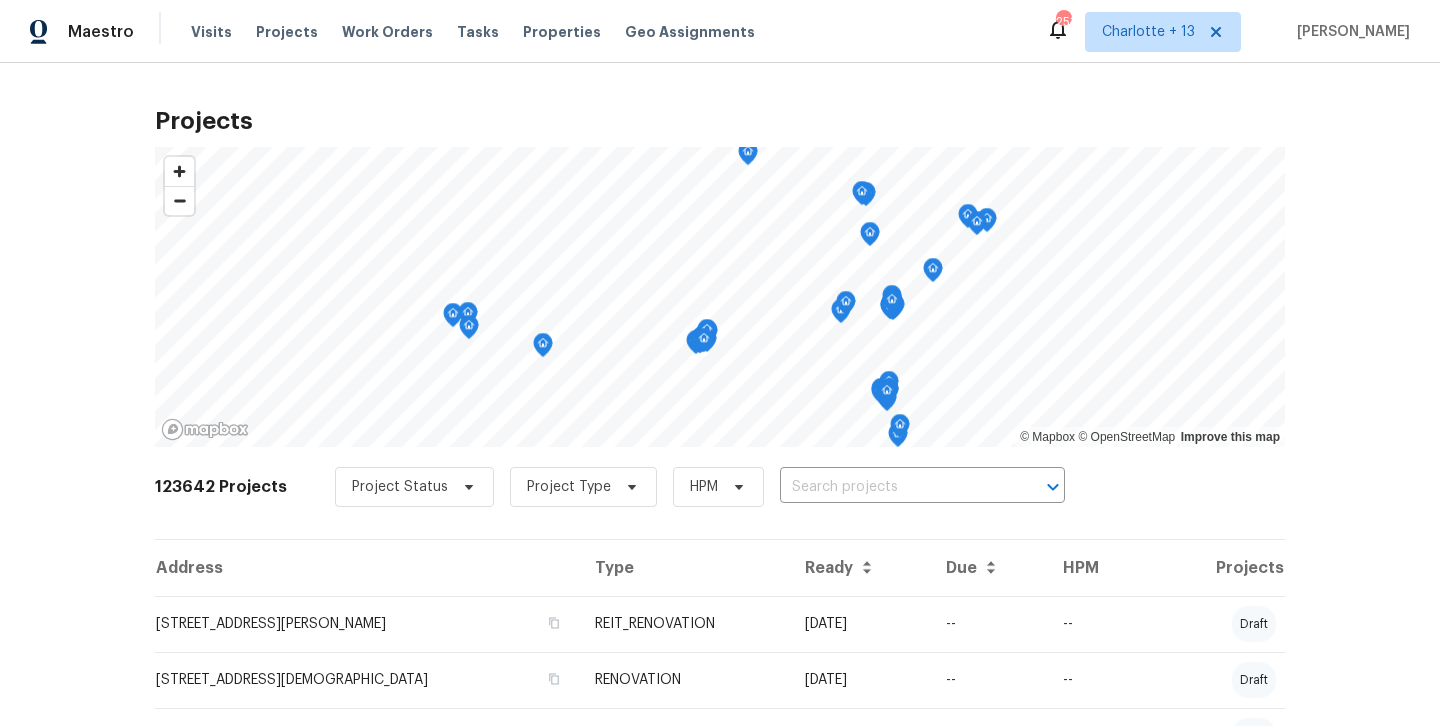click at bounding box center (894, 487) 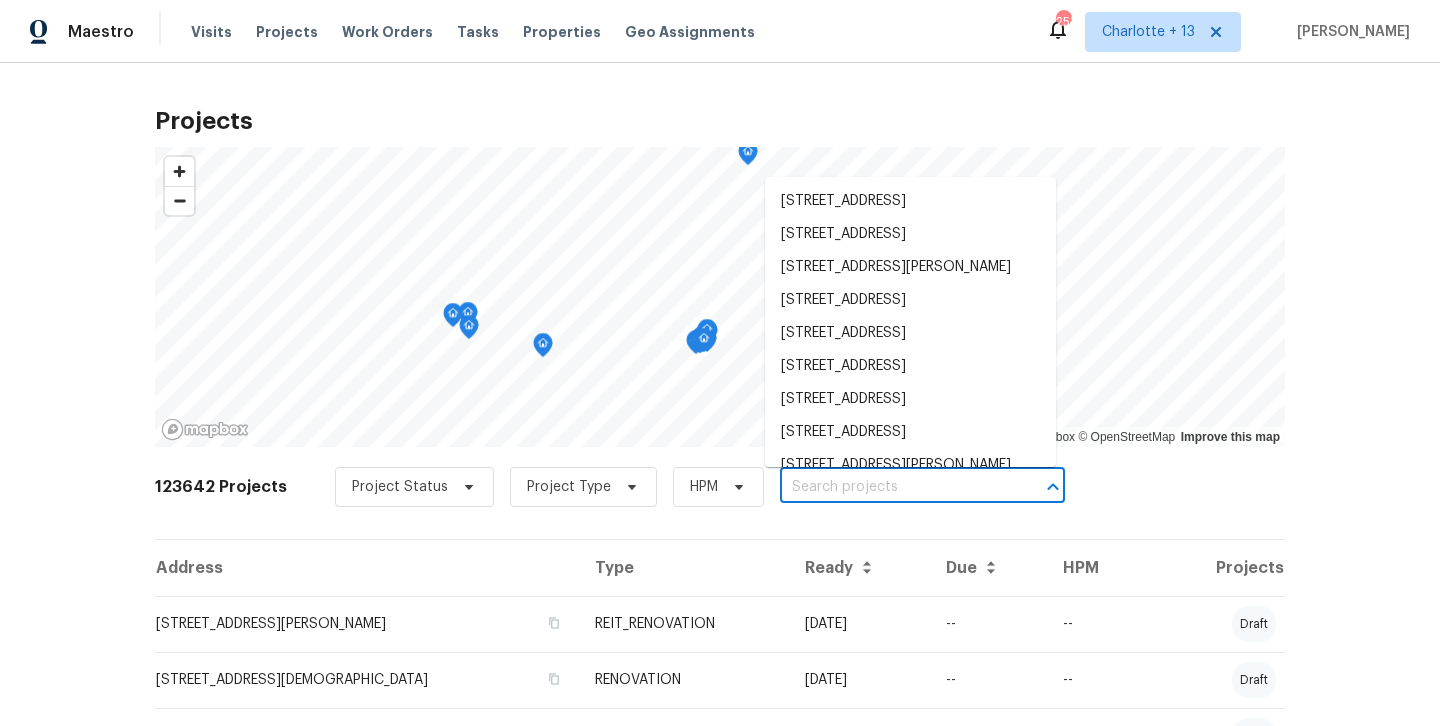 paste on "1084 Doyle RD" 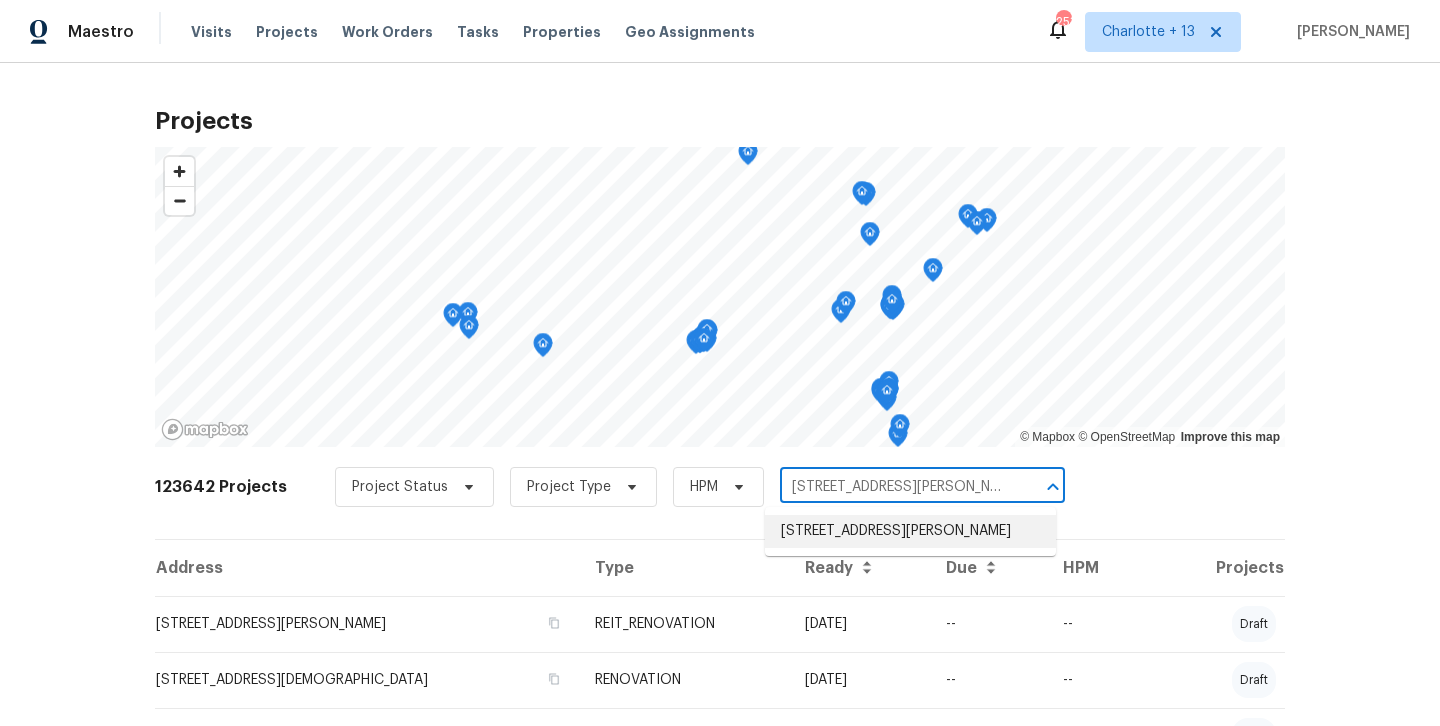 click on "[STREET_ADDRESS][PERSON_NAME]" at bounding box center [910, 531] 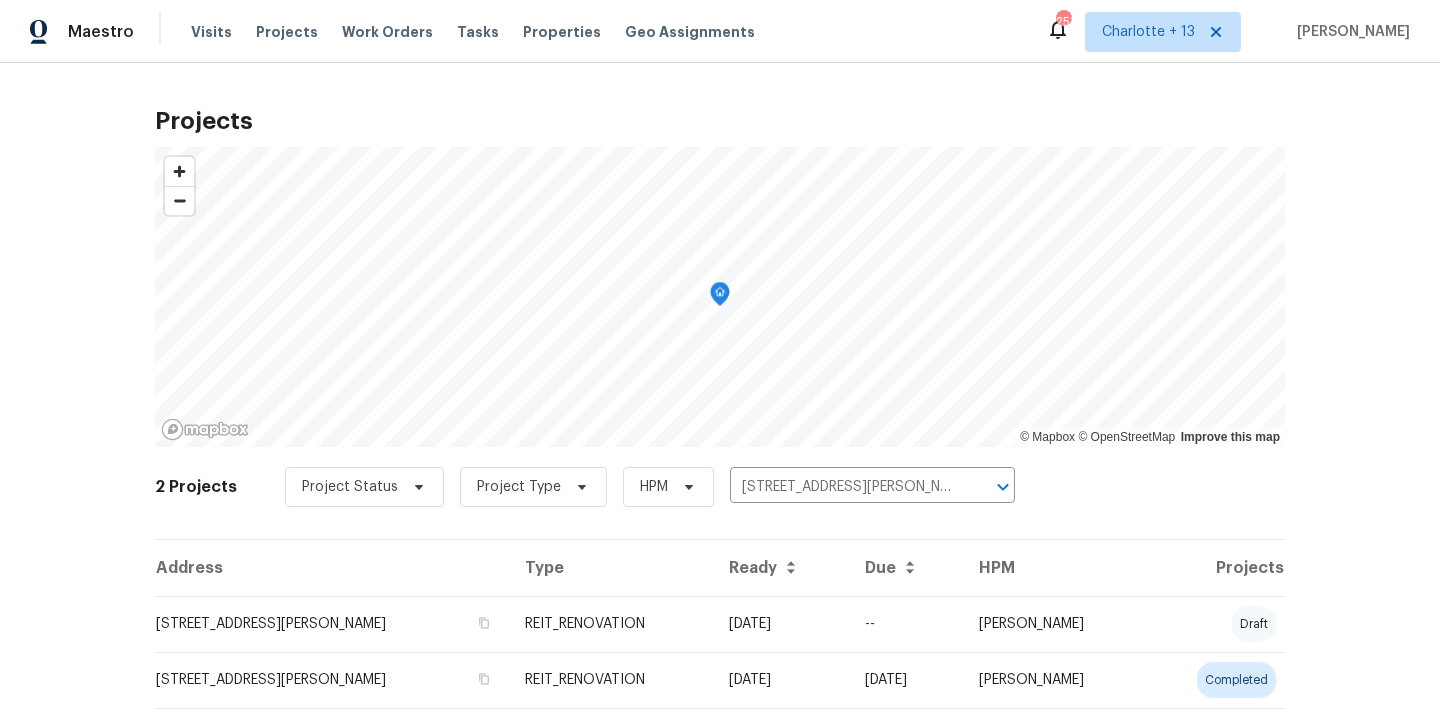 scroll, scrollTop: 46, scrollLeft: 0, axis: vertical 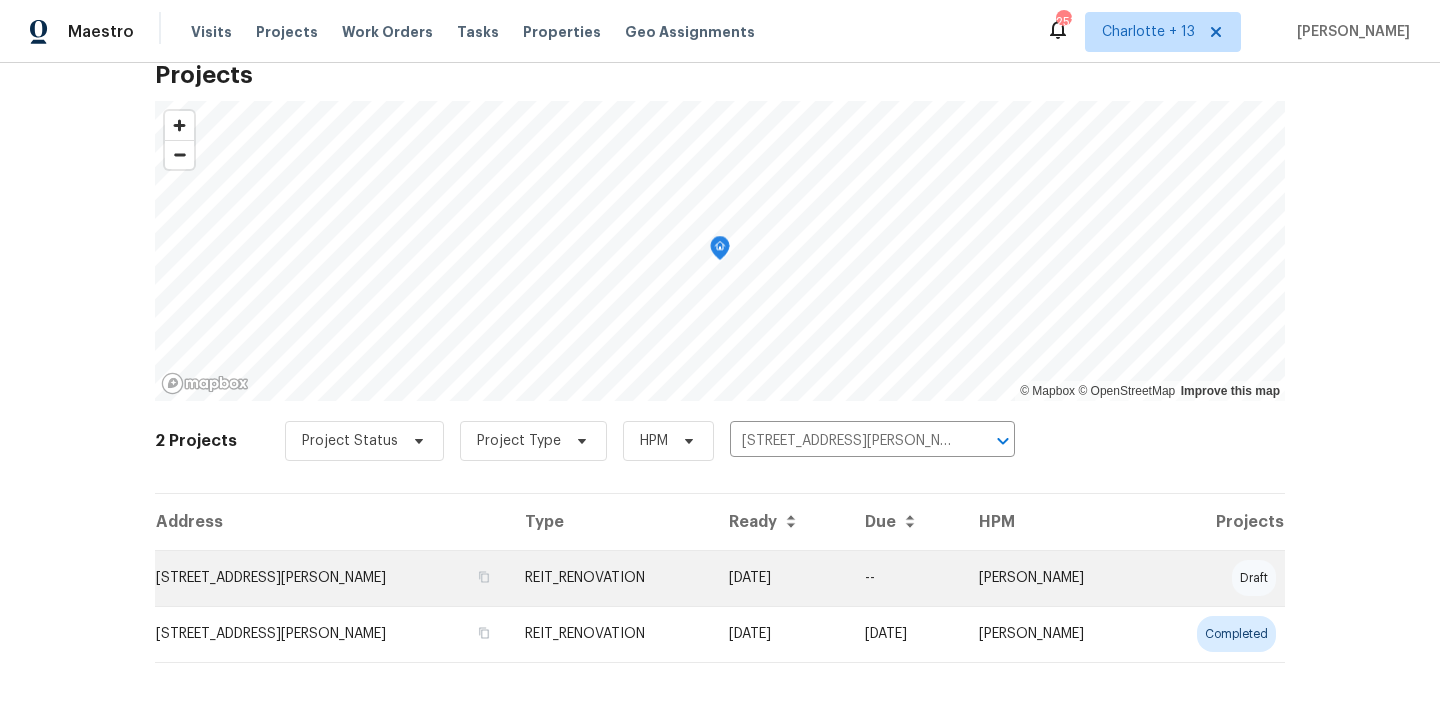 click on "[DATE]" at bounding box center [781, 578] 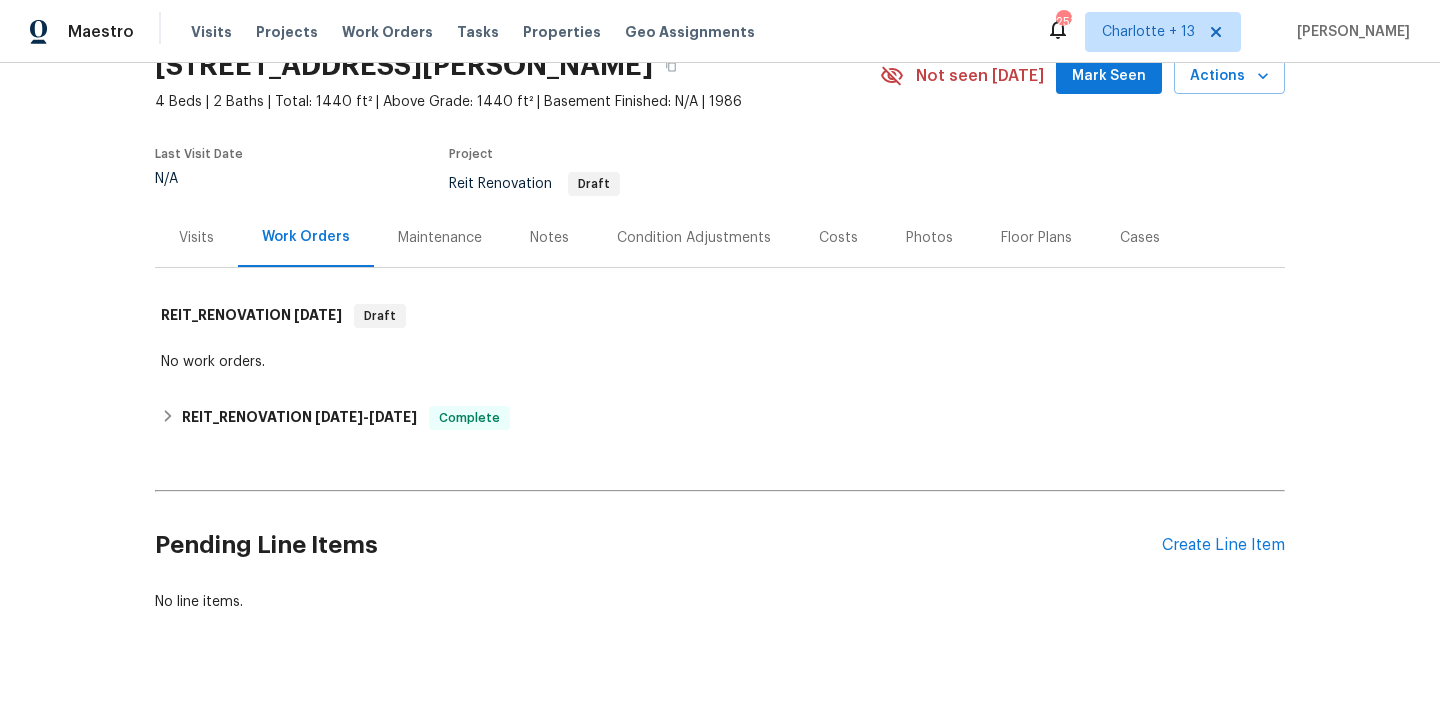 scroll, scrollTop: 97, scrollLeft: 0, axis: vertical 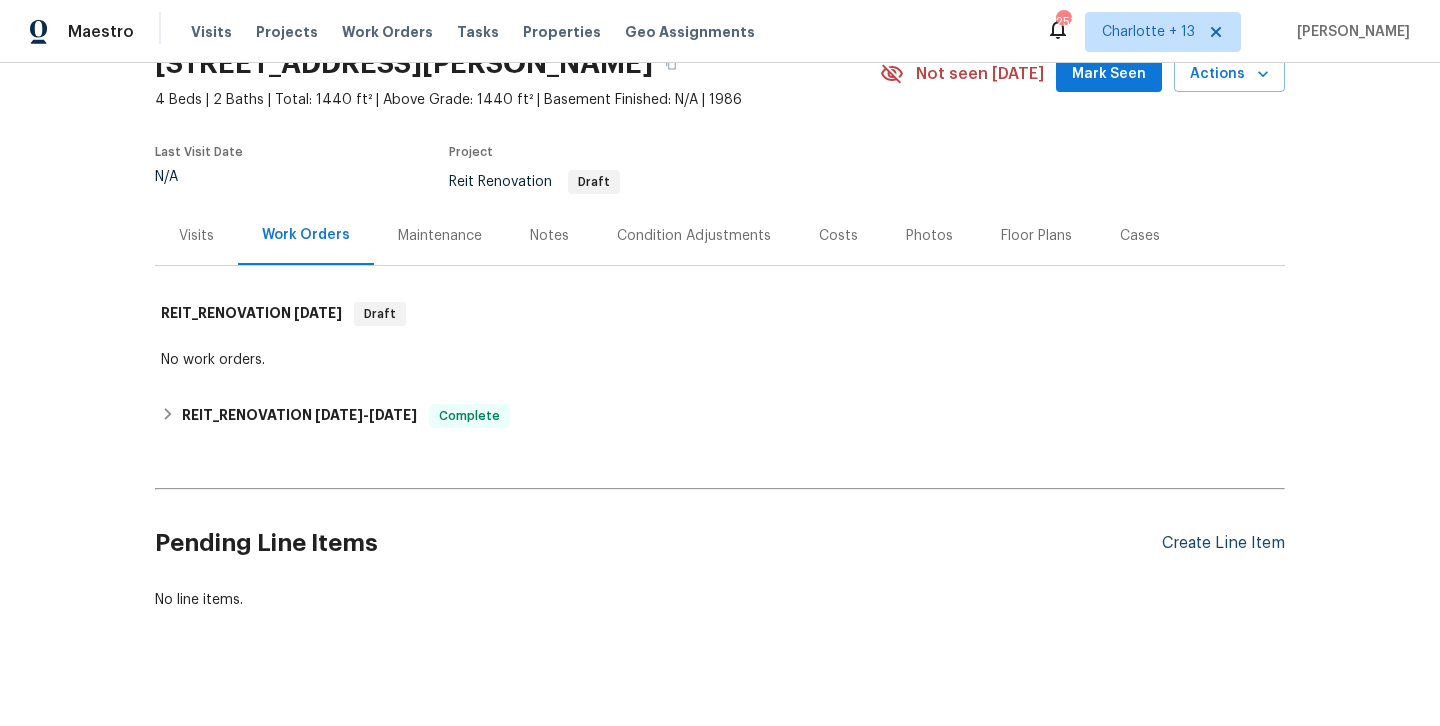 click on "Create Line Item" at bounding box center (1223, 543) 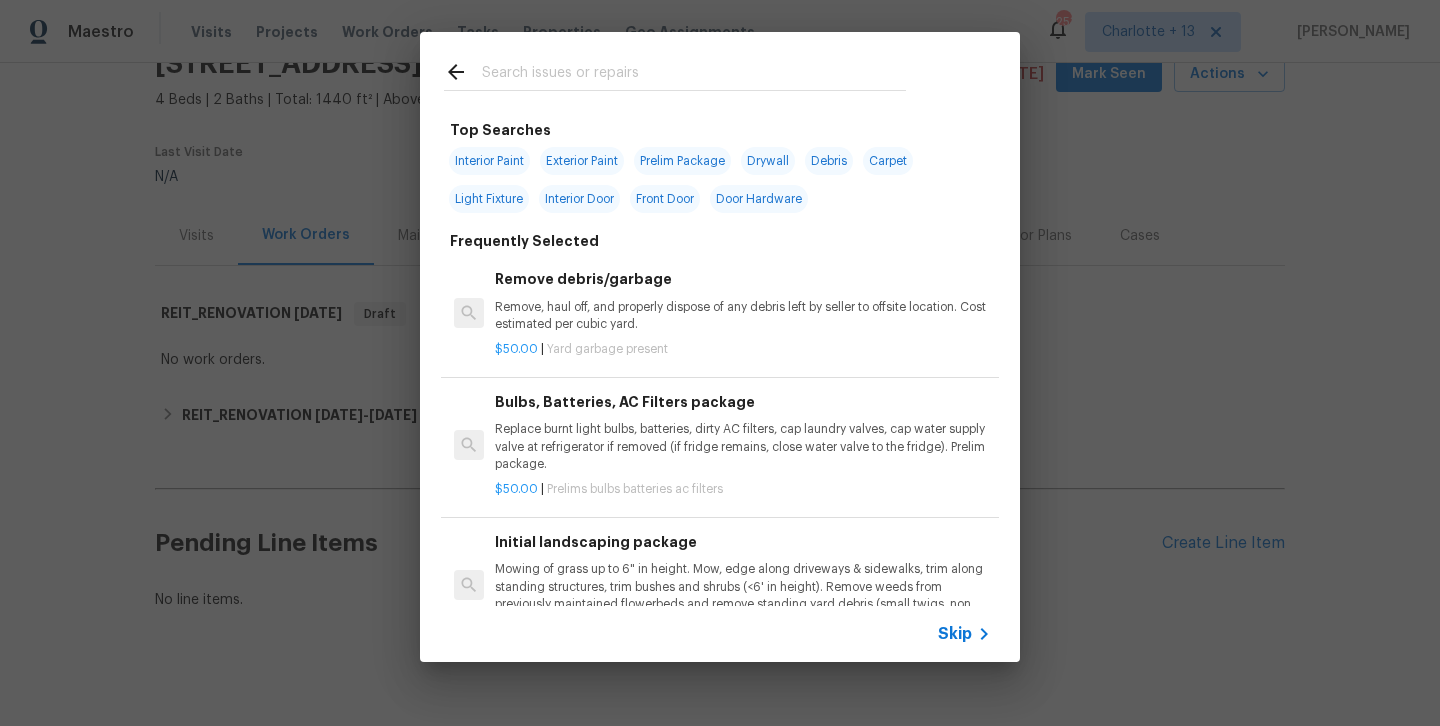 click on "Top Searches Interior Paint Exterior Paint Prelim Package Drywall Debris Carpet Light Fixture Interior Door Front Door Door Hardware Frequently Selected Remove debris/garbage Remove, haul off, and properly dispose of any debris left by seller to offsite location. Cost estimated per cubic yard. $50.00   |   Yard garbage present Bulbs, Batteries, AC Filters package Replace burnt light bulbs, batteries, dirty AC filters, cap laundry valves, cap water supply valve at refrigerator if removed (if fridge remains, close water valve to the fridge). Prelim package. $50.00   |   Prelims bulbs batteries ac filters Initial landscaping package Mowing of grass up to 6" in height. Mow, edge along driveways & sidewalks, trim along standing structures, trim bushes and shrubs (<6' in height). Remove weeds from previously maintained flowerbeds and remove standing yard debris (small twigs, non seasonal falling leaves).  Use leaf blower to remove clippings from hard surfaces." $300.00   |   Prelims landscaping $10.00   |   $75.00" at bounding box center [720, 347] 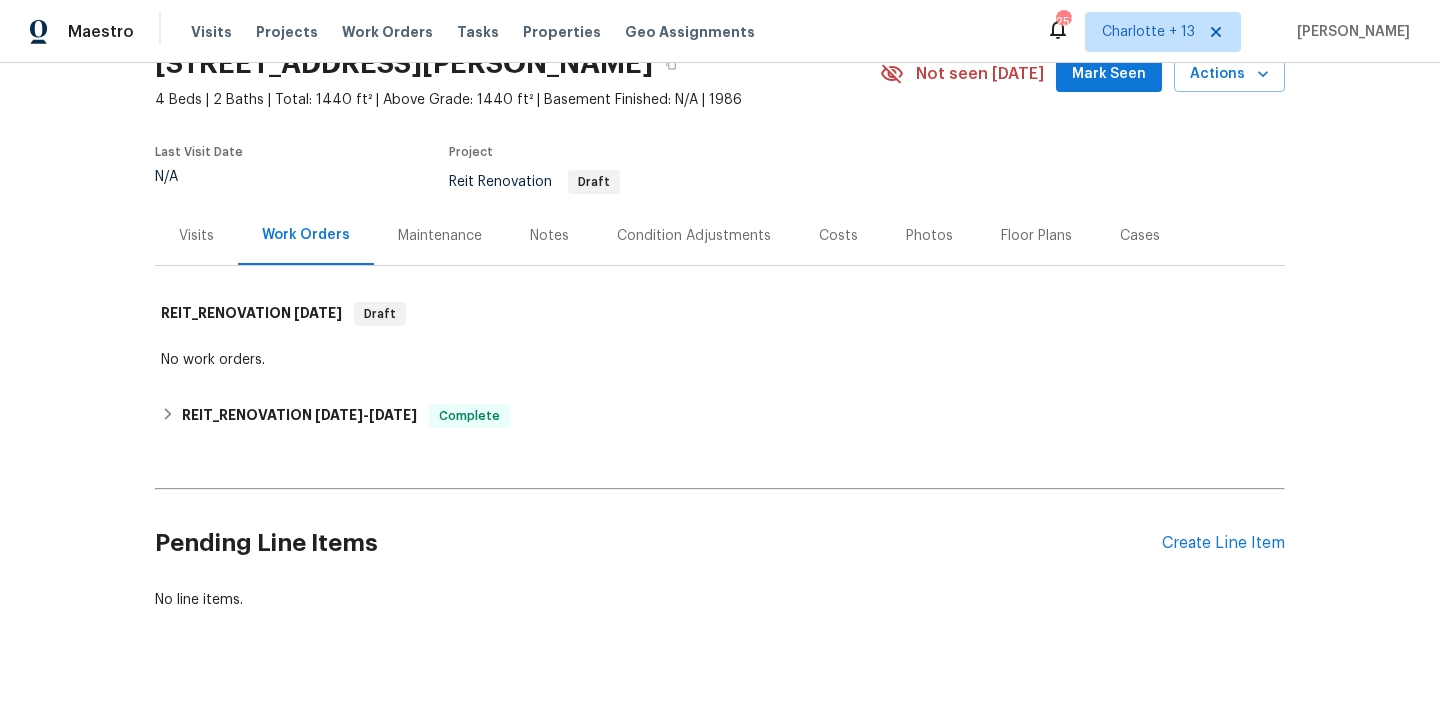 click on "Back to all projects 1084 Doyle Rd, Deltona, FL 32725 4 Beds | 2 Baths | Total: 1440 ft² | Above Grade: 1440 ft² | Basement Finished: N/A | 1986 Not seen today Mark Seen Actions Last Visit Date N/A Project Reit Renovation   Draft Visits Work Orders Maintenance Notes Condition Adjustments Costs Photos Floor Plans Cases REIT_RENOVATION   7/16/25 Draft No work orders. REIT_RENOVATION   6/25/25  -  6/30/25 Complete No work orders. Pending Line Items Create Line Item No line items." at bounding box center [720, 394] 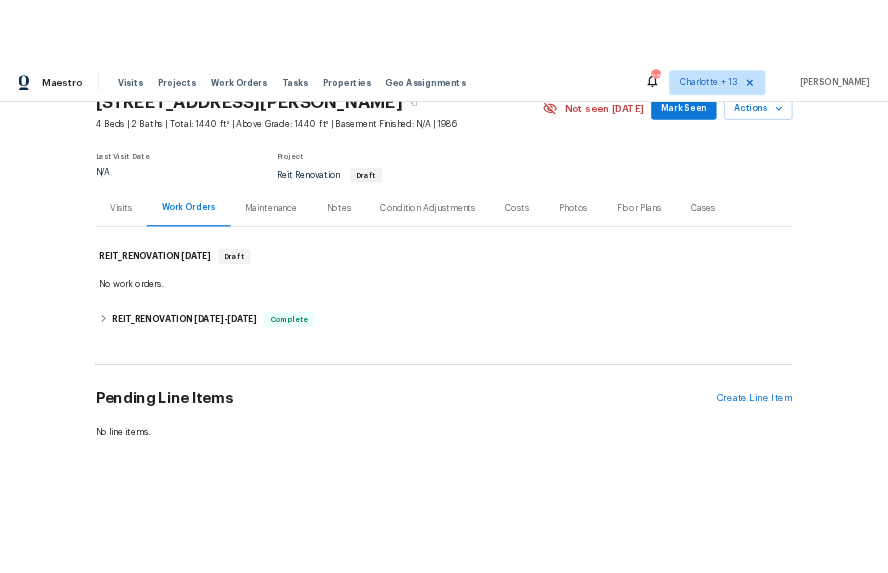 scroll, scrollTop: 117, scrollLeft: 0, axis: vertical 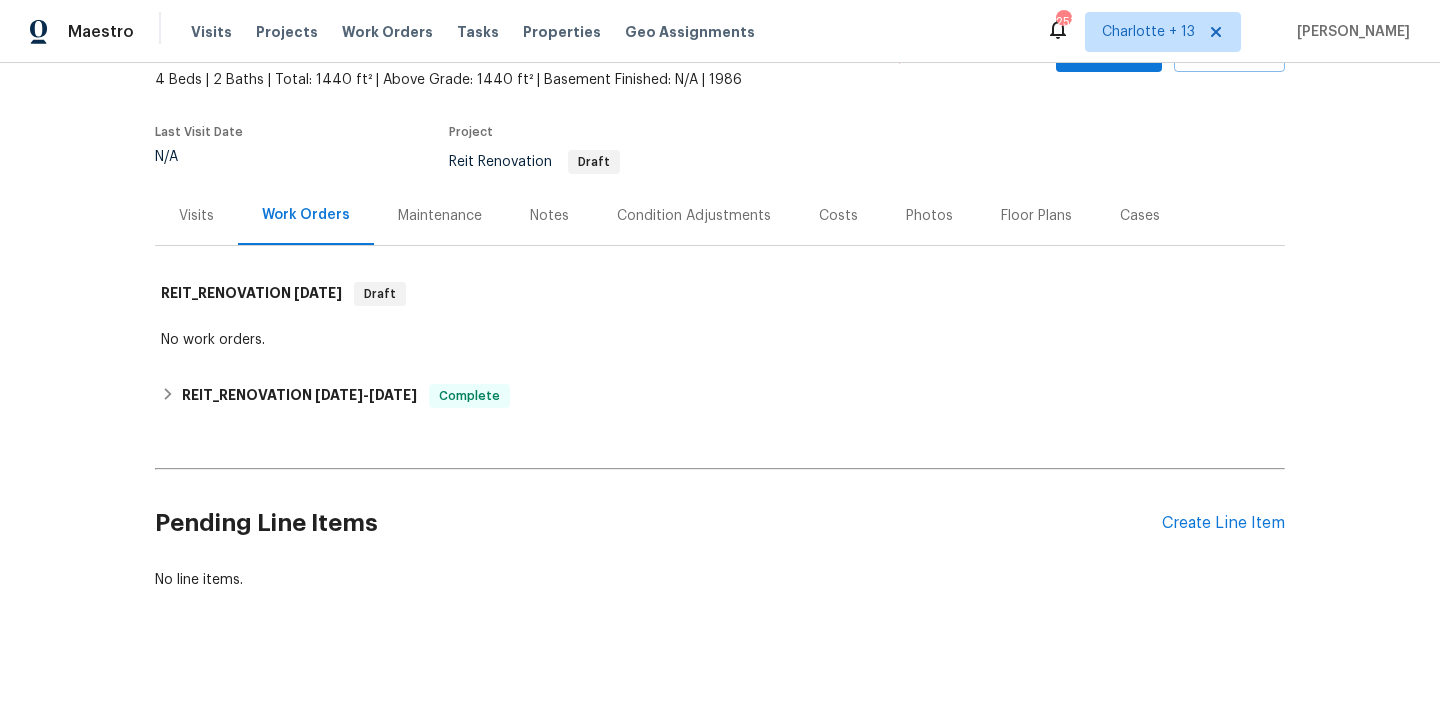 drag, startPoint x: 818, startPoint y: 725, endPoint x: 818, endPoint y: 706, distance: 19 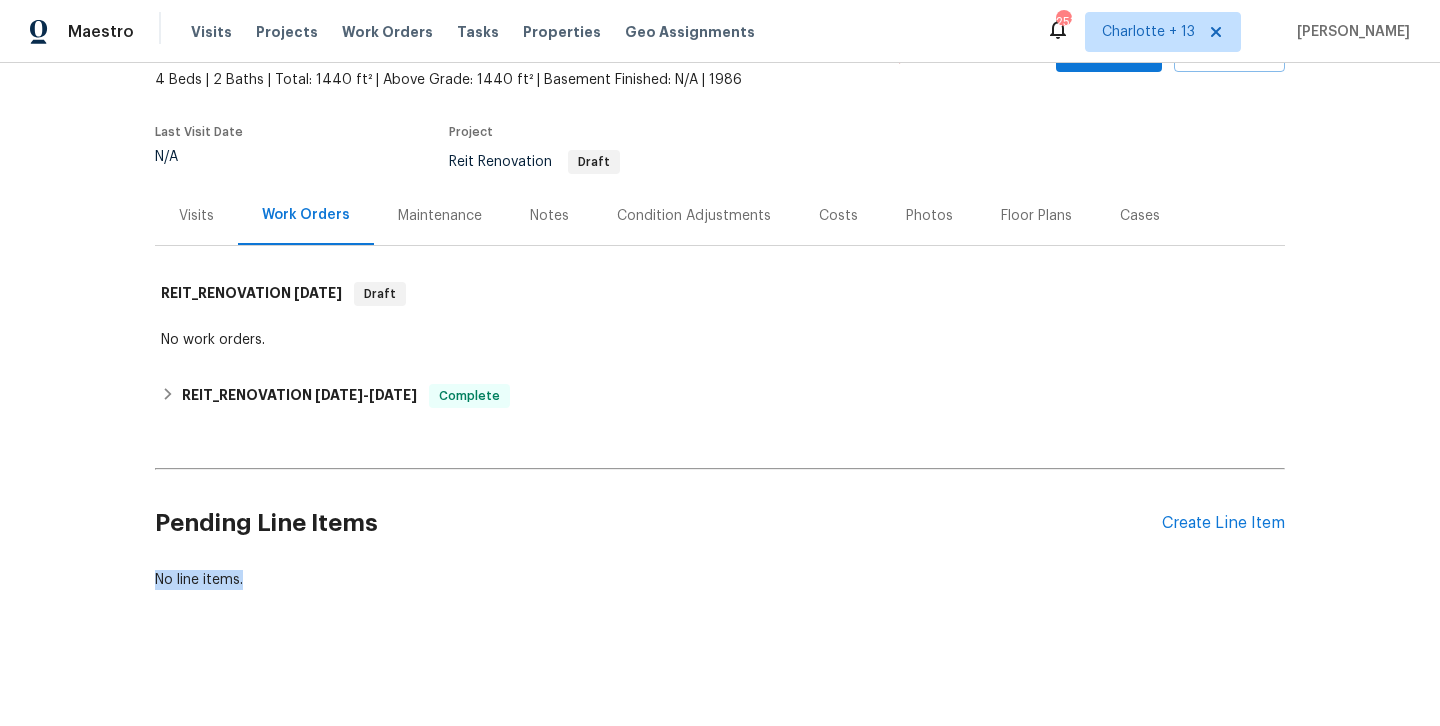 click on "Back to all projects 1084 Doyle Rd, Deltona, FL 32725 4 Beds | 2 Baths | Total: 1440 ft² | Above Grade: 1440 ft² | Basement Finished: N/A | 1986 Not seen today Mark Seen Actions Last Visit Date N/A Project Reit Renovation   Draft Visits Work Orders Maintenance Notes Condition Adjustments Costs Photos Floor Plans Cases REIT_RENOVATION   7/16/25 Draft No work orders. REIT_RENOVATION   6/25/25  -  6/30/25 Complete No work orders. Pending Line Items Create Line Item No line items." at bounding box center (720, 394) 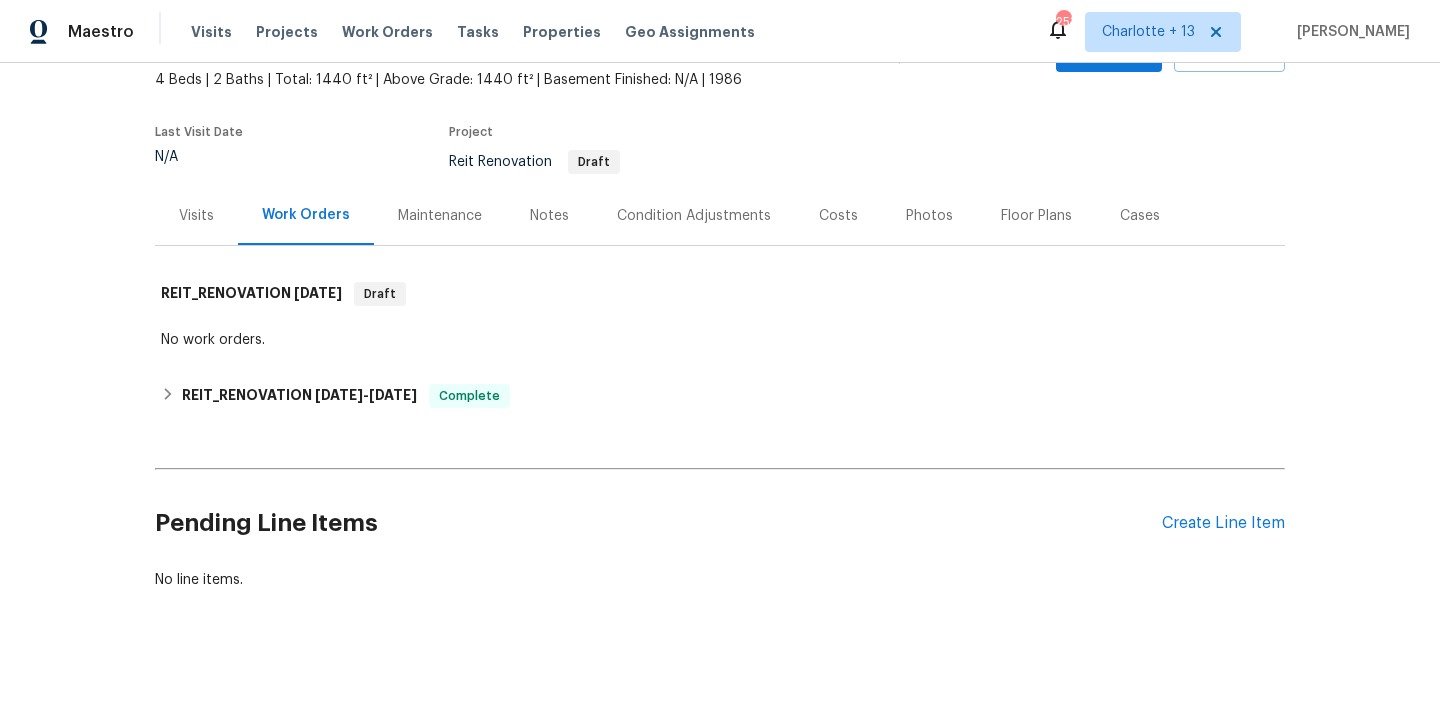 drag, startPoint x: 800, startPoint y: 696, endPoint x: 824, endPoint y: 544, distance: 153.88307 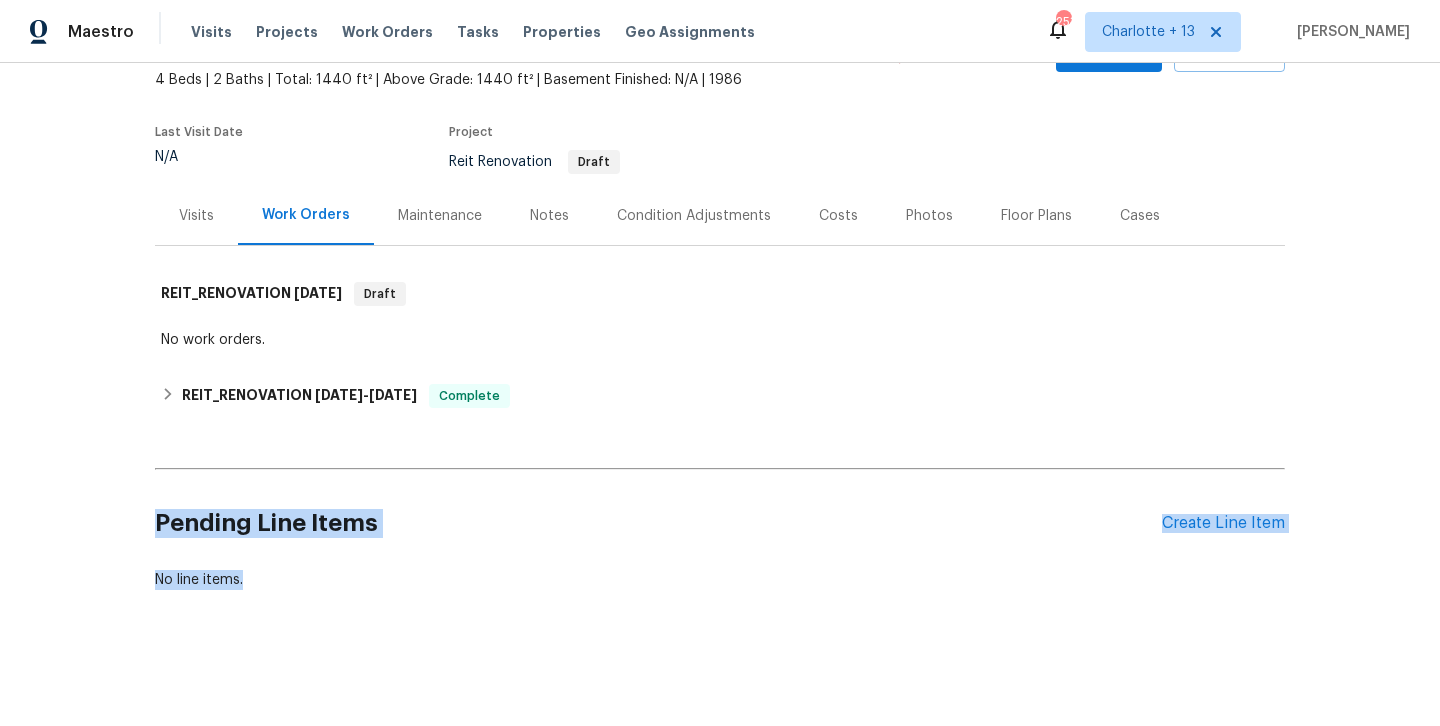 click on "Back to all projects 1084 Doyle Rd, Deltona, FL 32725 4 Beds | 2 Baths | Total: 1440 ft² | Above Grade: 1440 ft² | Basement Finished: N/A | 1986 Not seen today Mark Seen Actions Last Visit Date N/A Project Reit Renovation   Draft Visits Work Orders Maintenance Notes Condition Adjustments Costs Photos Floor Plans Cases REIT_RENOVATION   7/16/25 Draft No work orders. REIT_RENOVATION   6/25/25  -  6/30/25 Complete No work orders. Pending Line Items Create Line Item No line items." at bounding box center [720, 394] 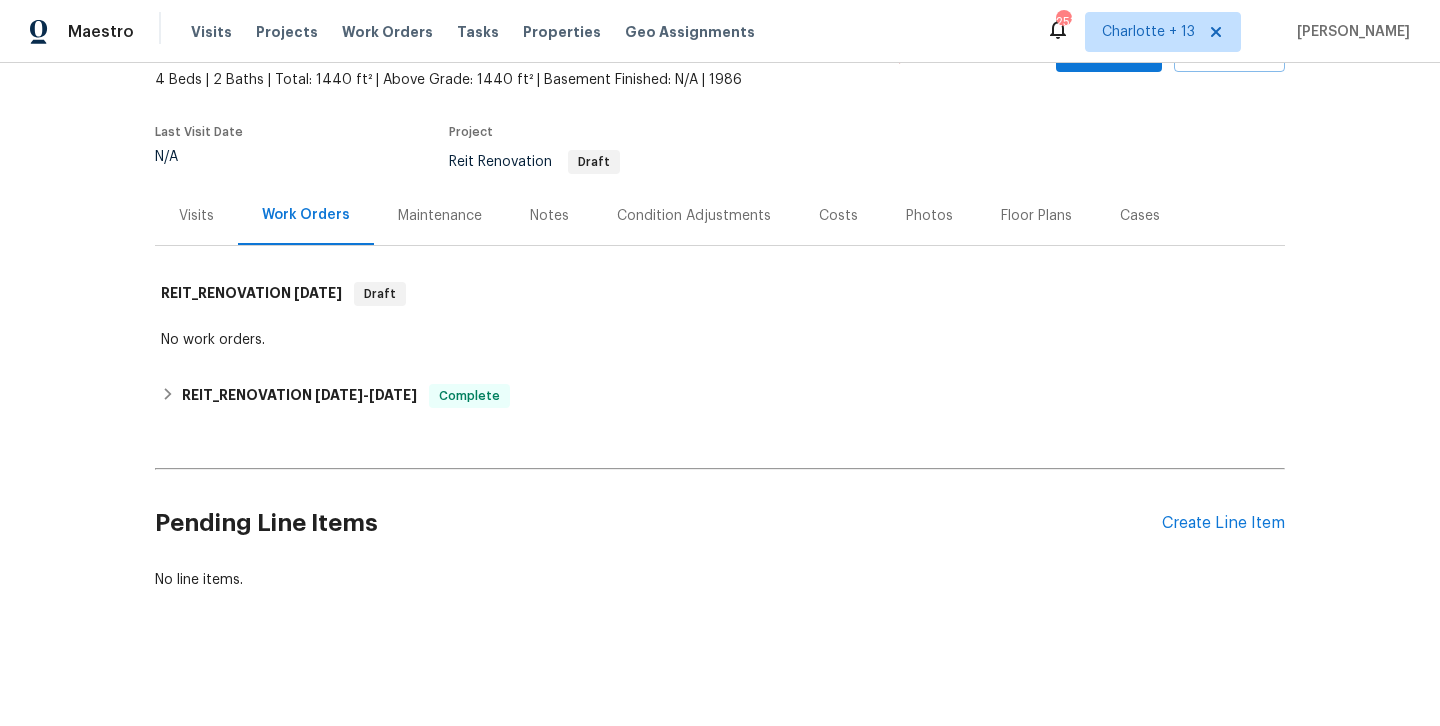 click on "Back to all projects 1084 Doyle Rd, Deltona, FL 32725 4 Beds | 2 Baths | Total: 1440 ft² | Above Grade: 1440 ft² | Basement Finished: N/A | 1986 Not seen today Mark Seen Actions Last Visit Date N/A Project Reit Renovation   Draft Visits Work Orders Maintenance Notes Condition Adjustments Costs Photos Floor Plans Cases REIT_RENOVATION   7/16/25 Draft No work orders. REIT_RENOVATION   6/25/25  -  6/30/25 Complete No work orders. Pending Line Items Create Line Item No line items." at bounding box center [720, 394] 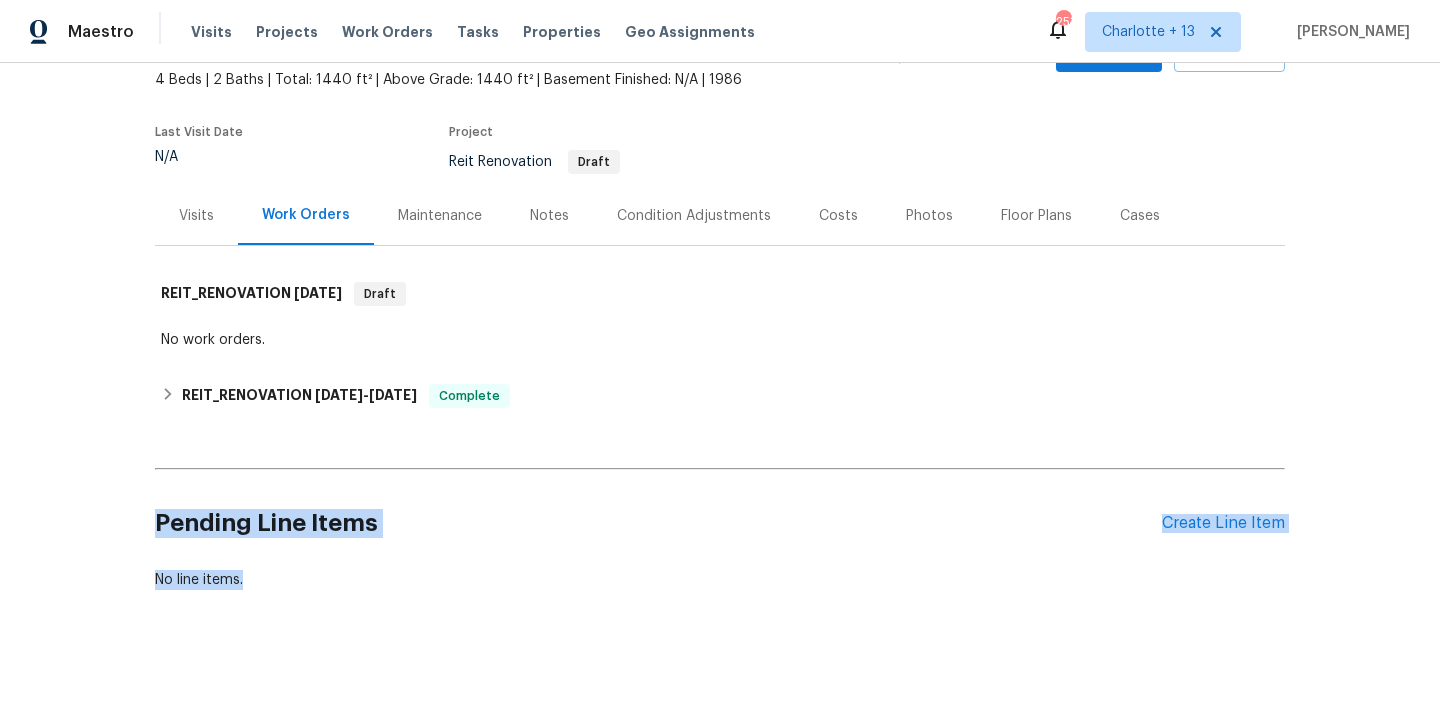 drag, startPoint x: 771, startPoint y: 725, endPoint x: 487, endPoint y: 134, distance: 655.6958 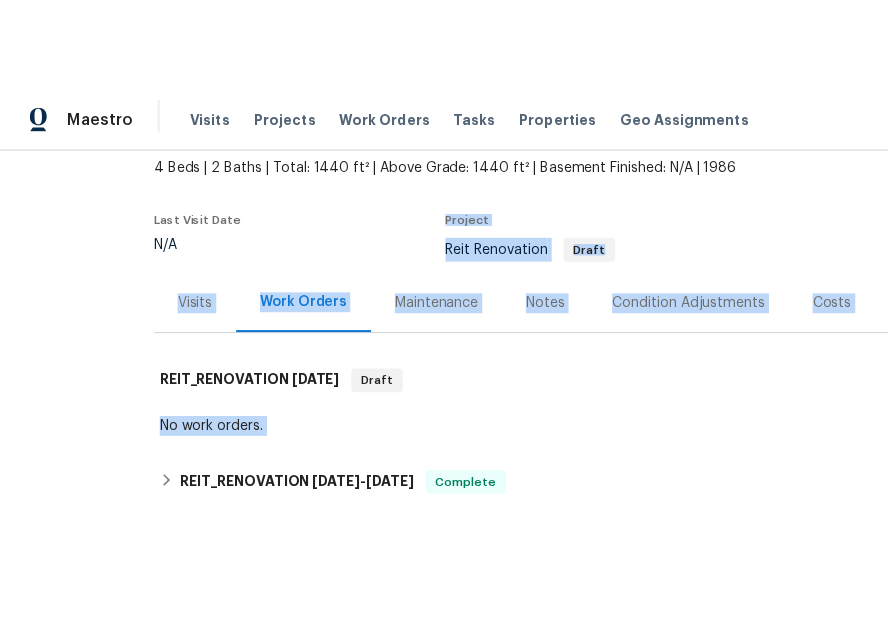 scroll, scrollTop: 117, scrollLeft: 0, axis: vertical 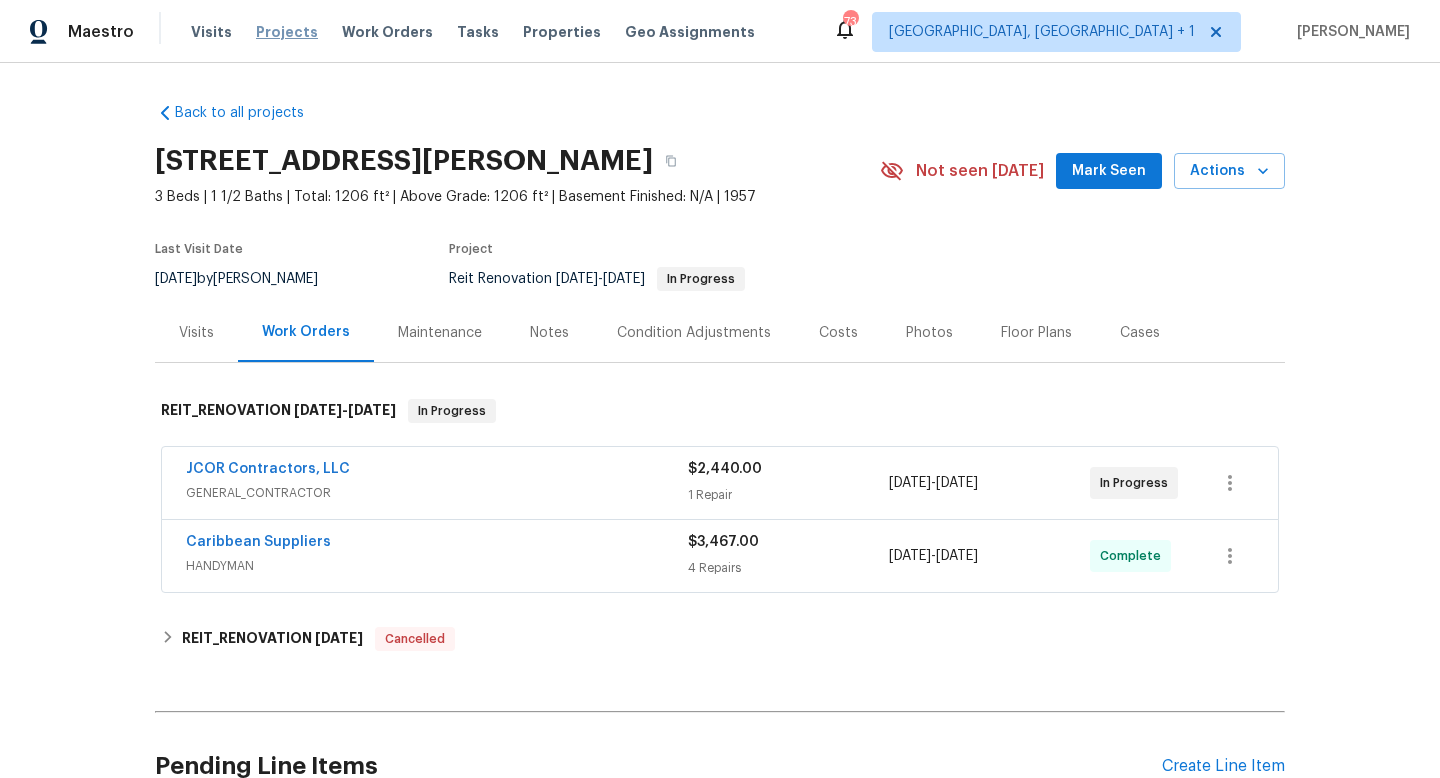 click on "Projects" at bounding box center [287, 32] 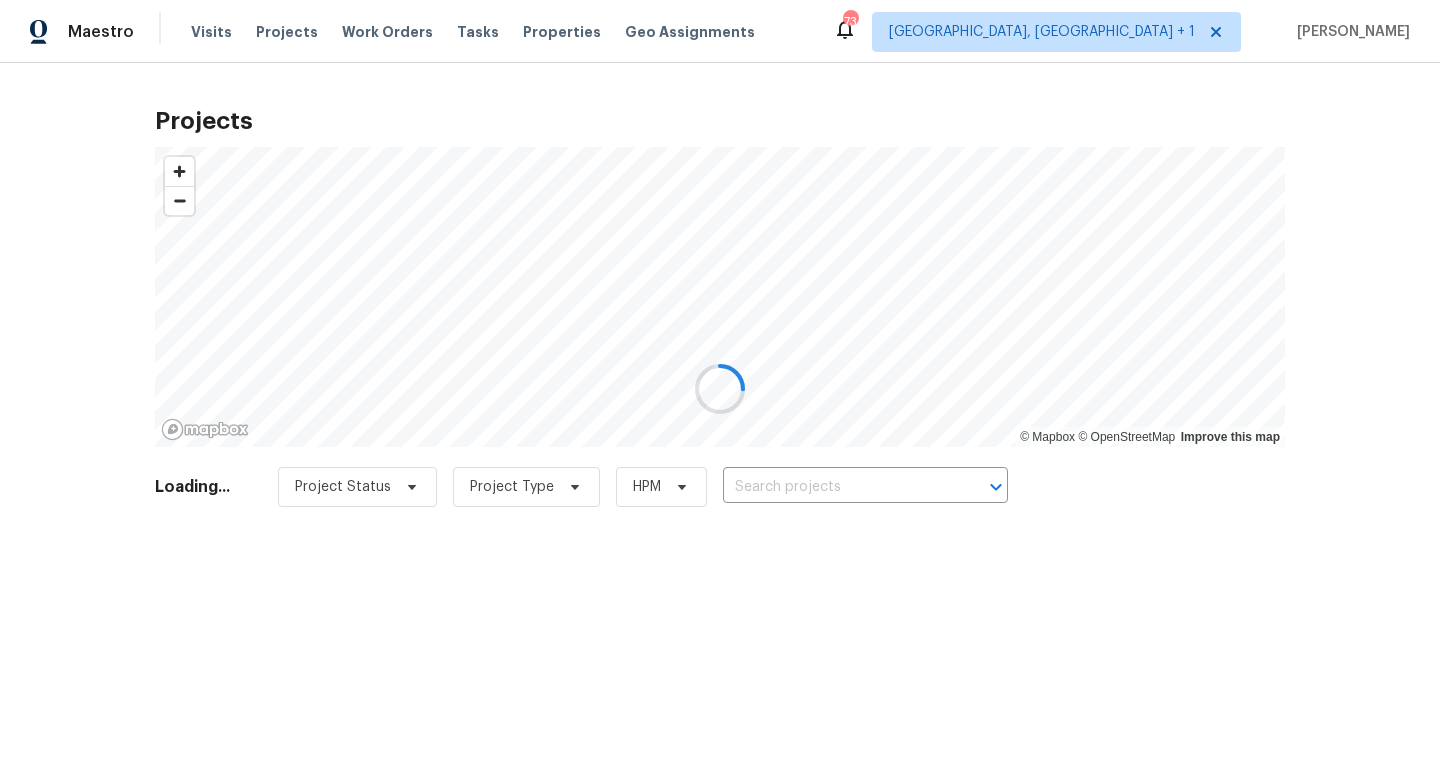 click at bounding box center (720, 389) 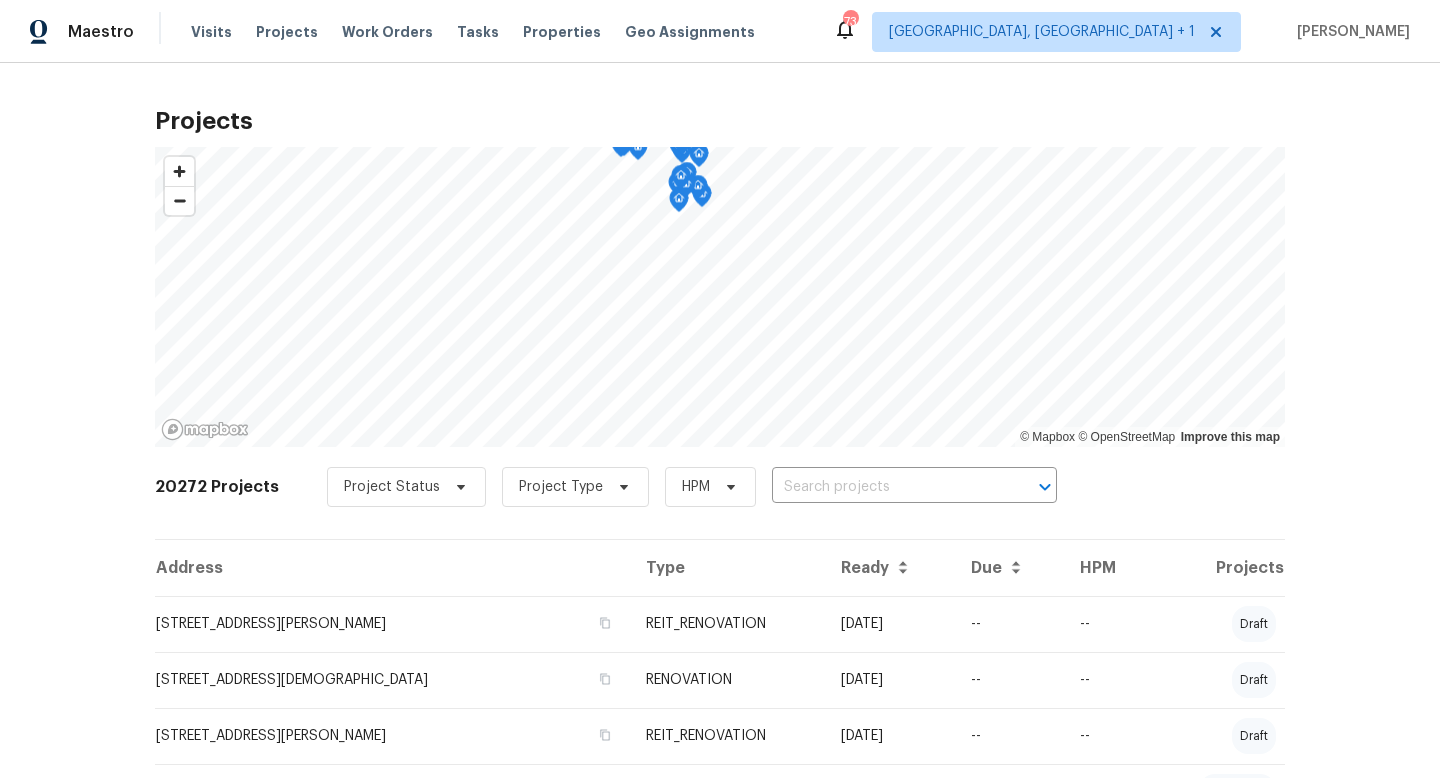 click at bounding box center [886, 487] 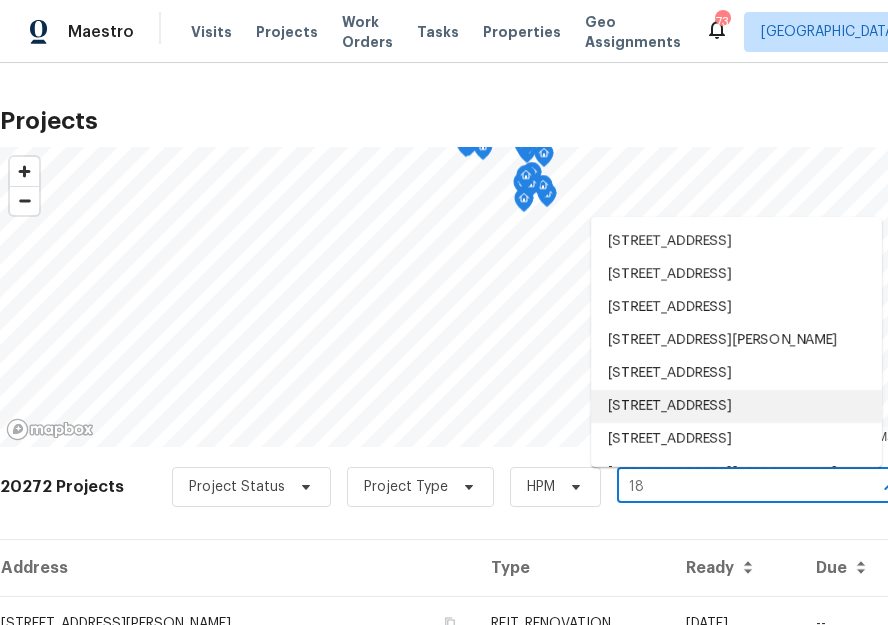 click on "18" at bounding box center (731, 487) 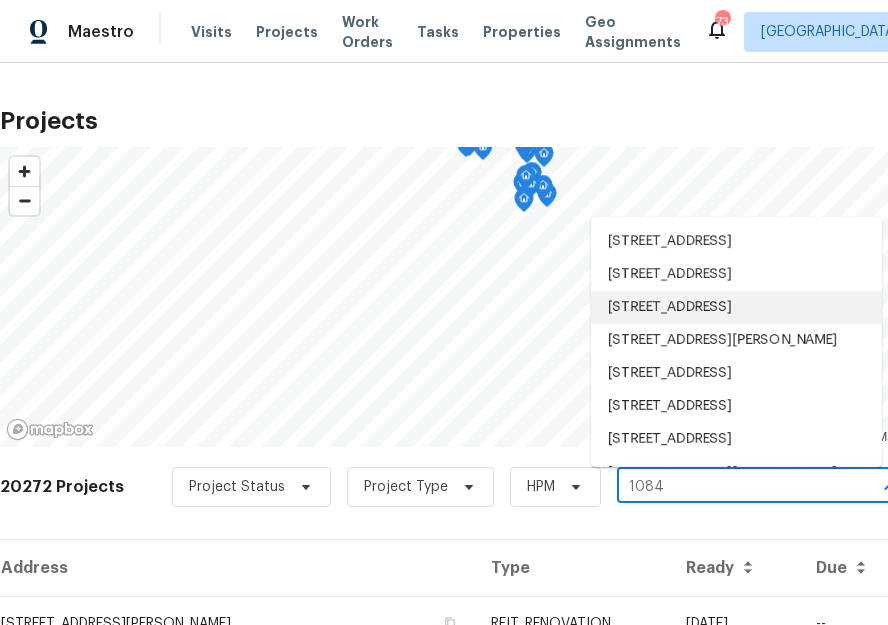 type on "1084 D" 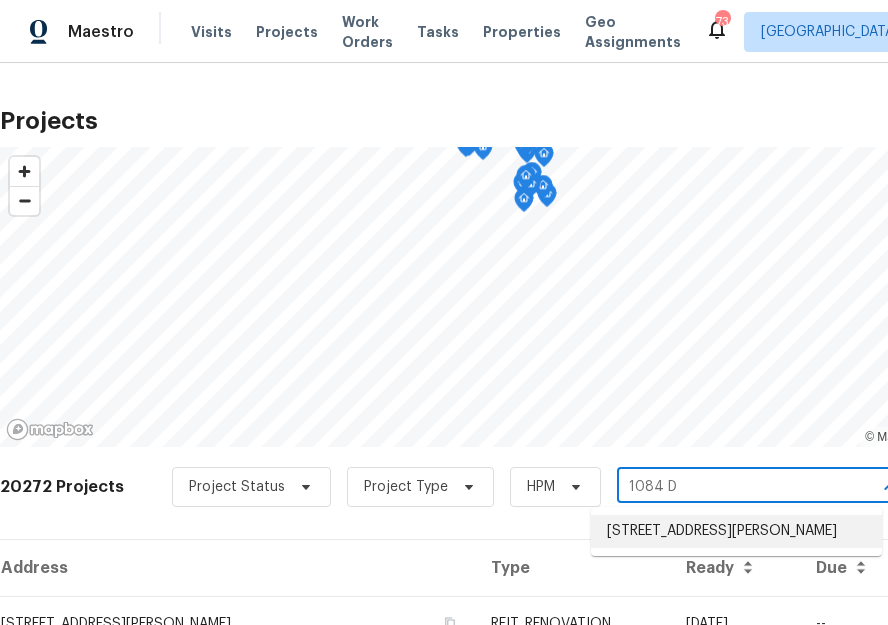 click on "[STREET_ADDRESS][PERSON_NAME]" at bounding box center [736, 531] 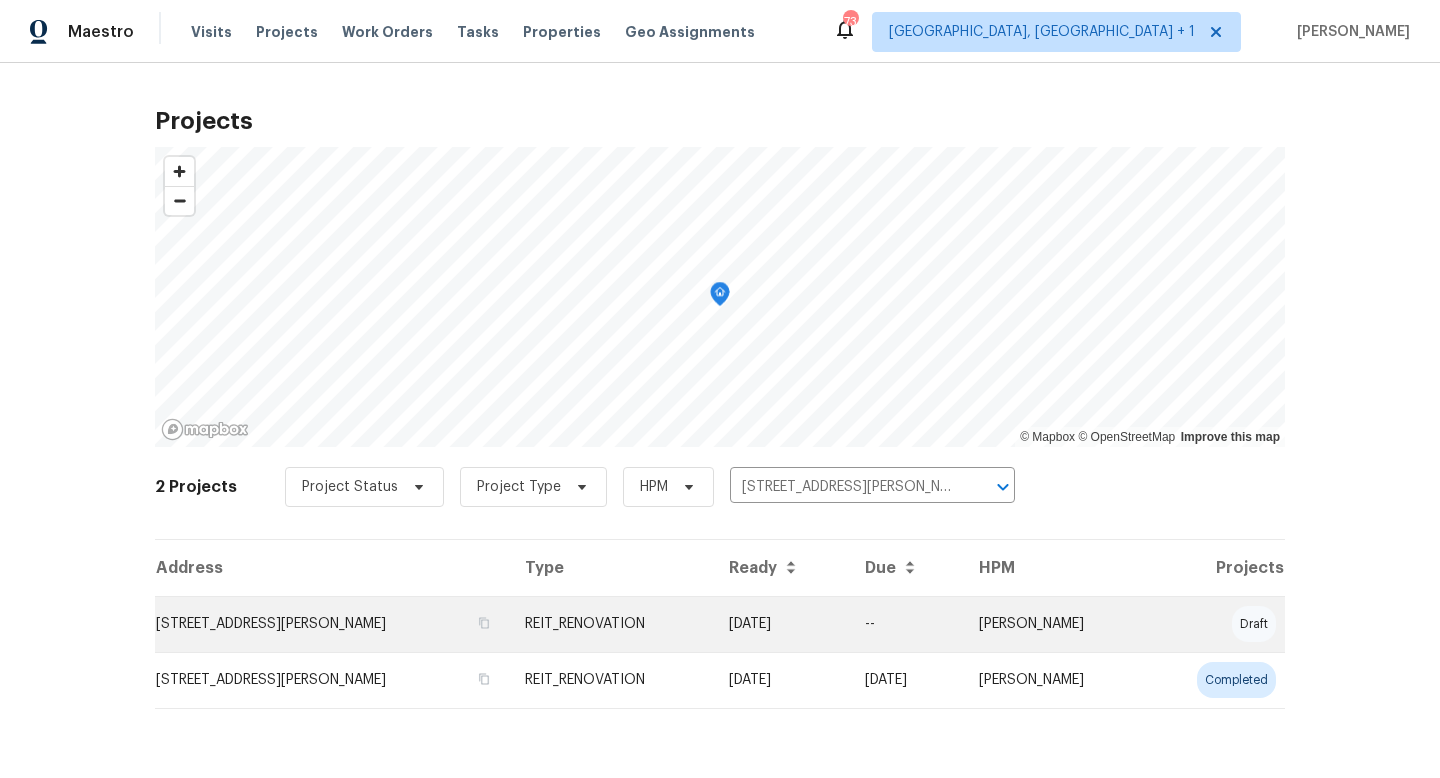click on "[DATE]" at bounding box center (781, 624) 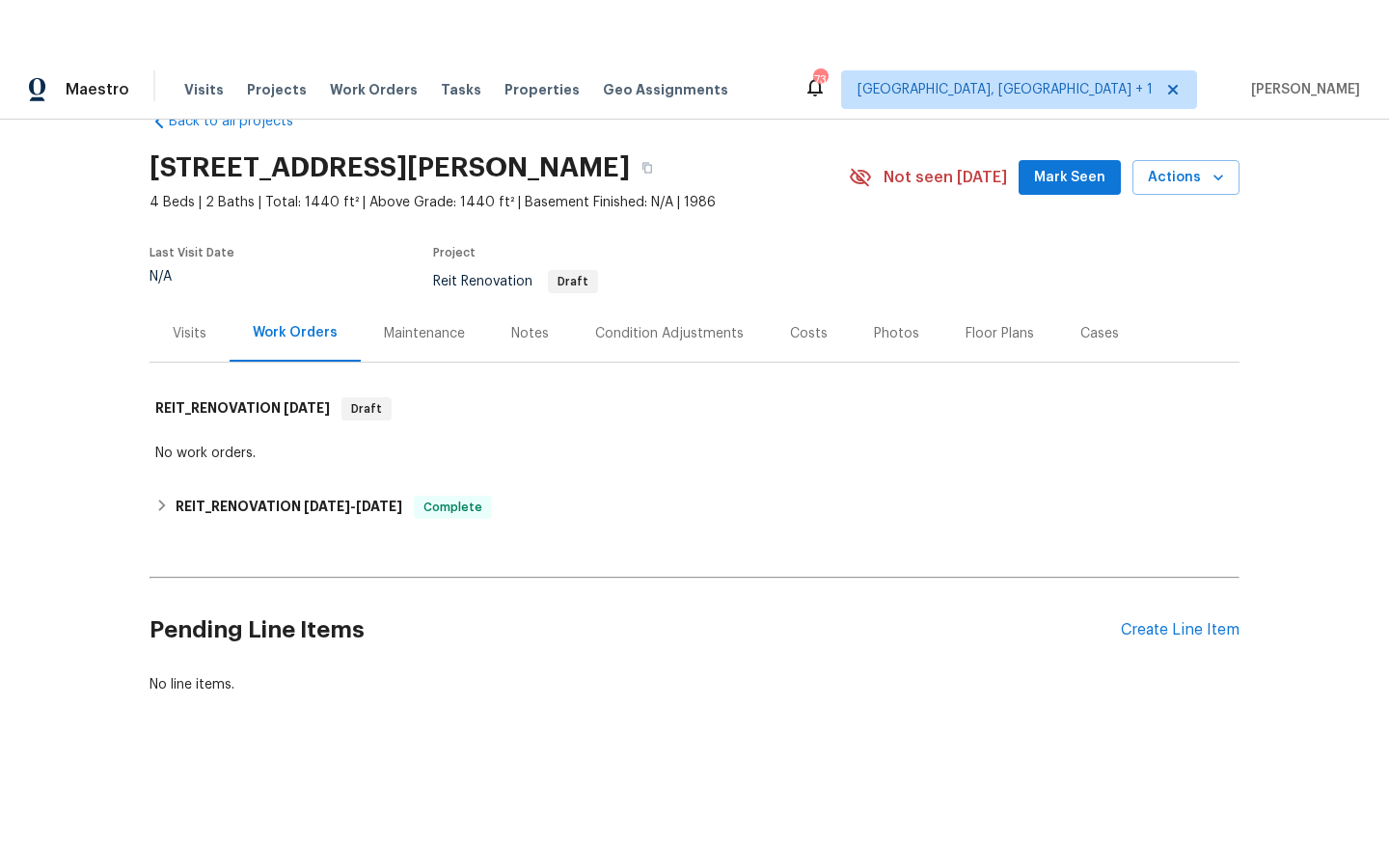 scroll, scrollTop: 63, scrollLeft: 0, axis: vertical 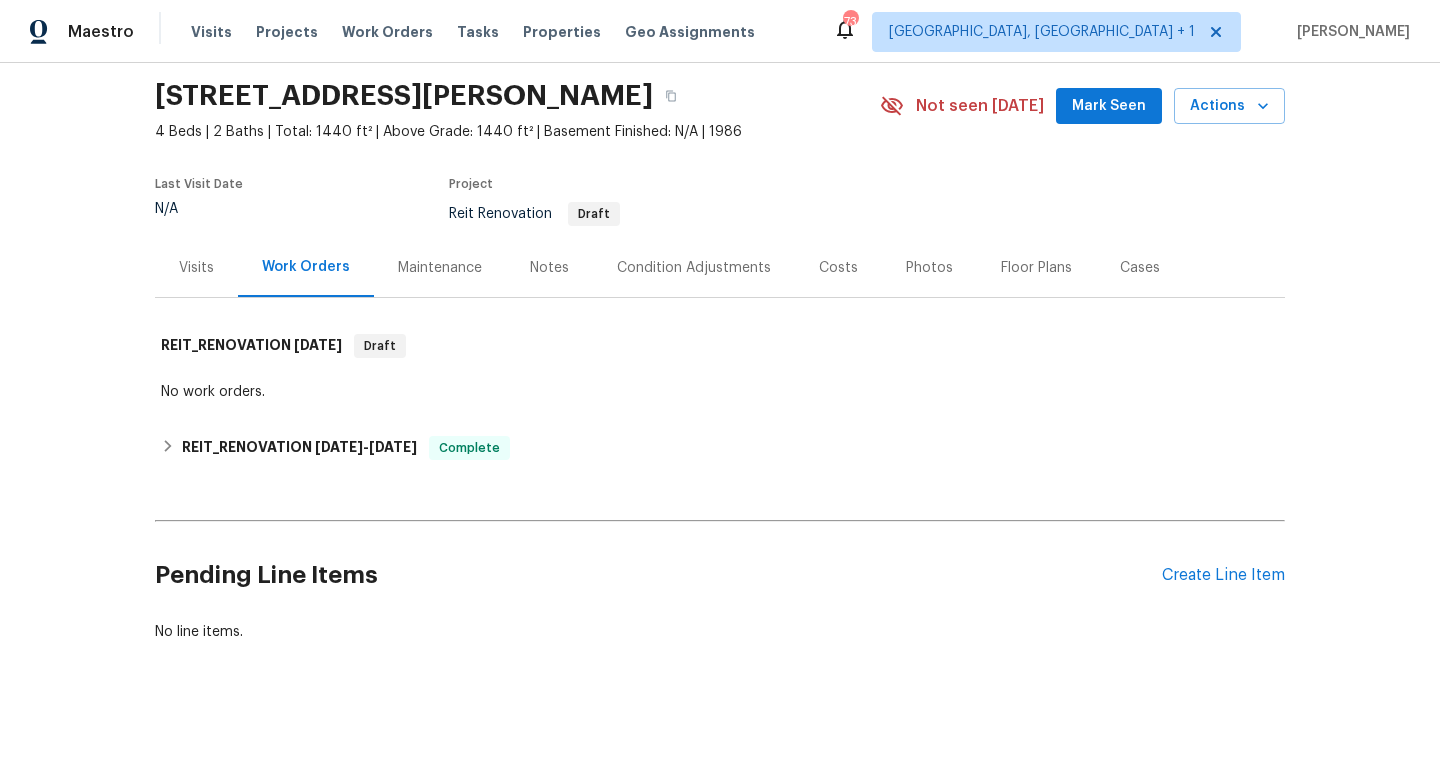 click on "[STREET_ADDRESS][PERSON_NAME]" at bounding box center (404, 96) 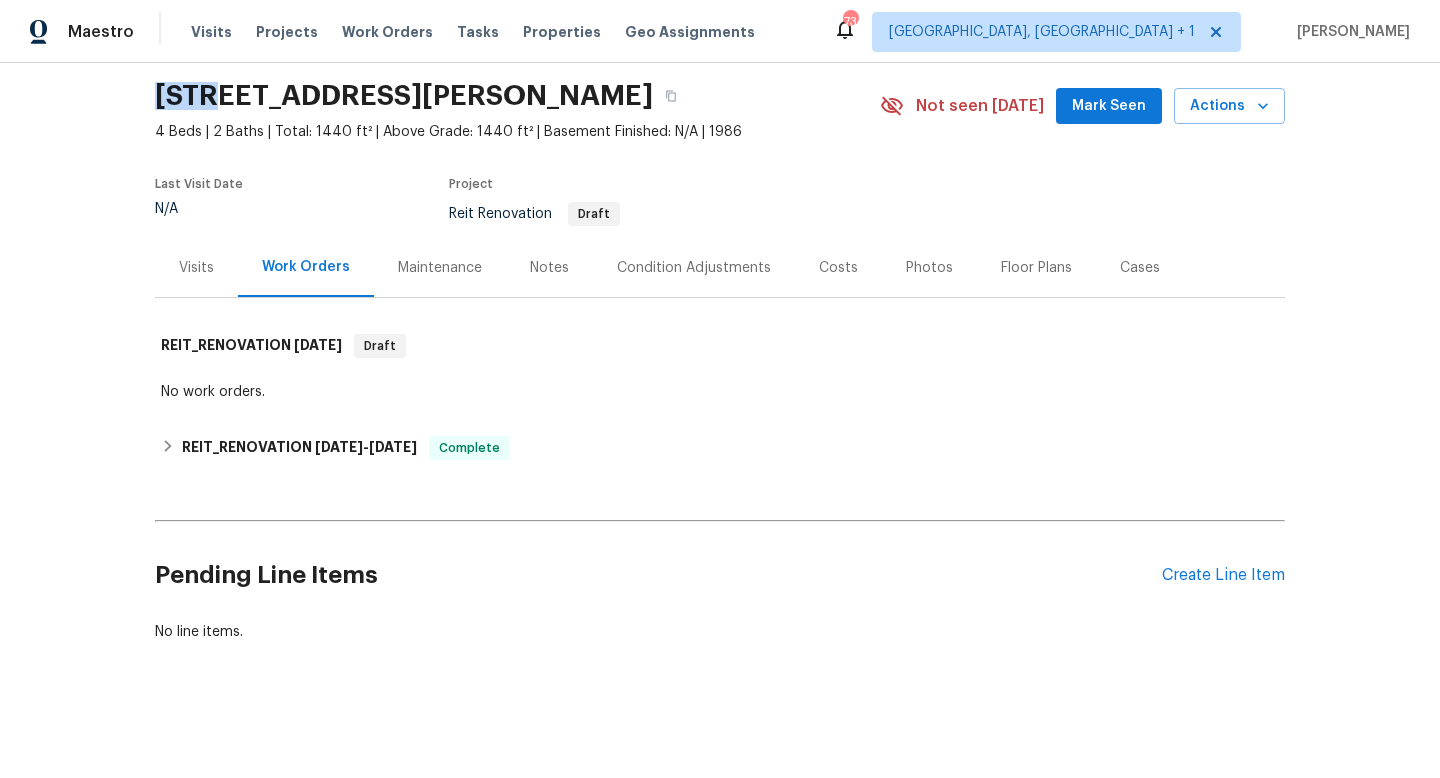 click on "[STREET_ADDRESS][PERSON_NAME]" at bounding box center (404, 96) 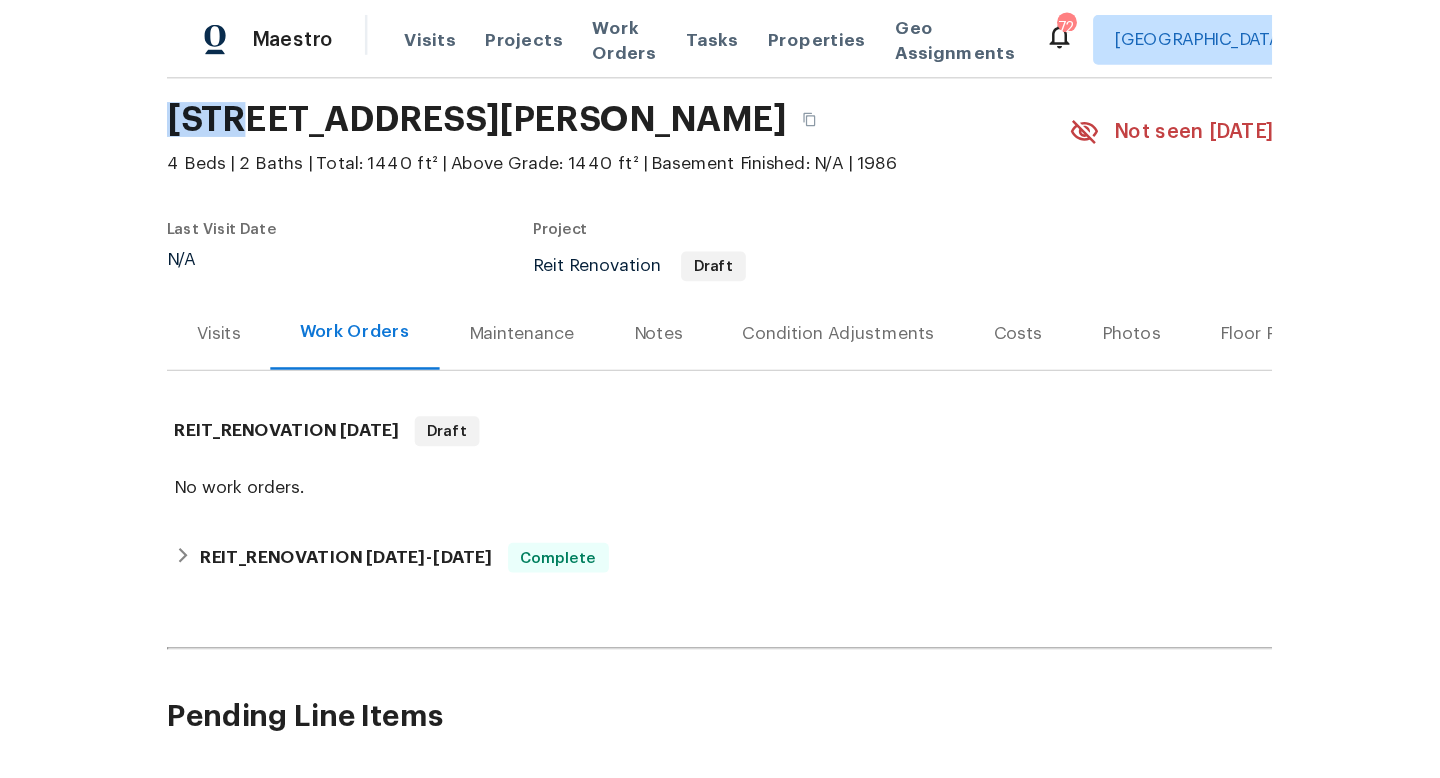 scroll, scrollTop: 0, scrollLeft: 0, axis: both 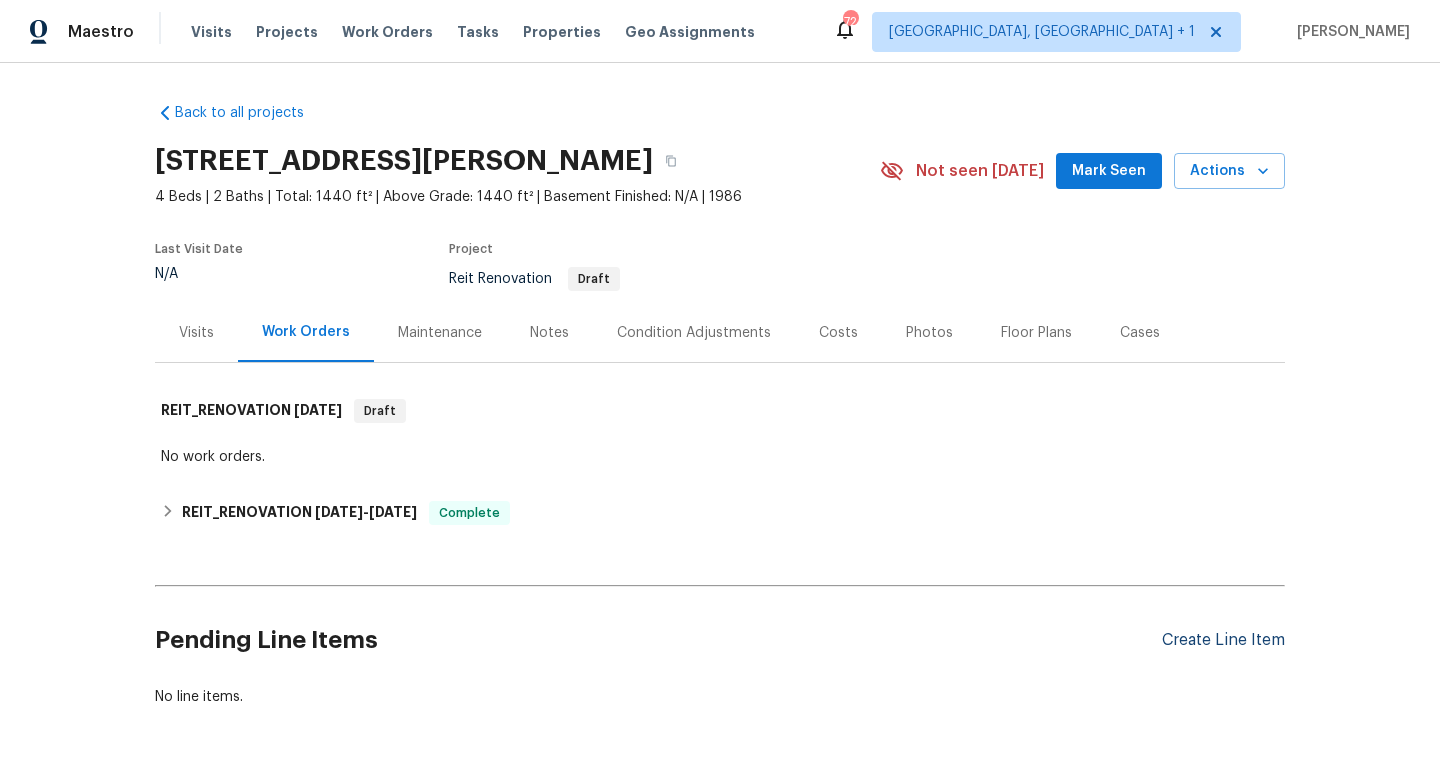 click on "Create Line Item" at bounding box center [1223, 640] 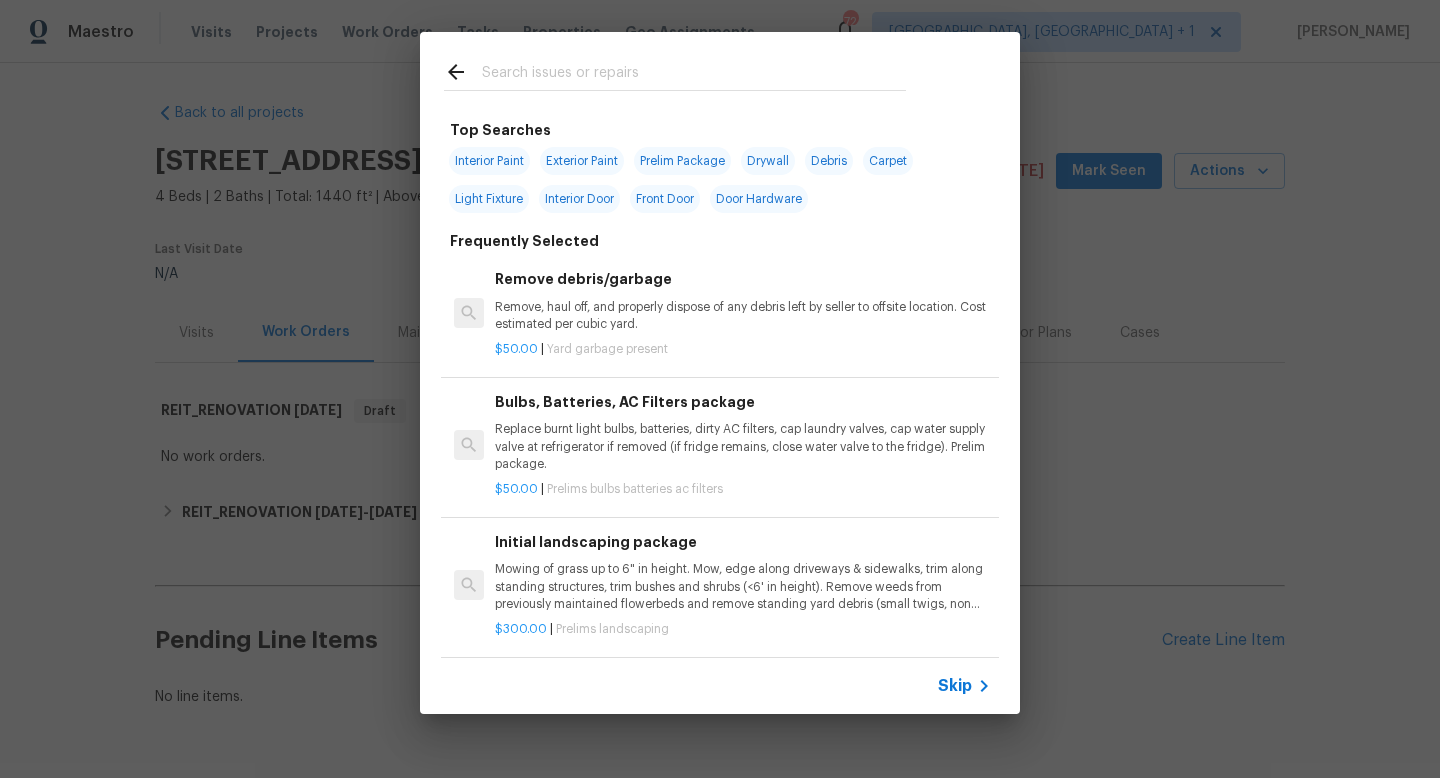 click at bounding box center [694, 75] 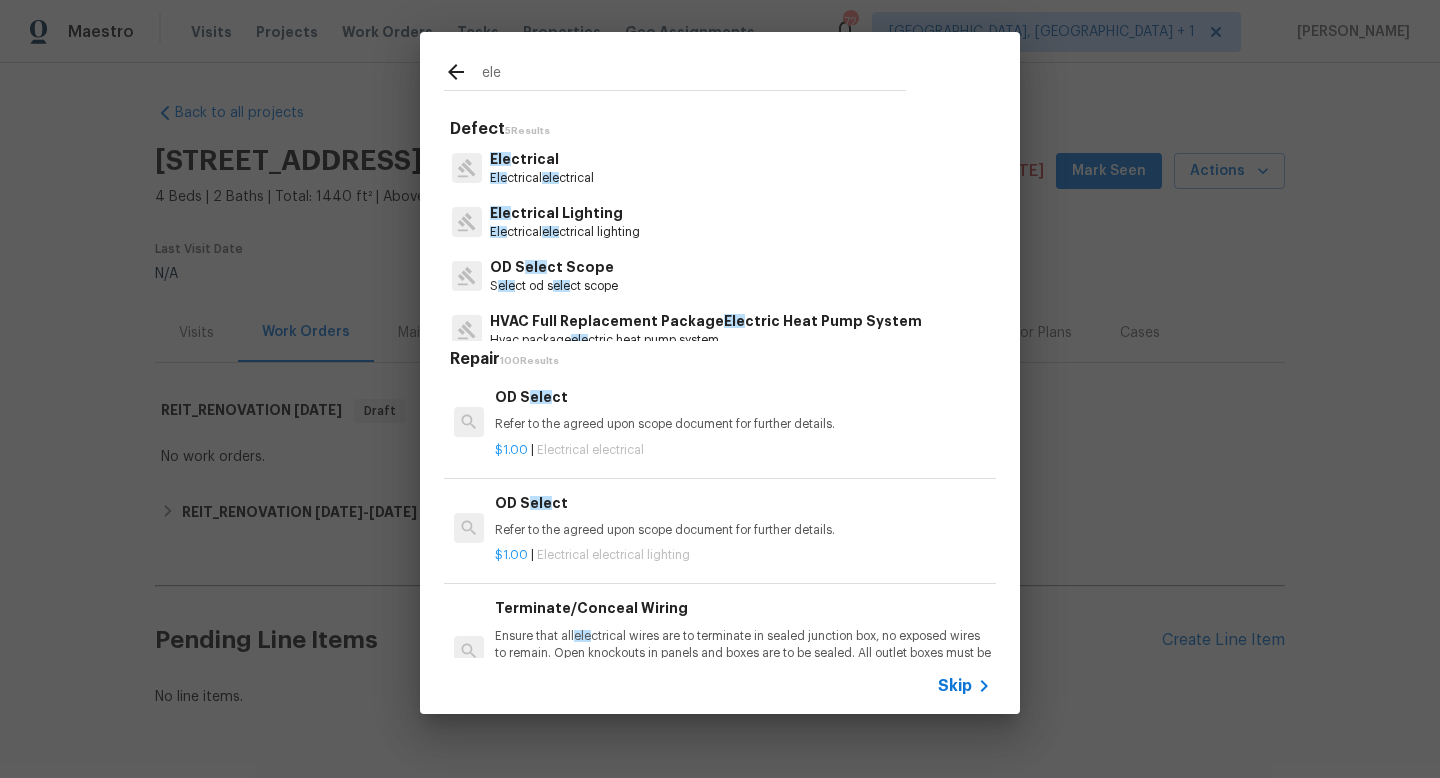 type on "ele" 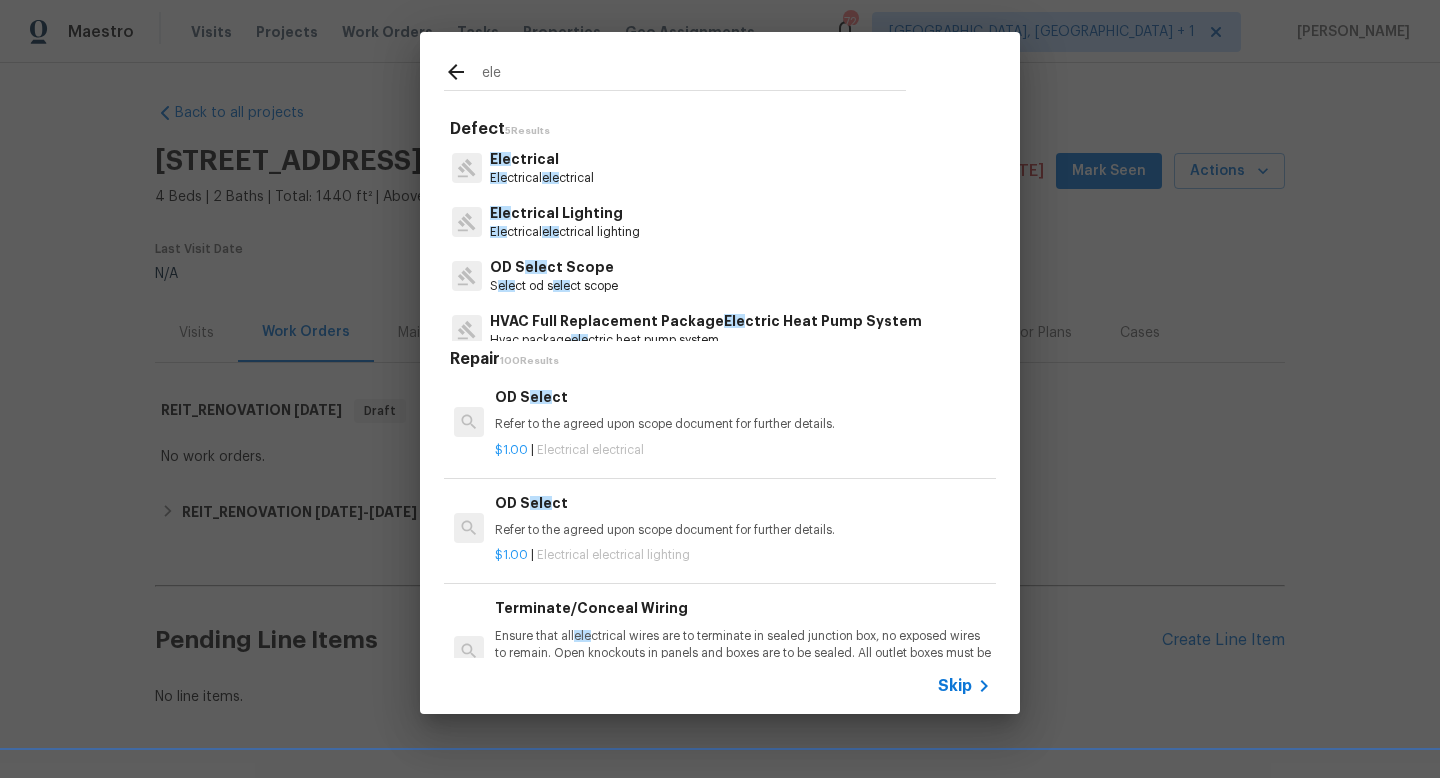 click on "Ele ctrical" at bounding box center [542, 159] 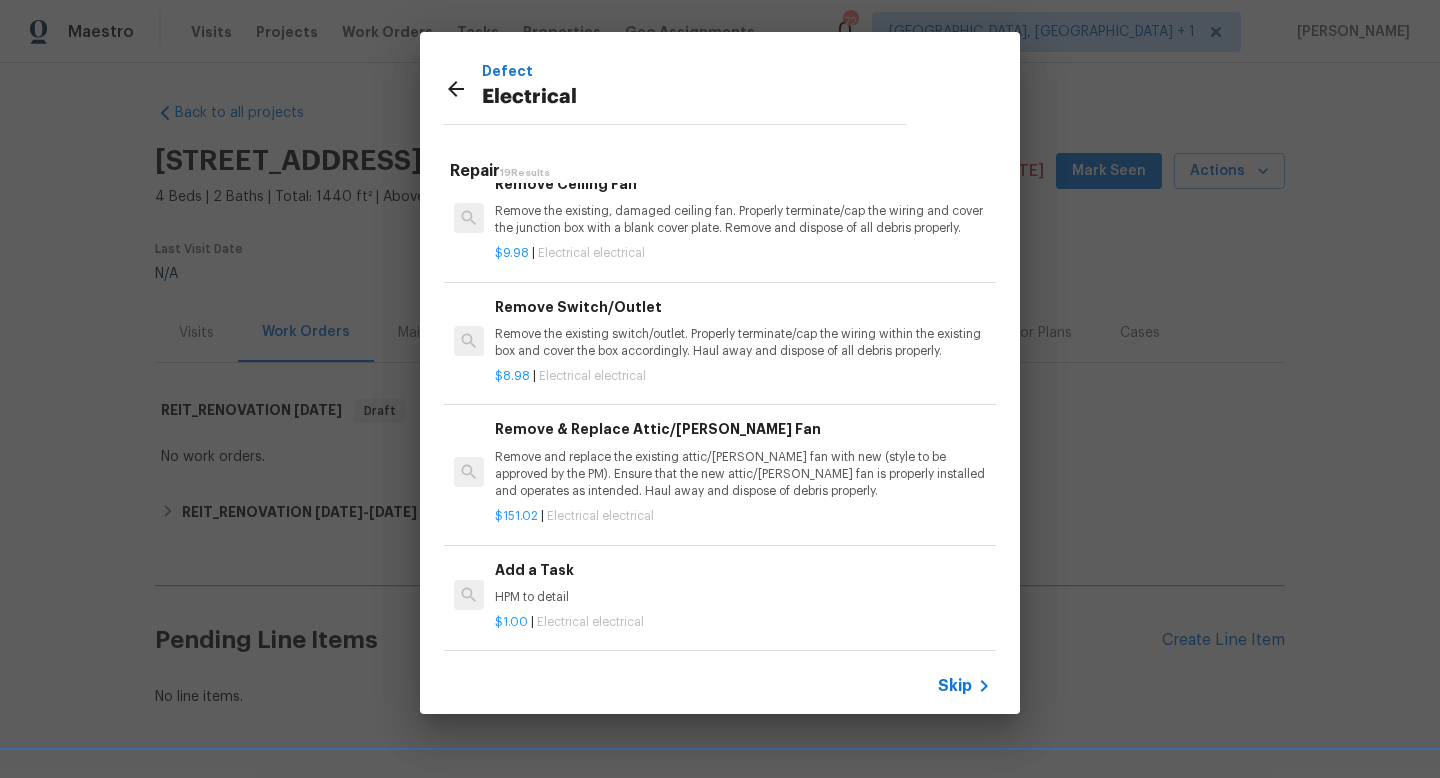 scroll, scrollTop: 1117, scrollLeft: 0, axis: vertical 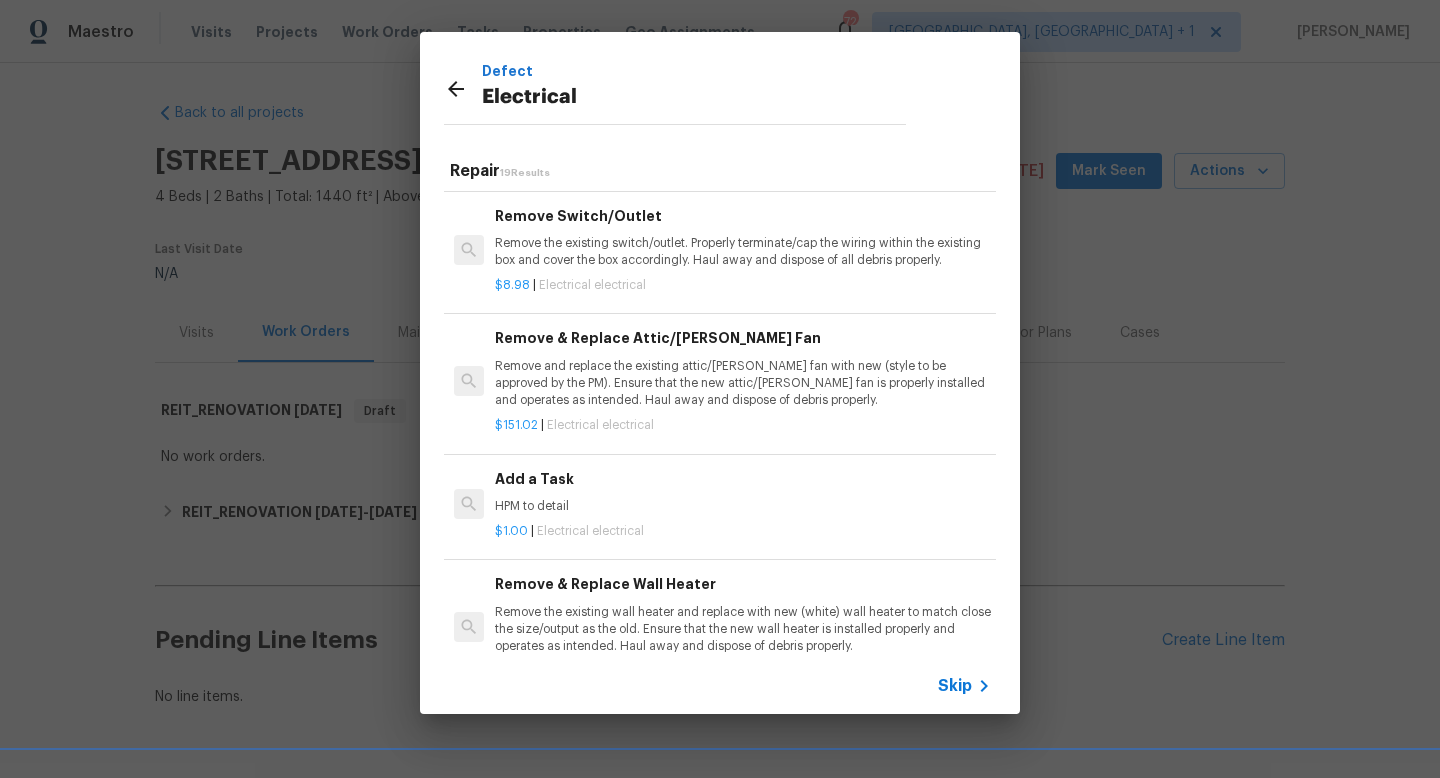 click on "HPM to detail" at bounding box center (743, 506) 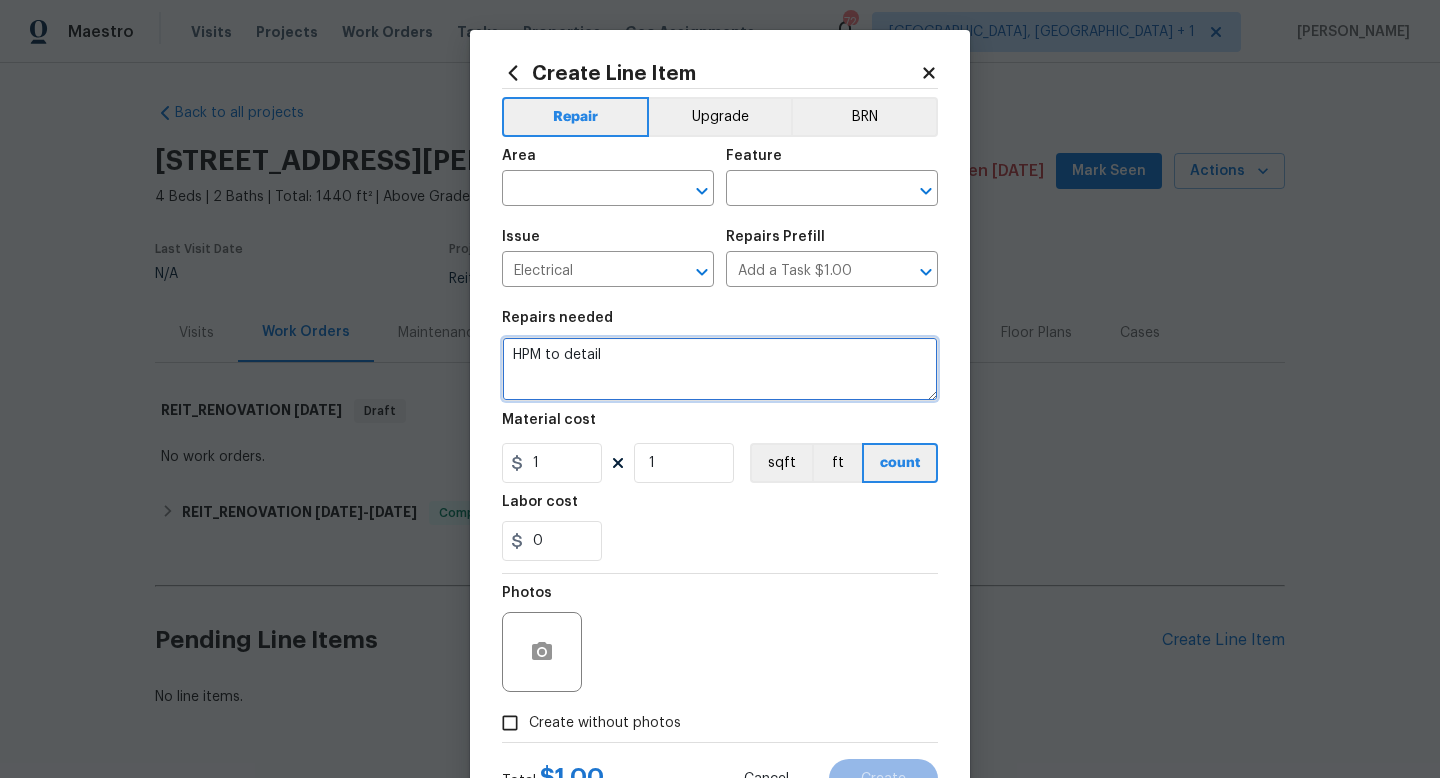 click on "HPM to detail" at bounding box center (720, 369) 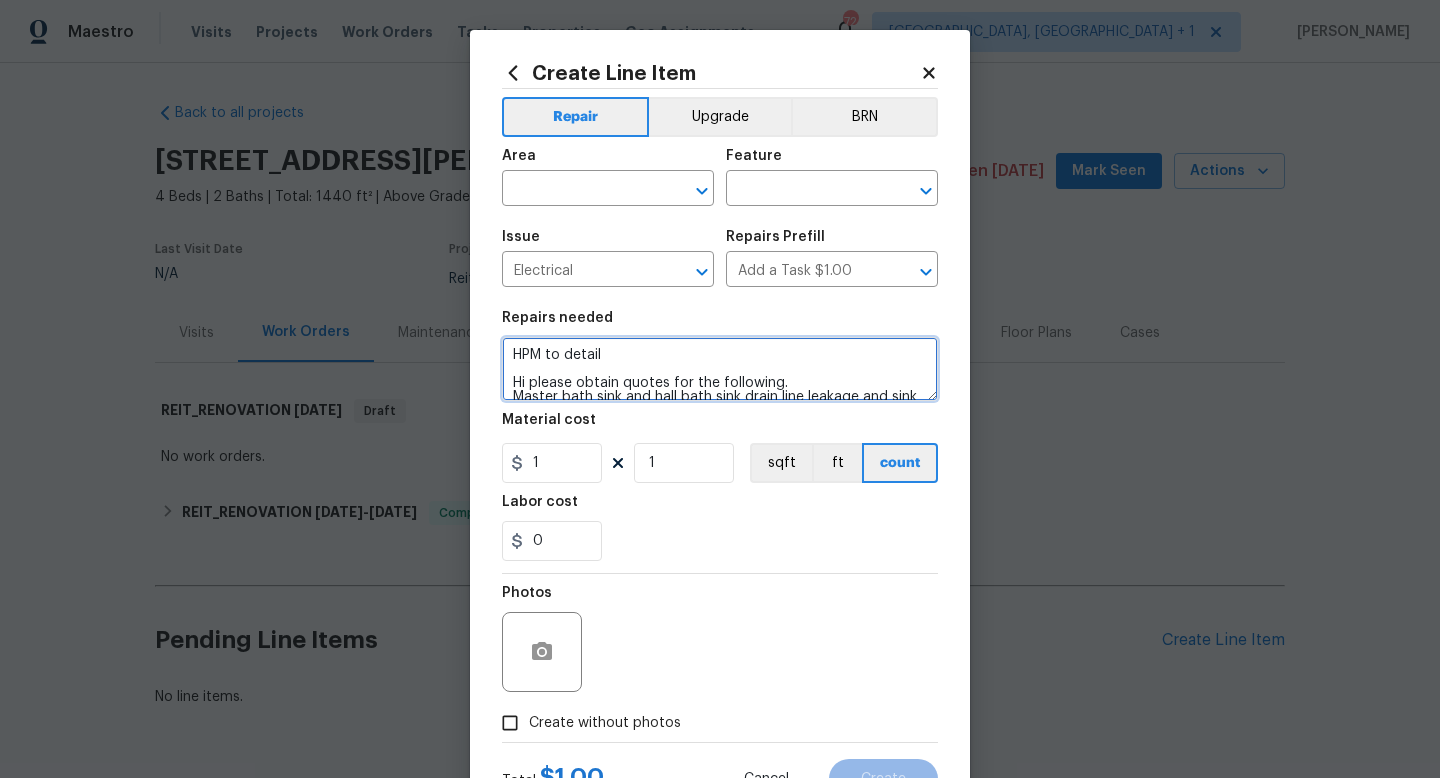 scroll, scrollTop: 214, scrollLeft: 0, axis: vertical 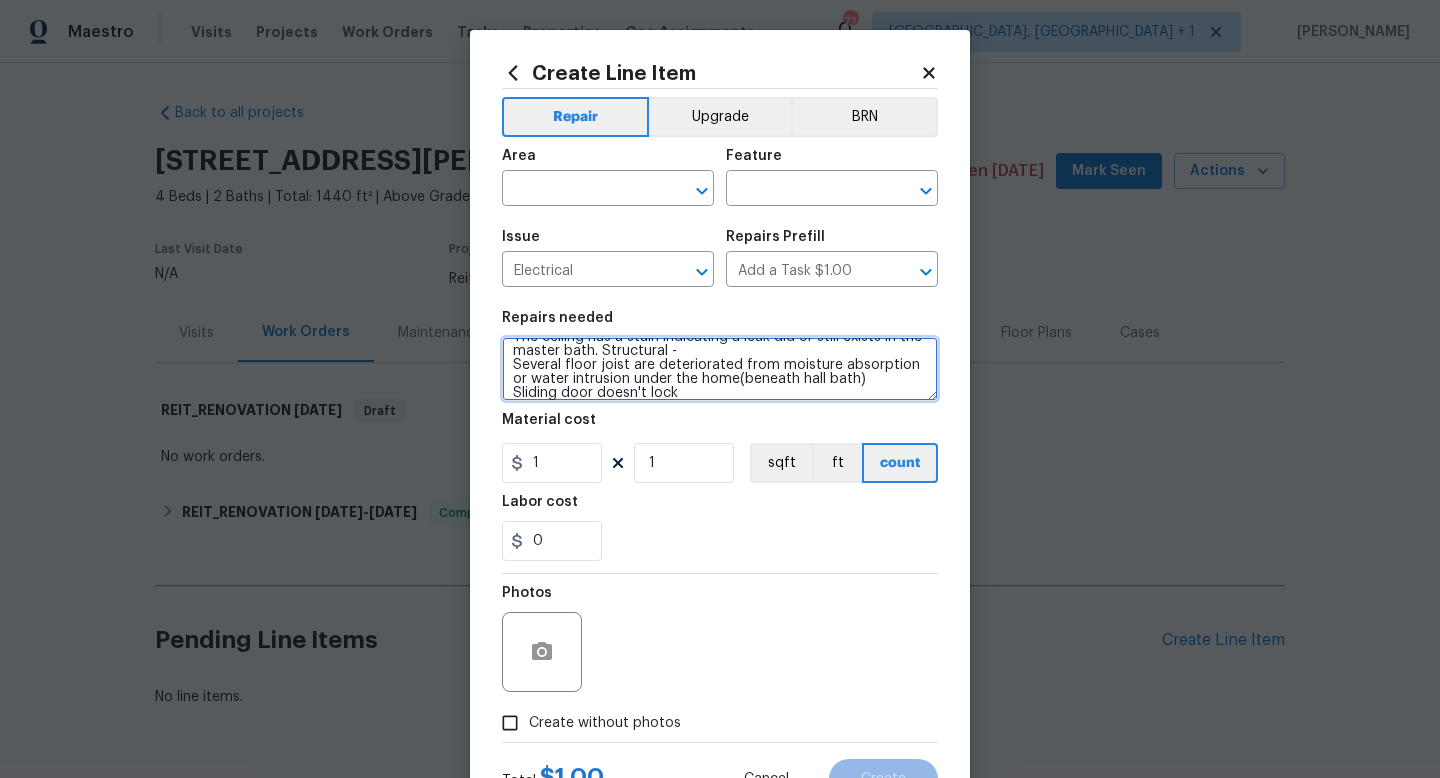 type on "HPM to detail
Hi please obtain quotes for the following.
Master bath sink and hall bath sink drain line leakage and sink stopper leaks at the [GEOGRAPHIC_DATA] tub diverter leakage when operating
The main drain line support straps have failed, is damaged and actively leaking into the crawlspace. The pipes are collapsed beneath the master bathroom in front bedrooms
The water heater has corrosion at the base Electrical
Sub electrical panel has one or more double tapped breakers.
There is a reversed hot/neutral at the kitchen and garage bonus room outlet Exterior
The window is broken at rear of home(near condenser unit). I
The ceiling has a stain indicating a leak did or still exists in the master bath. Structural -
Several floor joist are deteriorated from moisture absorption or water intrusion under the home(beneath hall bath)
Sliding door doesn't lock" 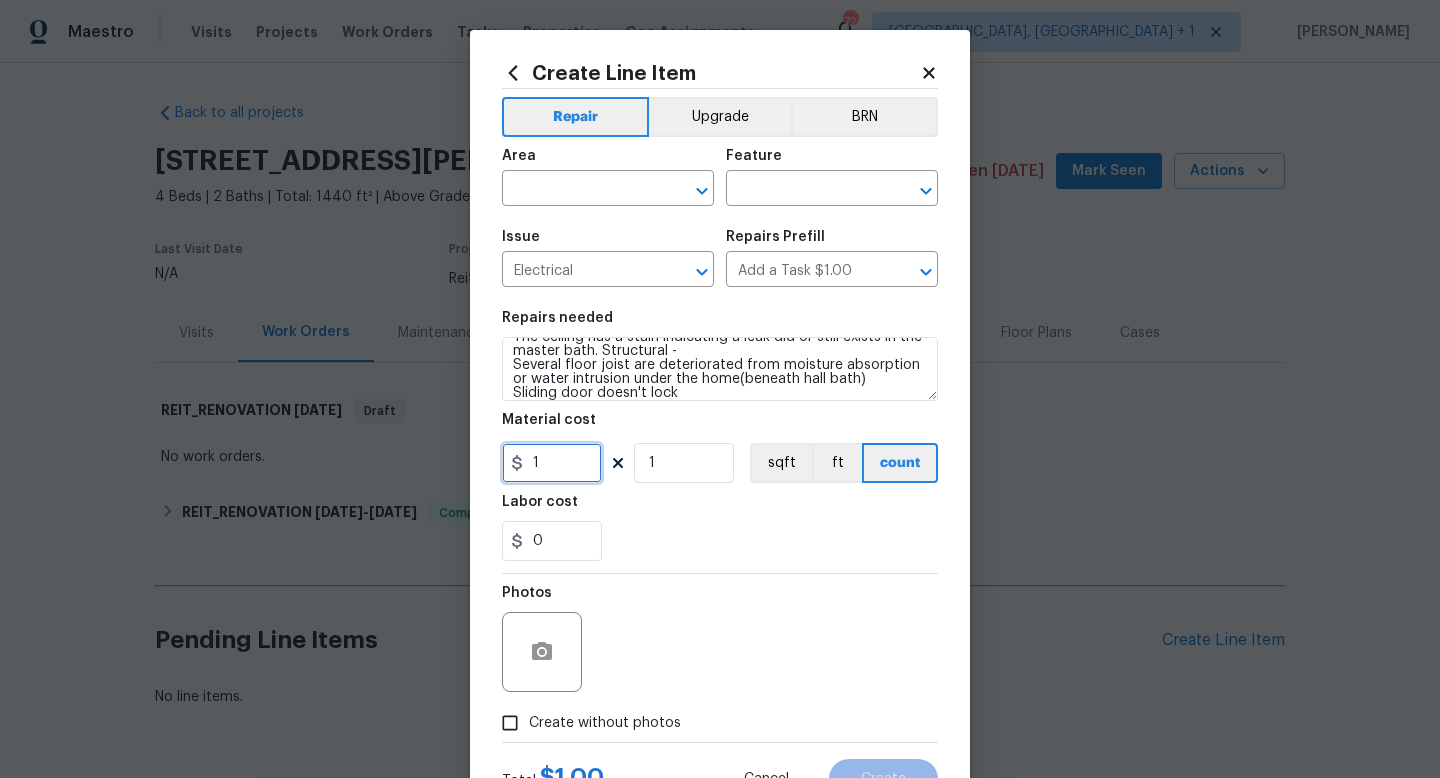 click on "1" at bounding box center (552, 463) 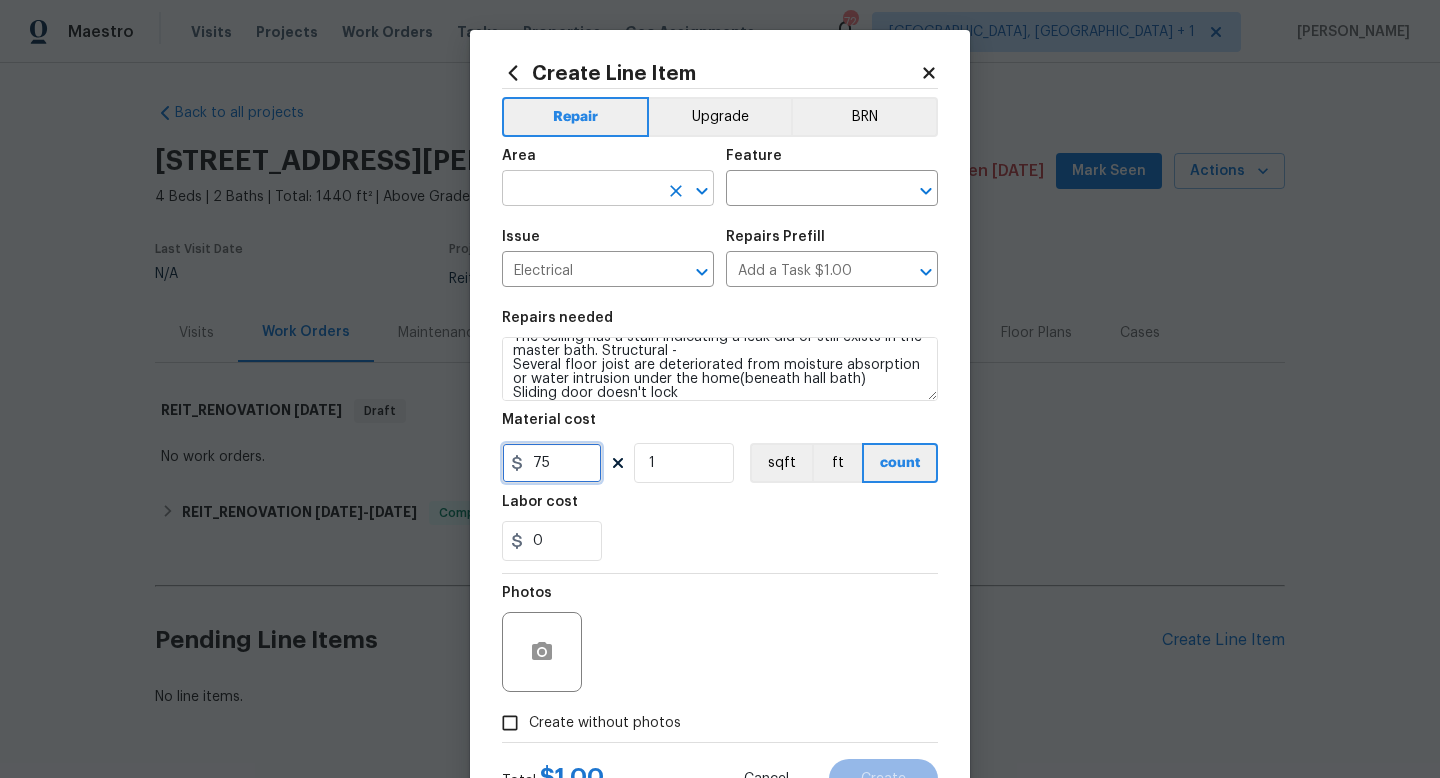 type on "75" 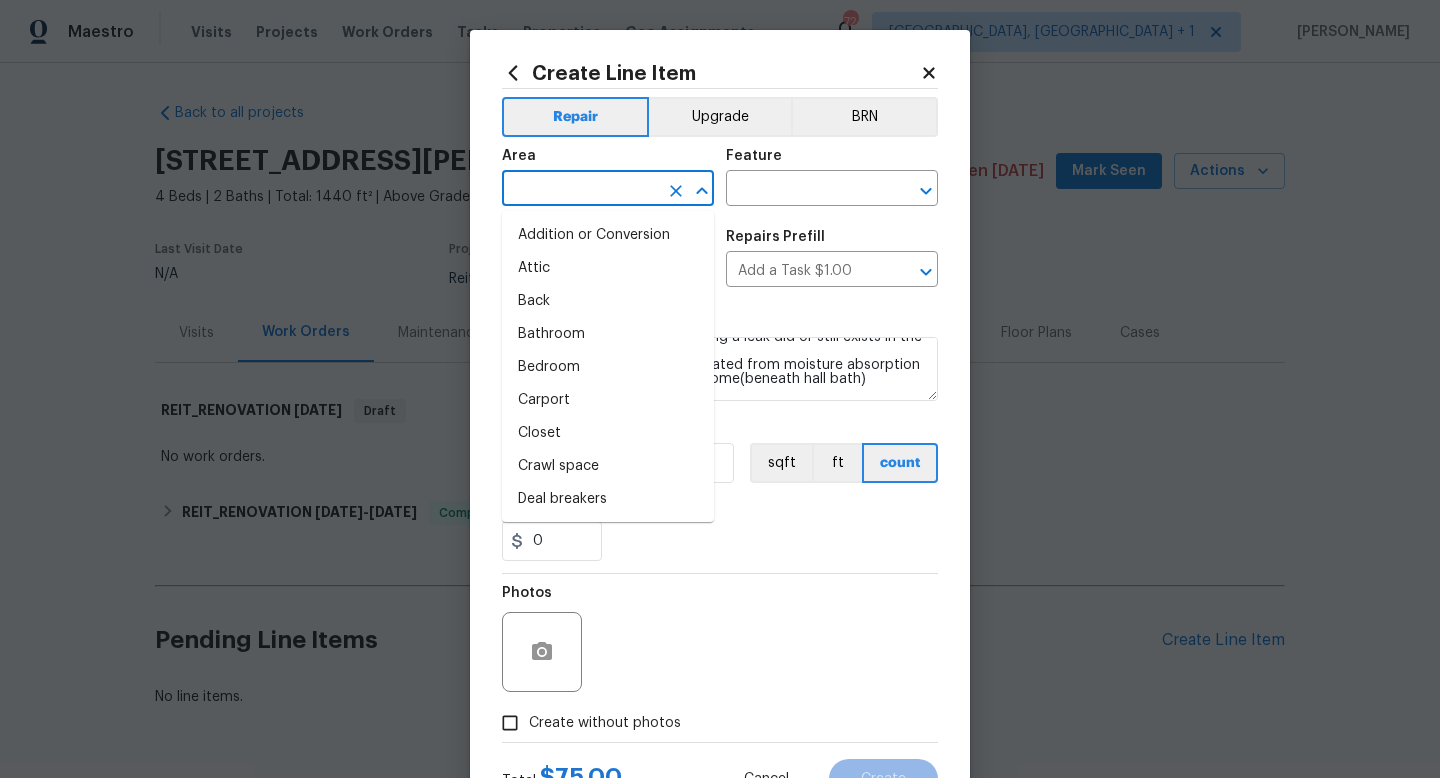 click at bounding box center [580, 190] 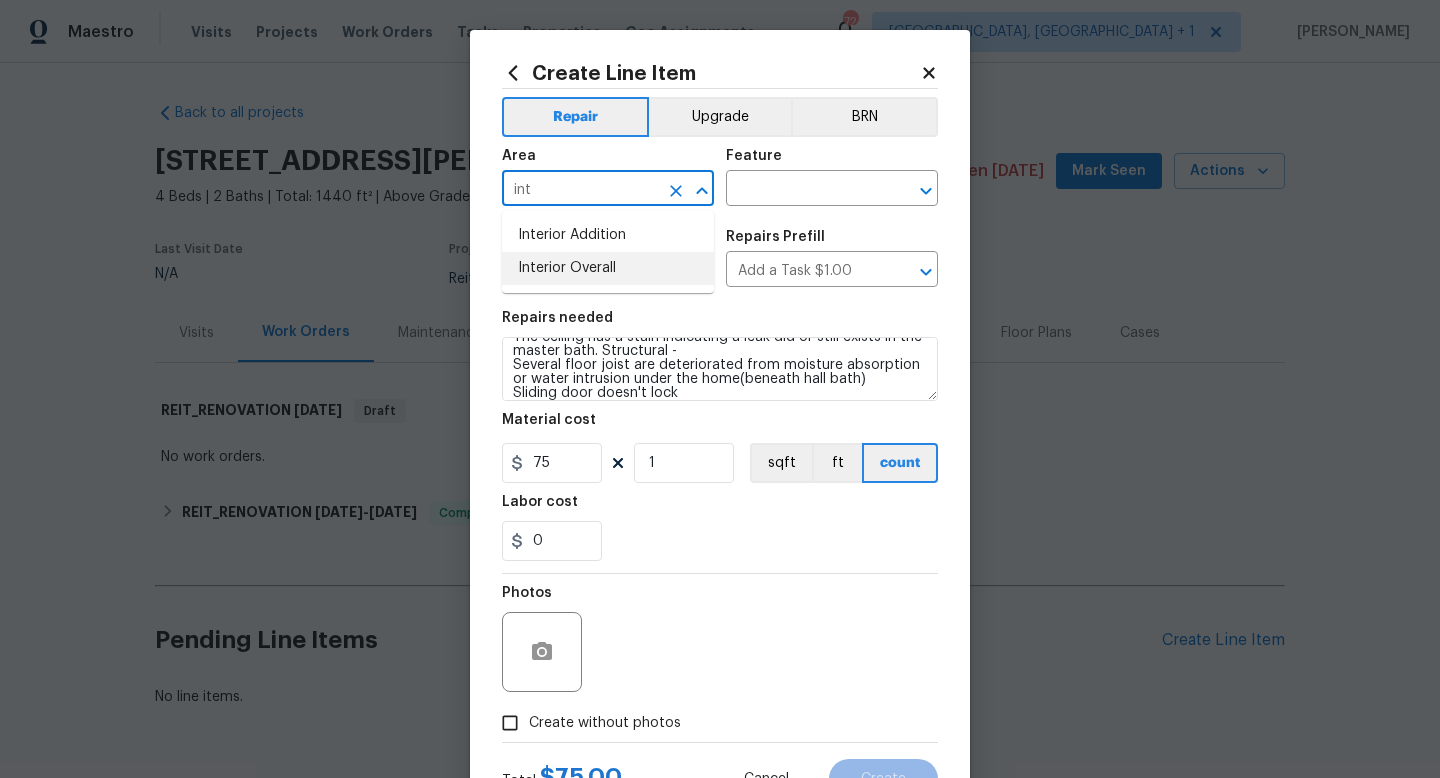 click on "Interior Overall" at bounding box center [608, 268] 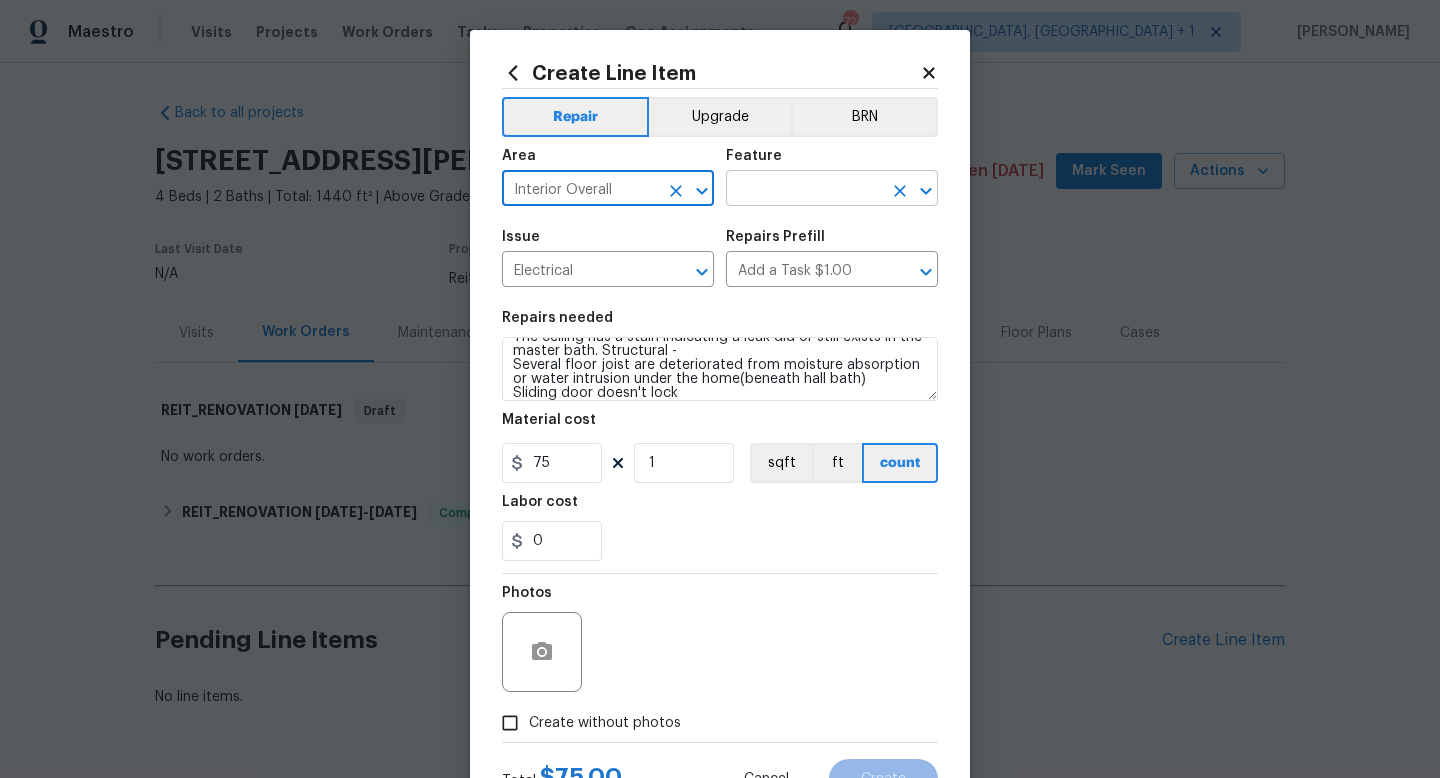 type on "Interior Overall" 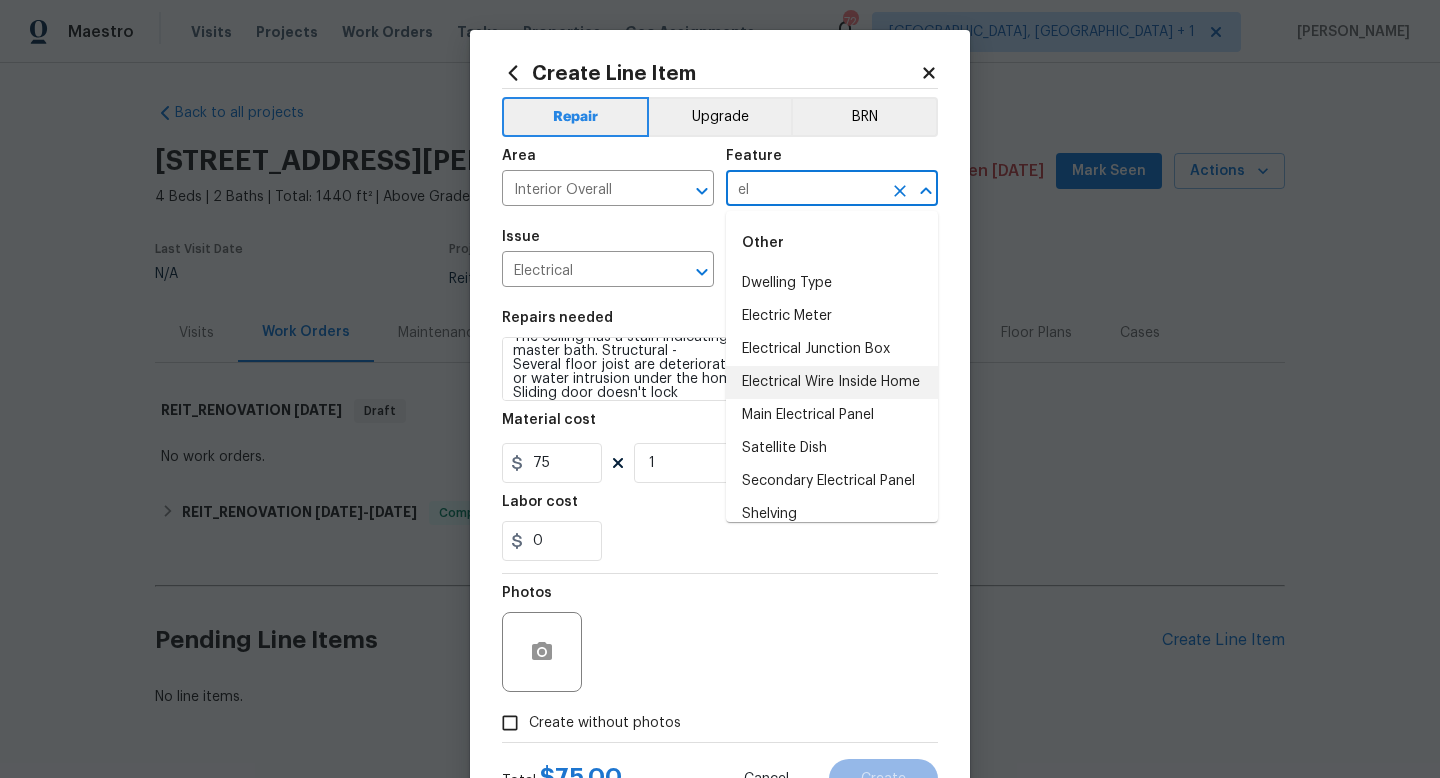 click on "Electrical Wire Inside Home" at bounding box center [832, 382] 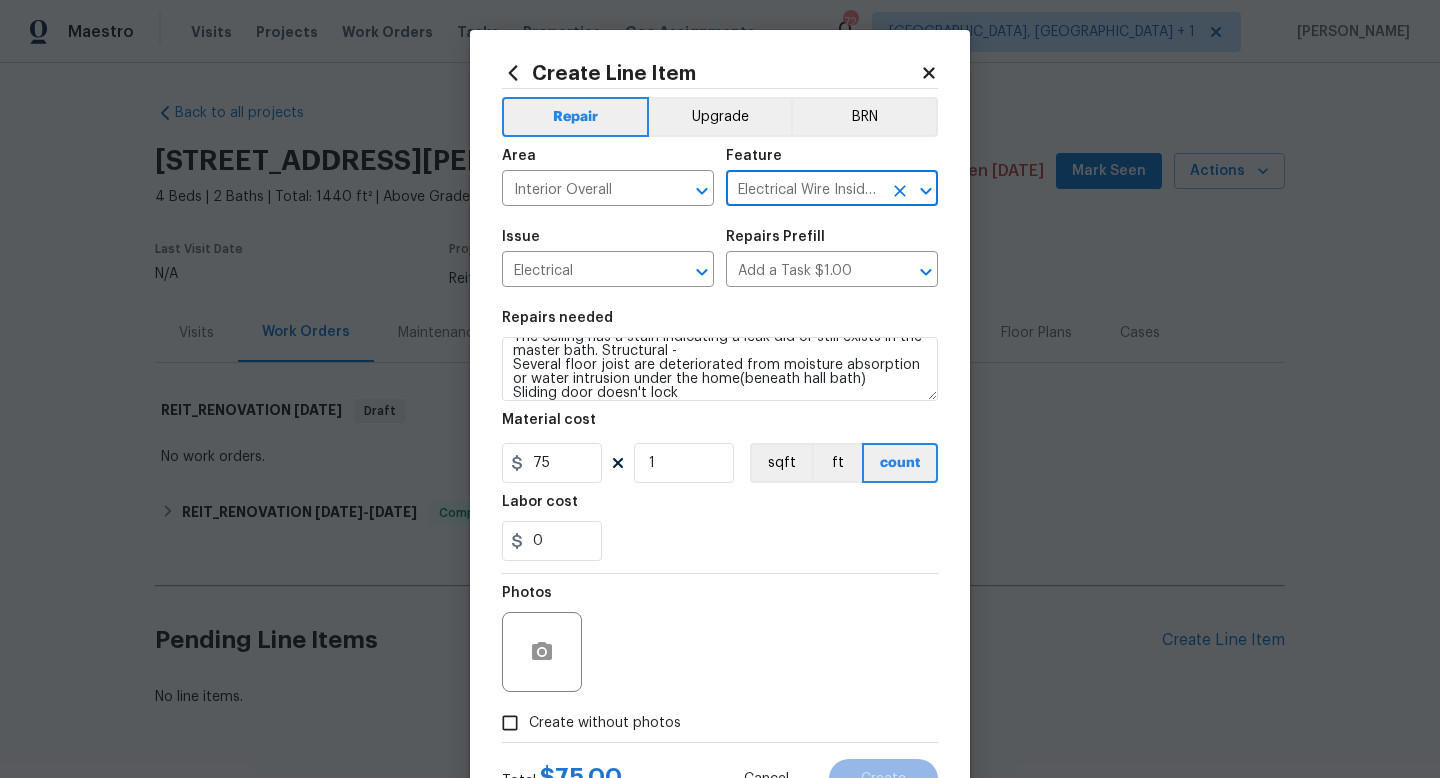 scroll, scrollTop: 224, scrollLeft: 0, axis: vertical 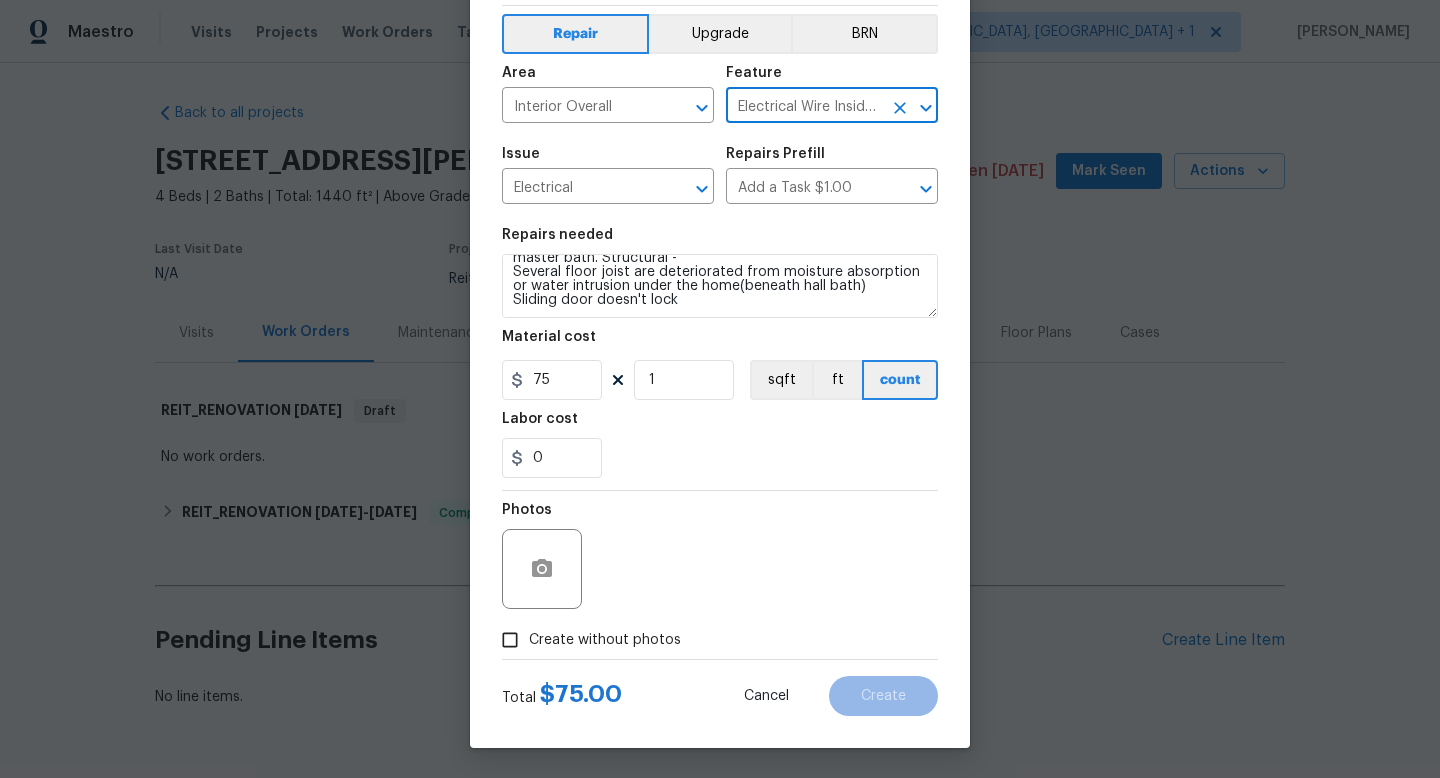 type on "Electrical Wire Inside Home" 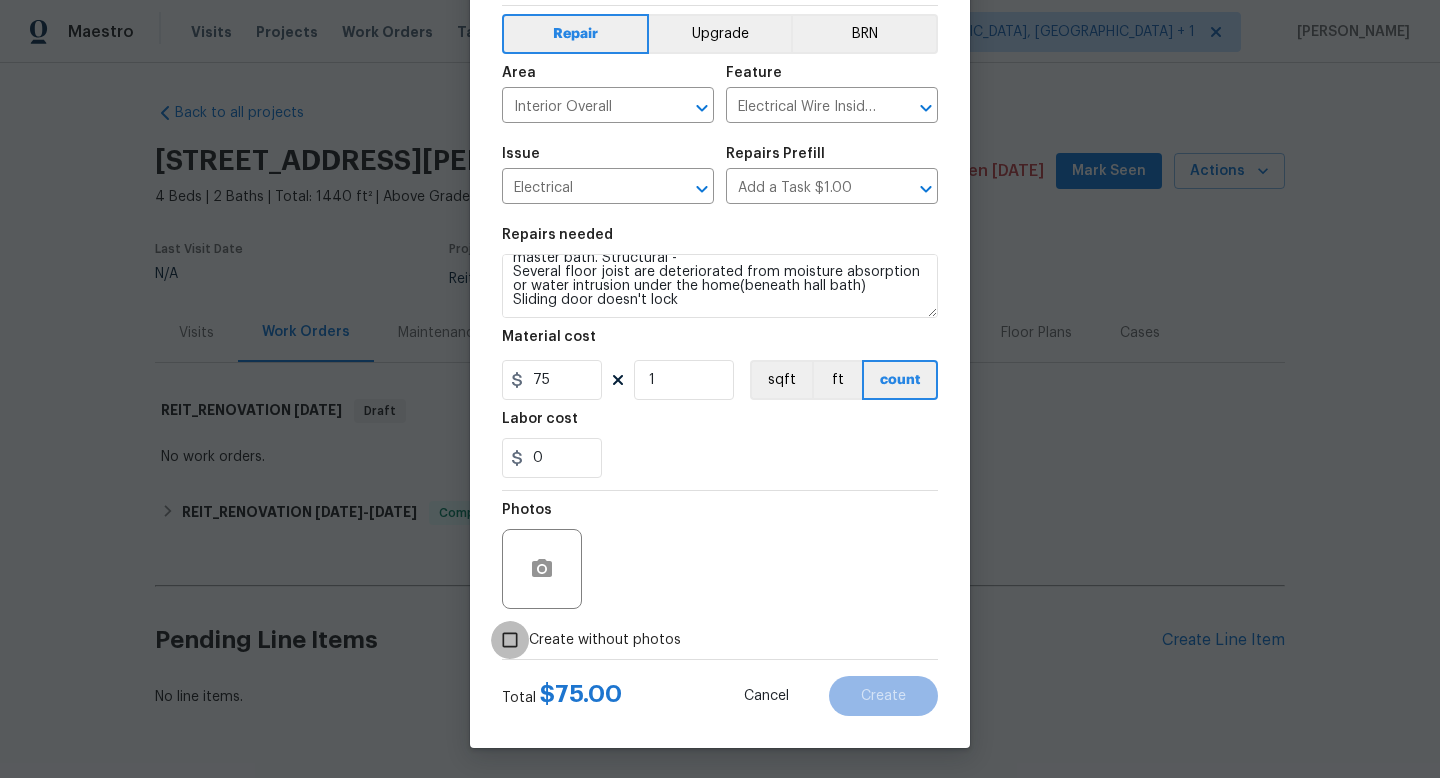 click on "Create without photos" at bounding box center [510, 640] 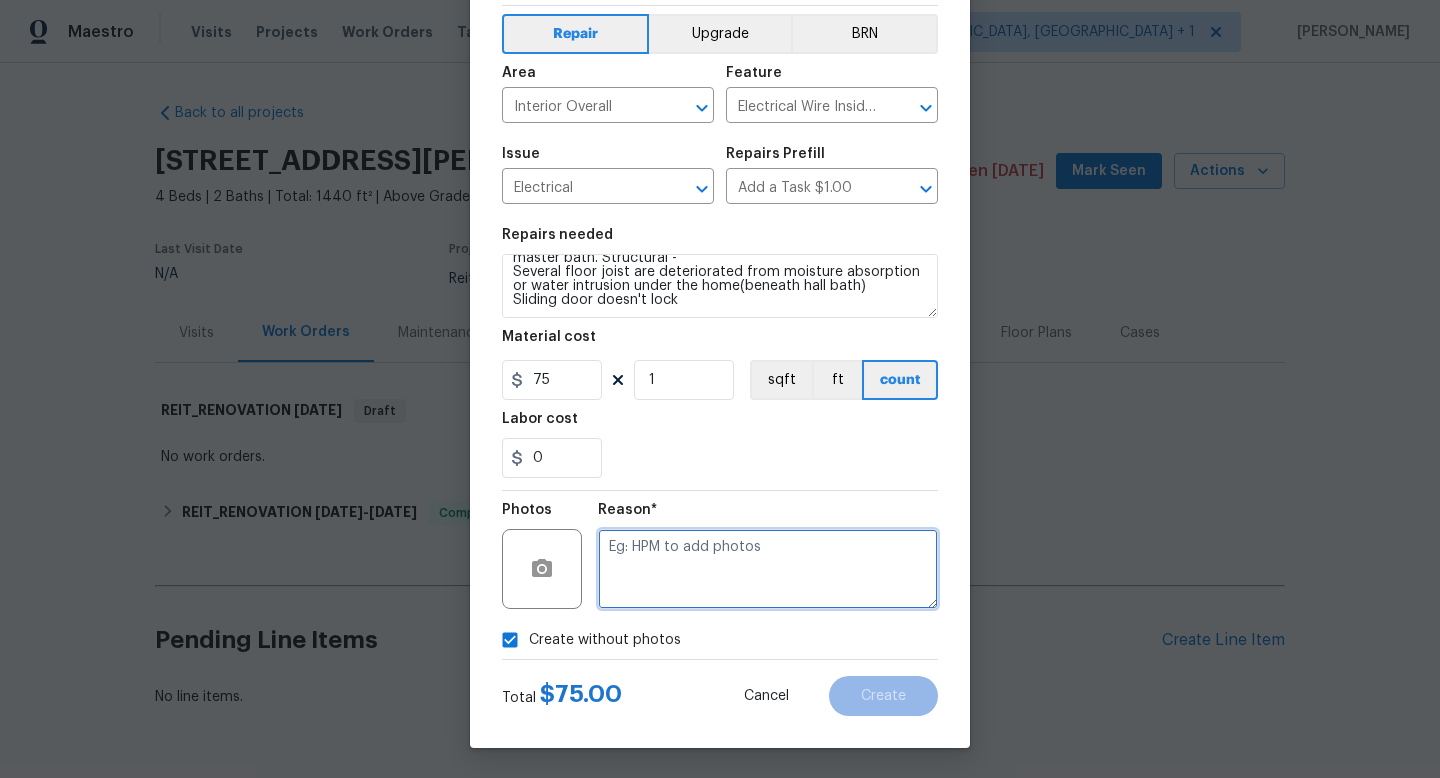 click at bounding box center [768, 569] 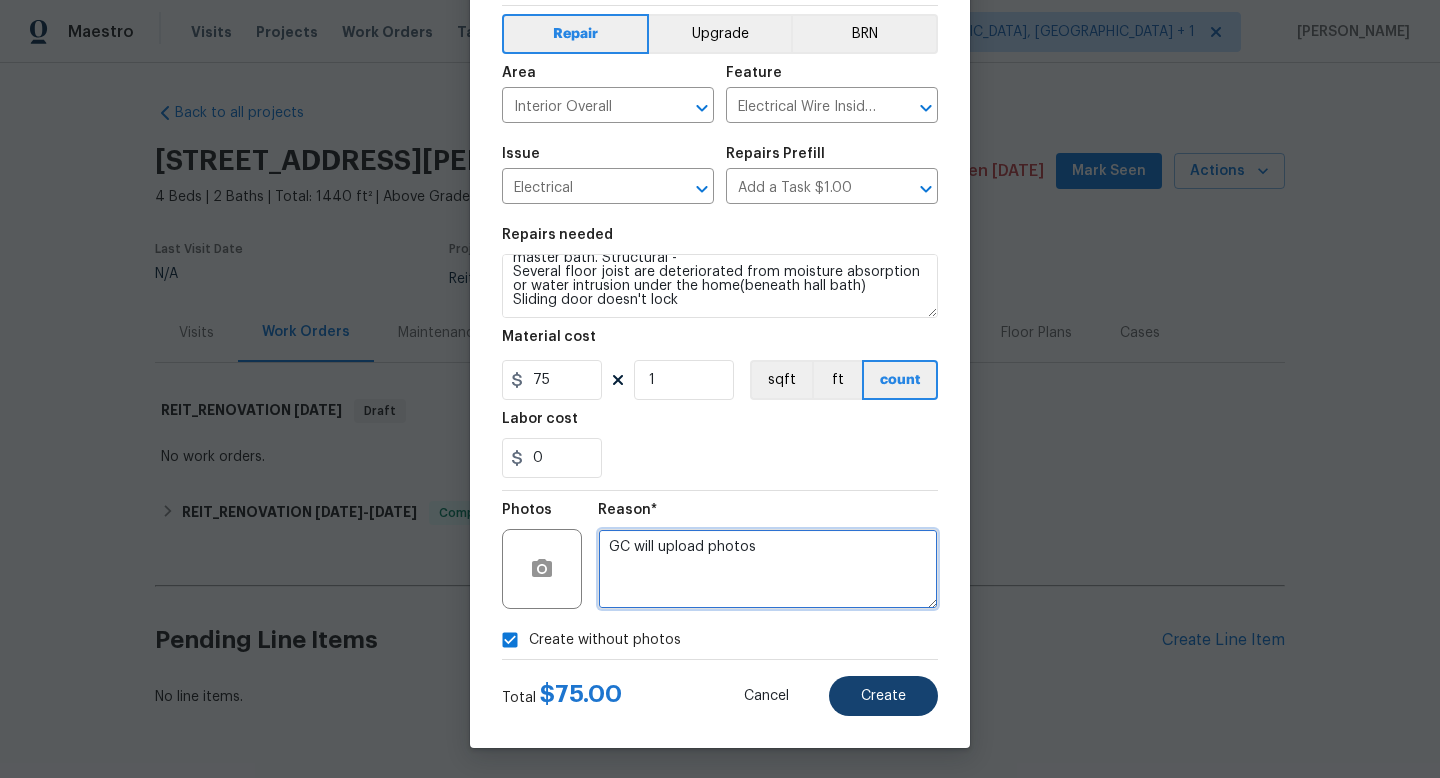type on "GC will upload photos" 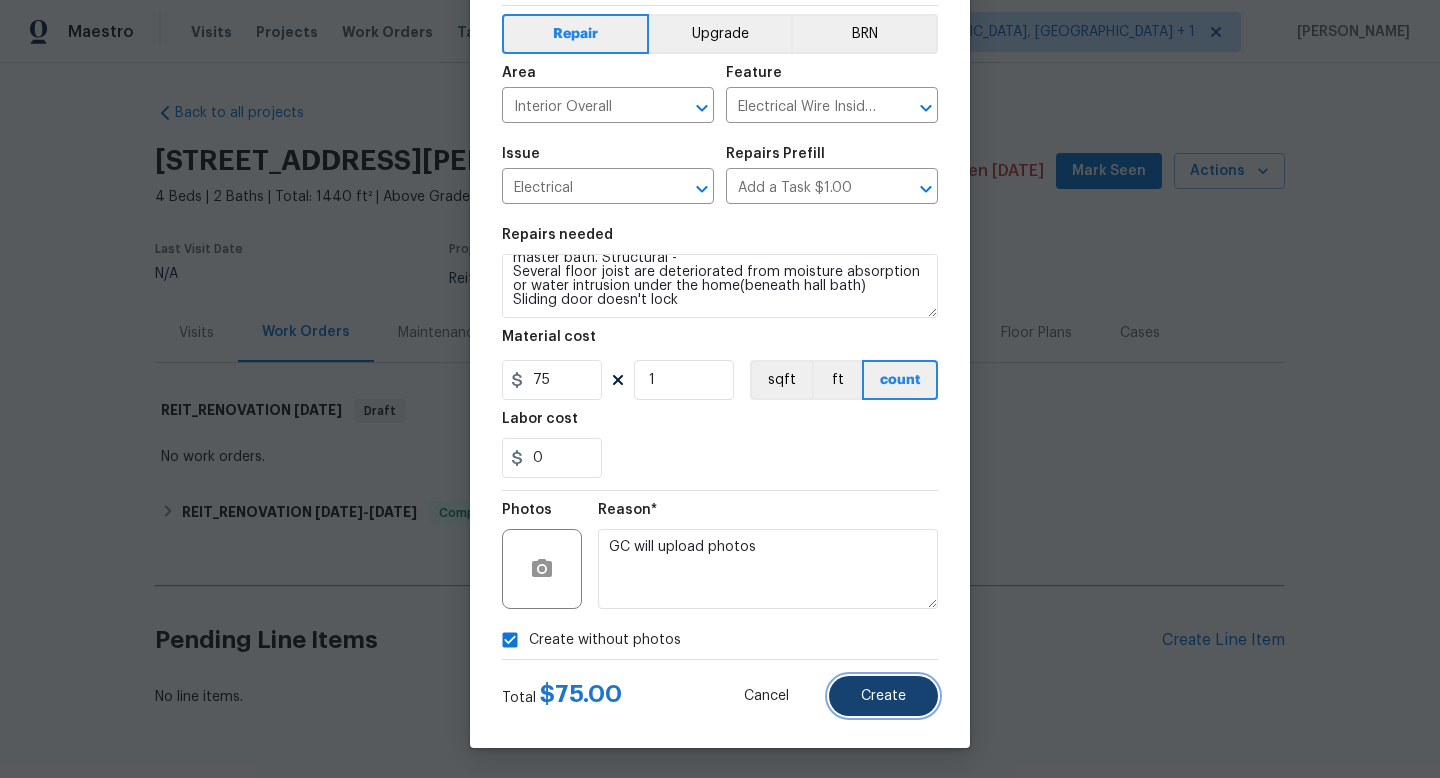 click on "Create" at bounding box center (883, 696) 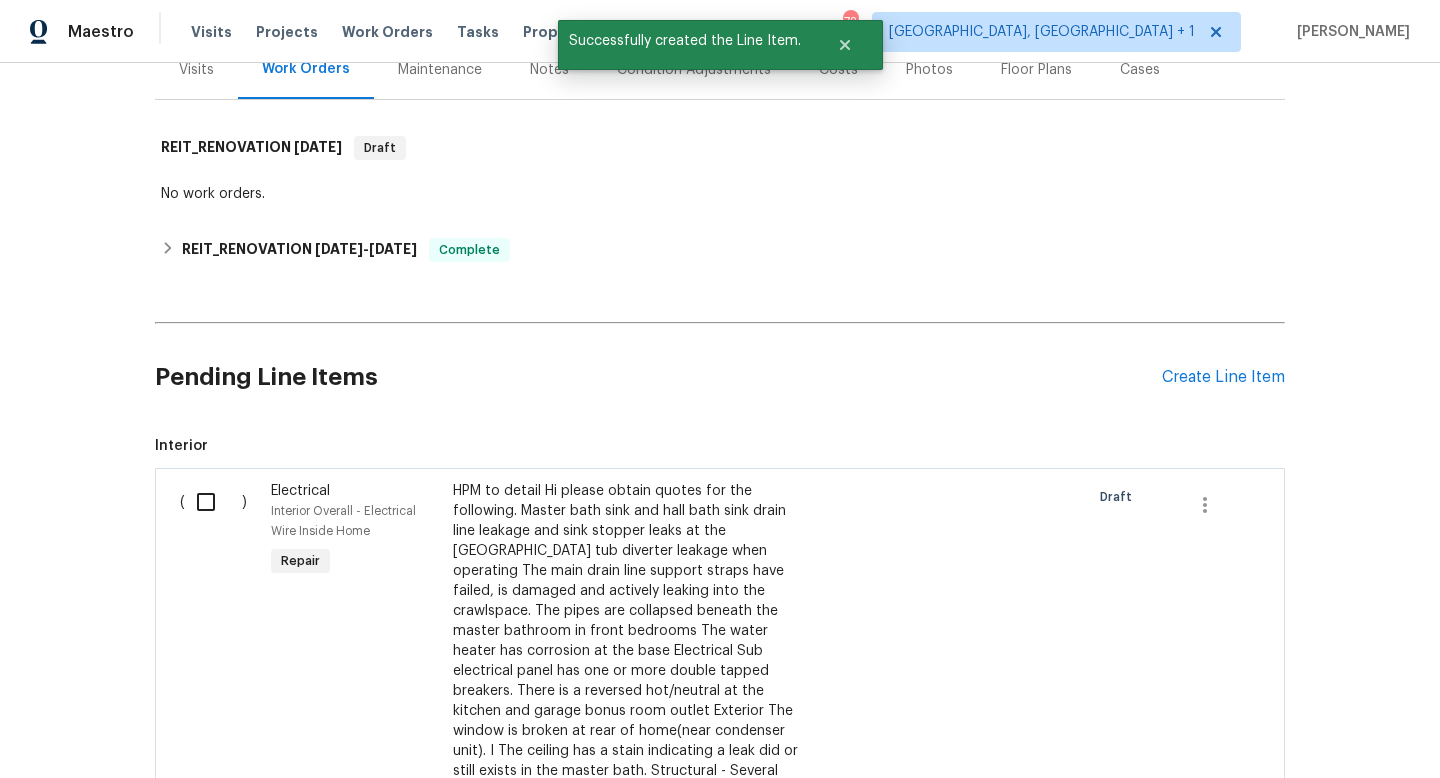 scroll, scrollTop: 283, scrollLeft: 0, axis: vertical 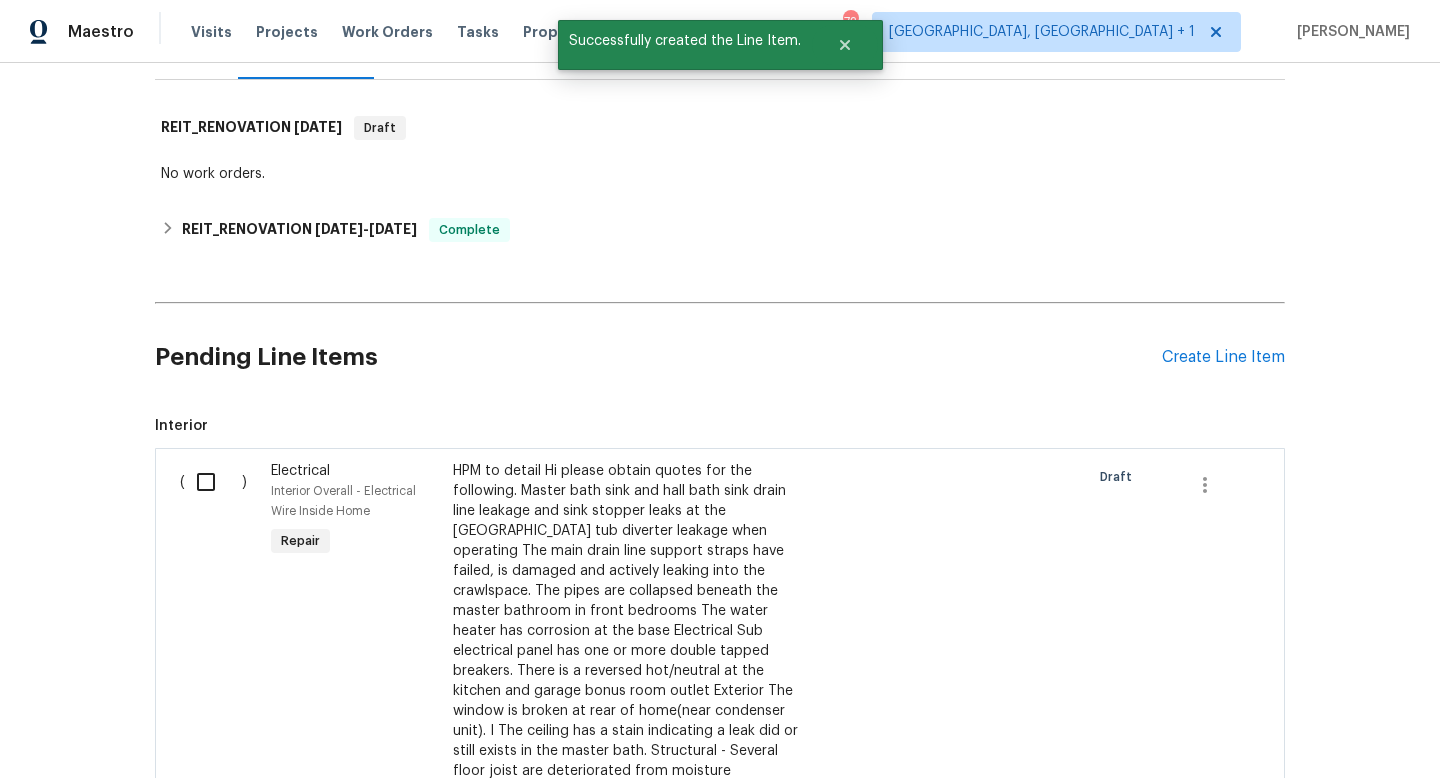 click at bounding box center (213, 482) 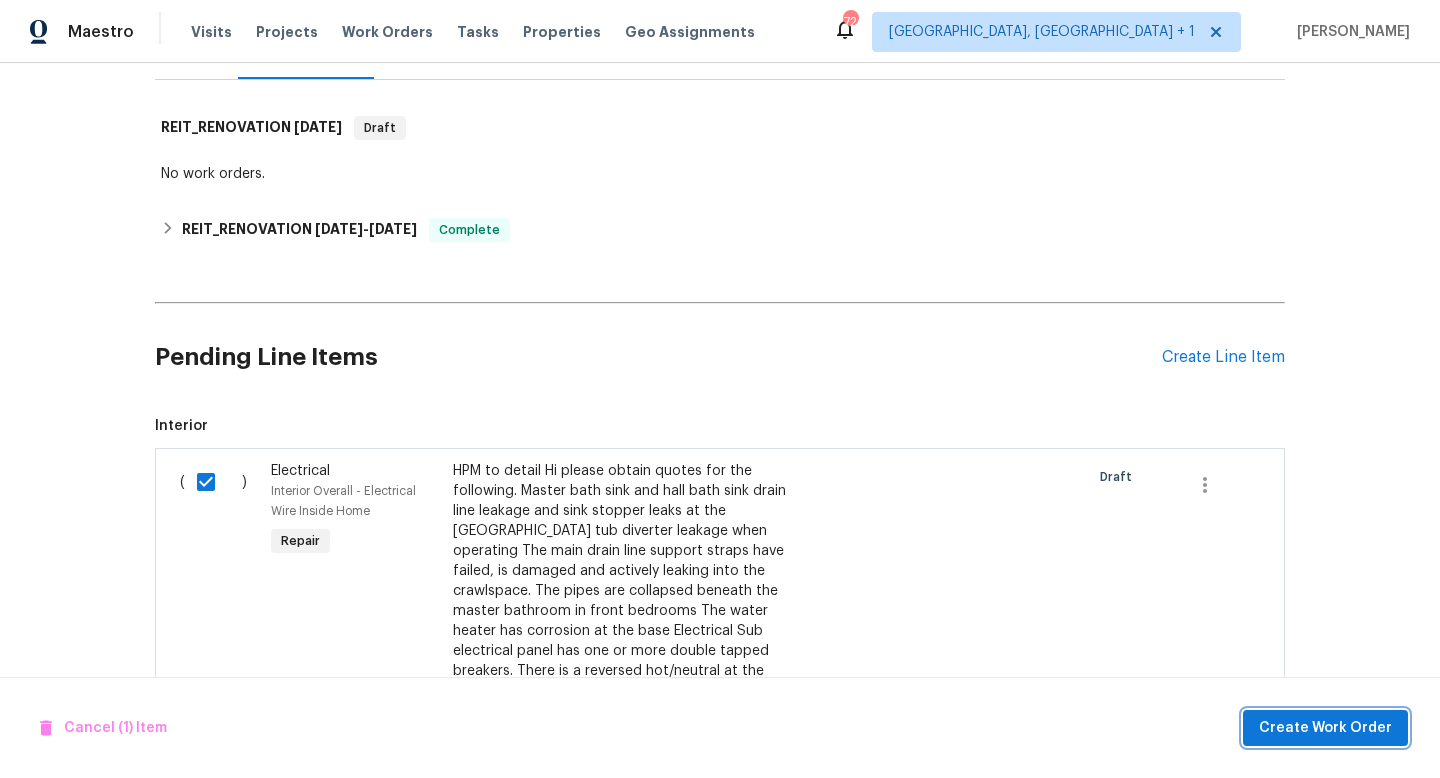click on "Create Work Order" at bounding box center [1325, 728] 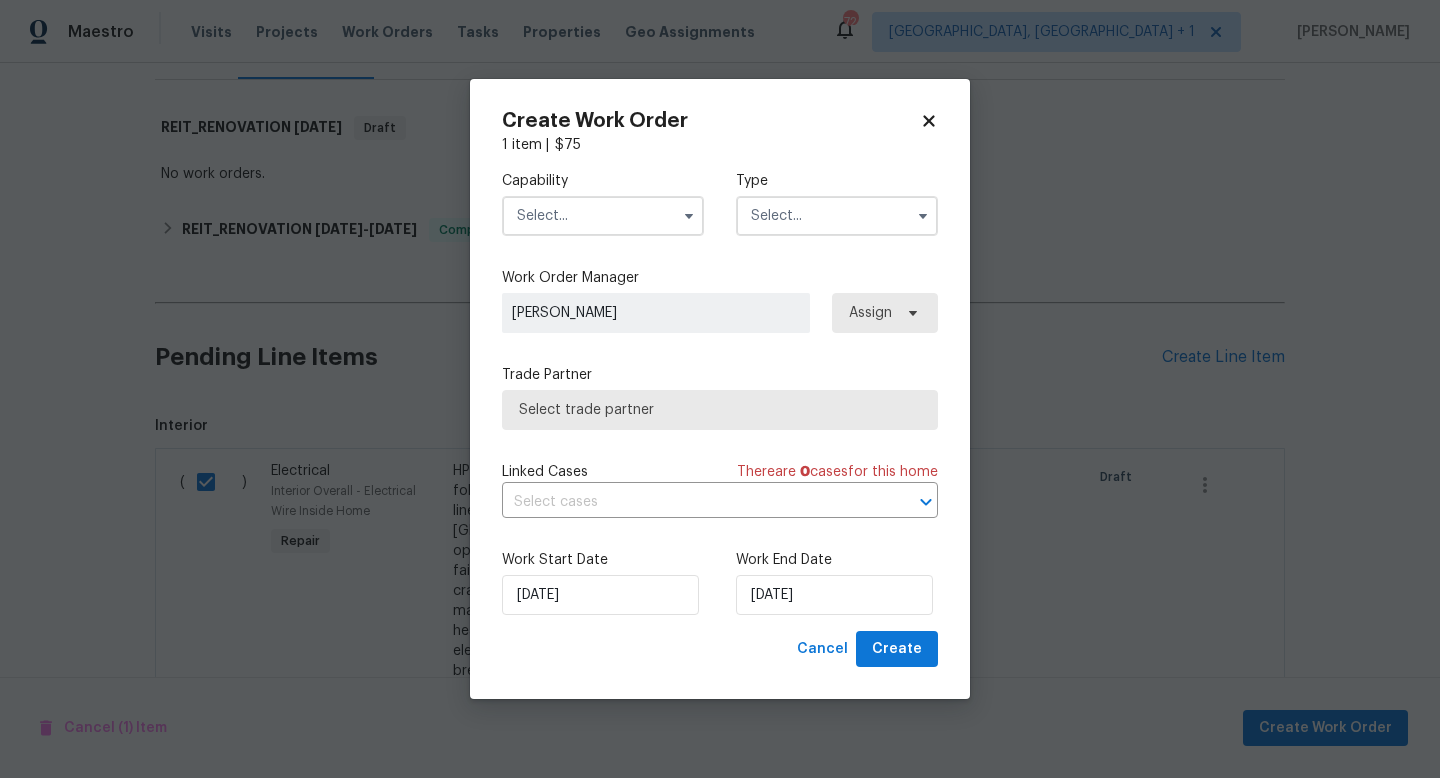 click at bounding box center (603, 216) 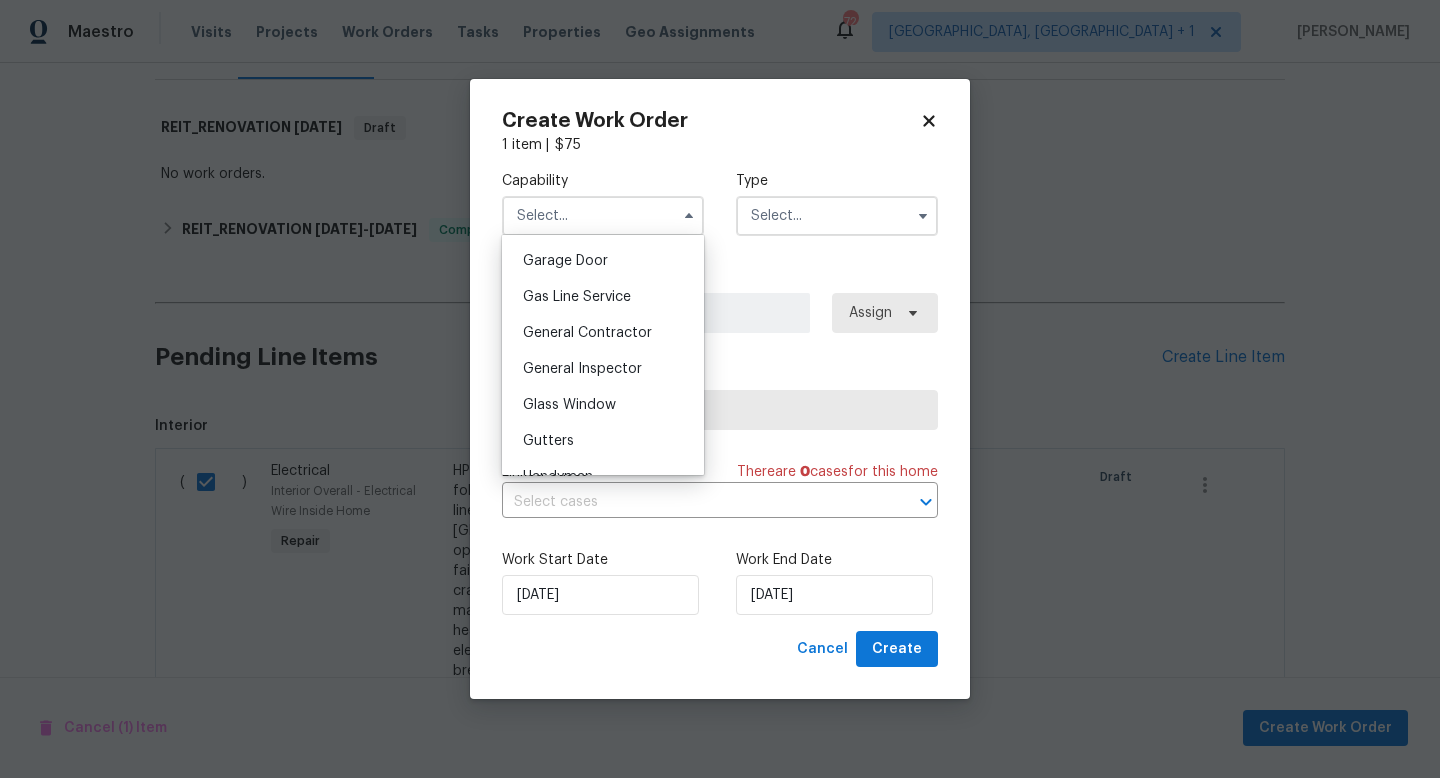 scroll, scrollTop: 882, scrollLeft: 0, axis: vertical 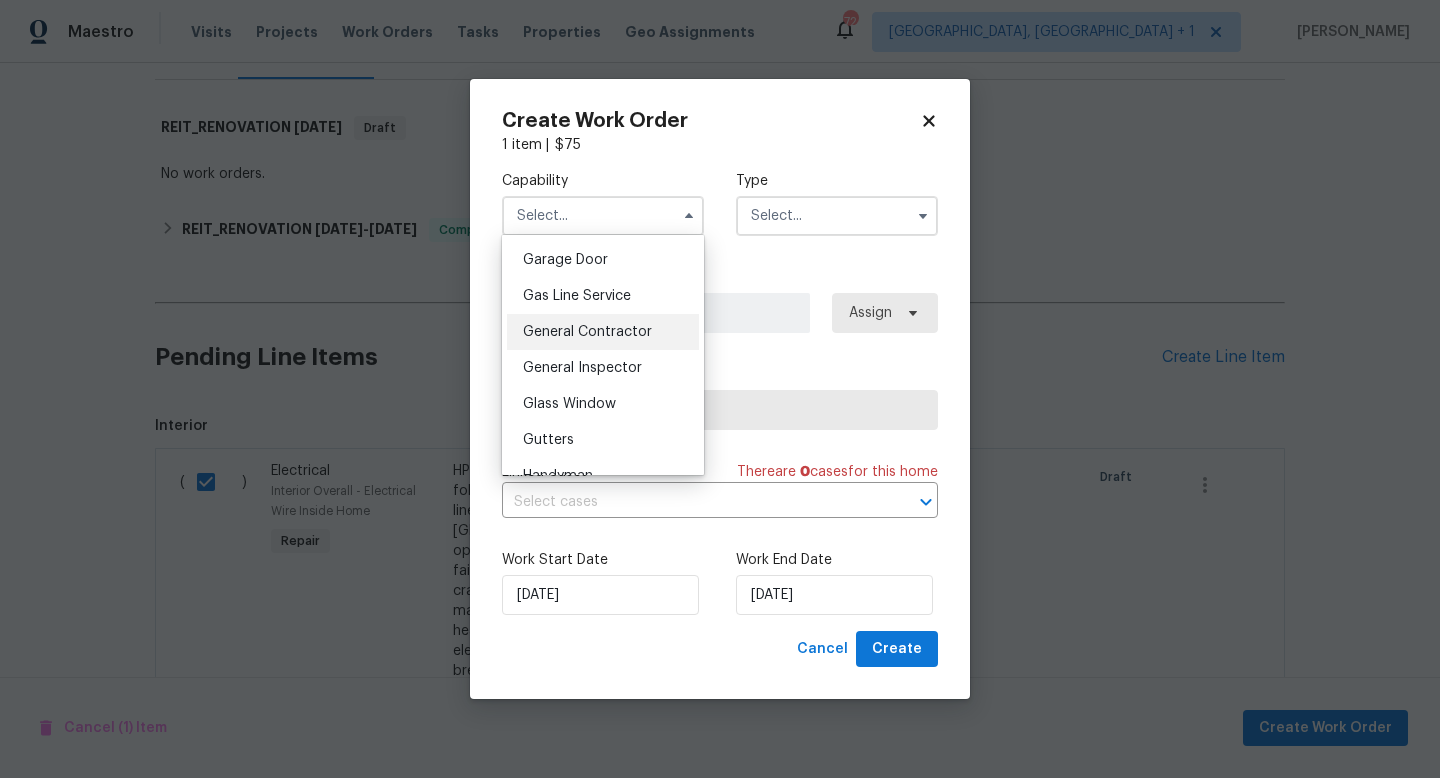 click on "General Contractor" at bounding box center [587, 332] 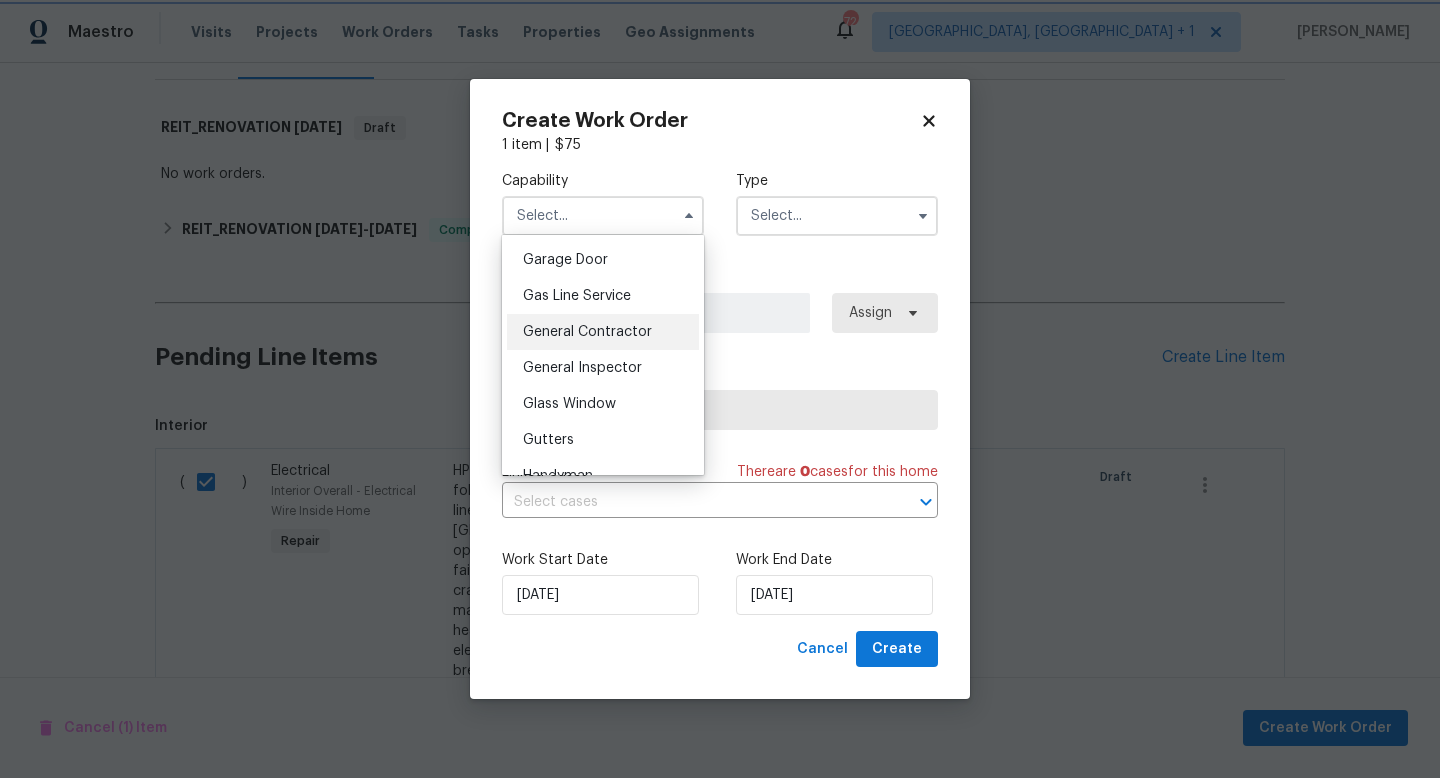 type on "General Contractor" 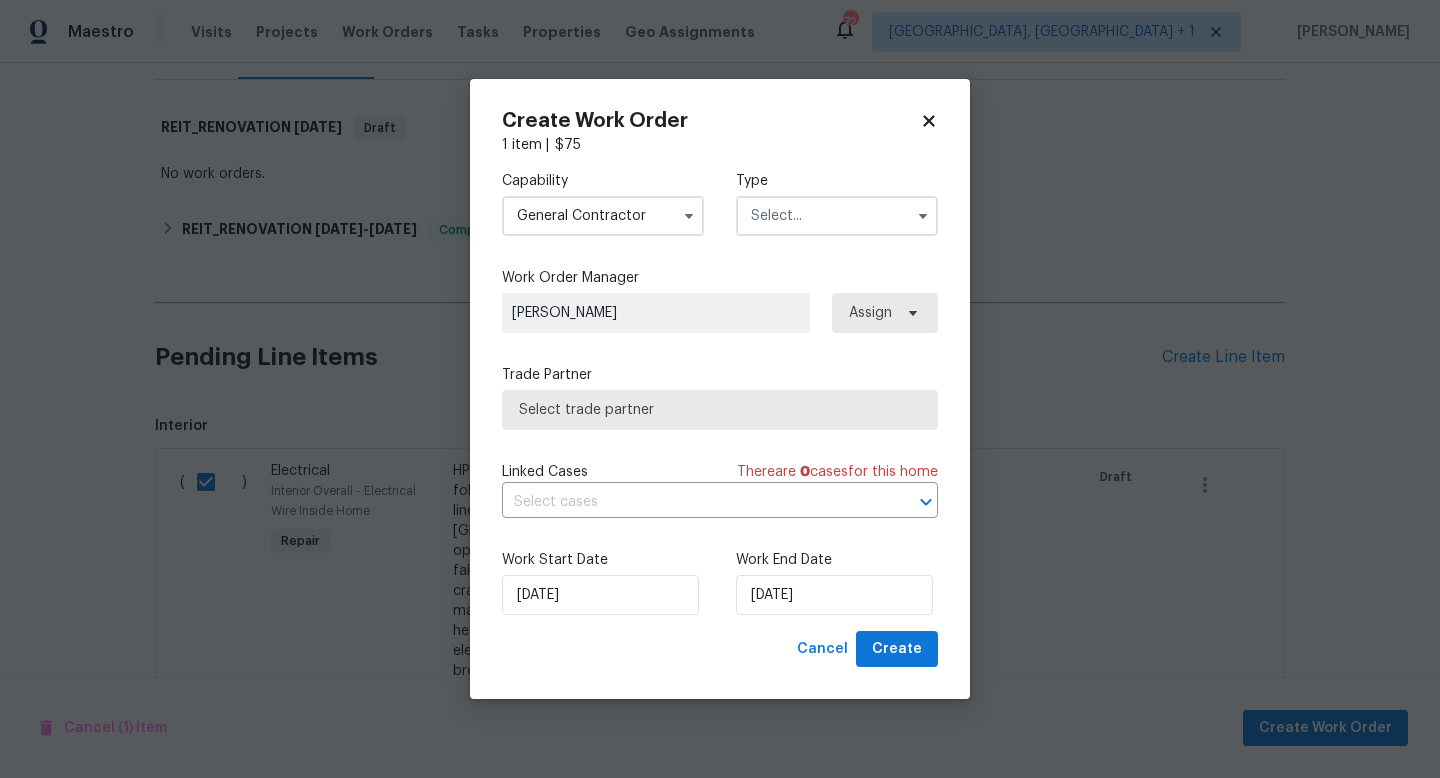 click at bounding box center (837, 216) 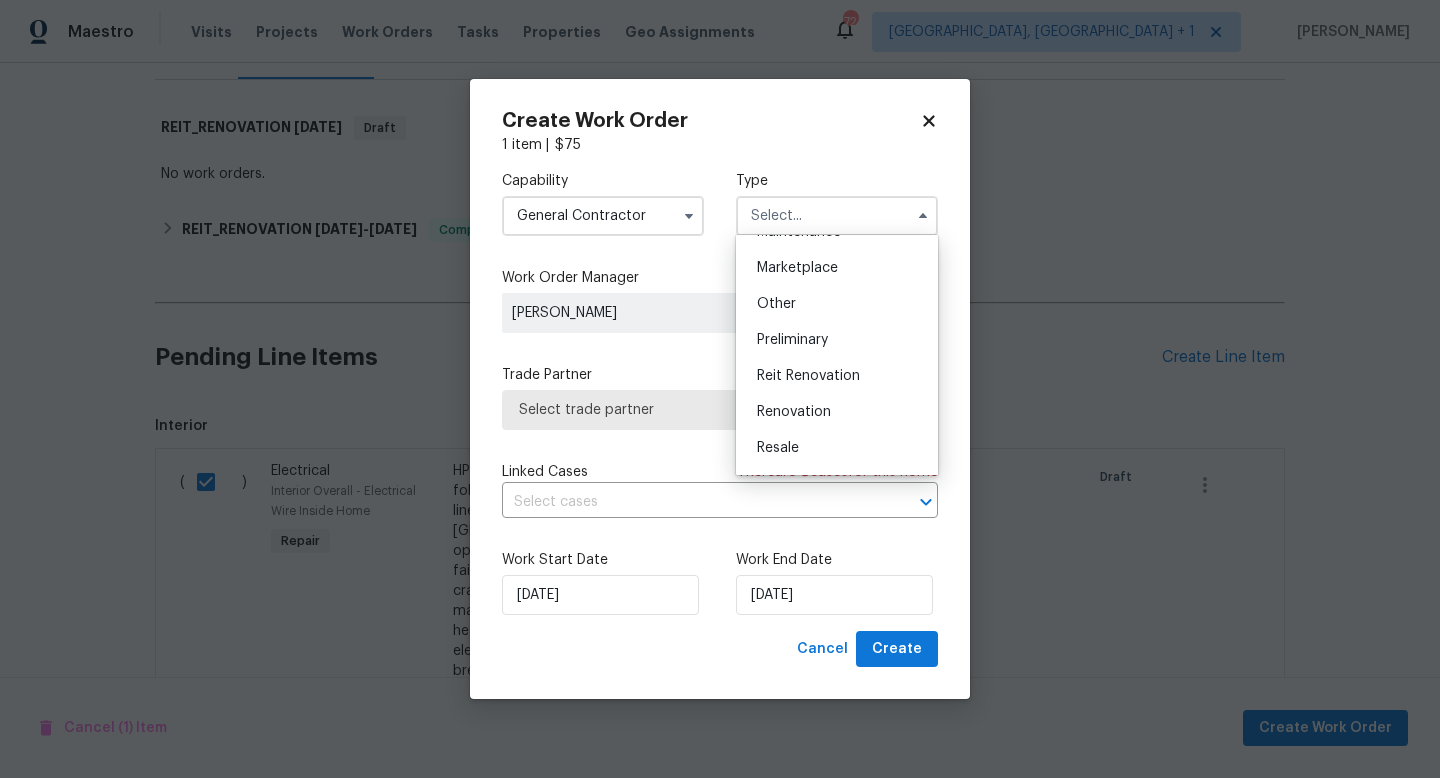 scroll, scrollTop: 370, scrollLeft: 0, axis: vertical 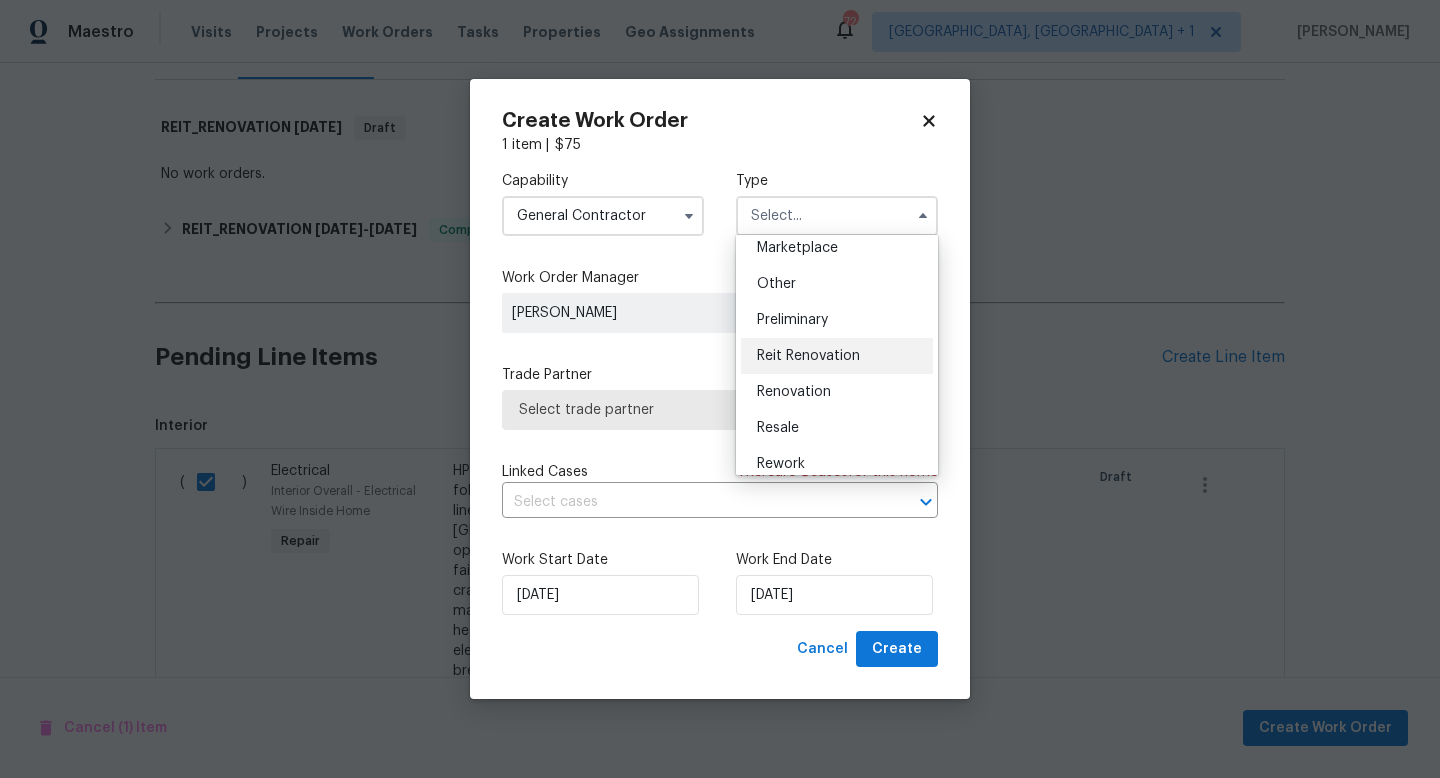 click on "Reit Renovation" at bounding box center [808, 356] 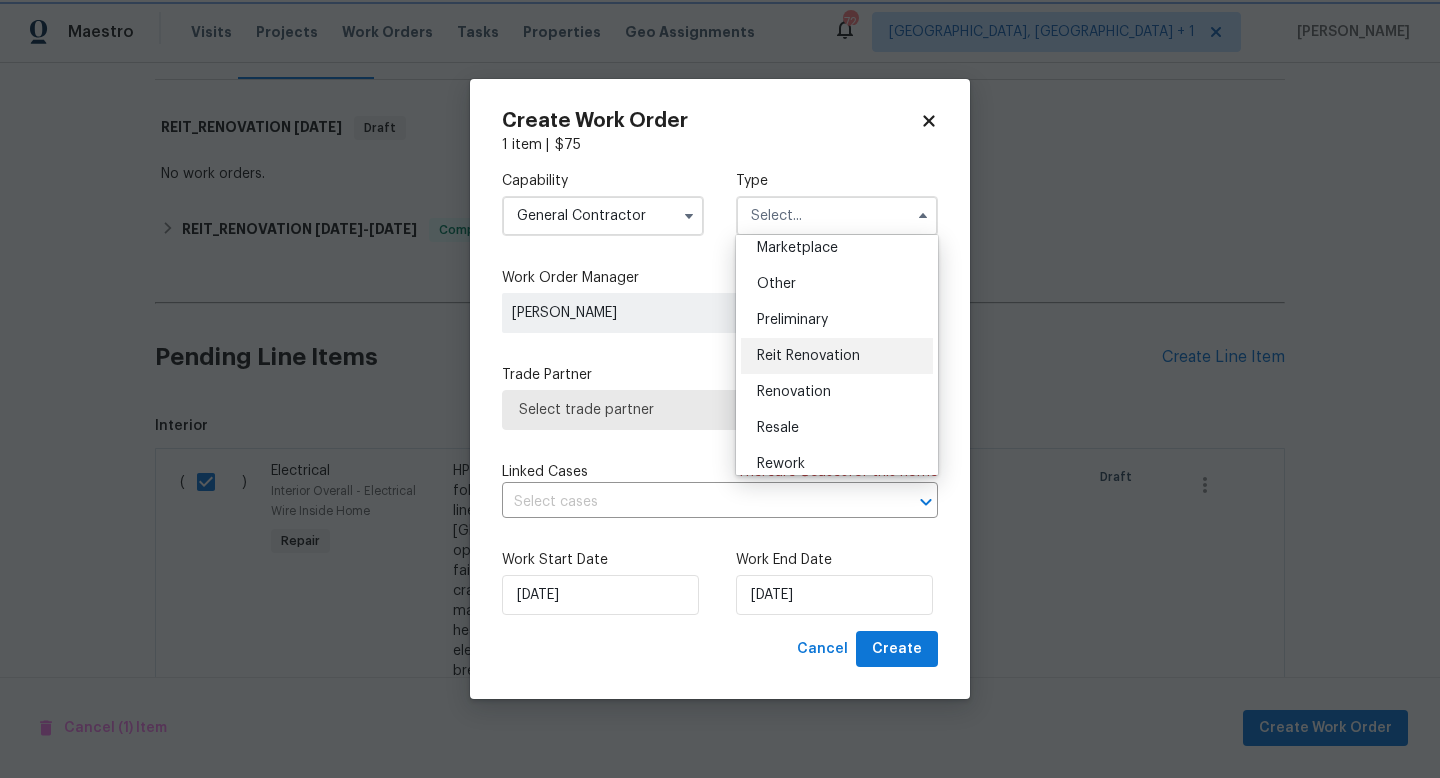 type on "Reit Renovation" 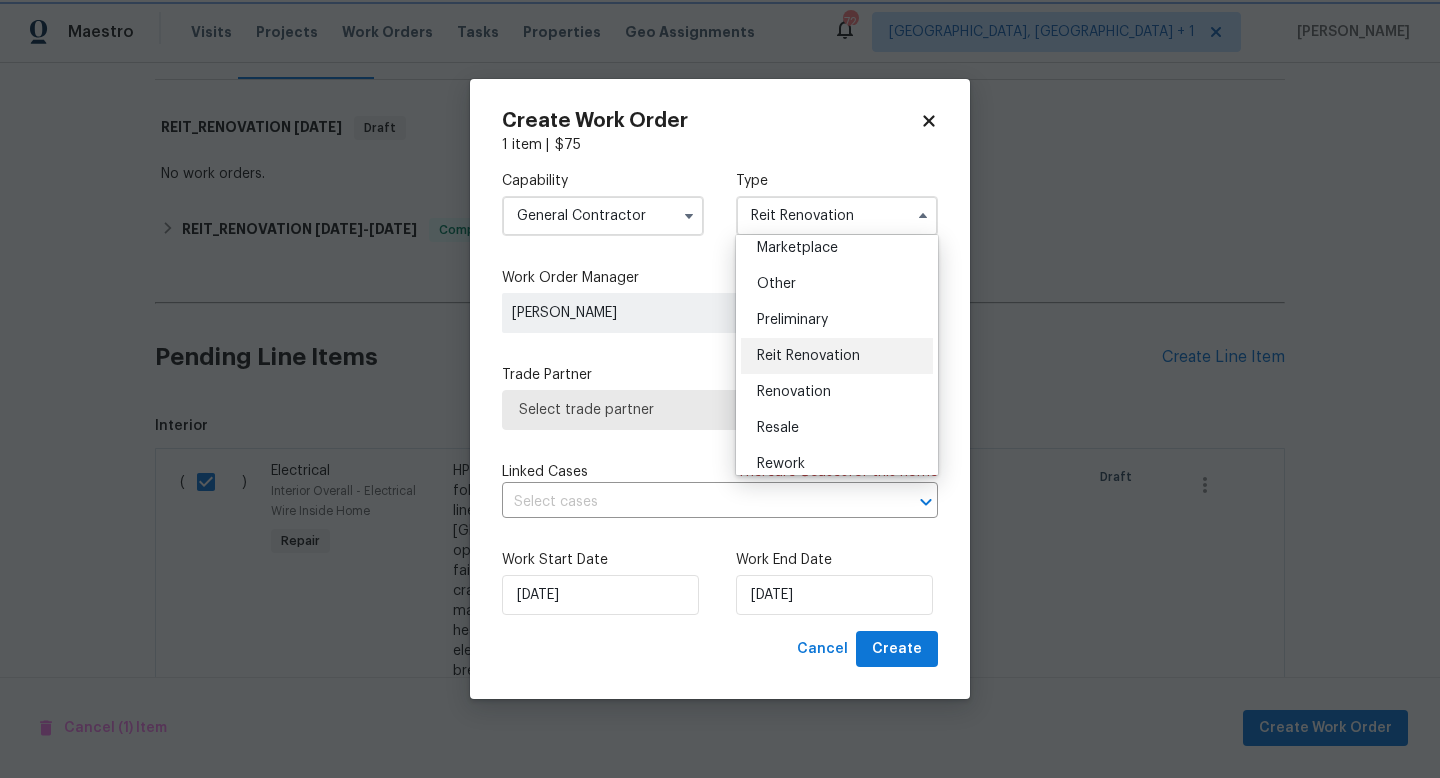 scroll, scrollTop: 0, scrollLeft: 0, axis: both 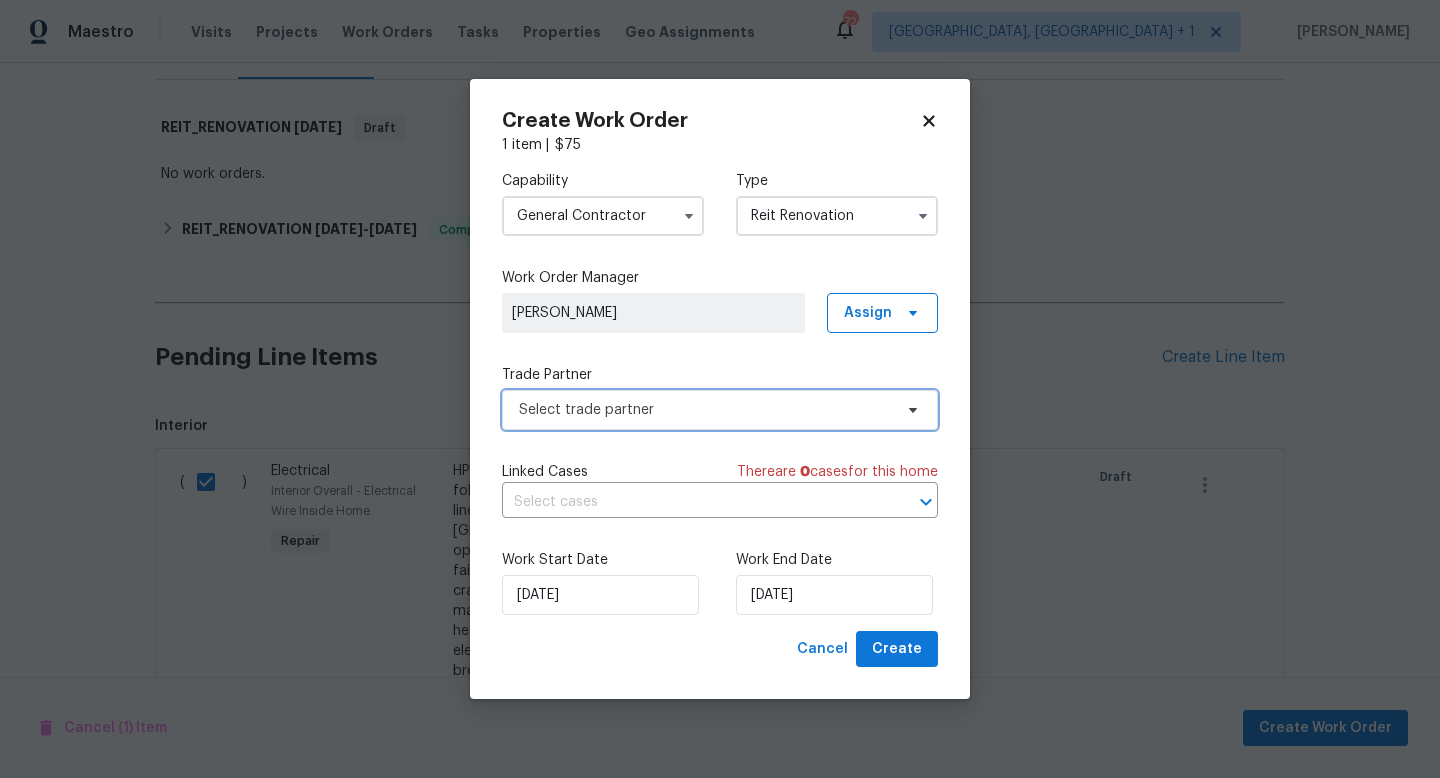 click on "Select trade partner" at bounding box center (705, 410) 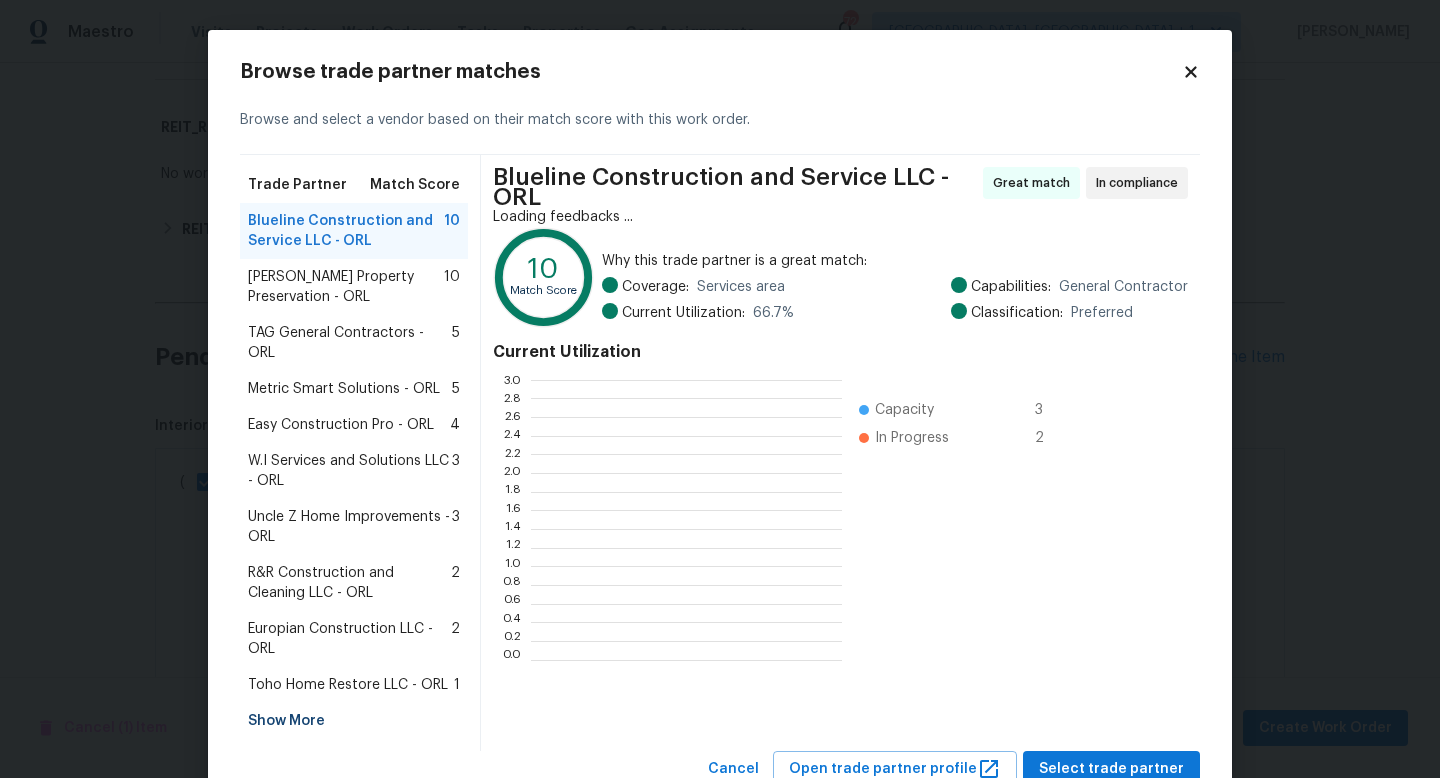 scroll, scrollTop: 2, scrollLeft: 1, axis: both 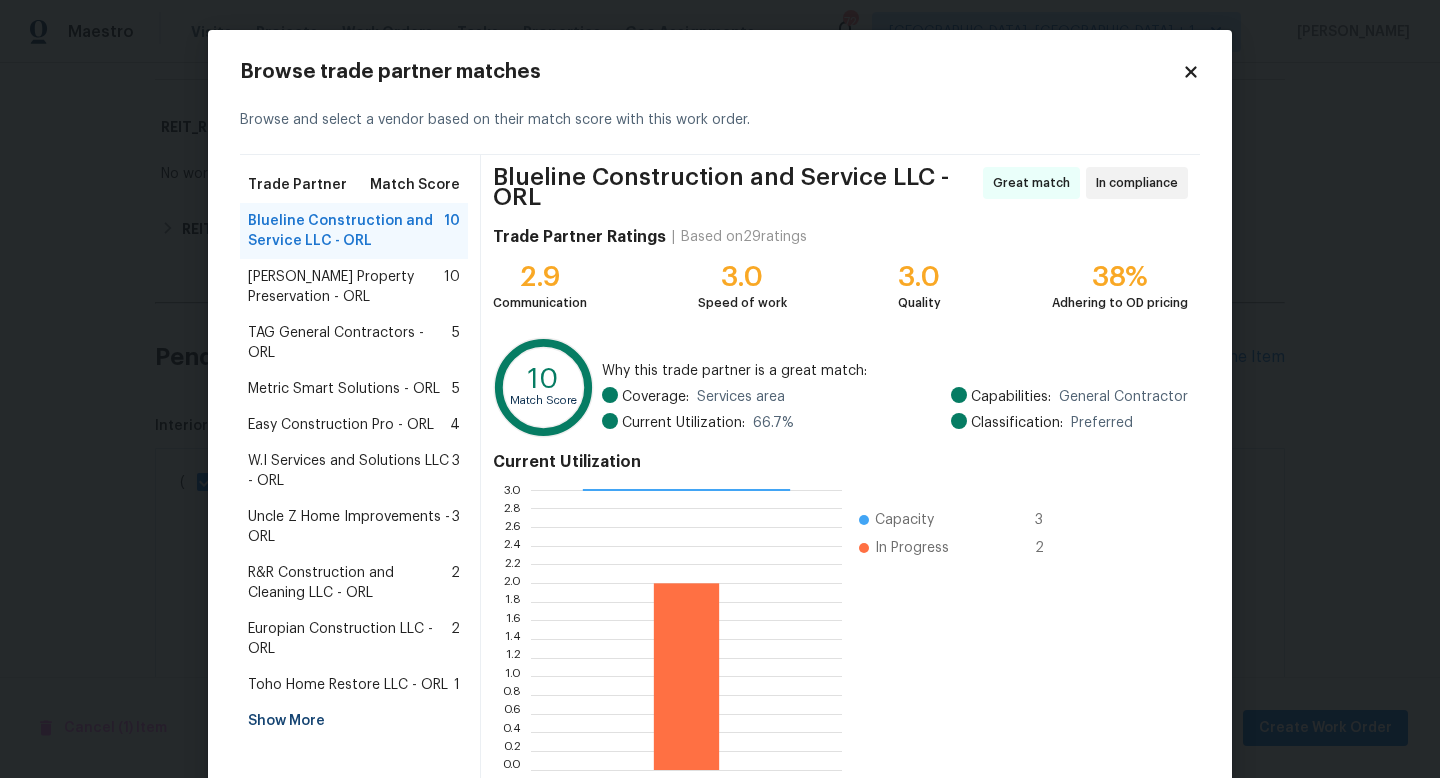 click on "Show More" at bounding box center [354, 721] 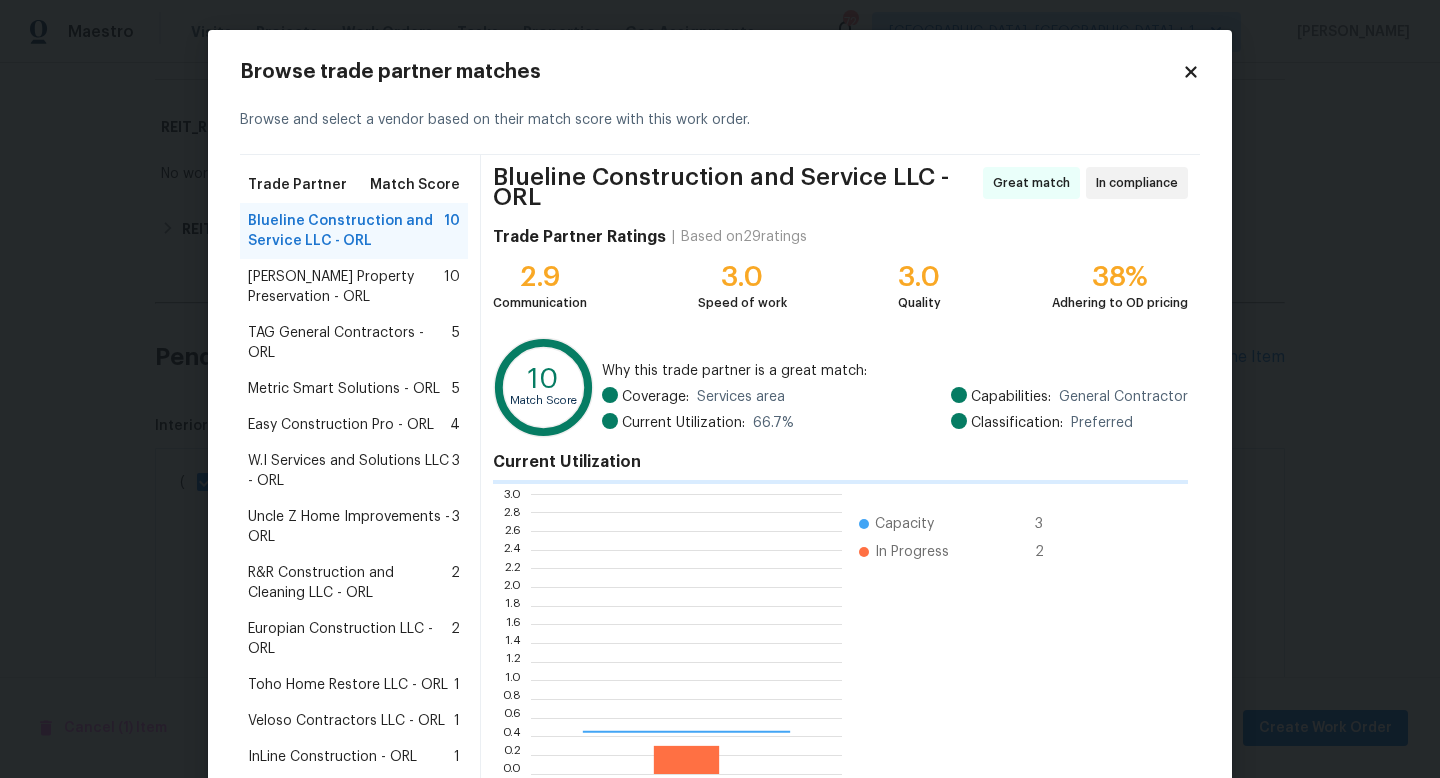 scroll, scrollTop: 2, scrollLeft: 1, axis: both 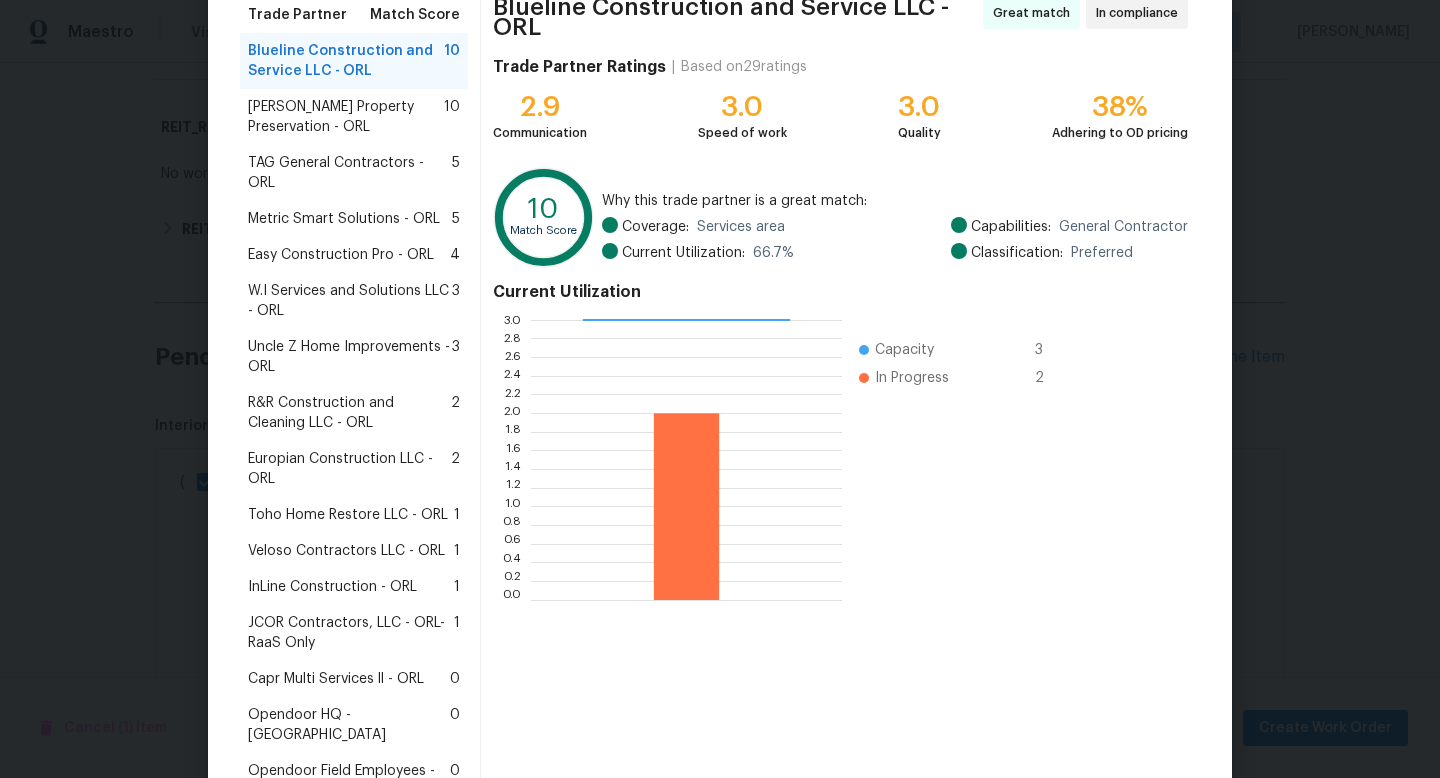 click on "JCOR Contractors, LLC - ORL-RaaS Only" at bounding box center [351, 633] 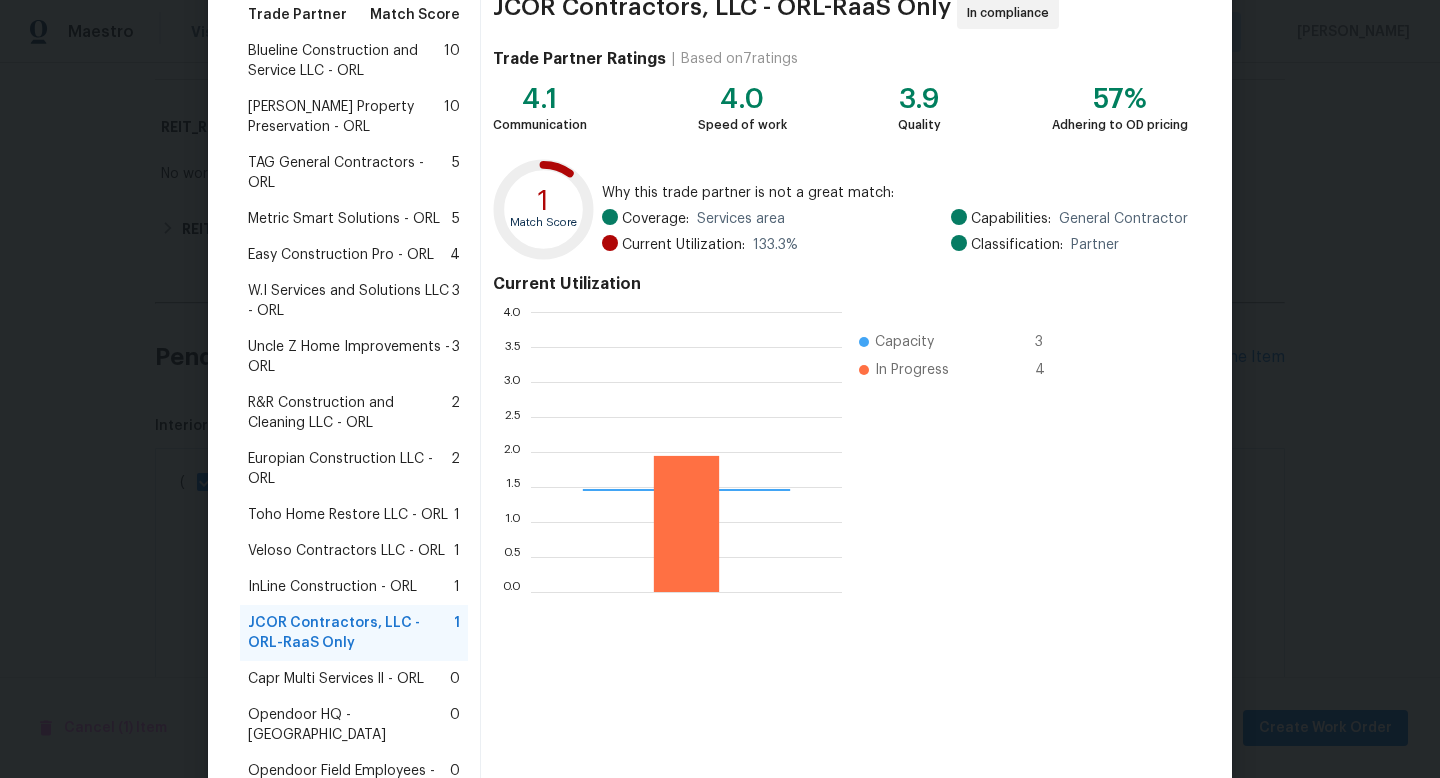 scroll, scrollTop: 2, scrollLeft: 1, axis: both 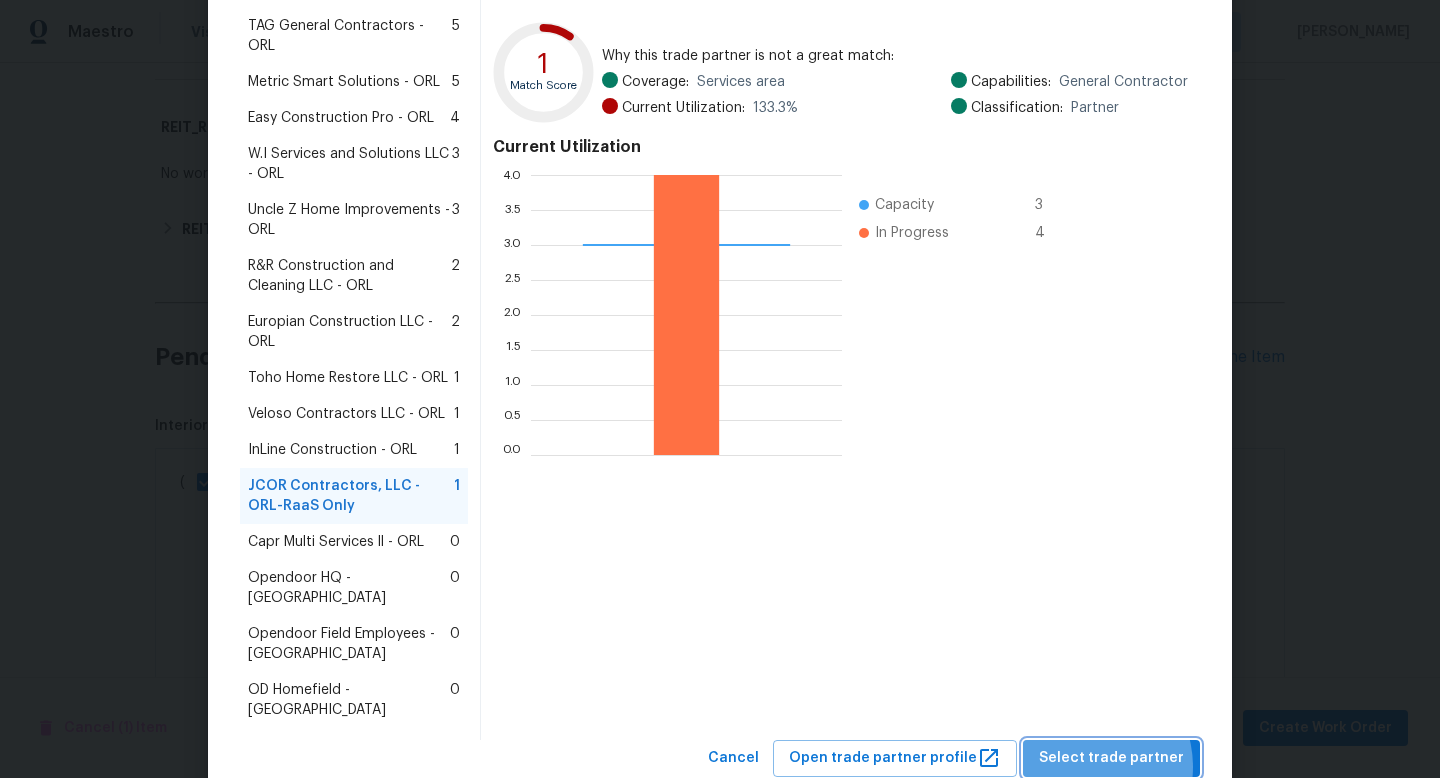 click on "Select trade partner" at bounding box center [1111, 758] 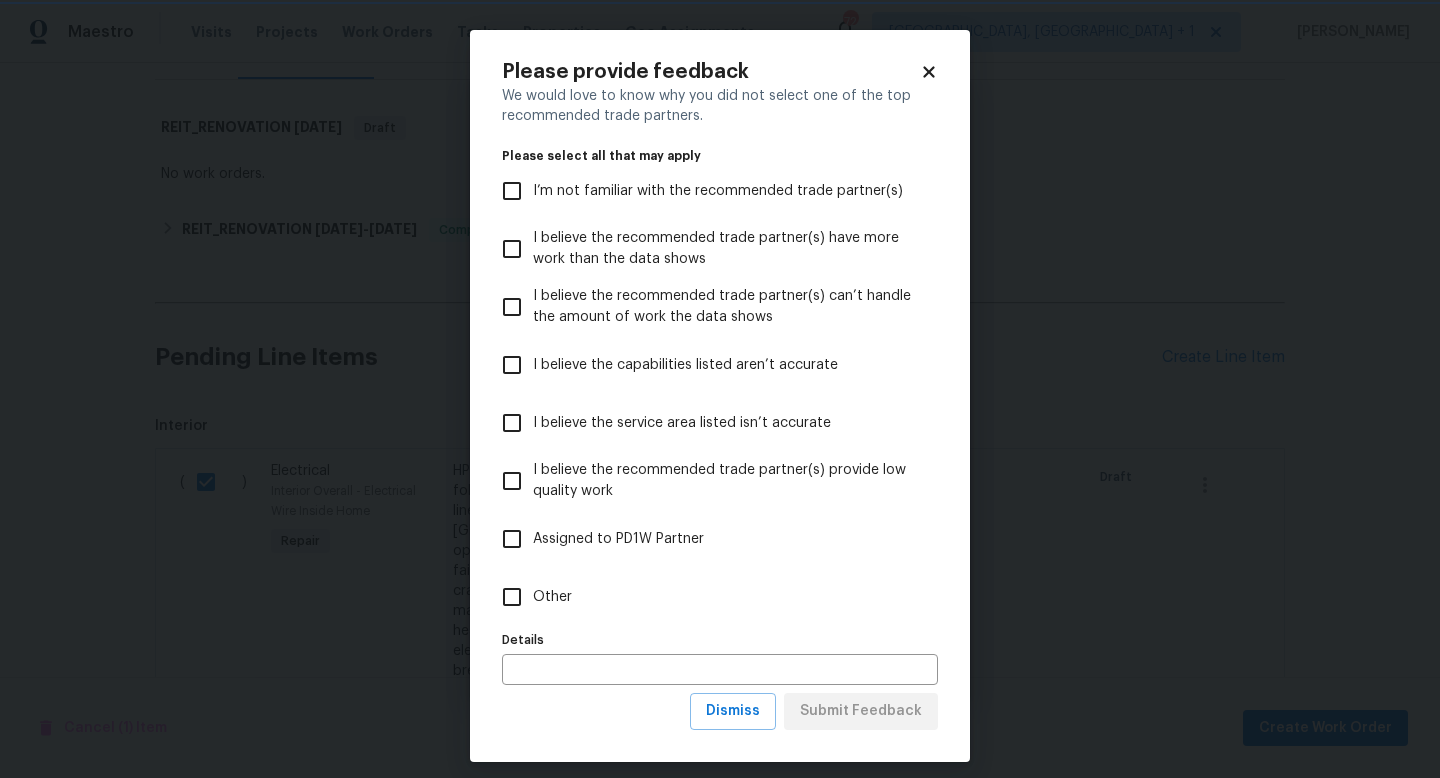 scroll, scrollTop: 0, scrollLeft: 0, axis: both 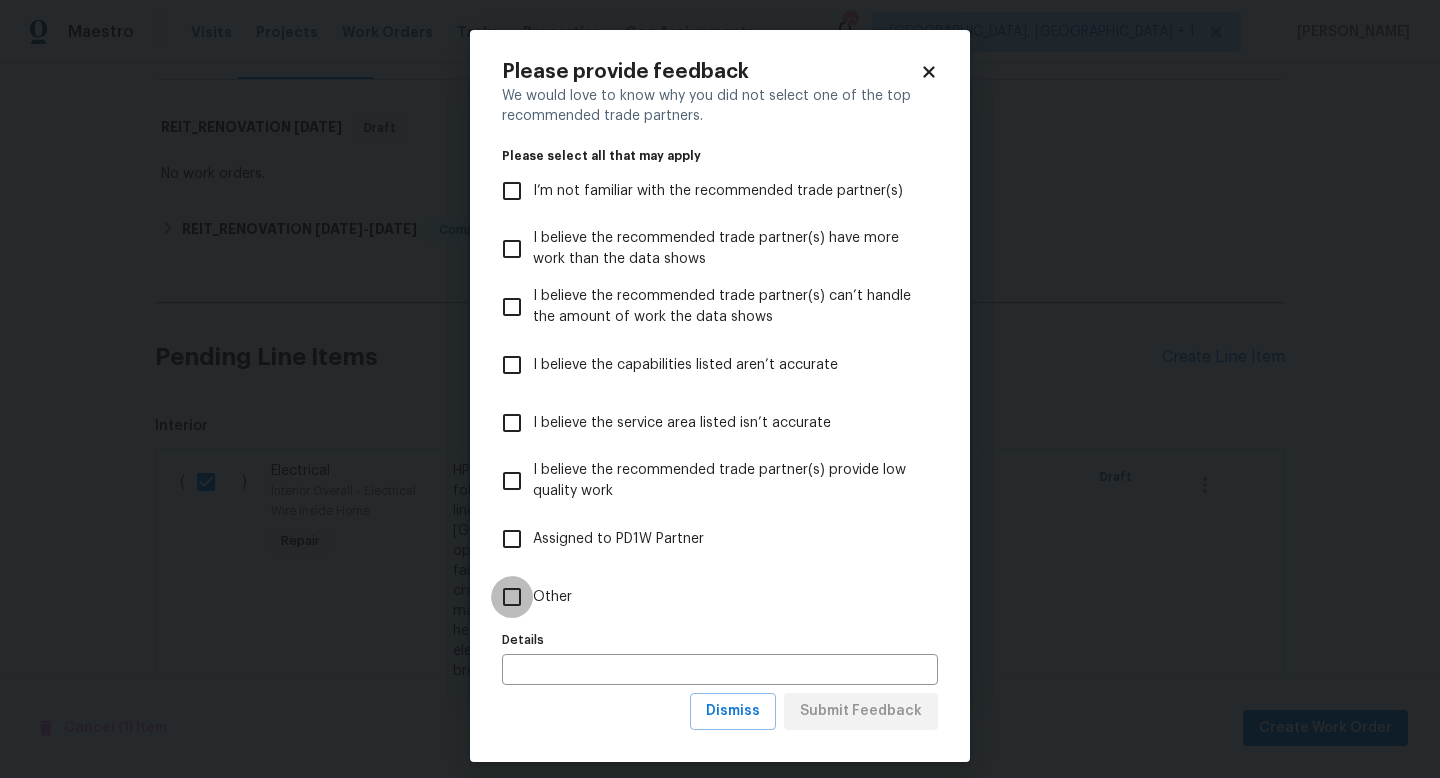 click on "Other" at bounding box center [512, 597] 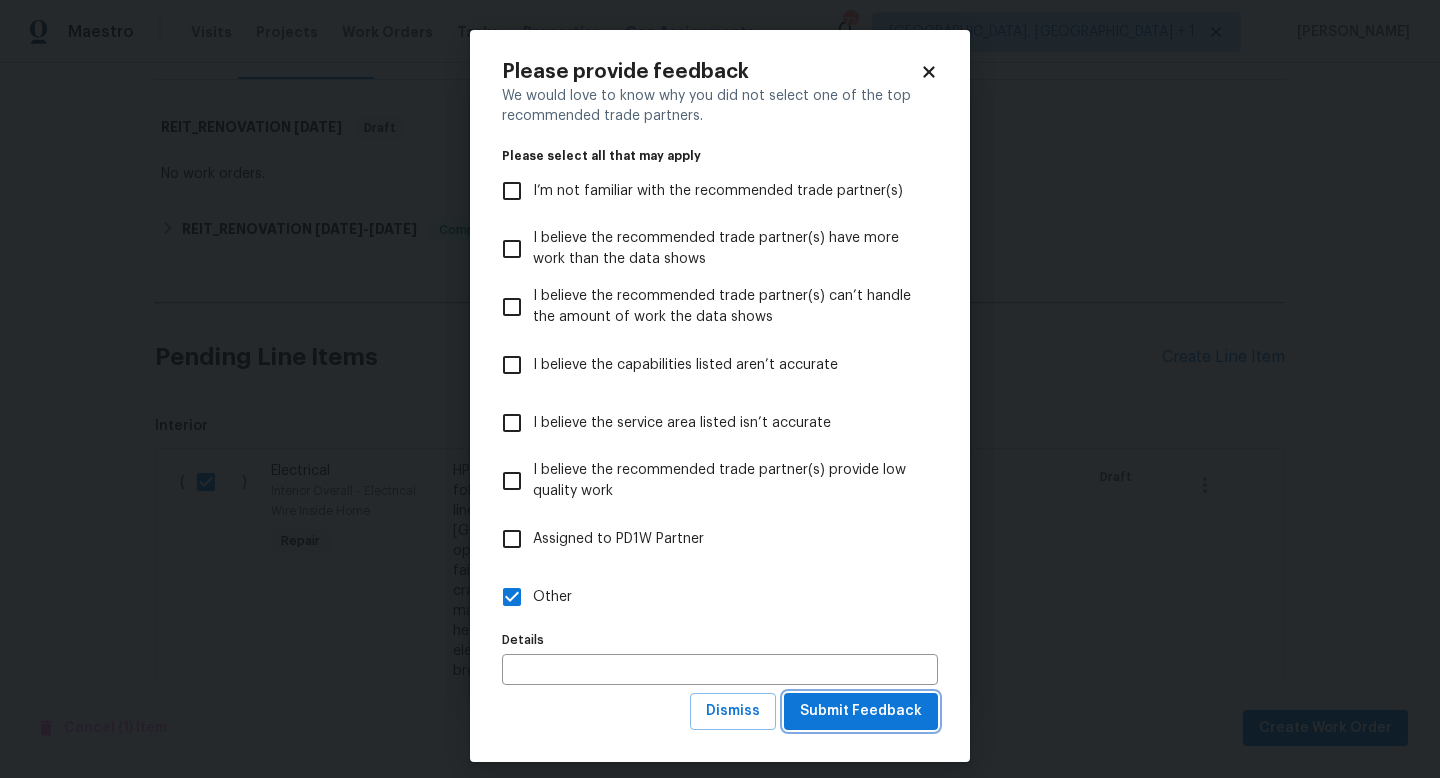 click on "Submit Feedback" at bounding box center [861, 711] 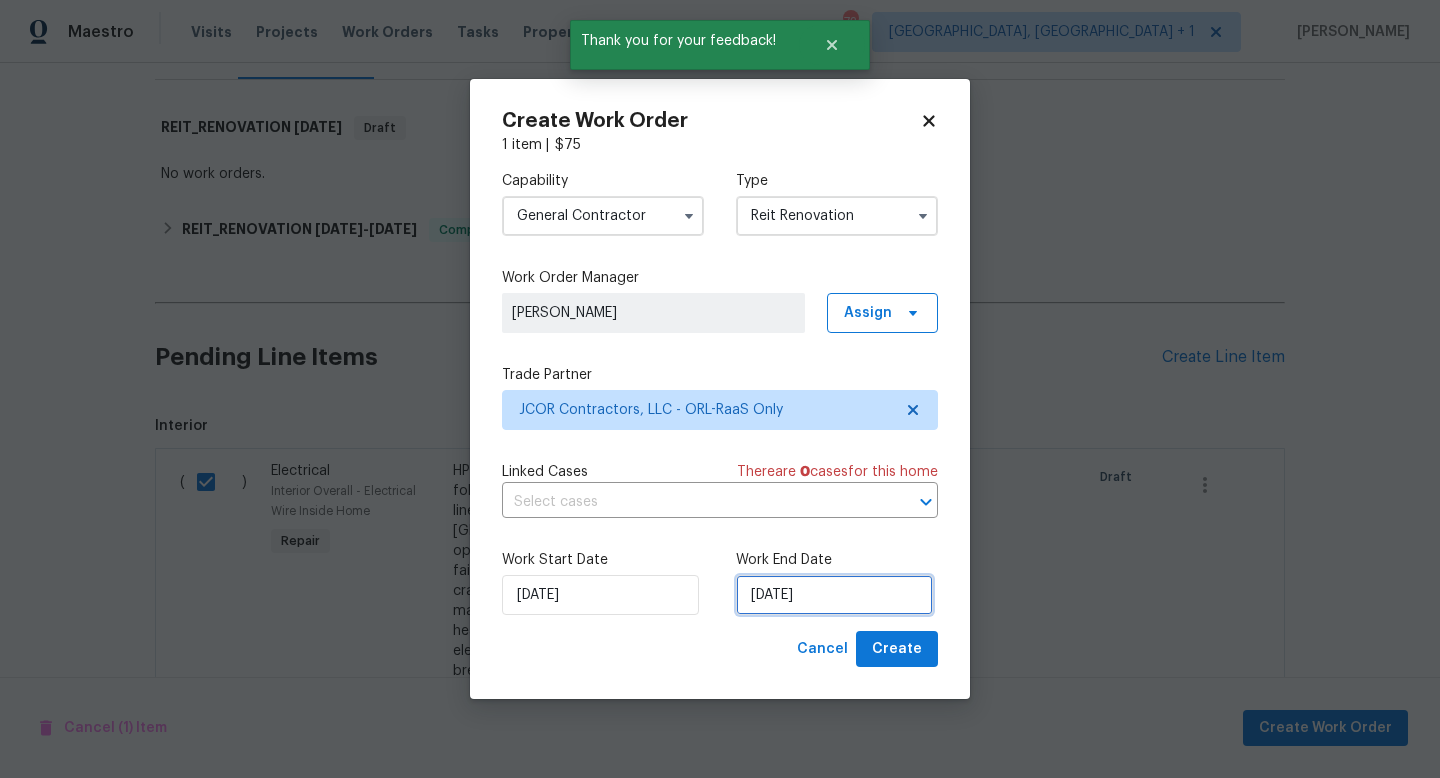 click on "[DATE]" at bounding box center [834, 595] 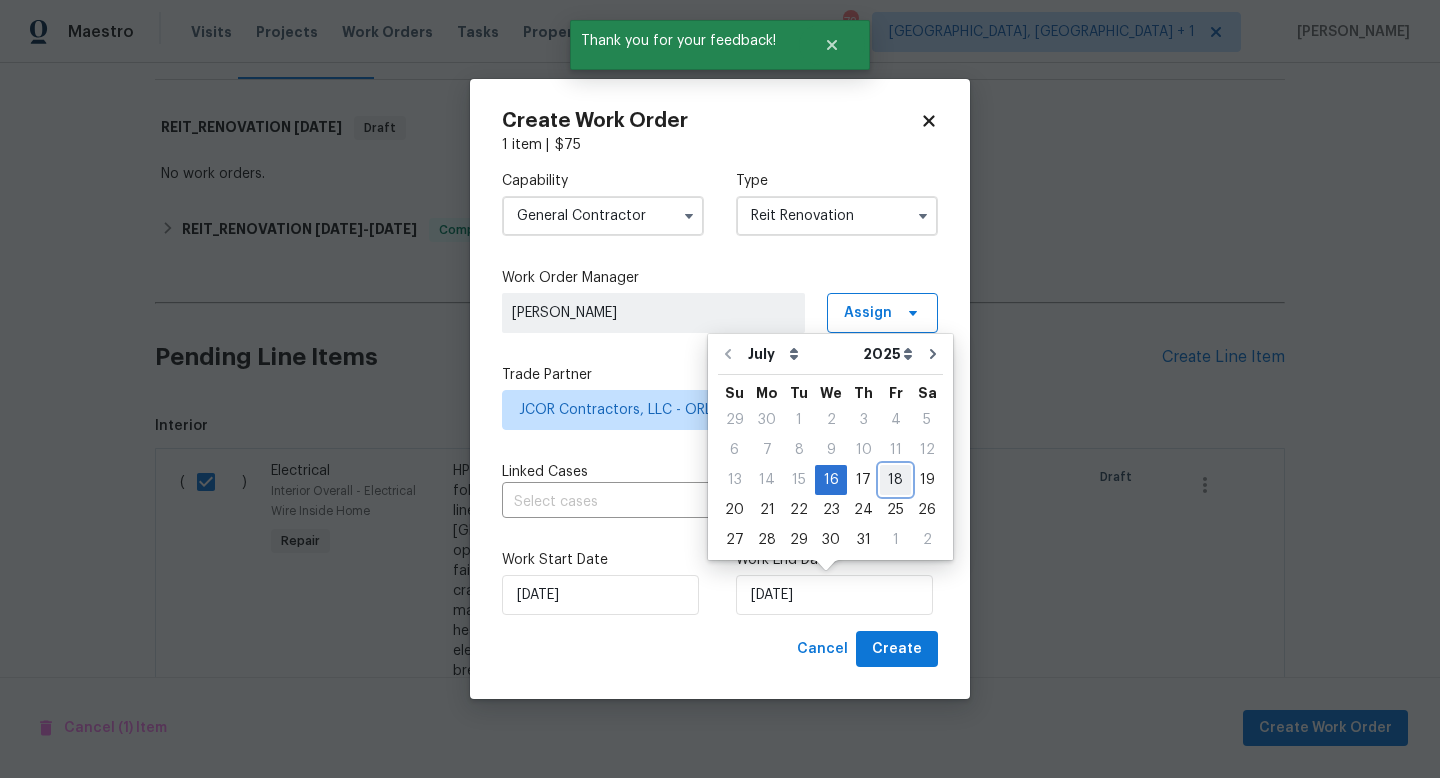 click on "18" at bounding box center [895, 480] 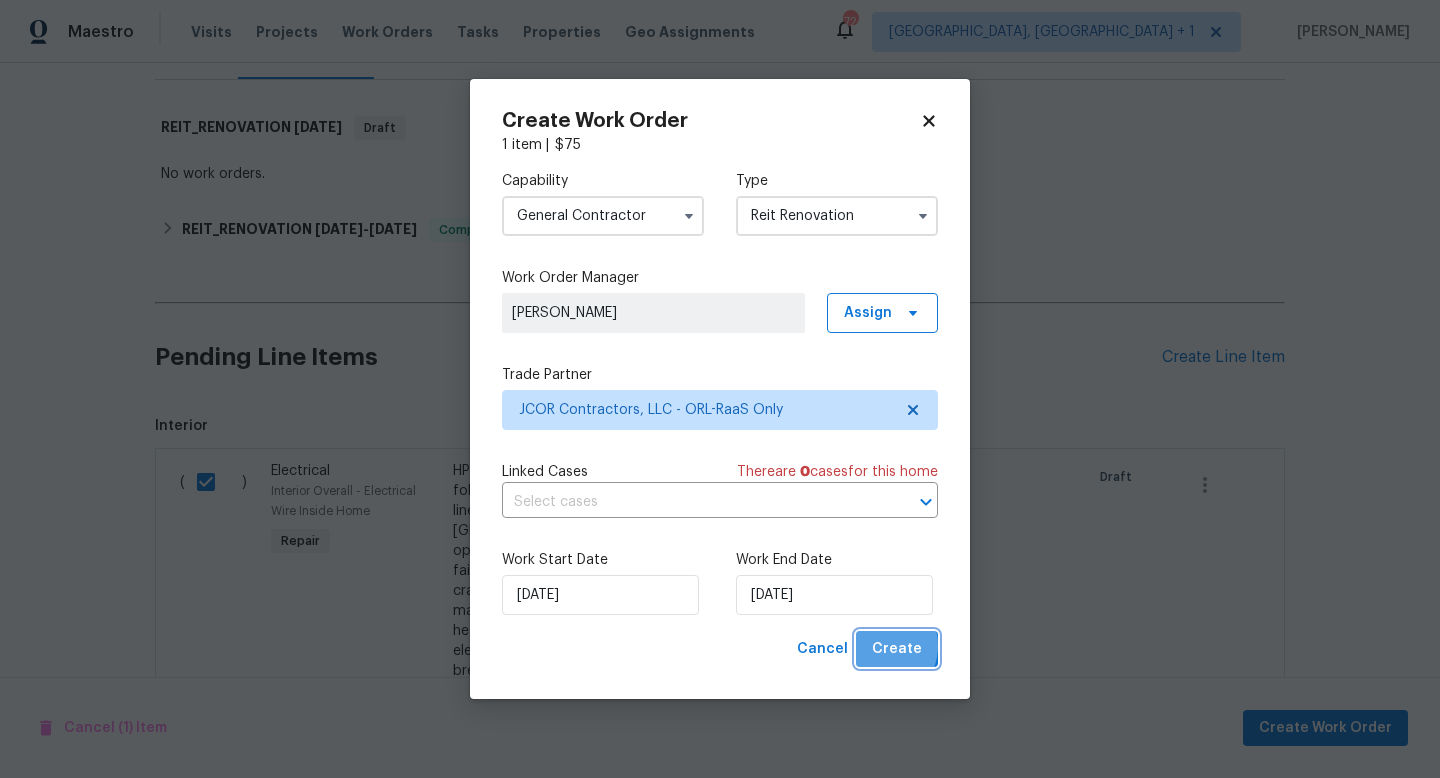 click on "Create" at bounding box center (897, 649) 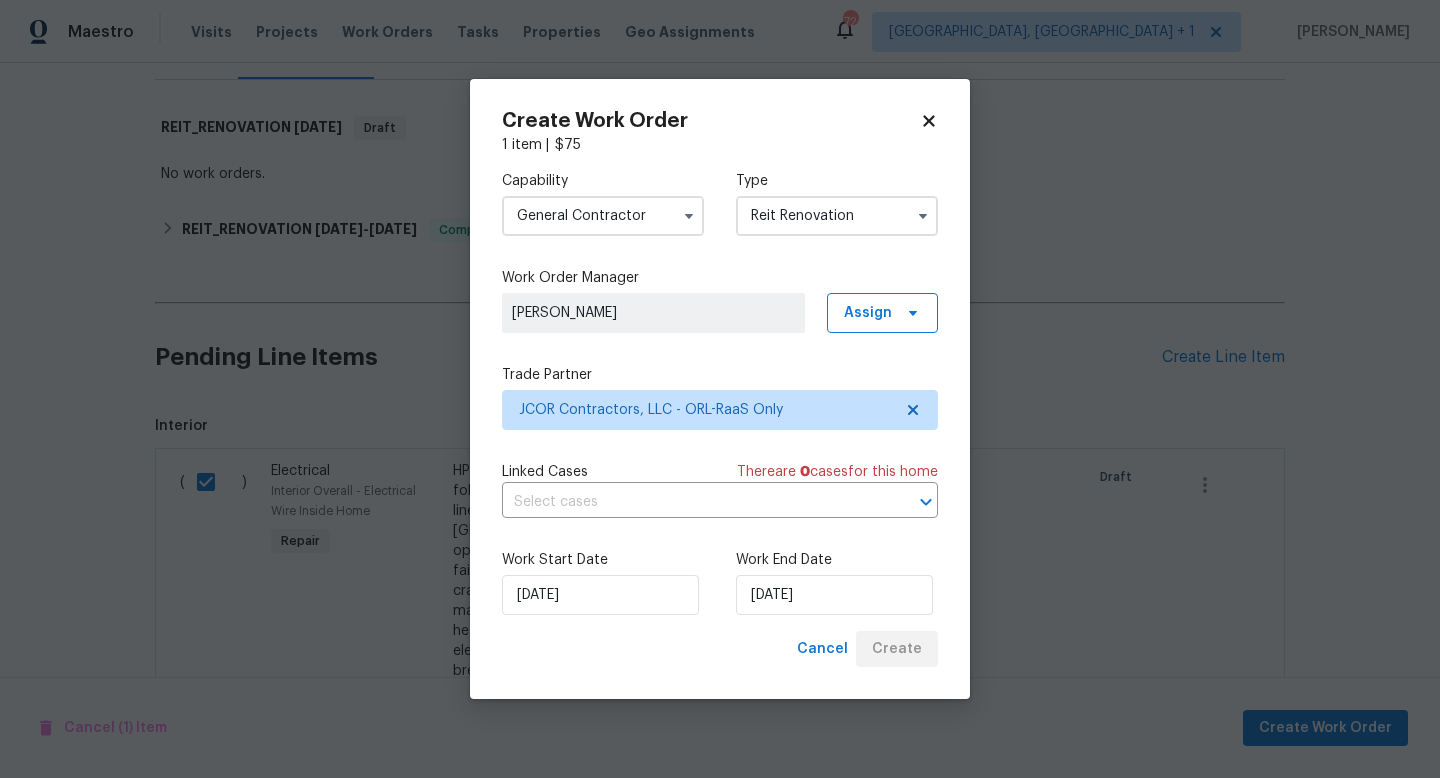 scroll, scrollTop: 118, scrollLeft: 0, axis: vertical 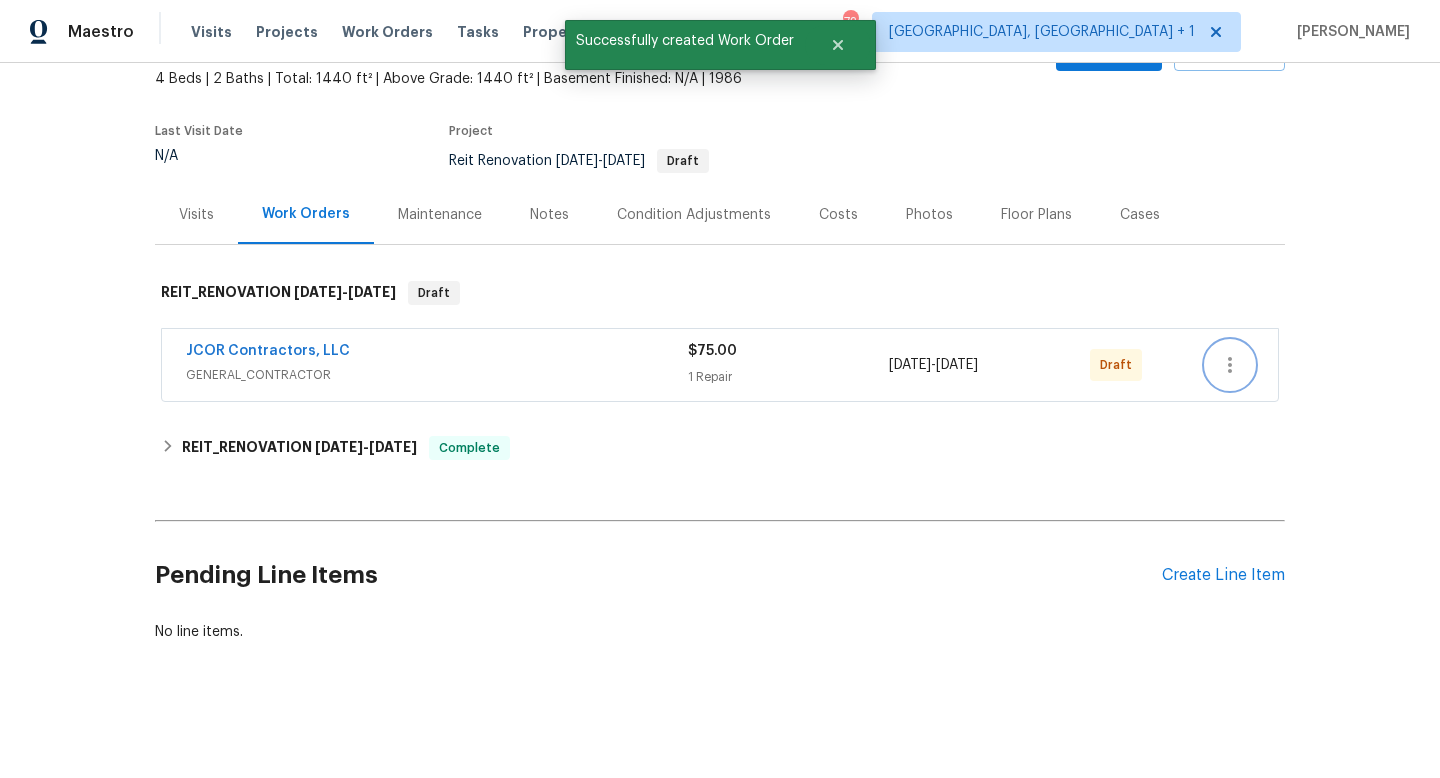 click 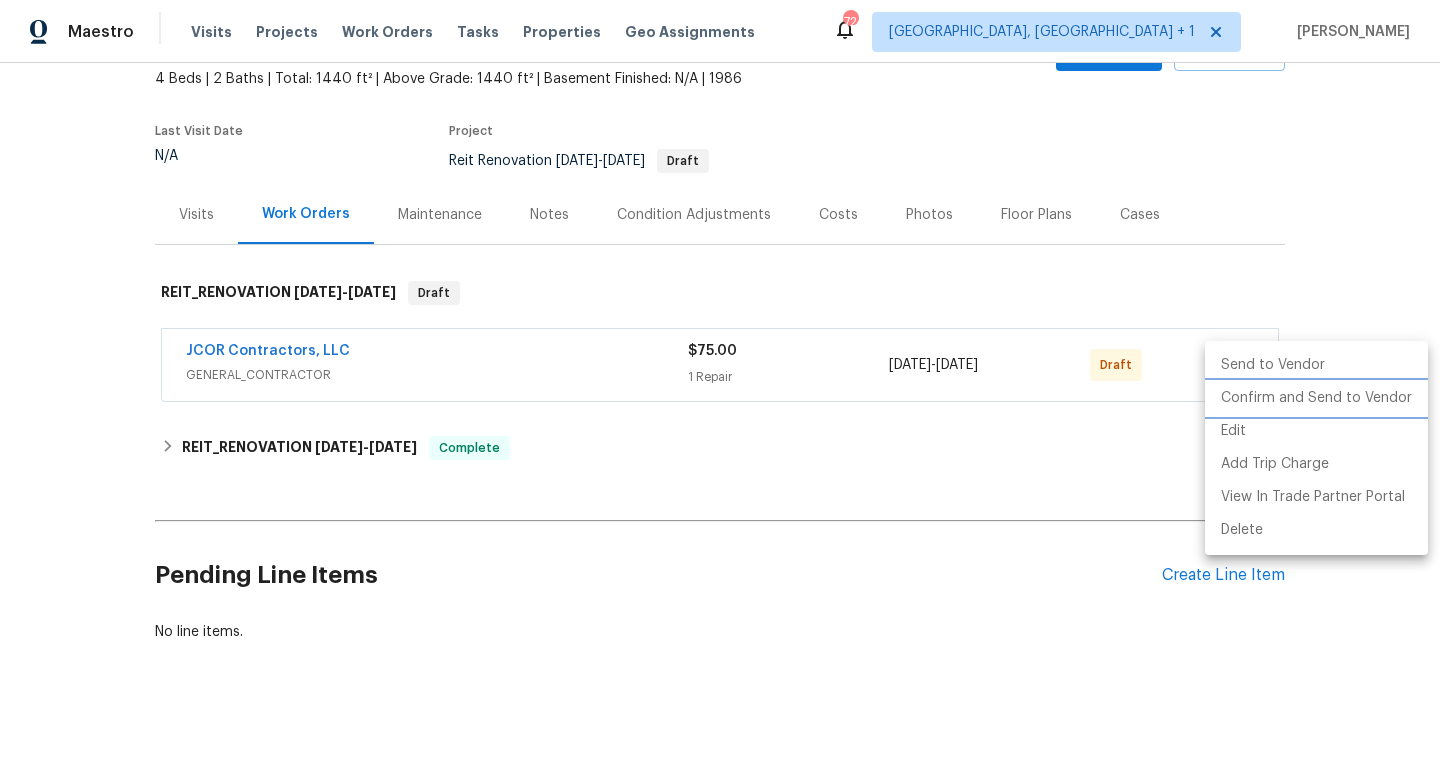 click on "Confirm and Send to Vendor" at bounding box center (1316, 398) 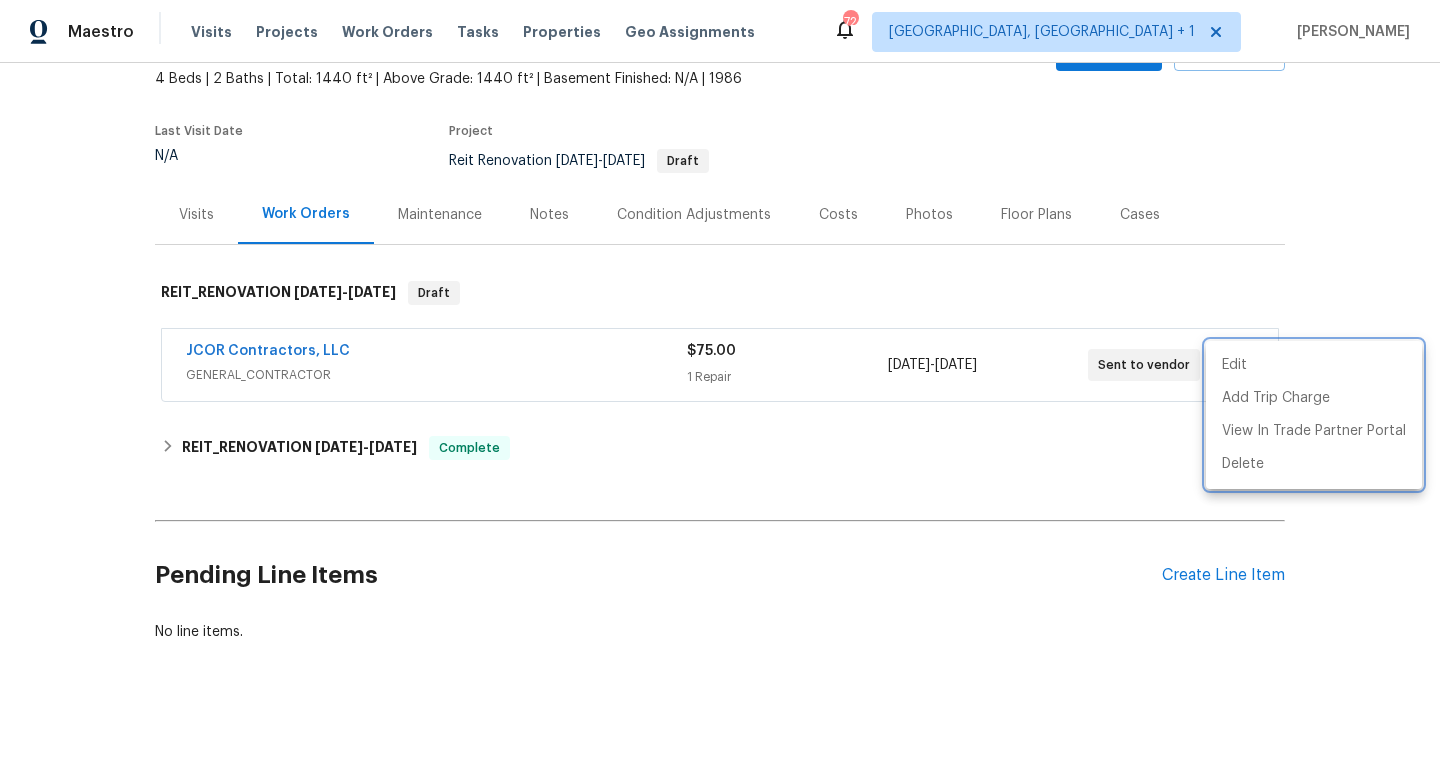 click at bounding box center (720, 389) 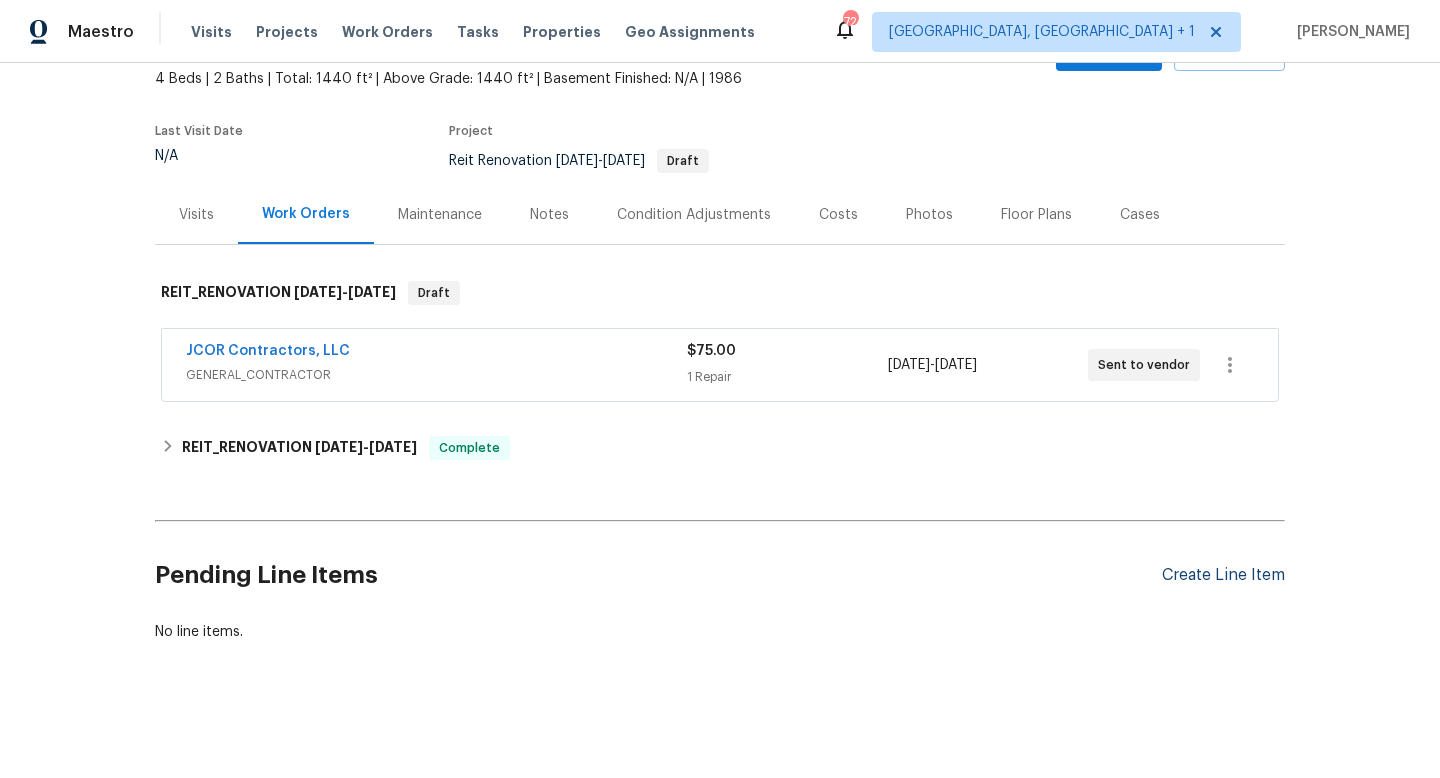 click on "Create Line Item" at bounding box center [1223, 575] 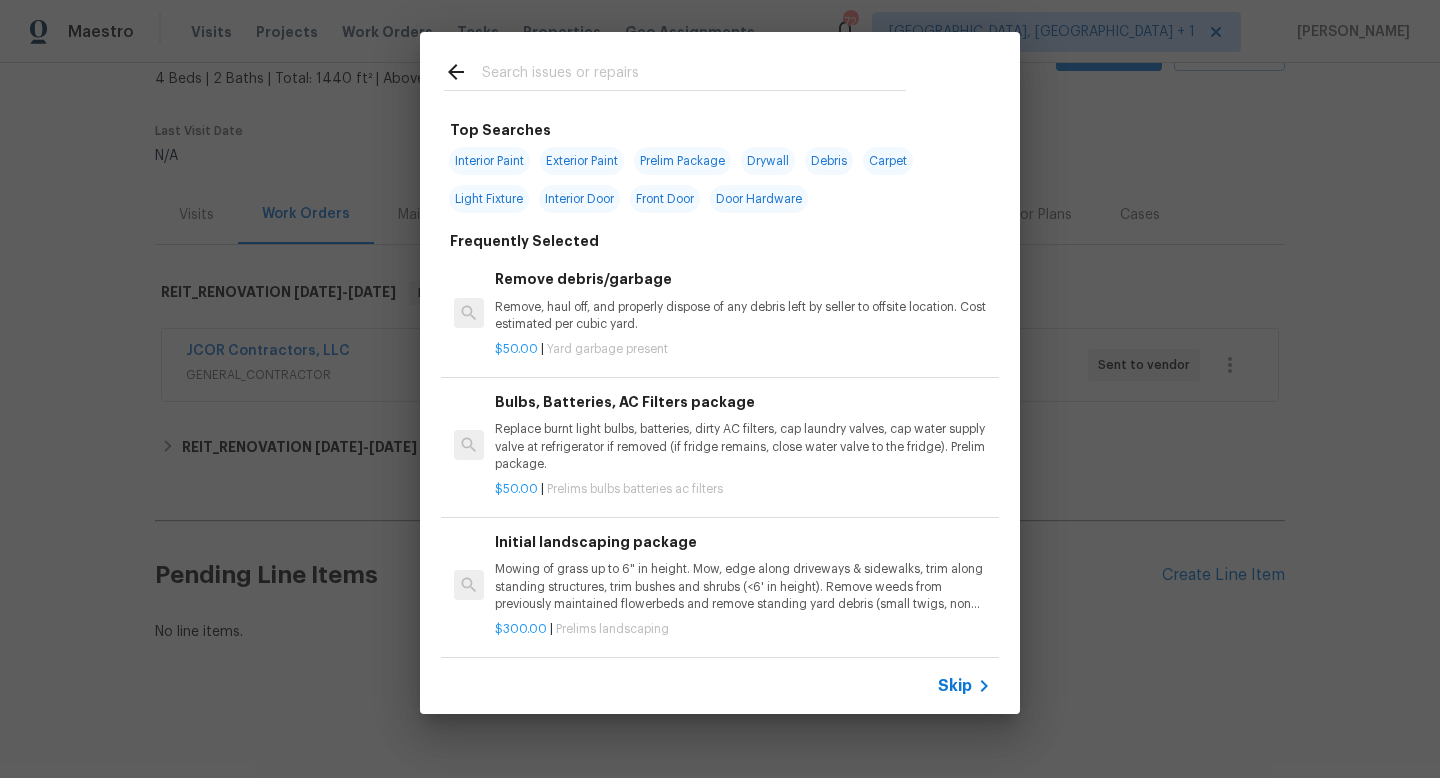 click at bounding box center [694, 75] 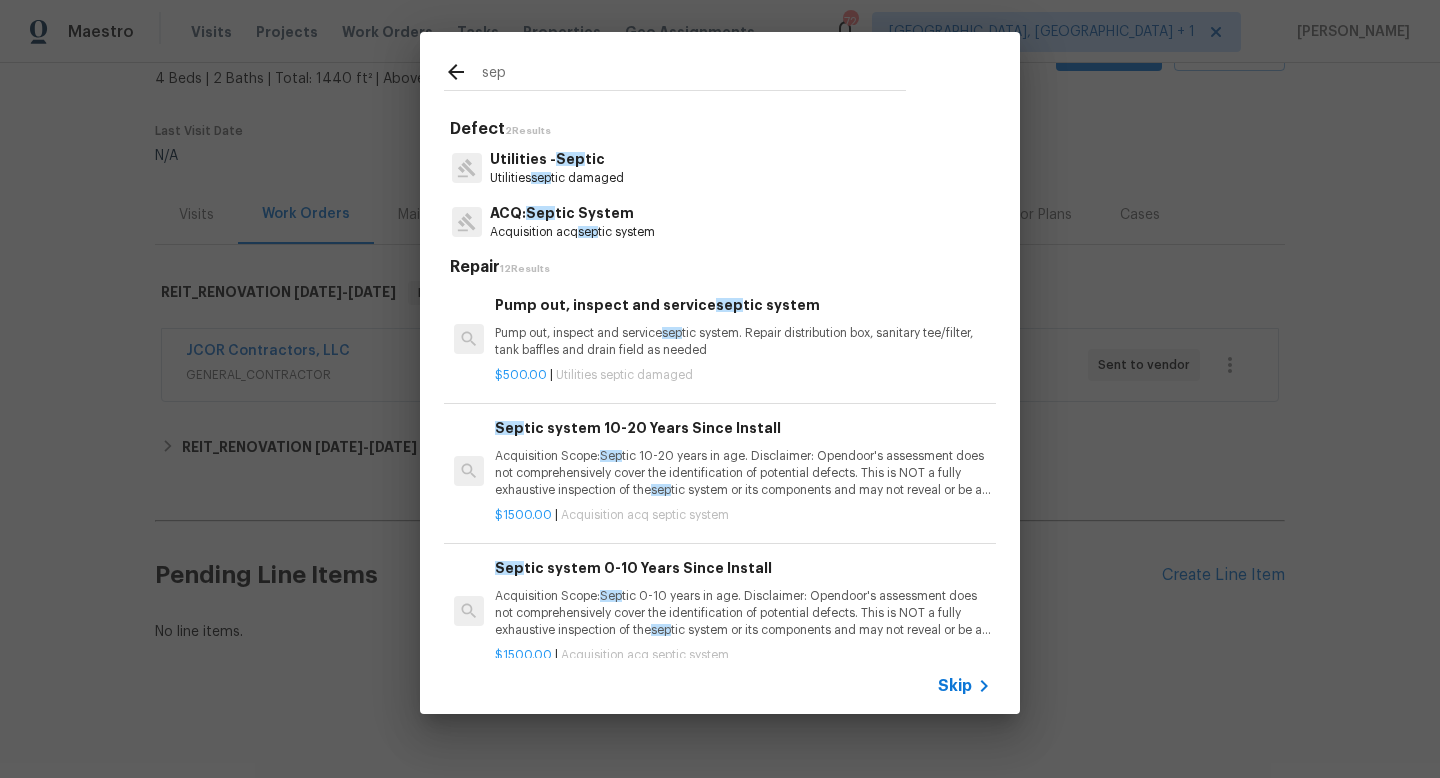 type on "sep" 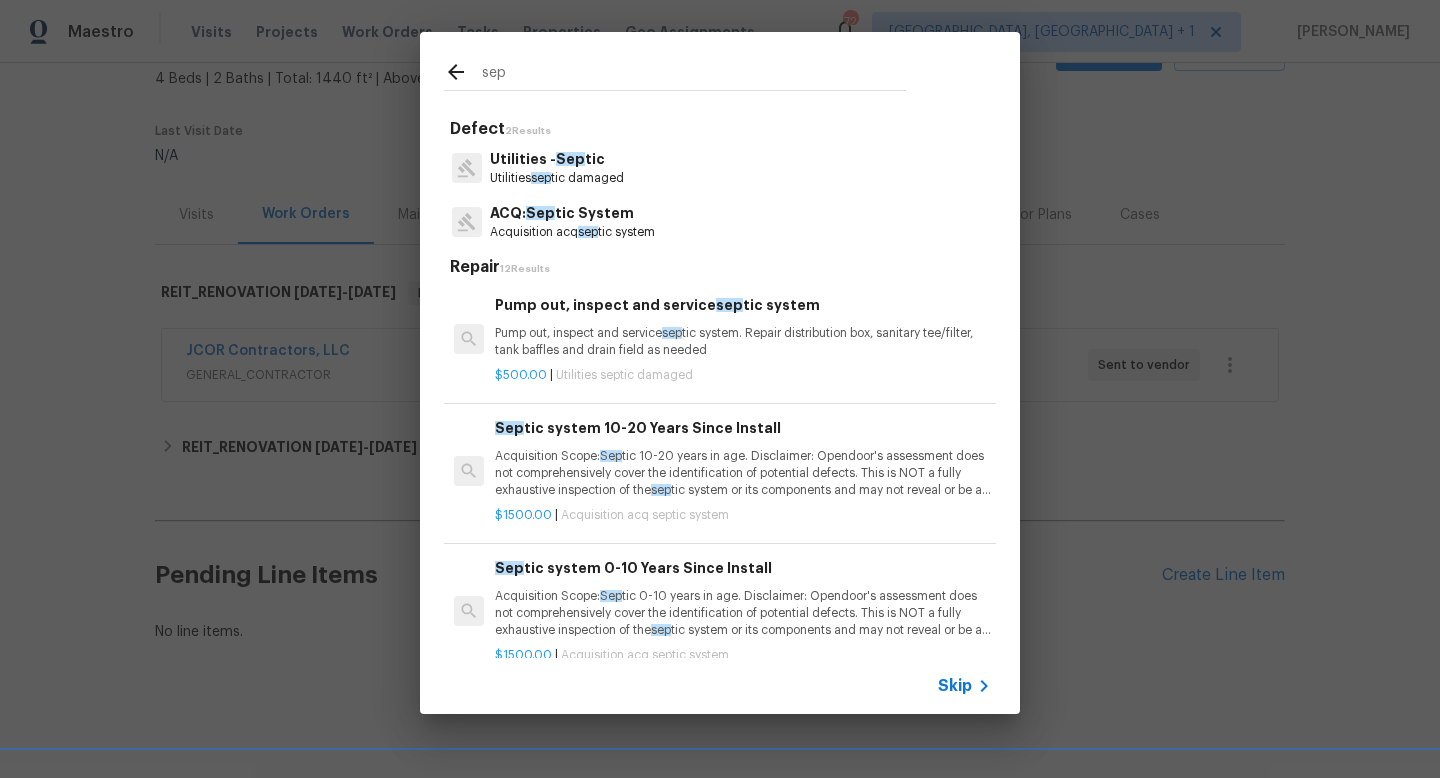 click on "Utilities -  Sep tic" at bounding box center (557, 159) 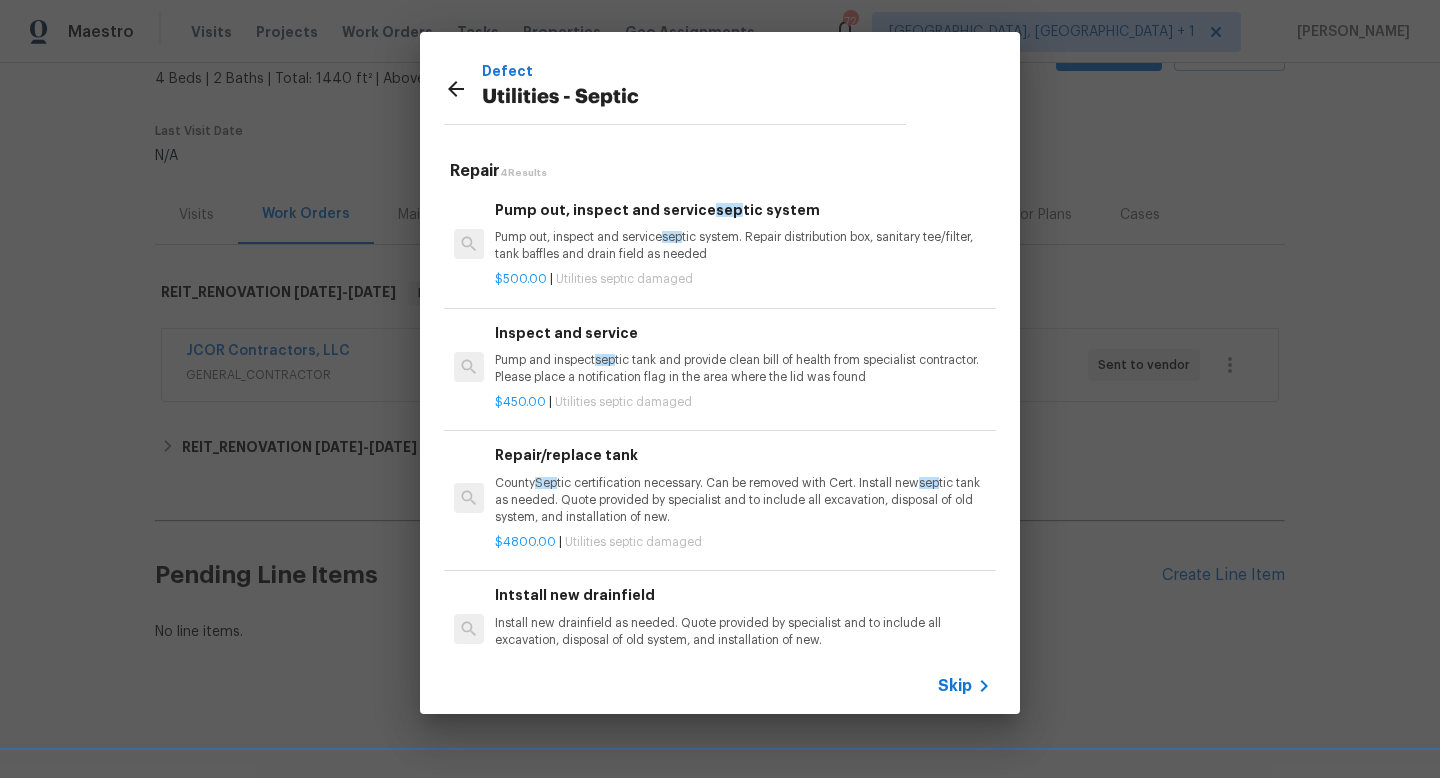 scroll, scrollTop: 11, scrollLeft: 0, axis: vertical 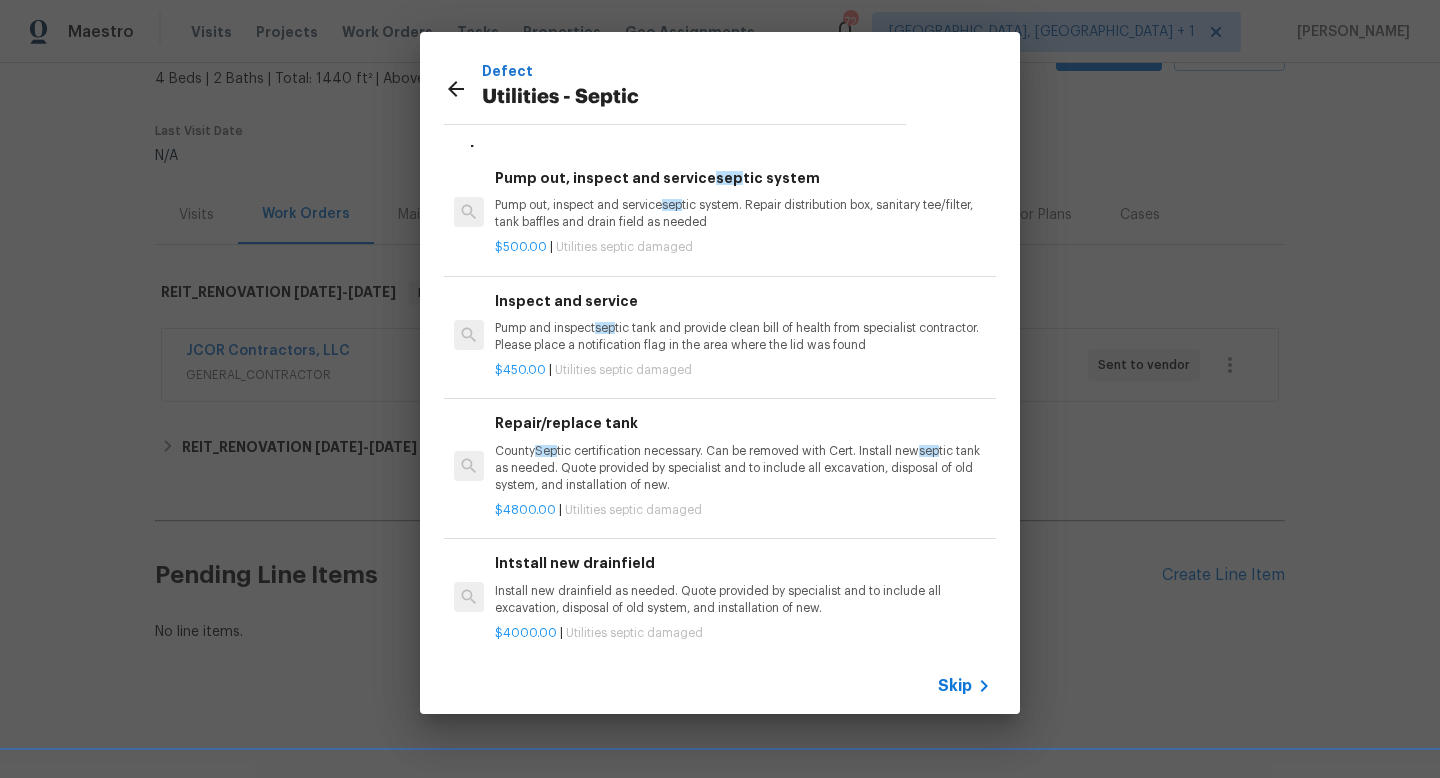 click on "Pump out, inspect and service  sep tic system. Repair distribution box, sanitary tee/filter, tank baffles and drain field as needed" at bounding box center [743, 214] 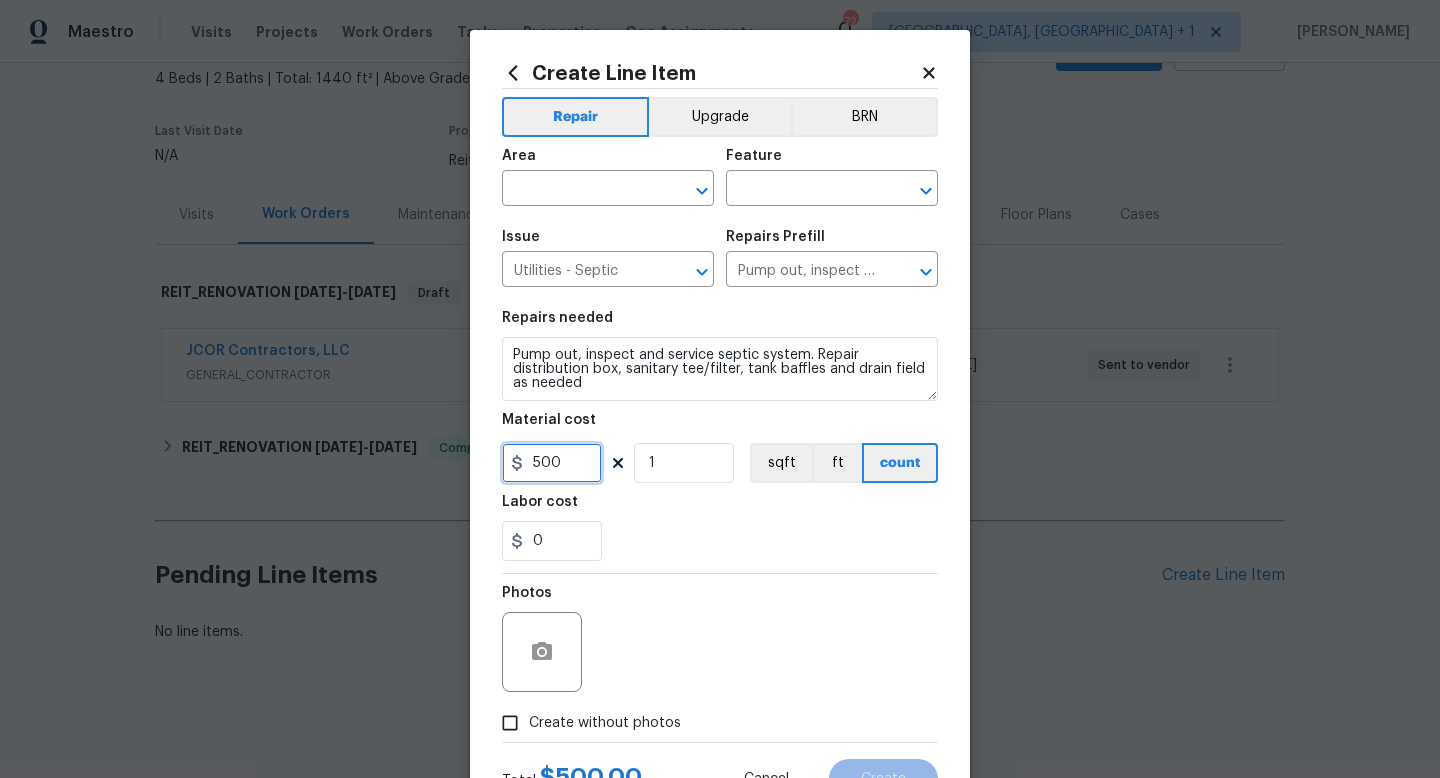 click on "500" at bounding box center [552, 463] 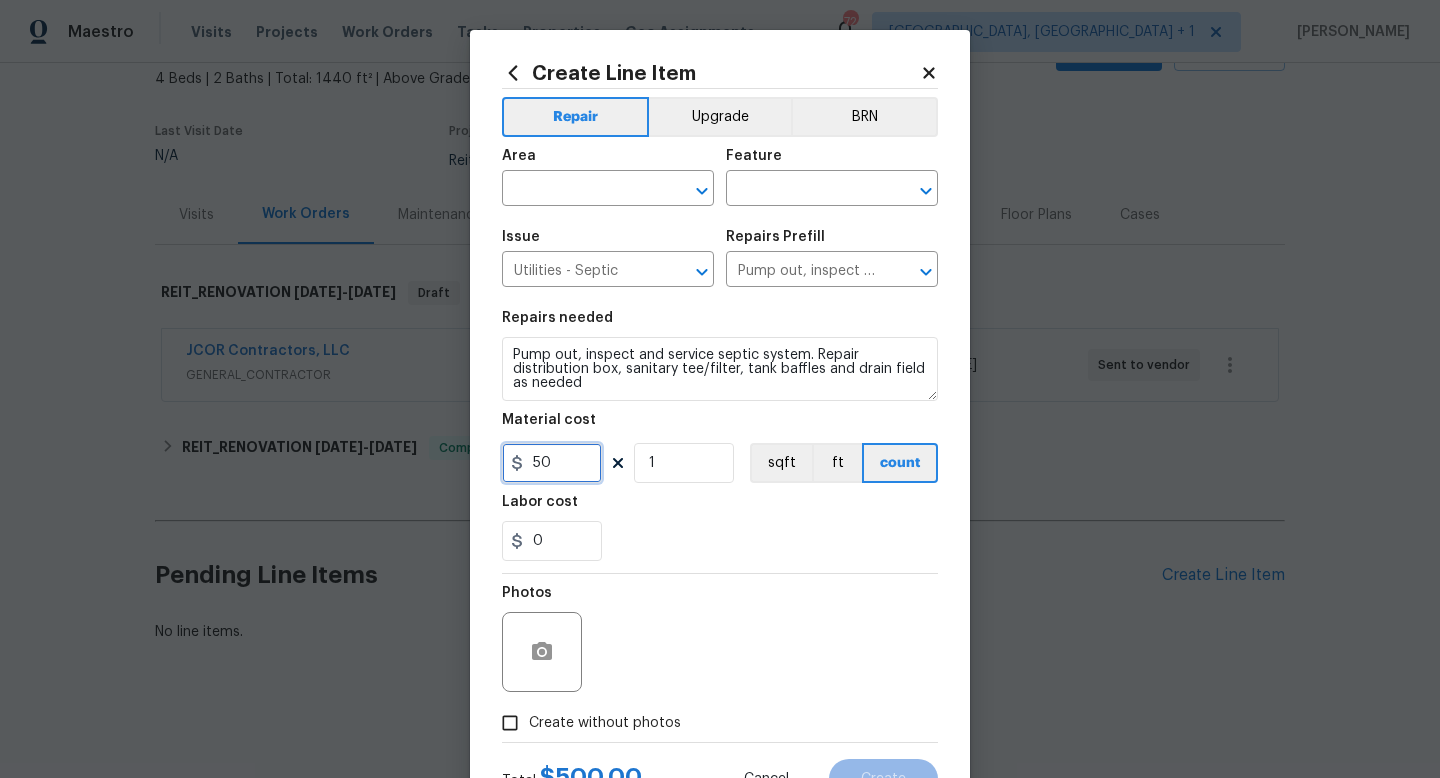 type on "500" 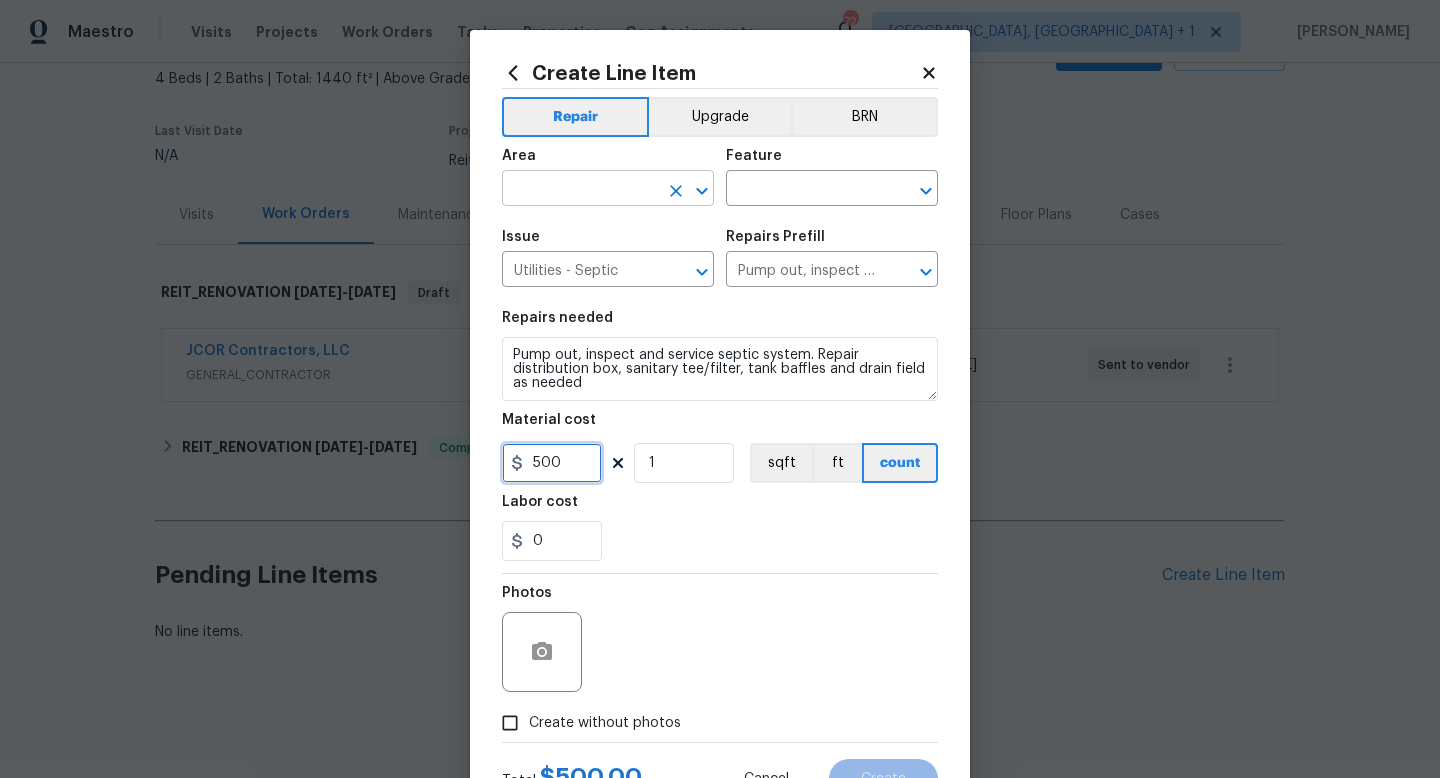 click on "​" at bounding box center (608, 190) 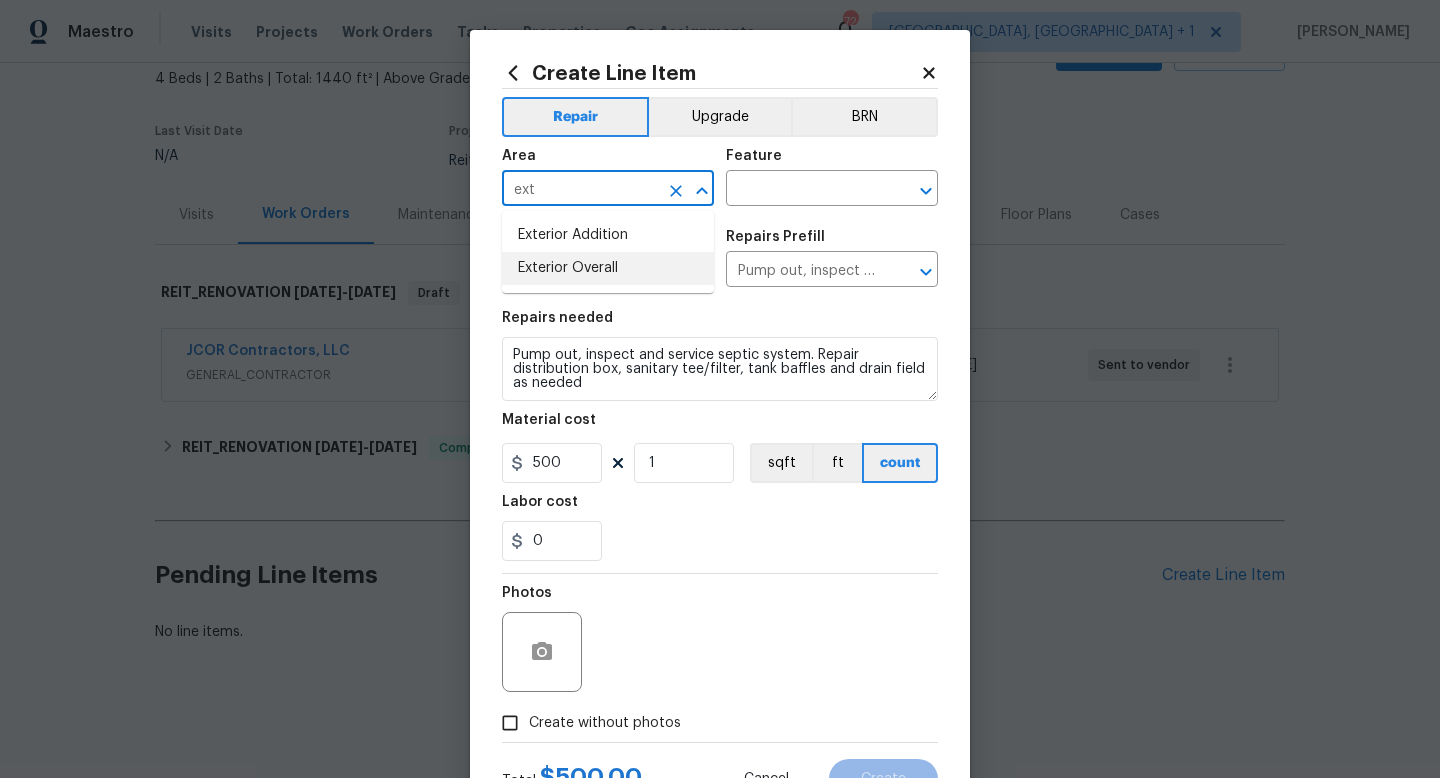 click on "Exterior Overall" at bounding box center (608, 268) 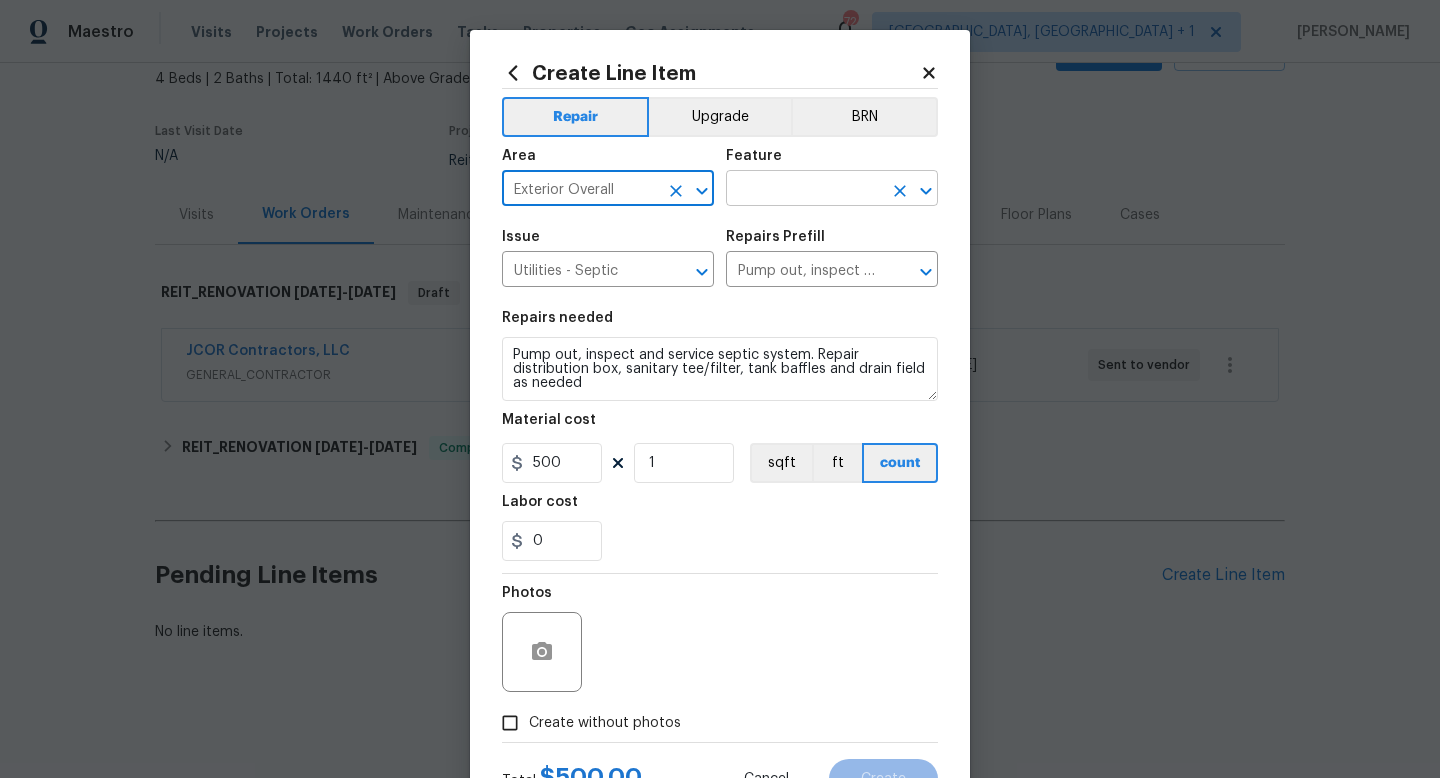 type on "Exterior Overall" 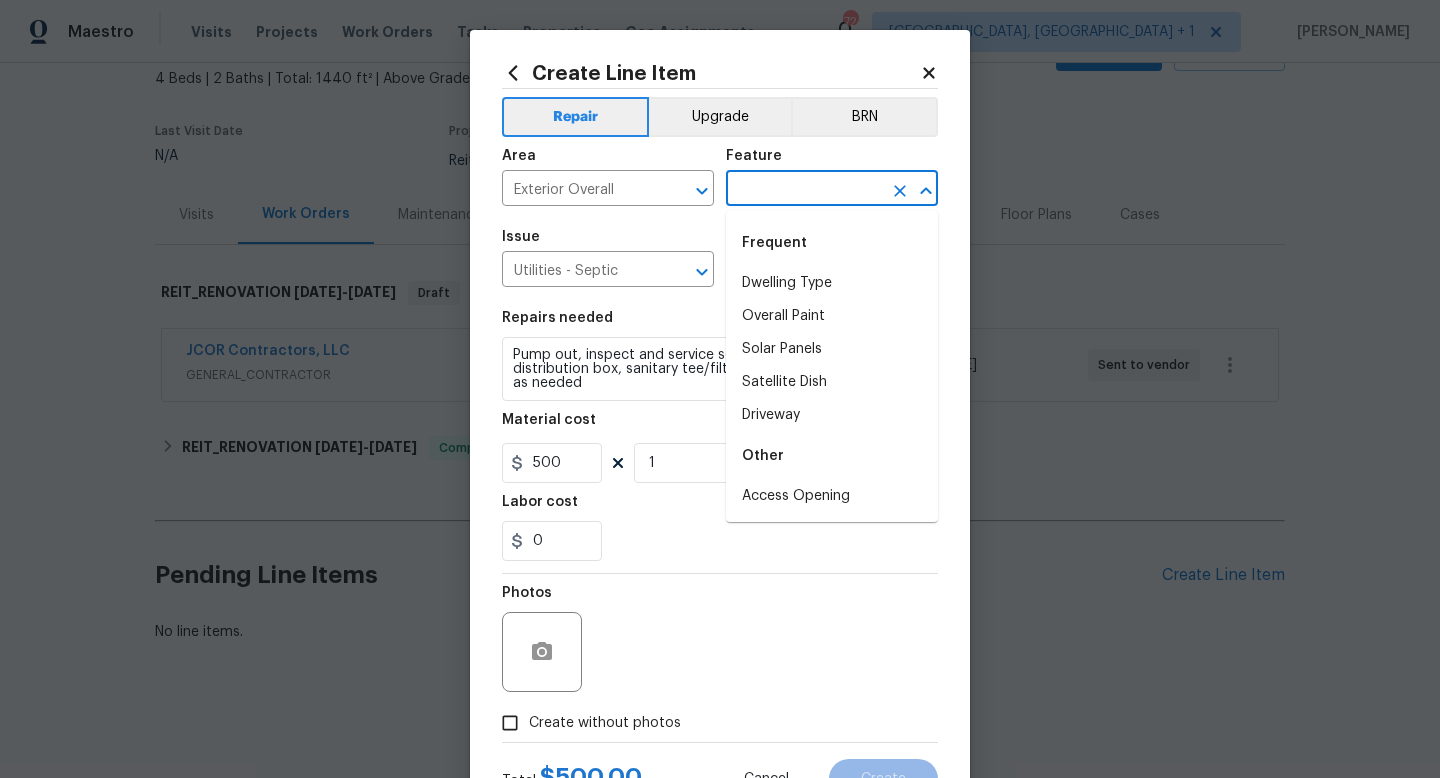 click at bounding box center [804, 190] 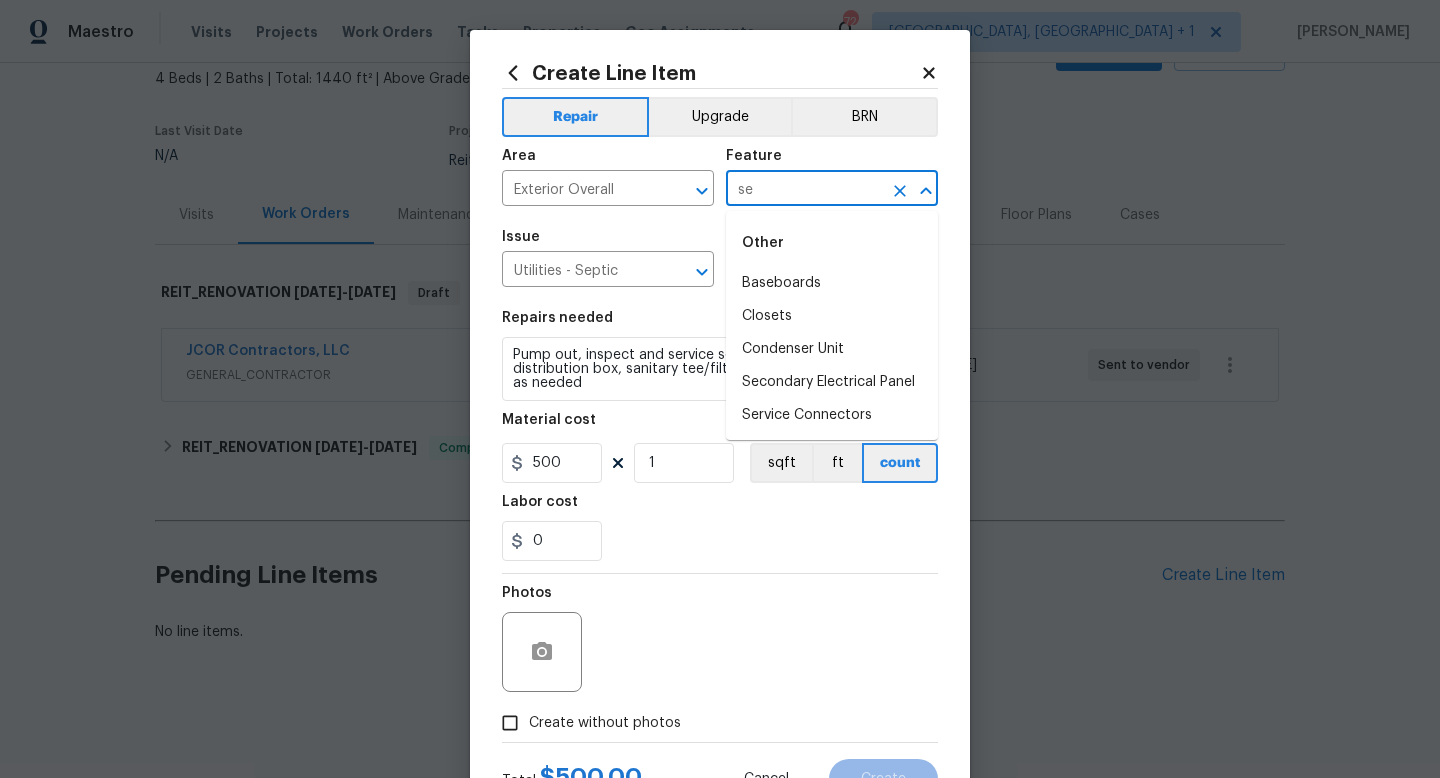 type on "s" 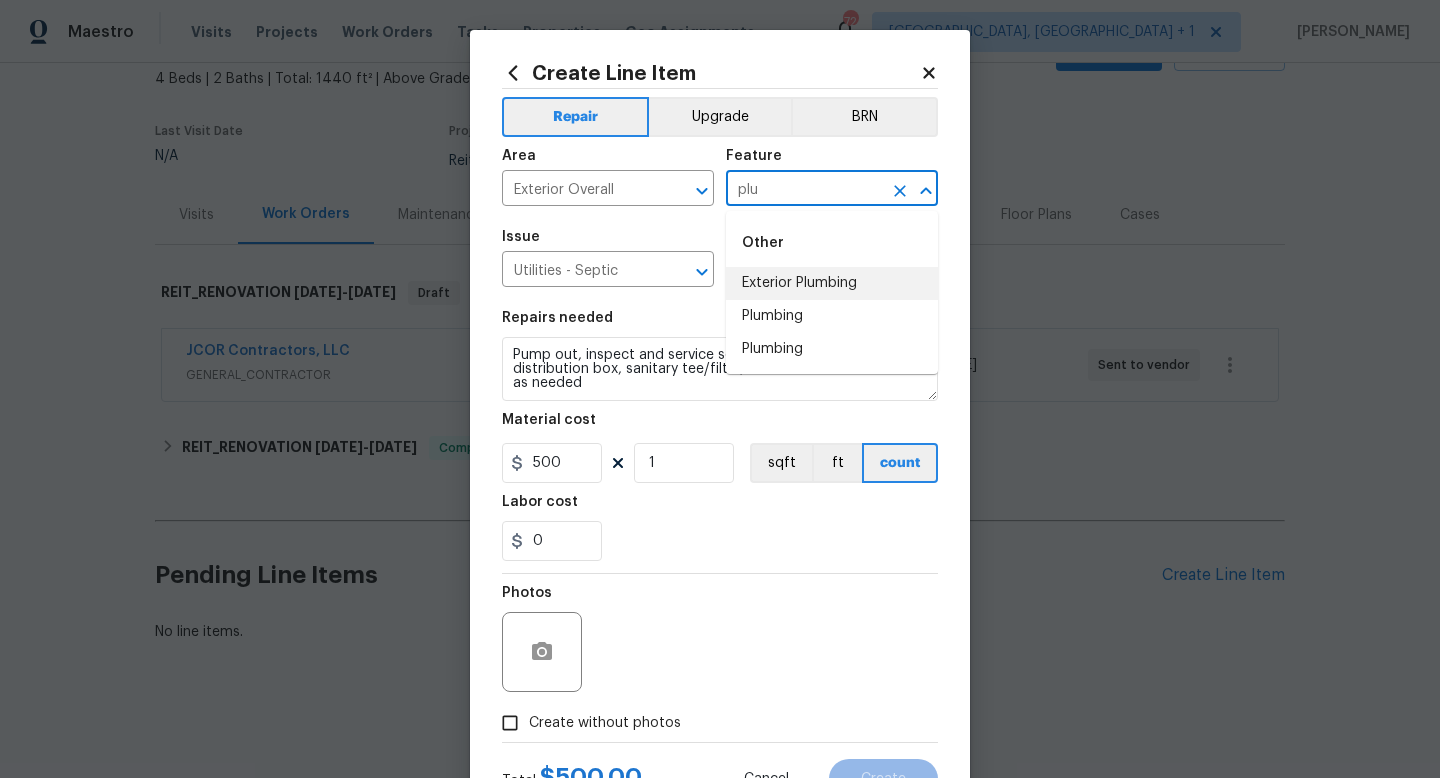 click on "Exterior Plumbing" at bounding box center [832, 283] 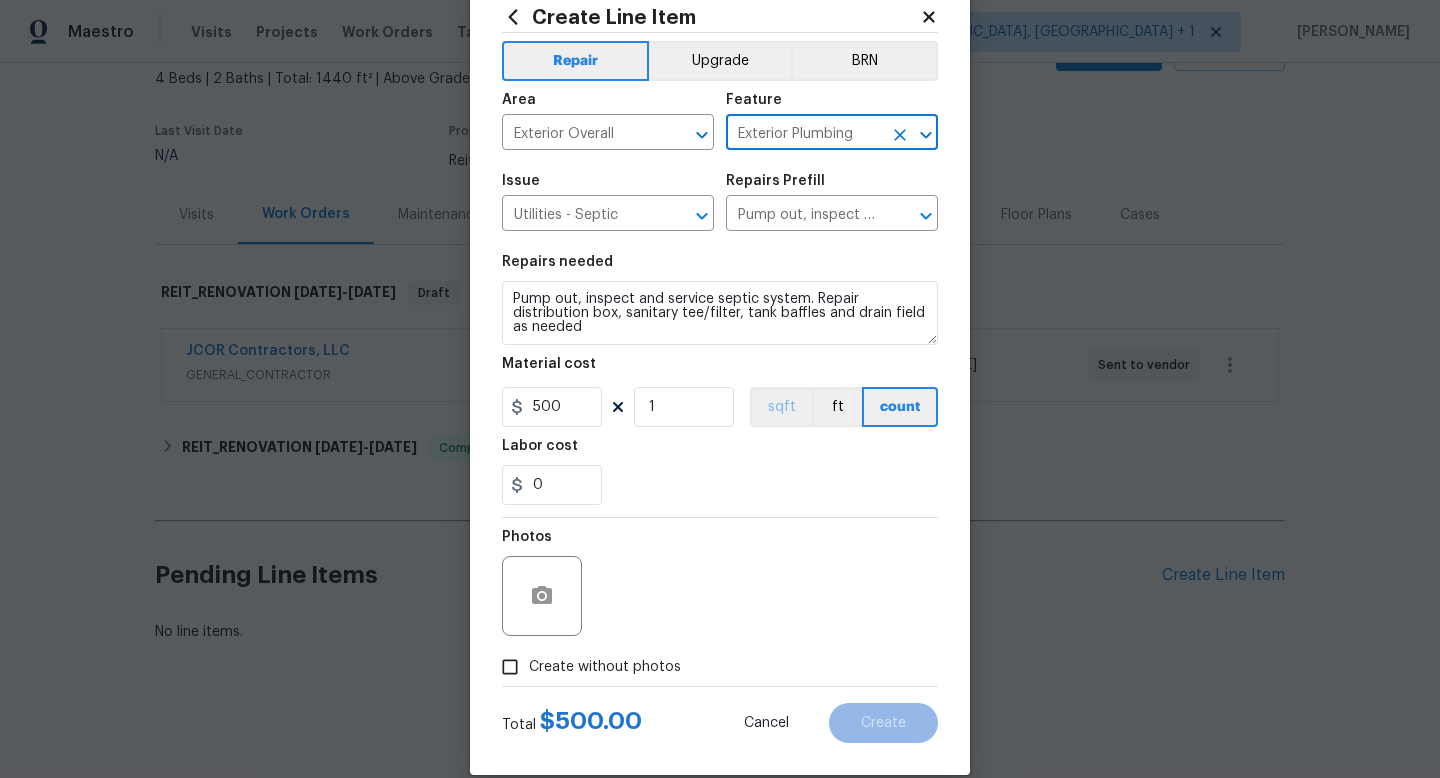 scroll, scrollTop: 66, scrollLeft: 0, axis: vertical 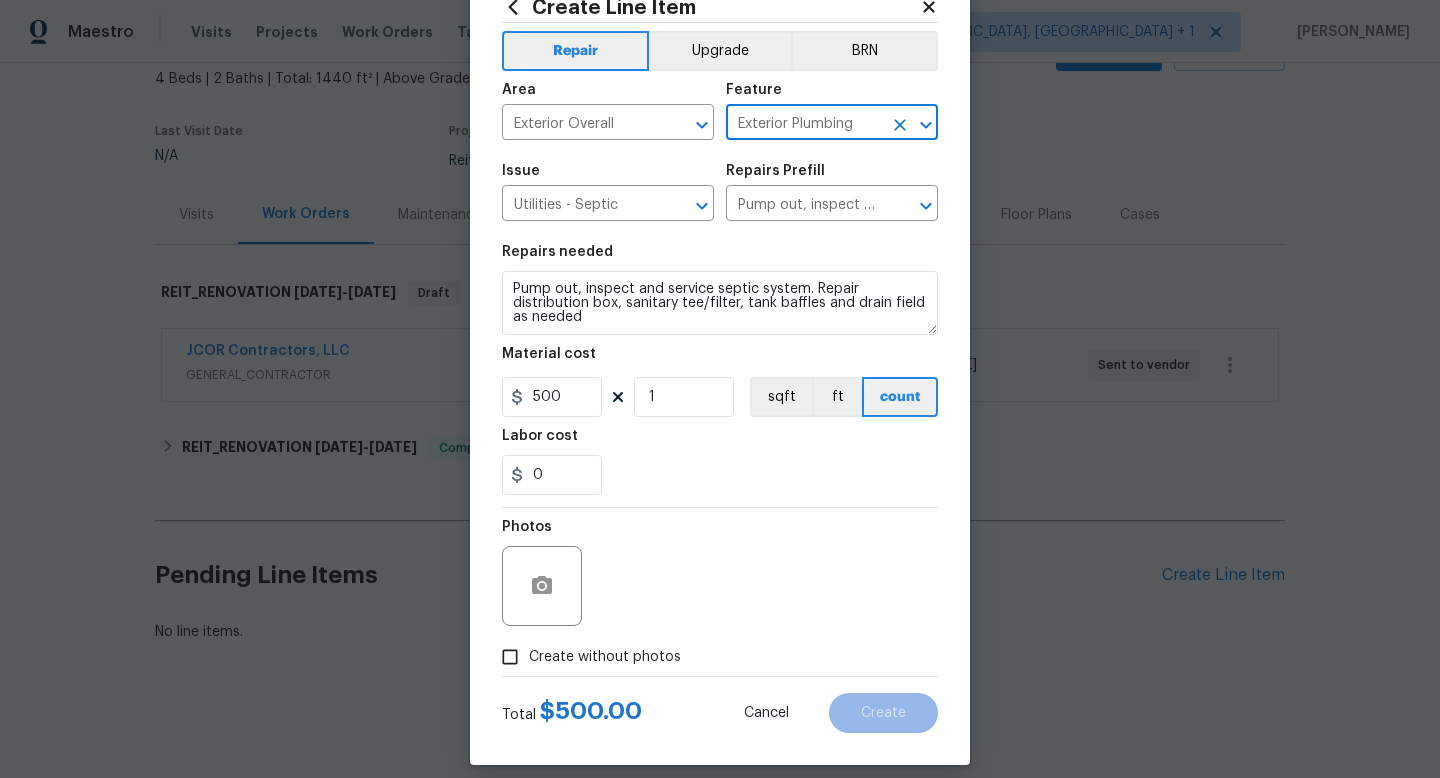 type on "Exterior Plumbing" 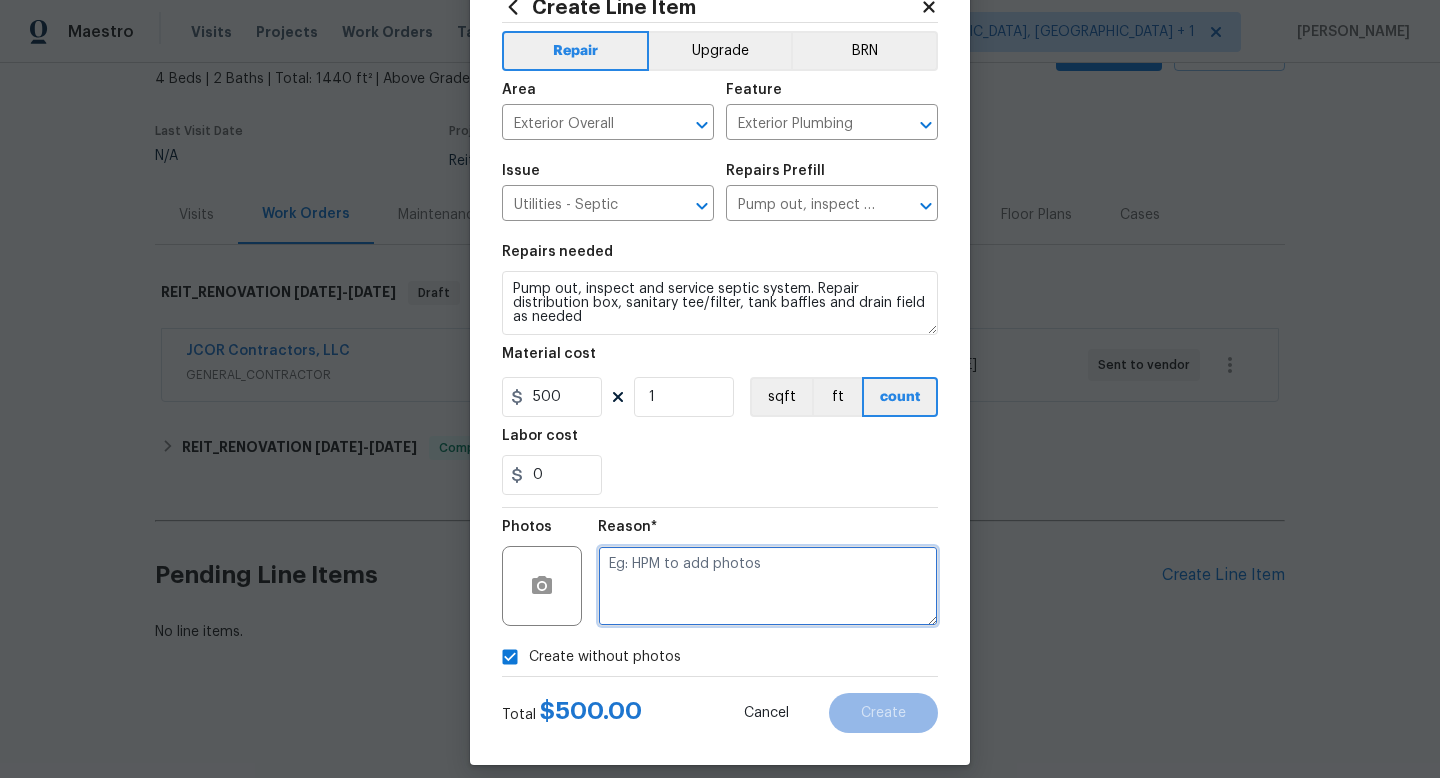 click at bounding box center (768, 586) 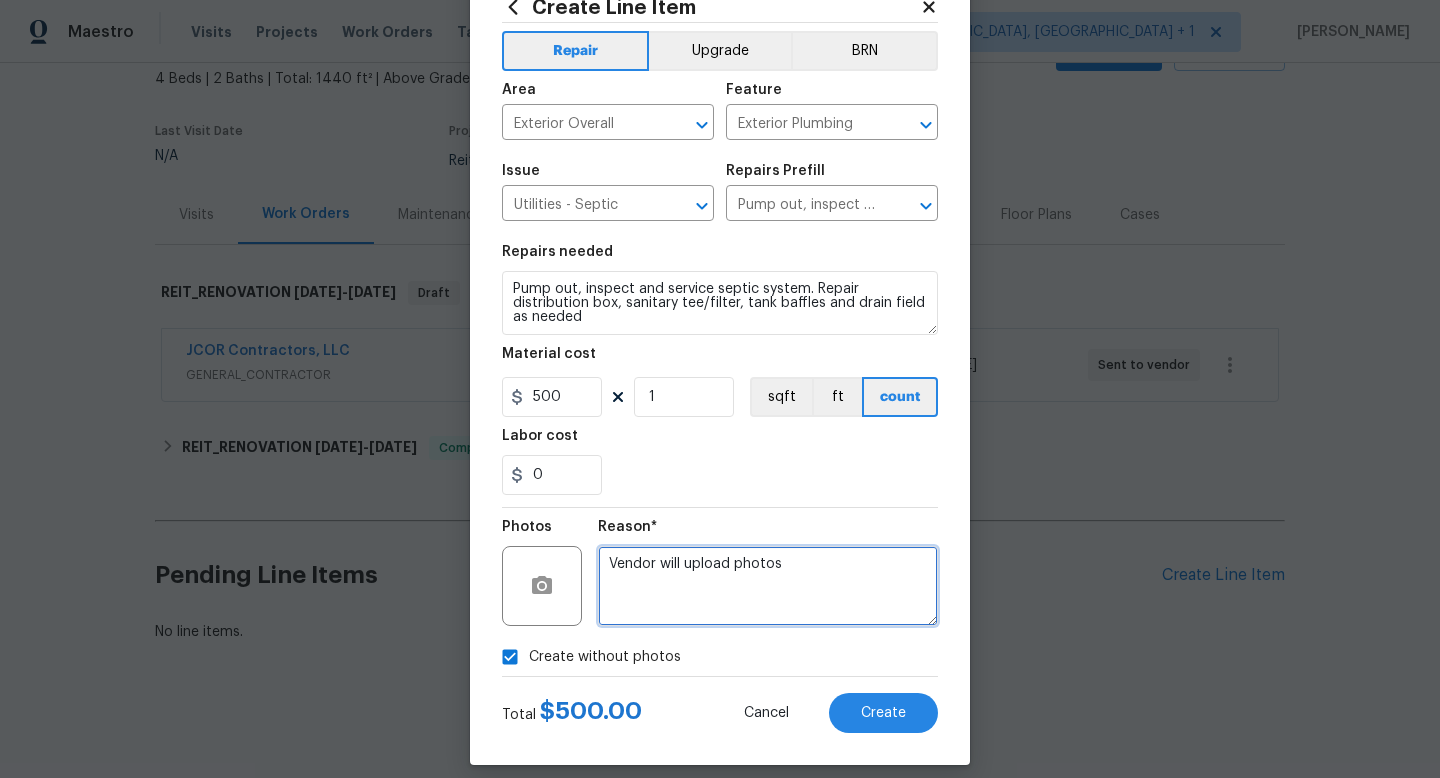 type on "Vendor will upload photos" 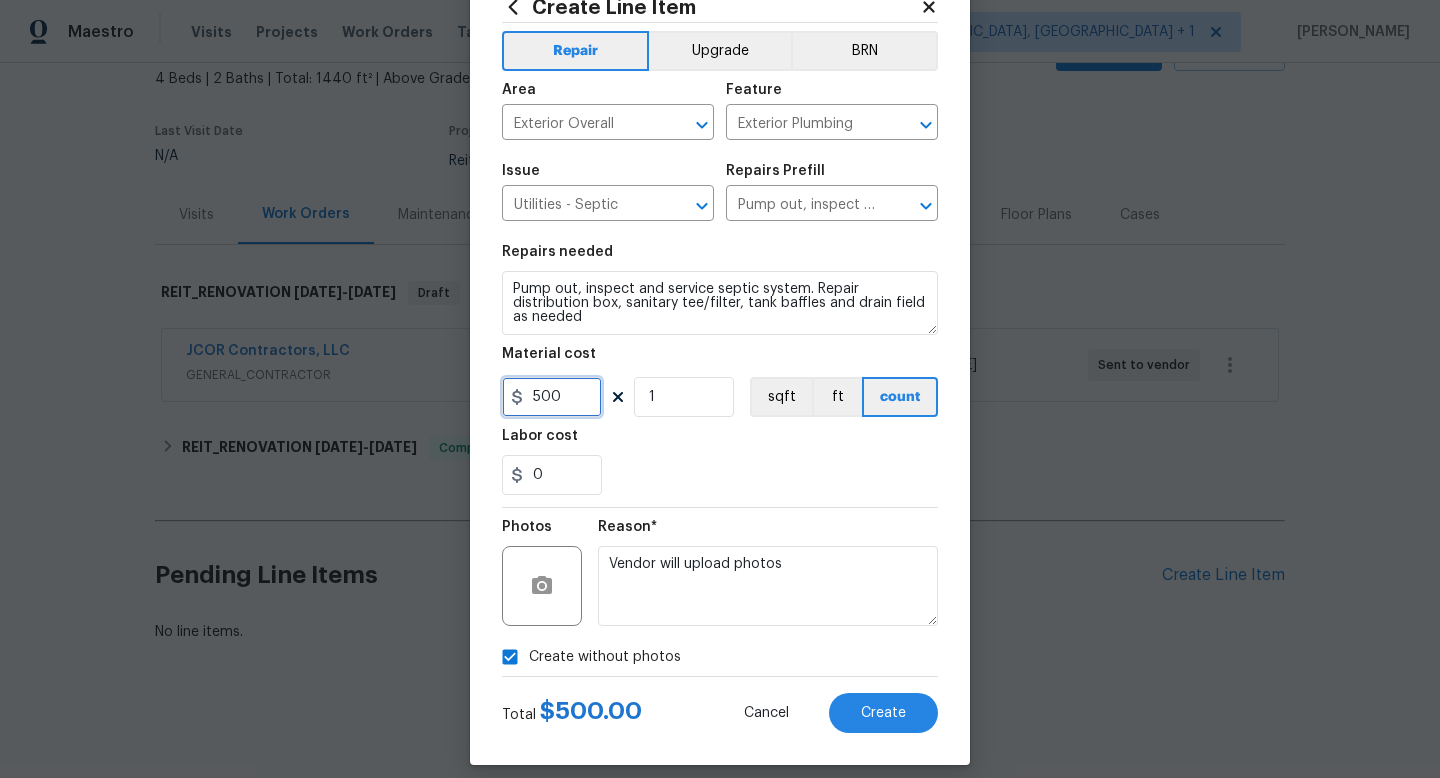 click on "500" at bounding box center (552, 397) 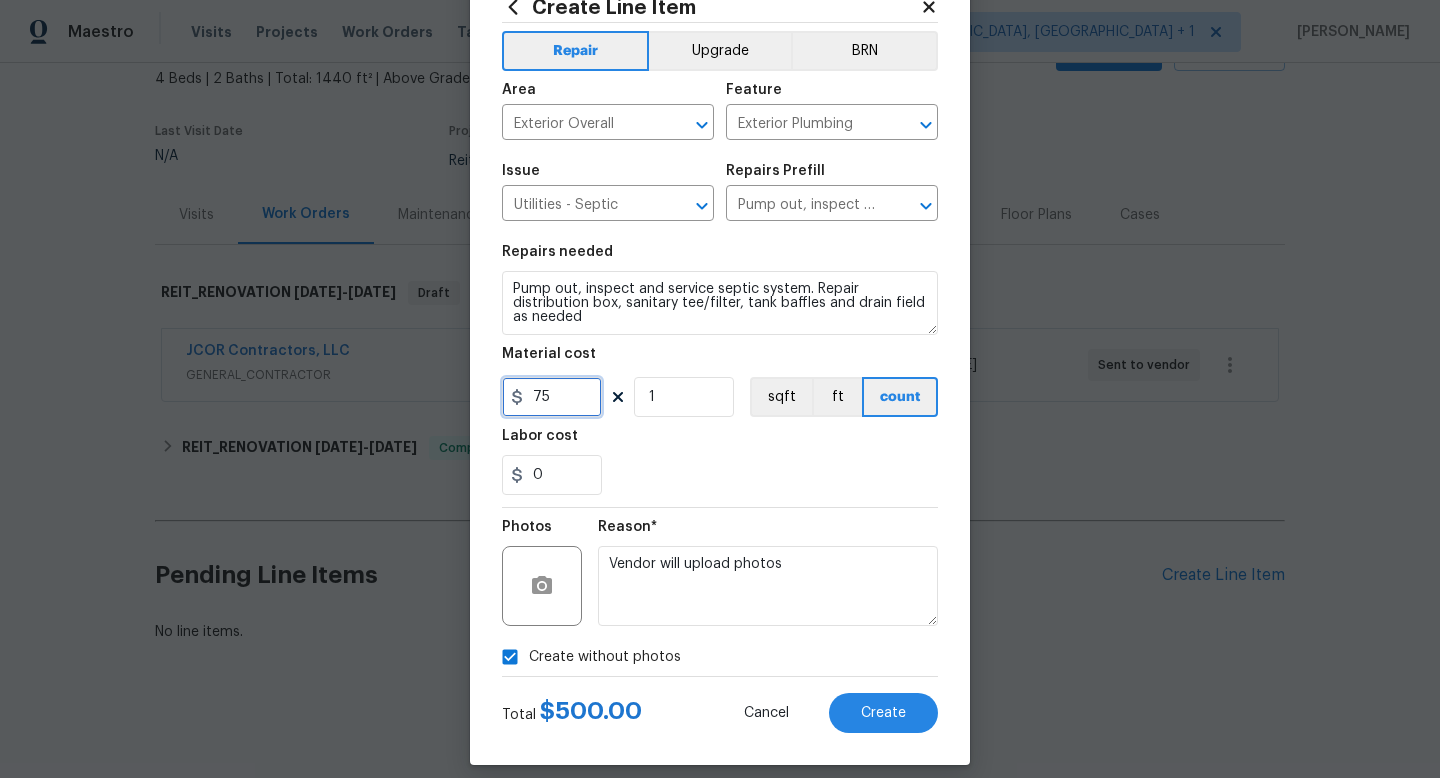 type on "75" 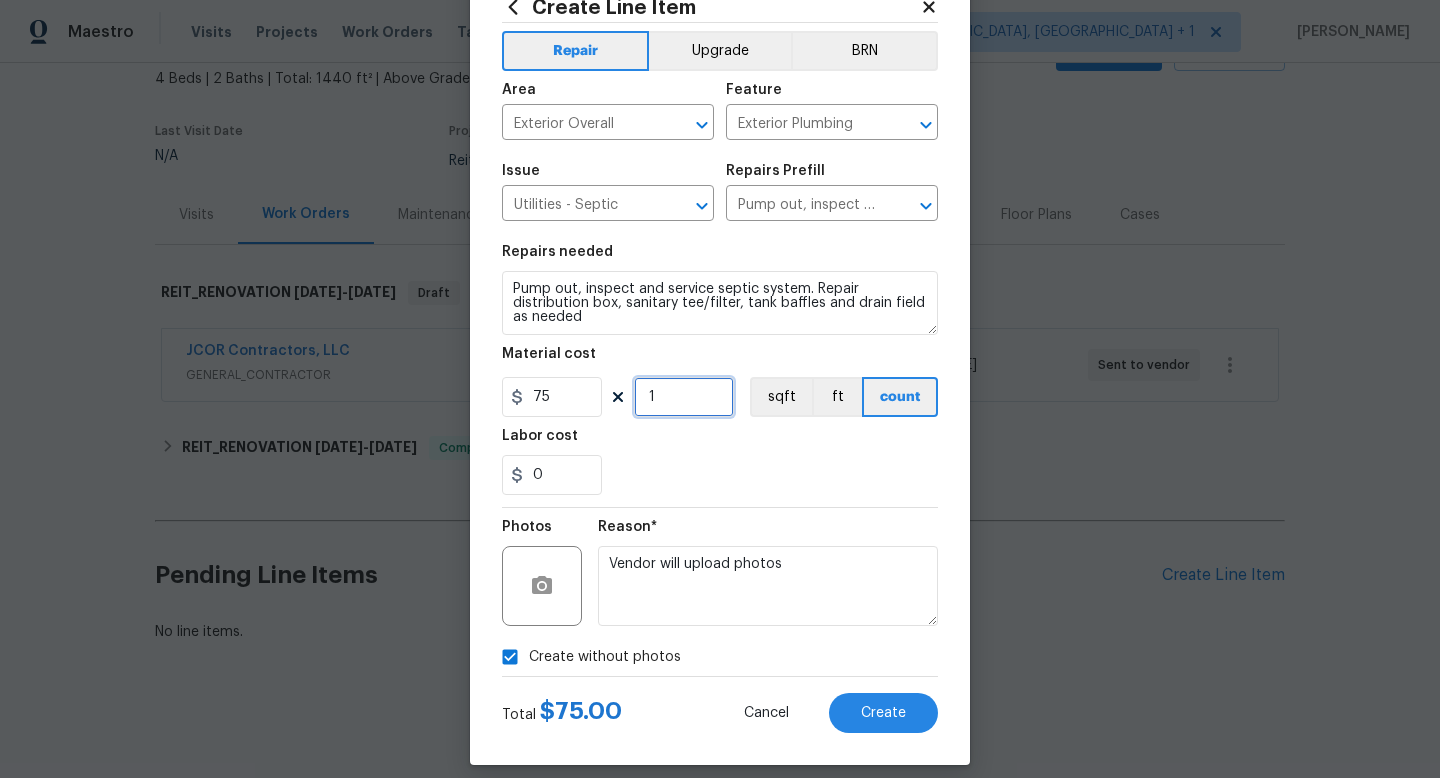 click on "1" at bounding box center (684, 397) 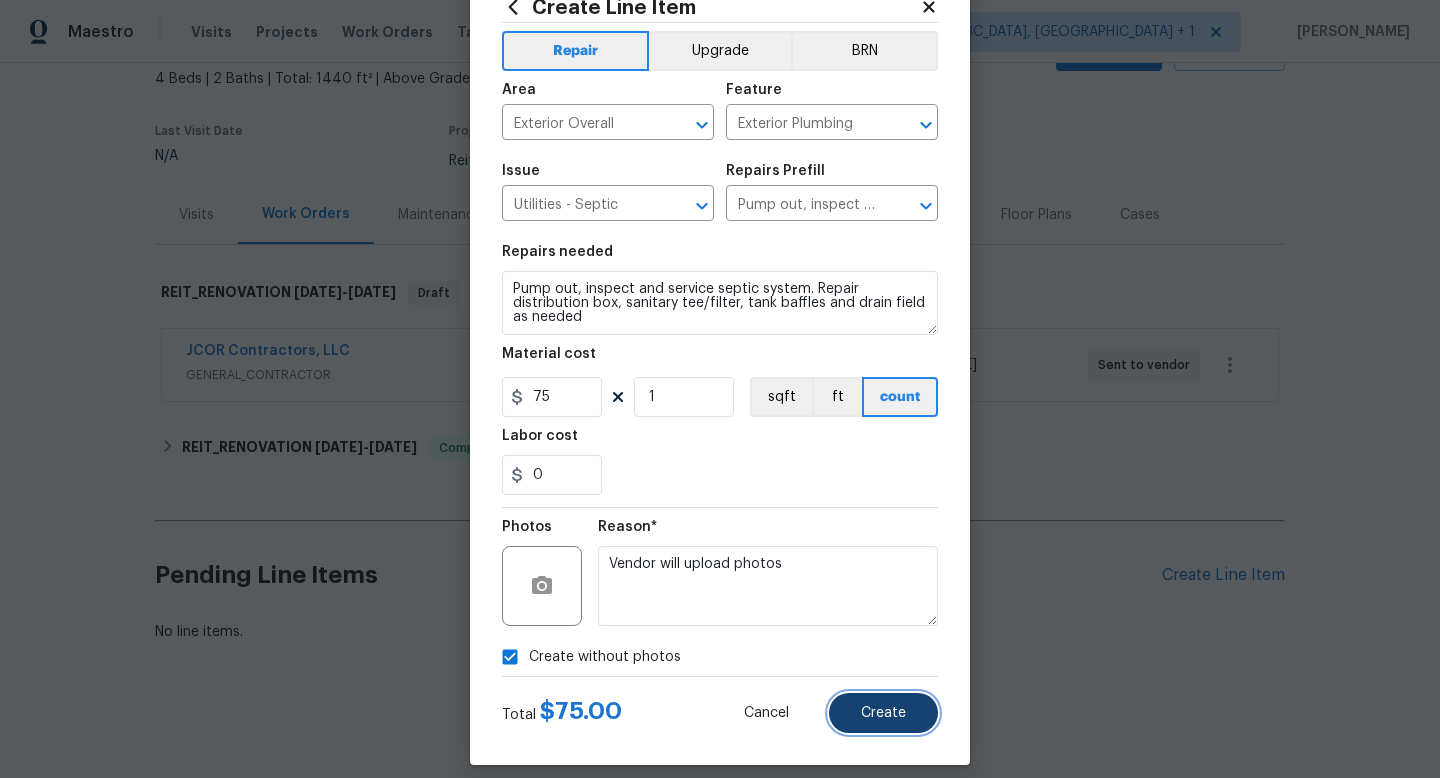 click on "Create" at bounding box center (883, 713) 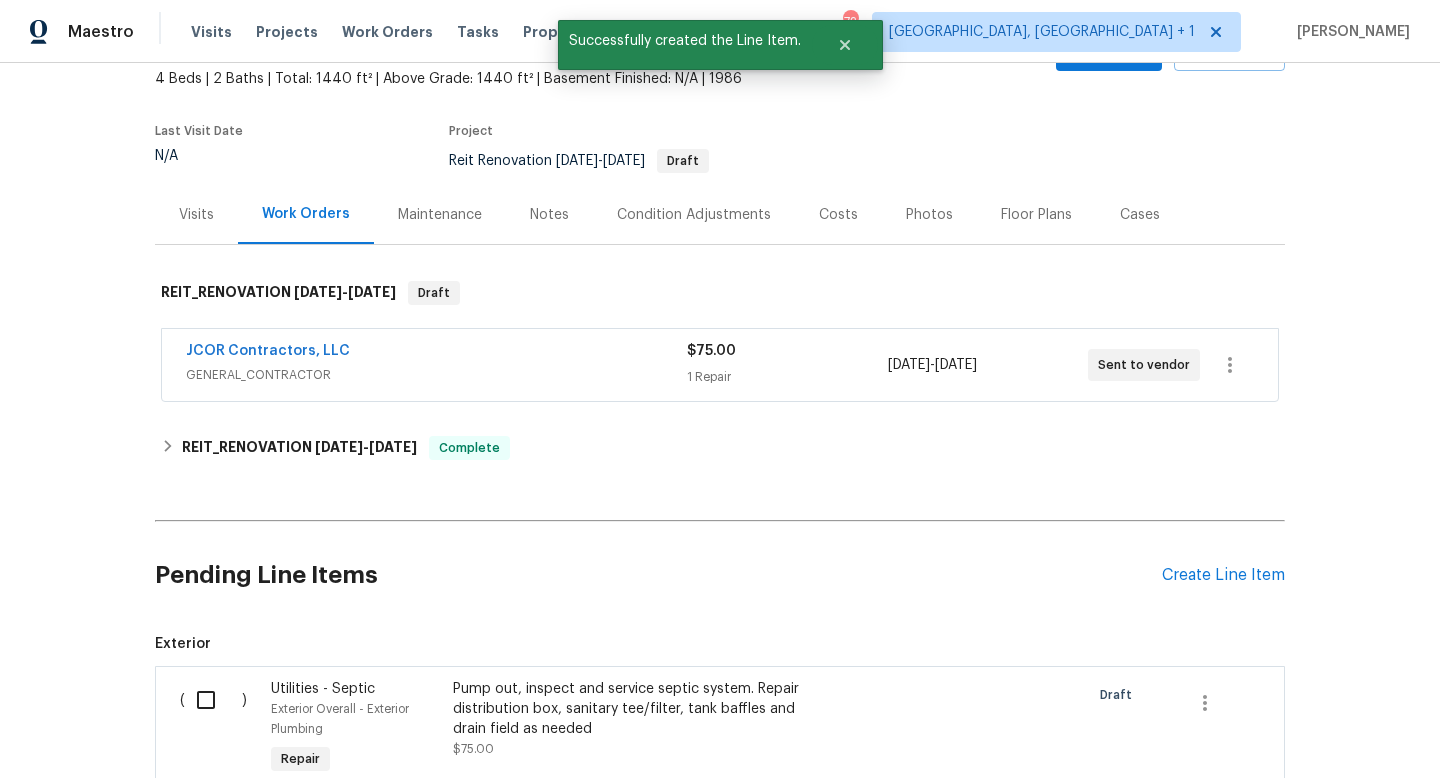 click at bounding box center (213, 700) 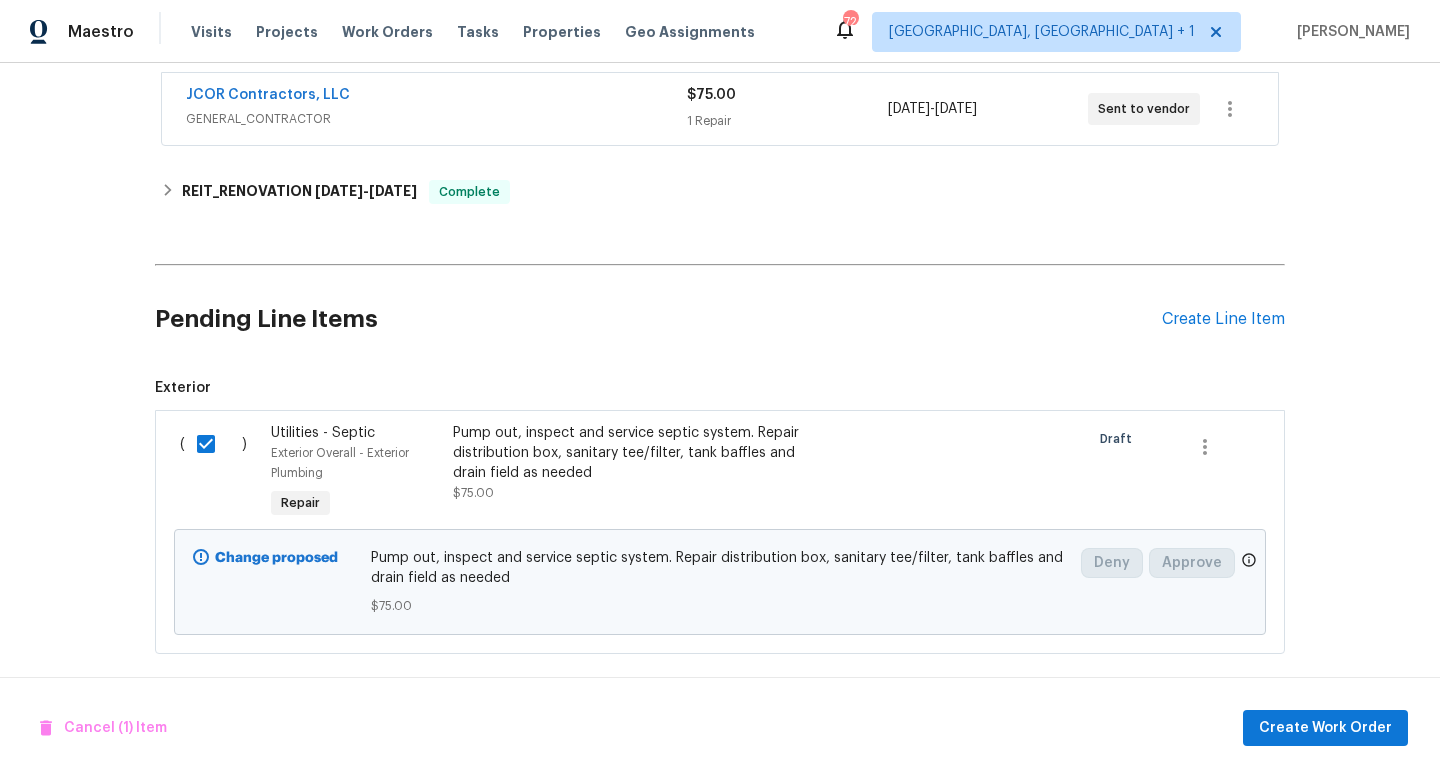 scroll, scrollTop: 387, scrollLeft: 0, axis: vertical 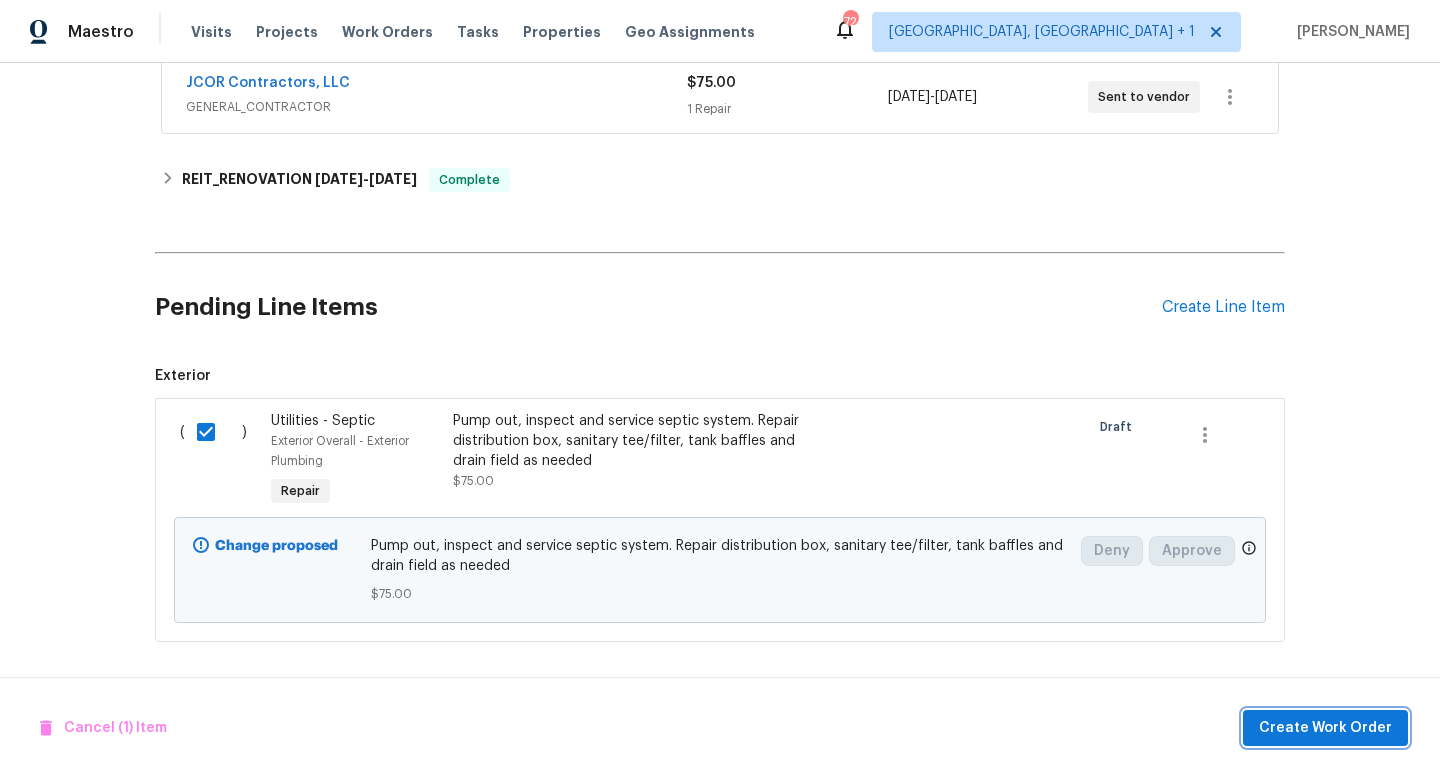 click on "Create Work Order" at bounding box center (1325, 728) 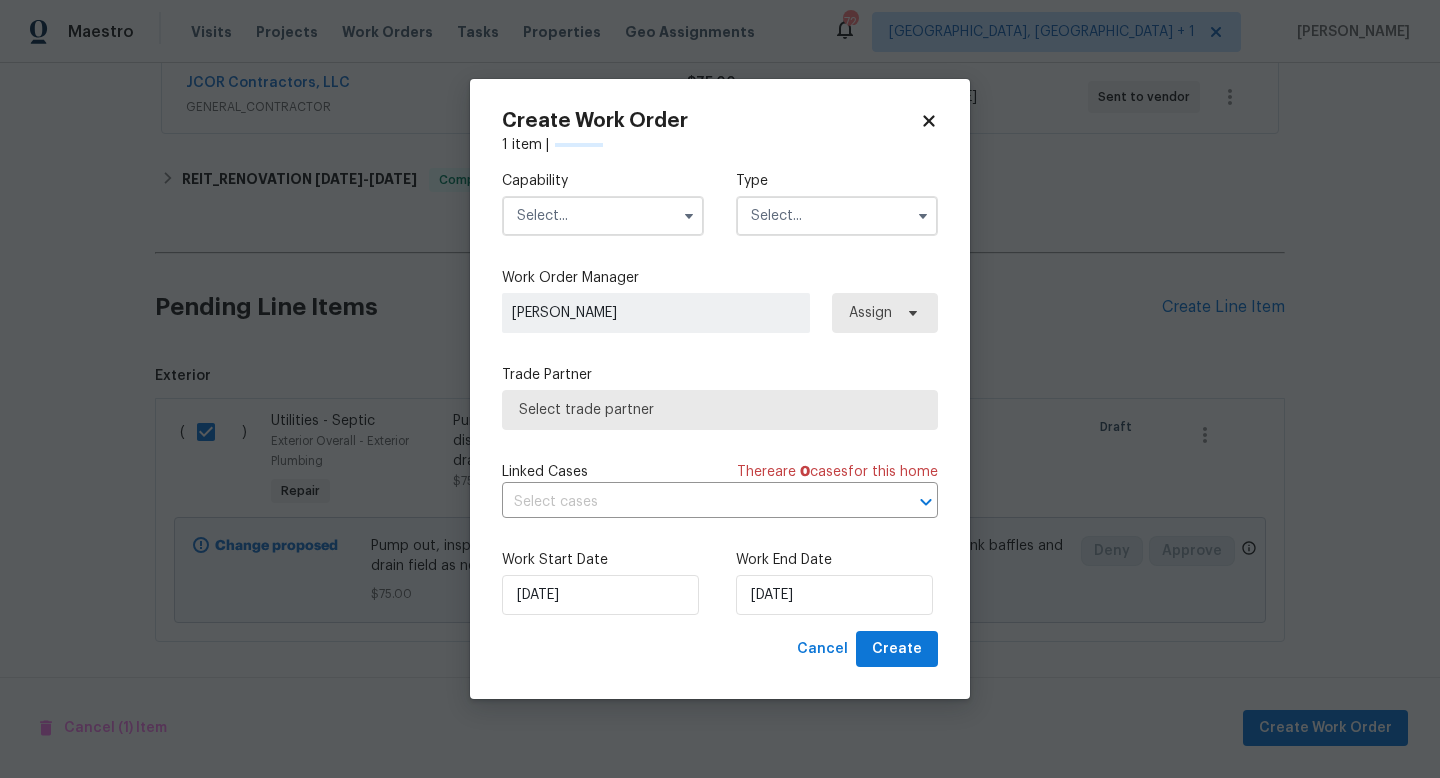 checkbox on "false" 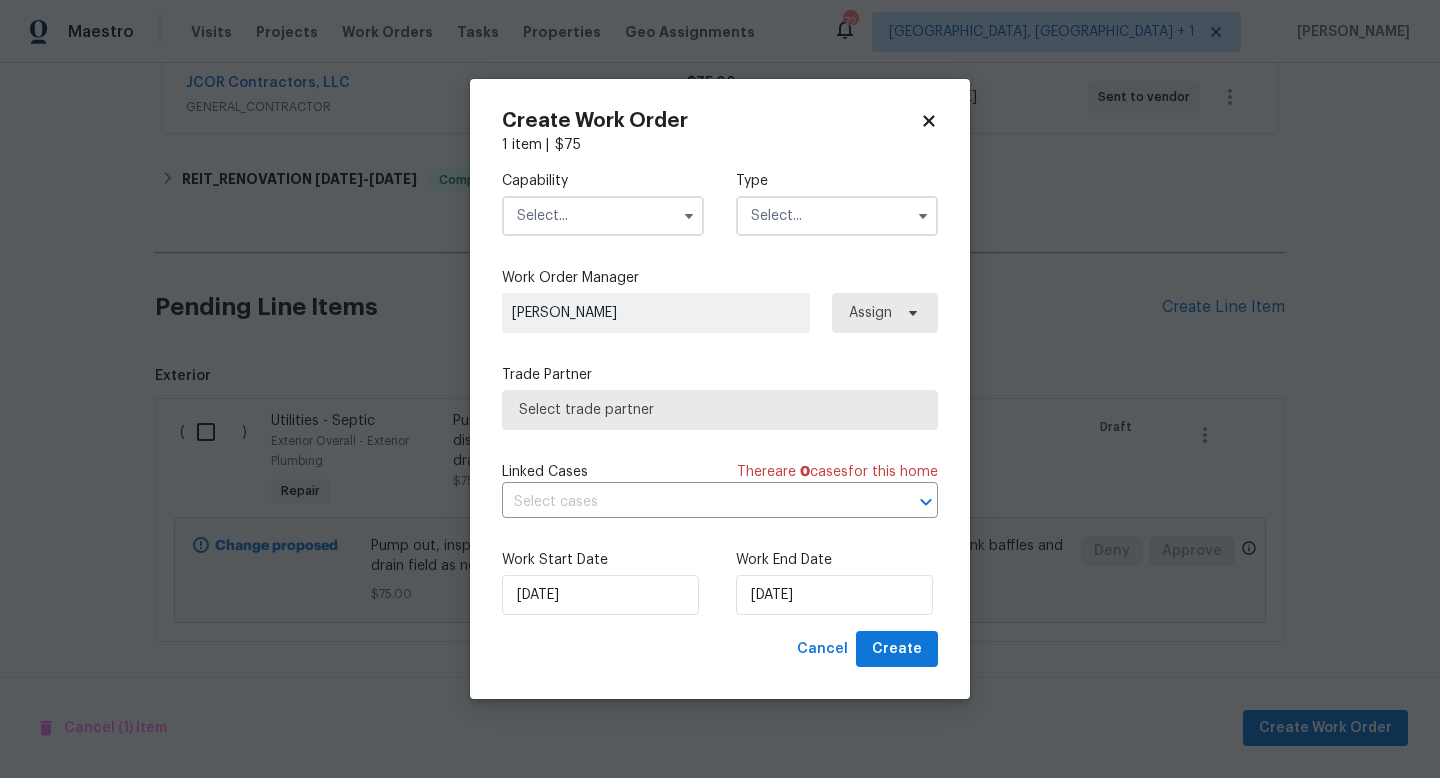click at bounding box center [603, 216] 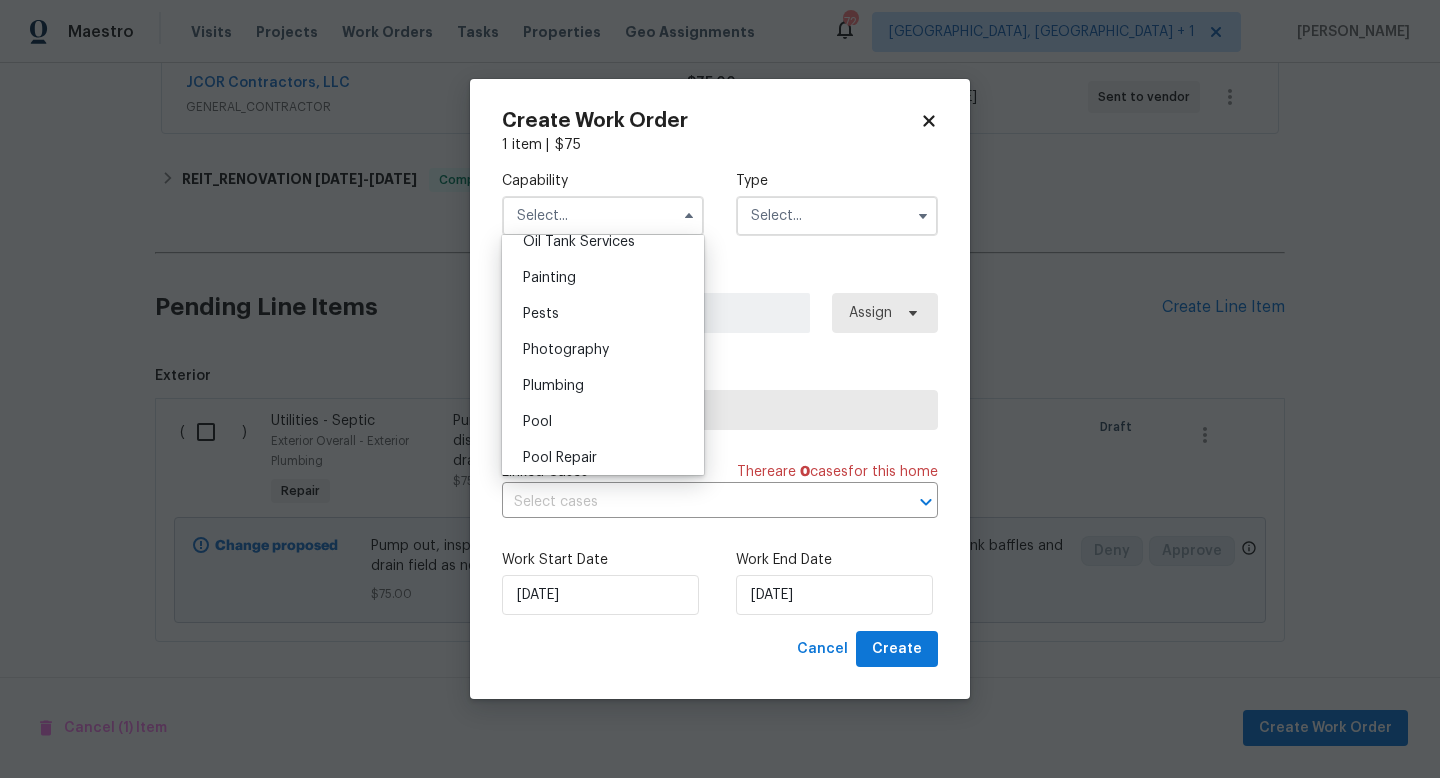 scroll, scrollTop: 1669, scrollLeft: 0, axis: vertical 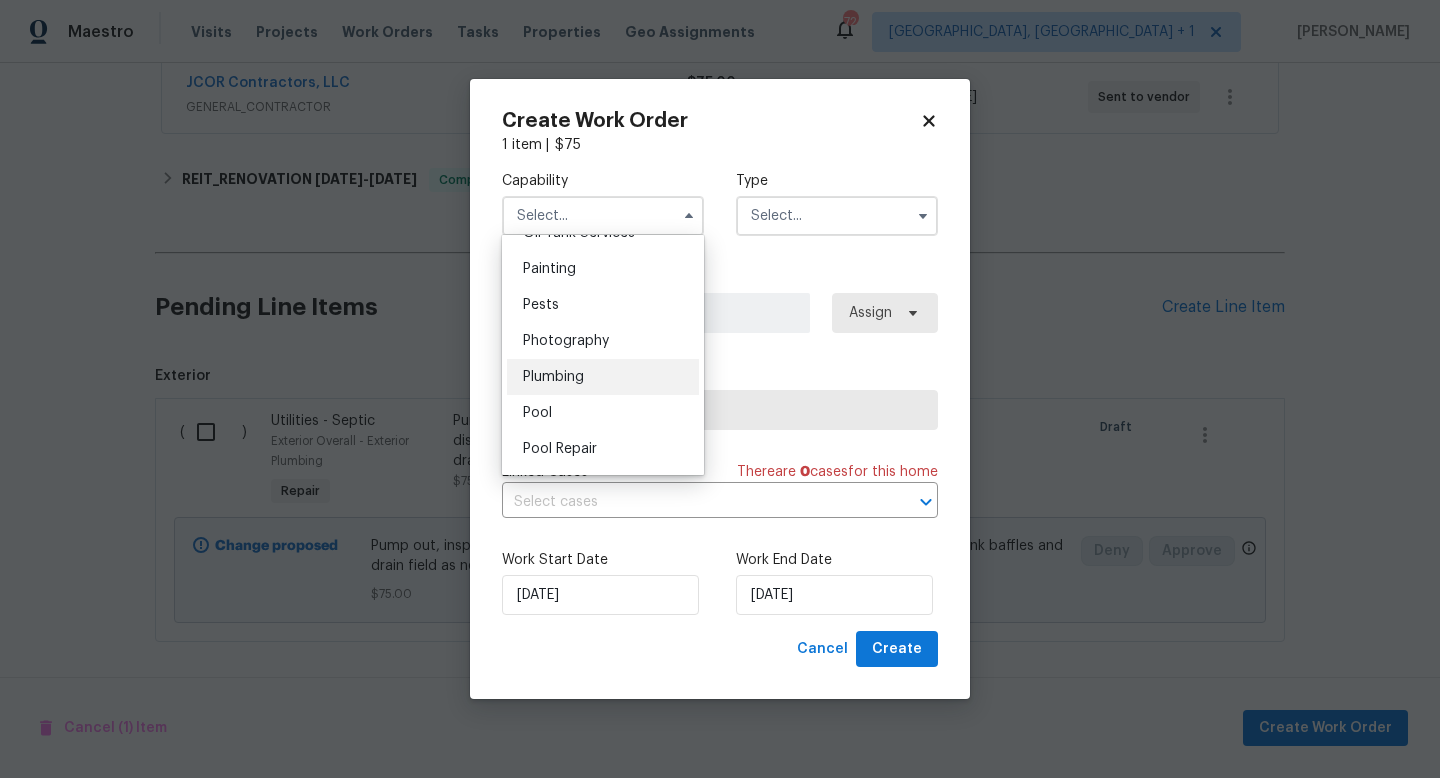 click on "Plumbing" at bounding box center [553, 377] 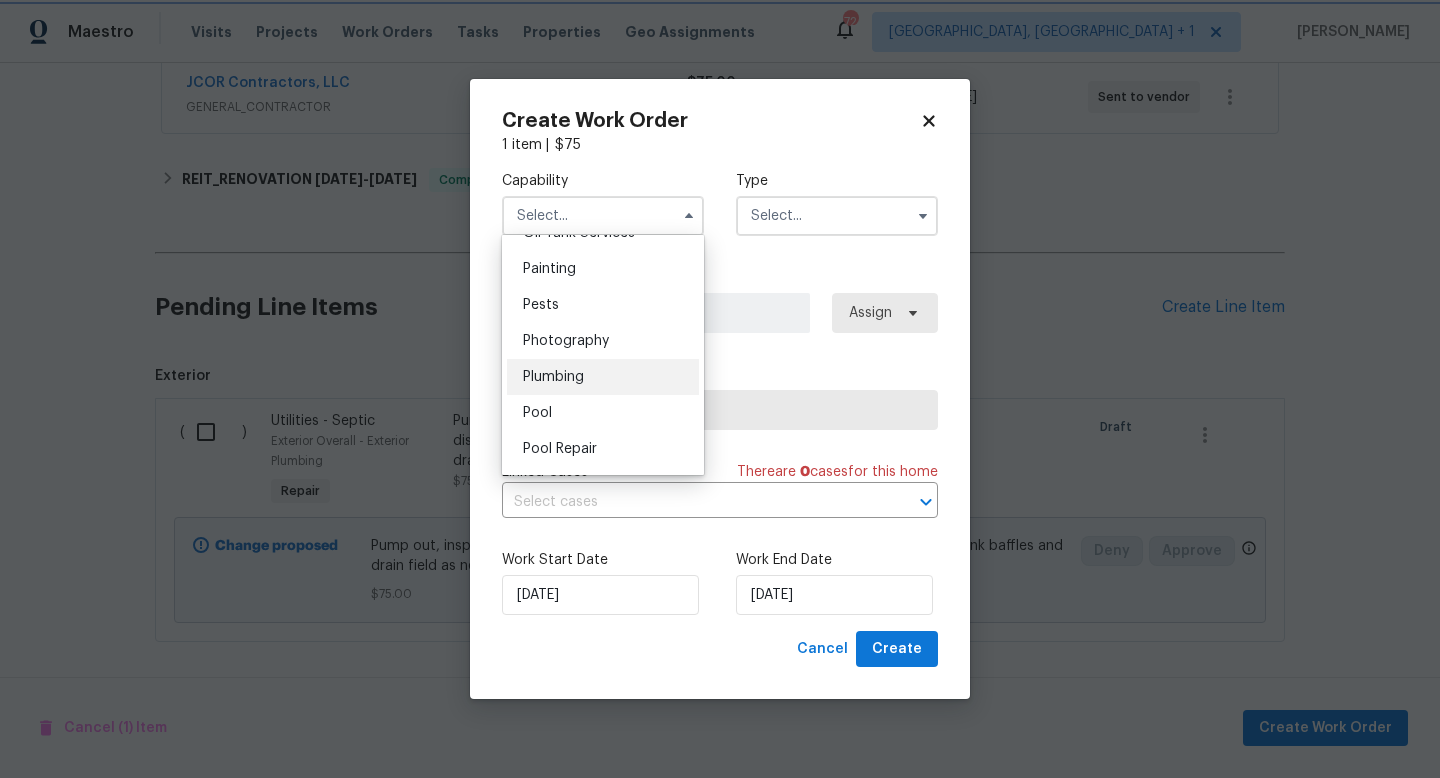 type on "Plumbing" 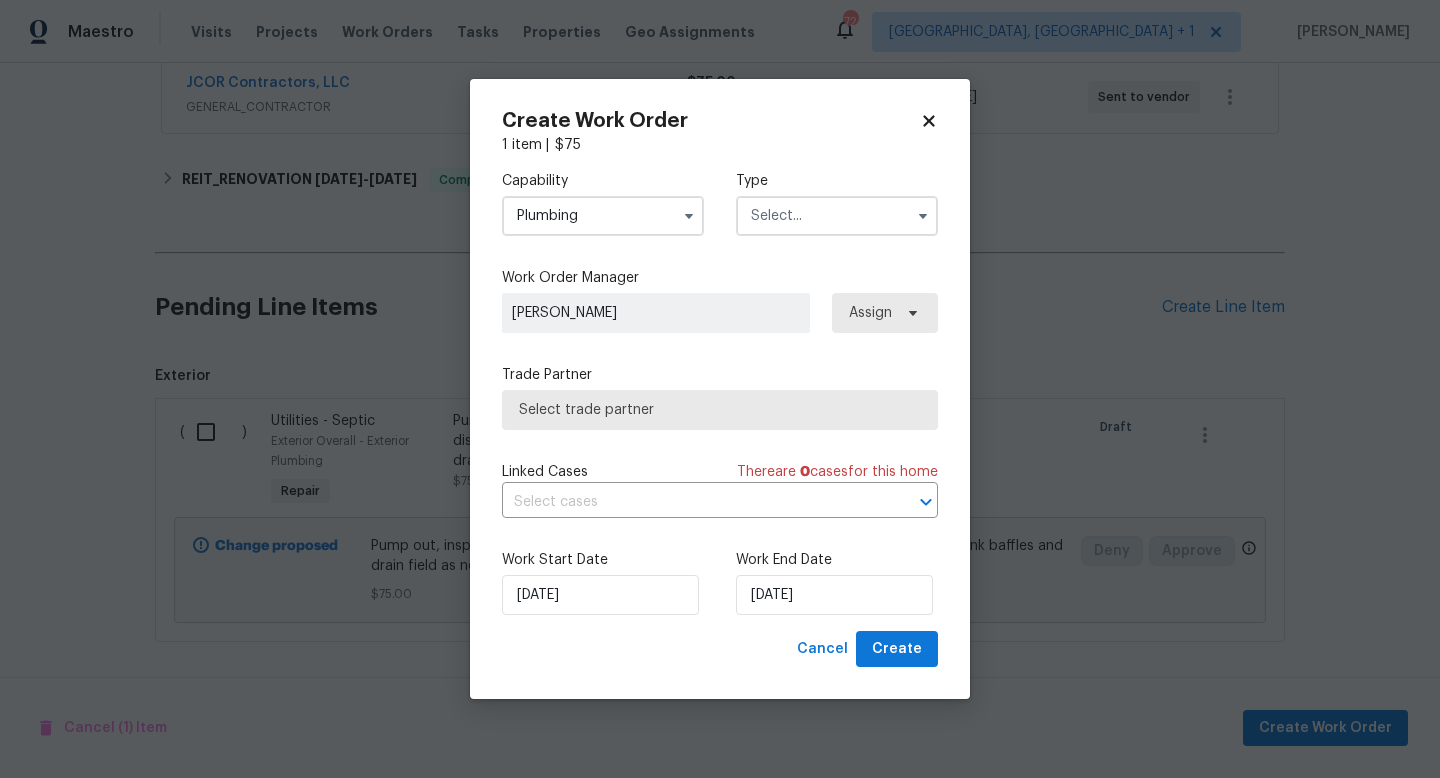 click at bounding box center [837, 216] 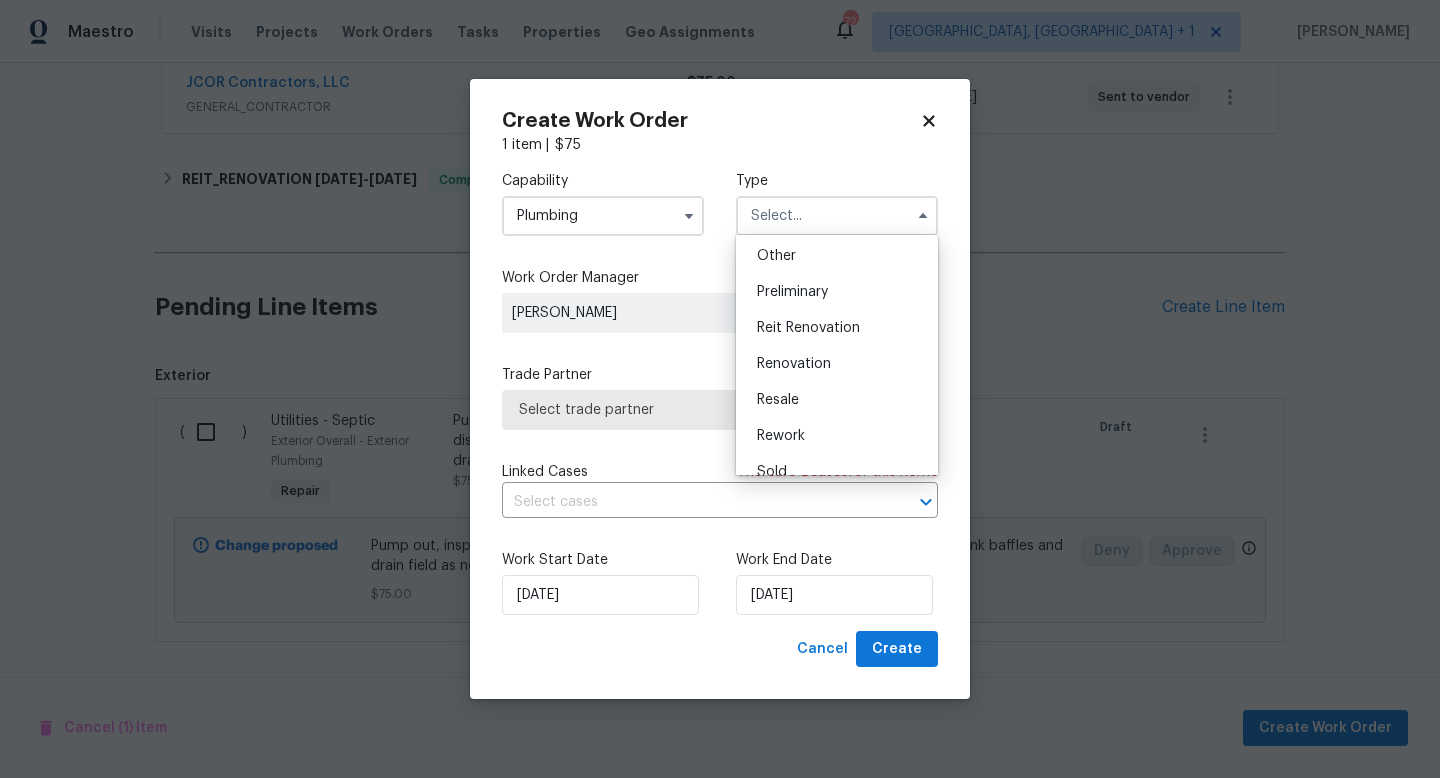 scroll, scrollTop: 454, scrollLeft: 0, axis: vertical 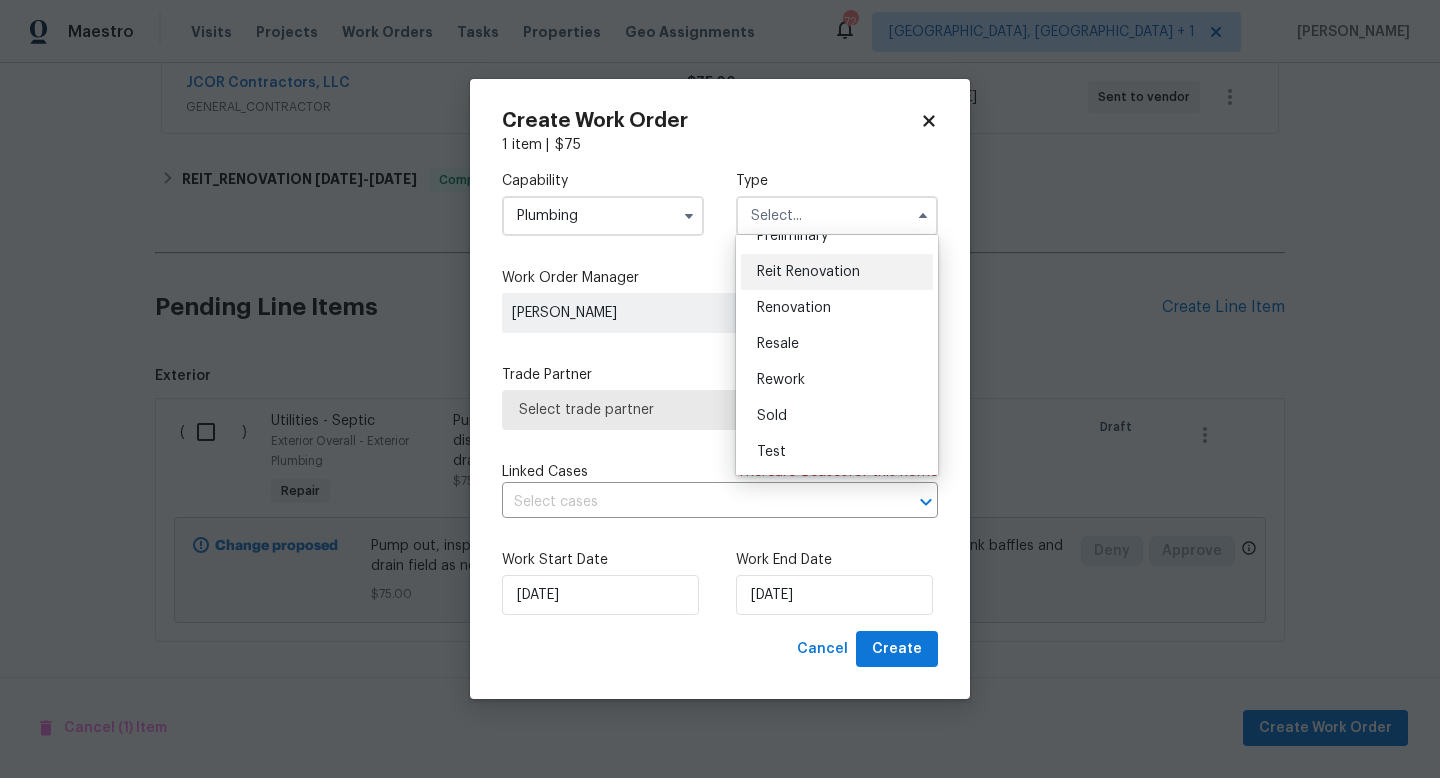 click on "Reit Renovation" at bounding box center (808, 272) 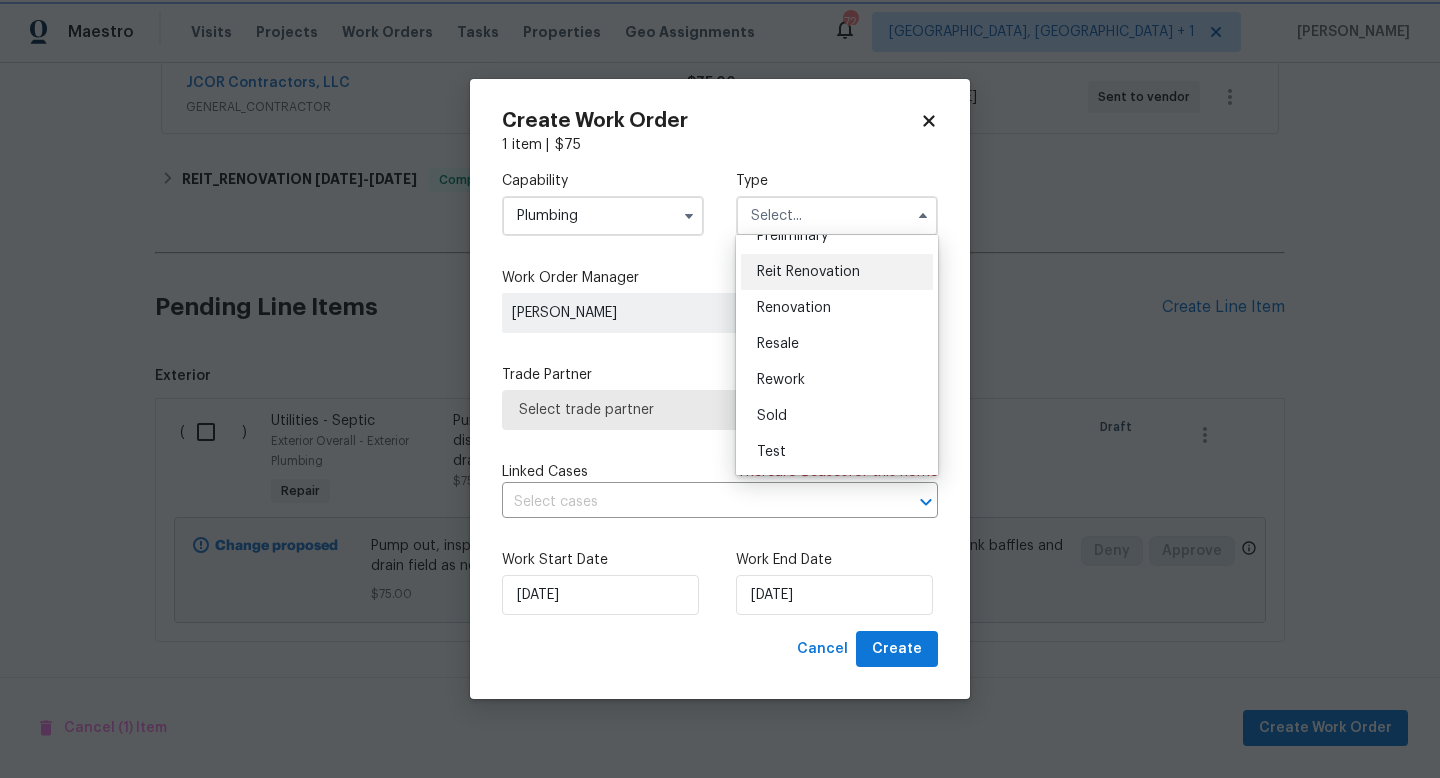 type on "Reit Renovation" 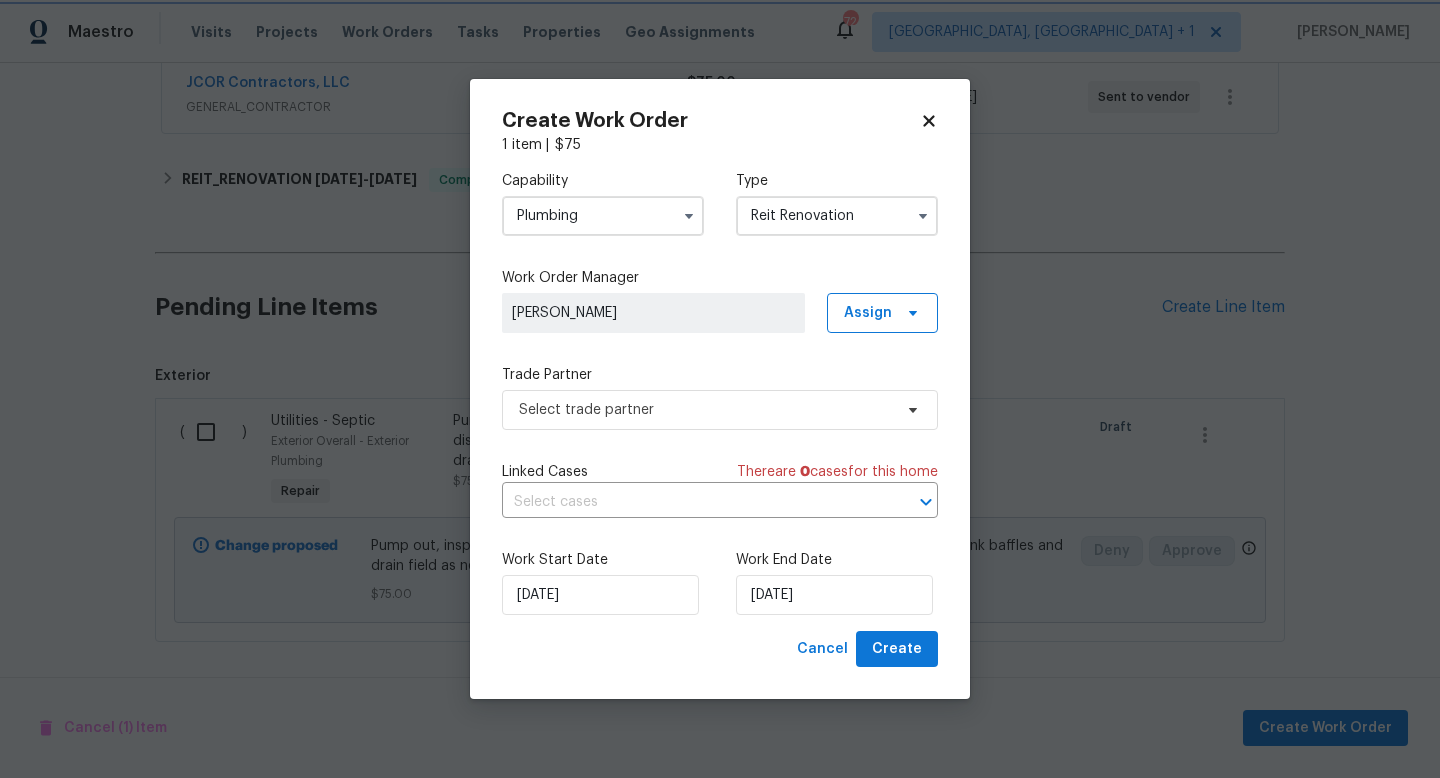 scroll, scrollTop: 0, scrollLeft: 0, axis: both 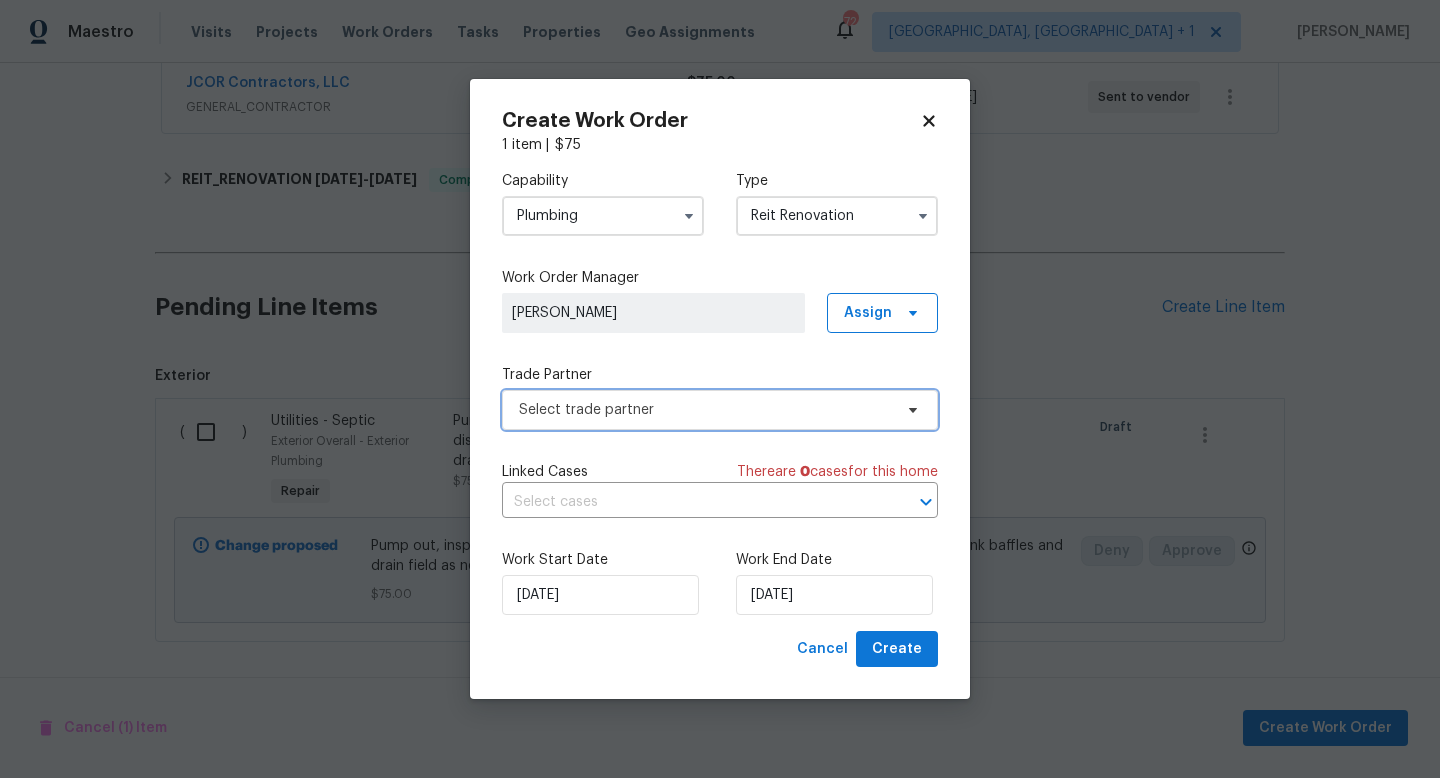 click on "Select trade partner" at bounding box center (705, 410) 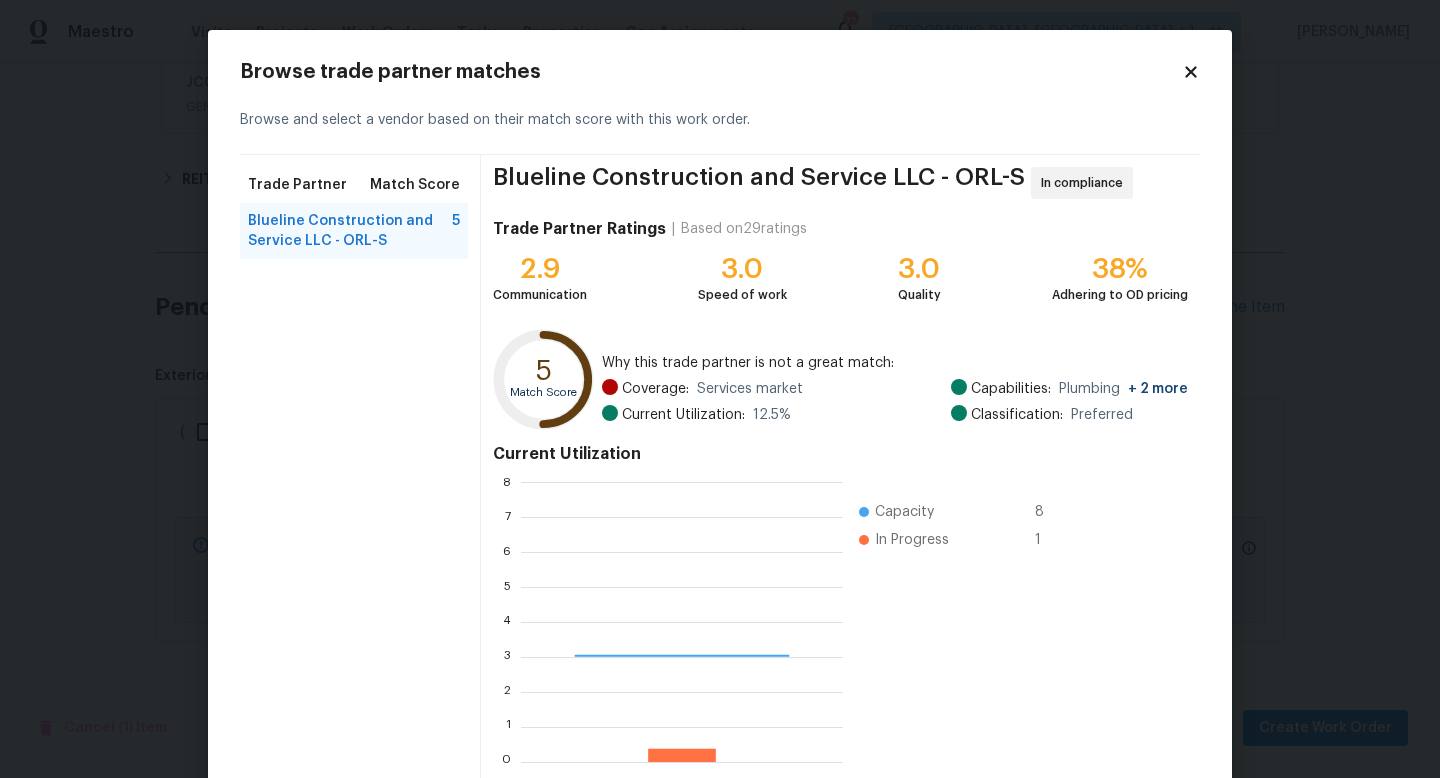 scroll, scrollTop: 2, scrollLeft: 2, axis: both 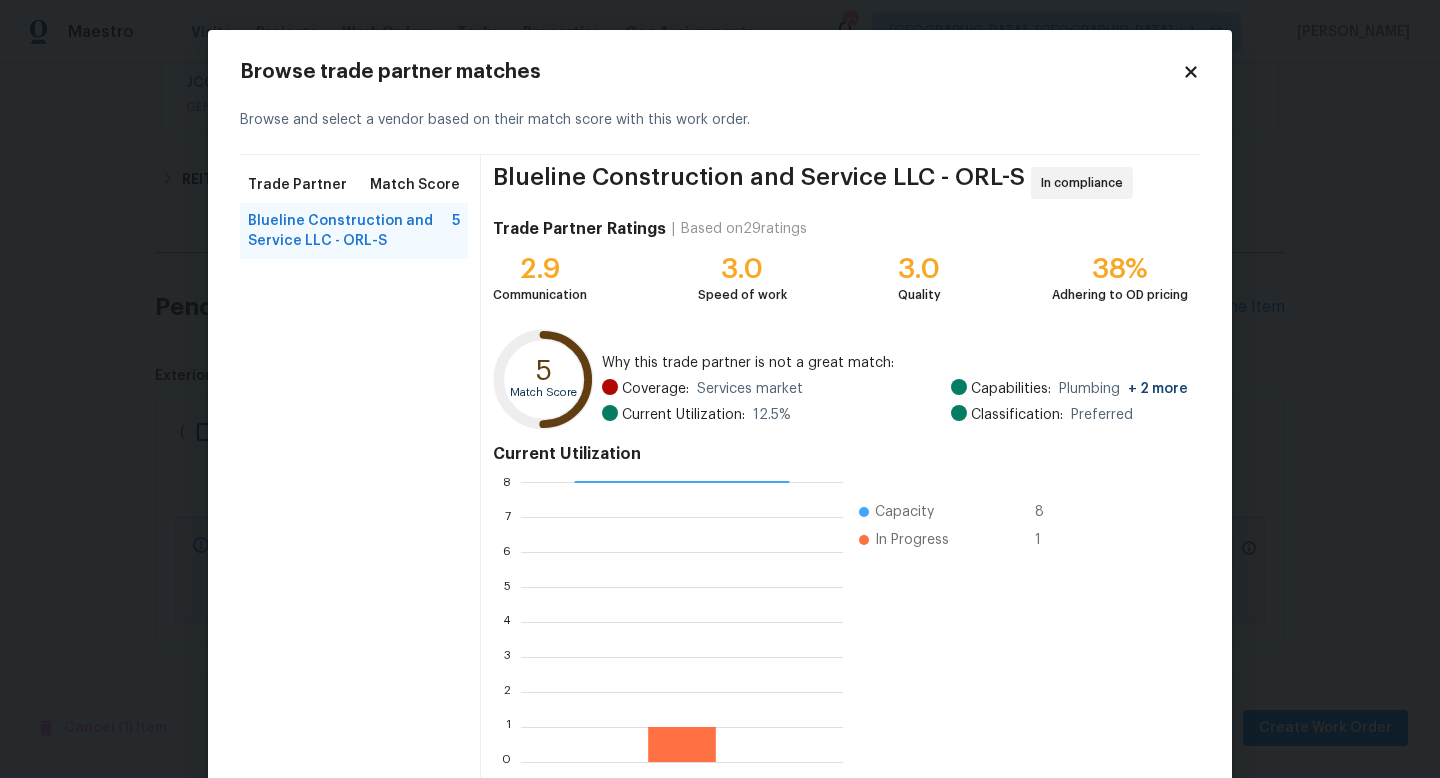click 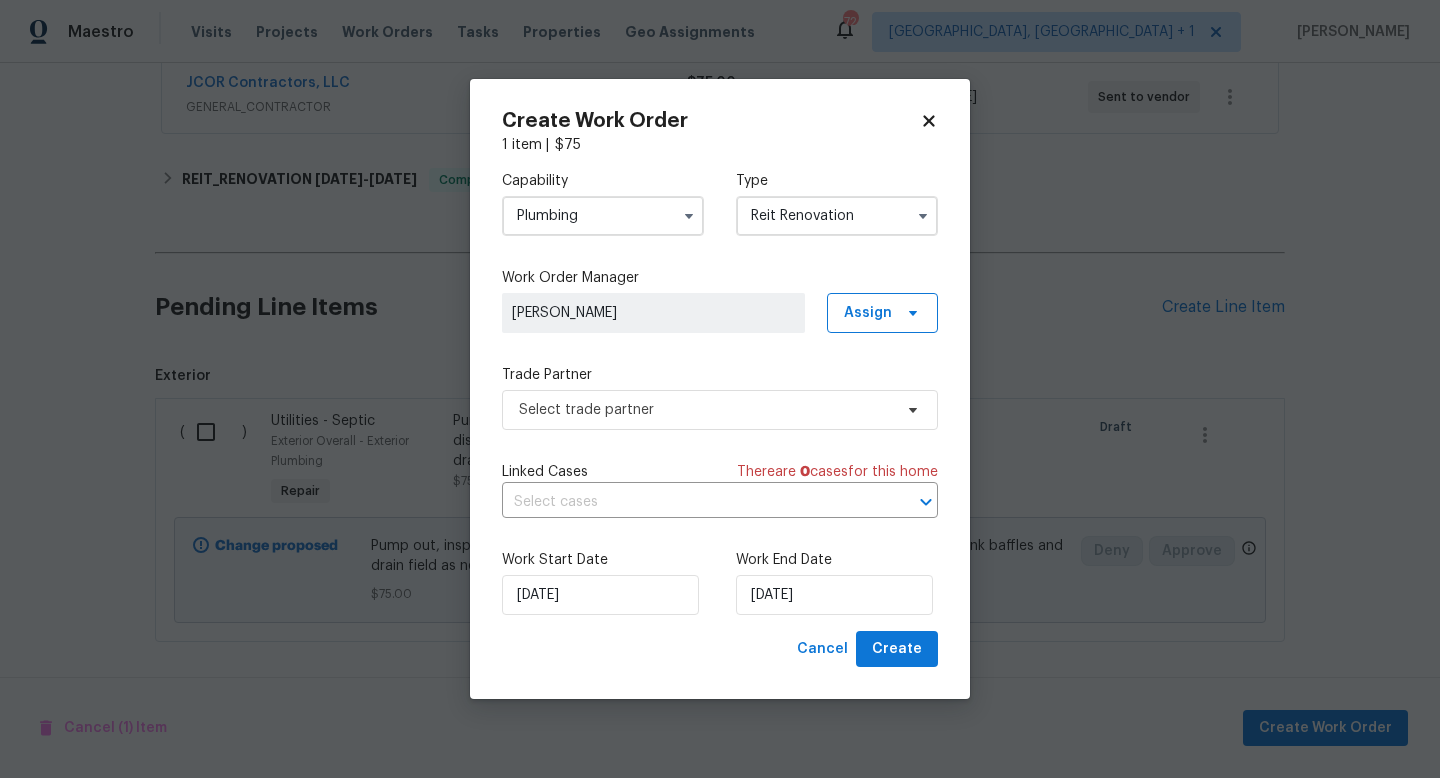 click on "Plumbing" at bounding box center (603, 216) 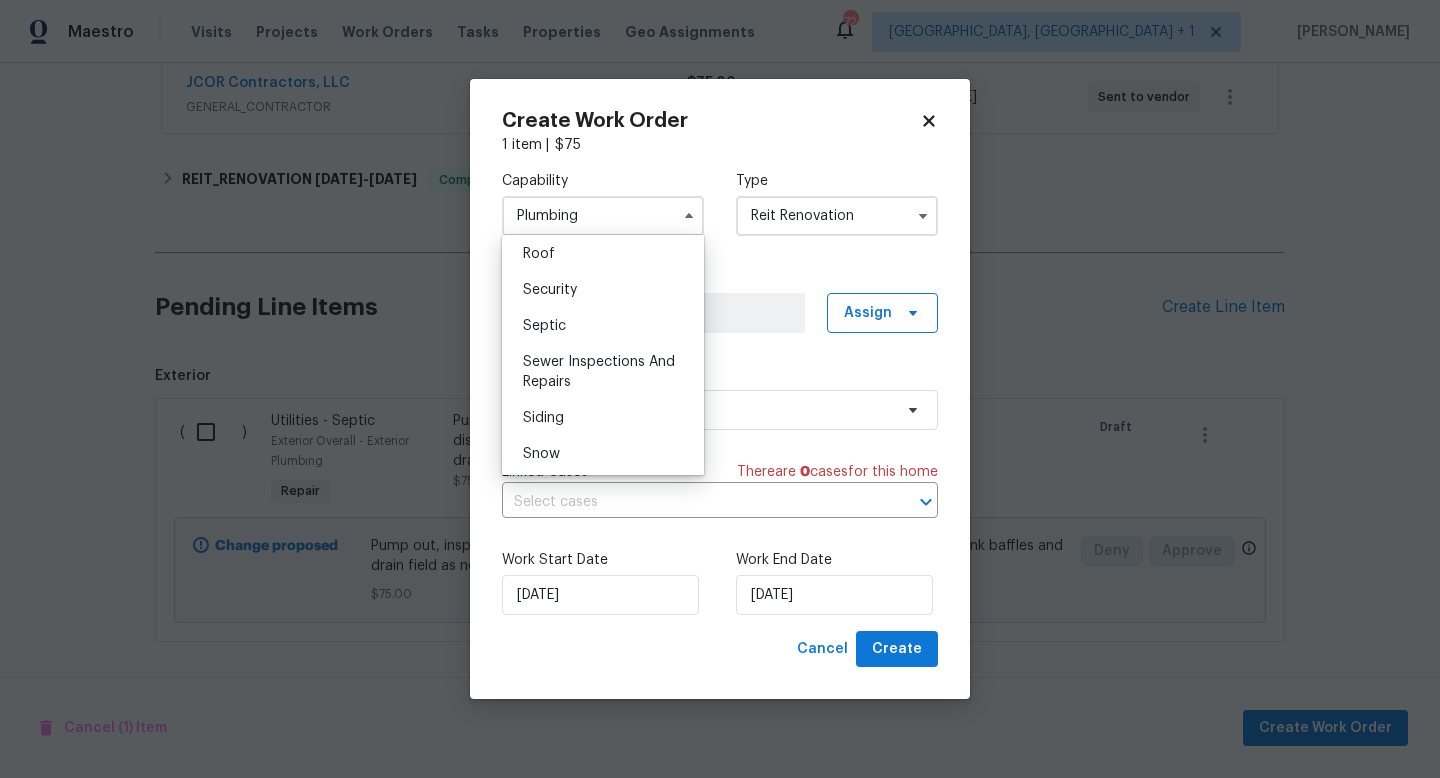 scroll, scrollTop: 2019, scrollLeft: 0, axis: vertical 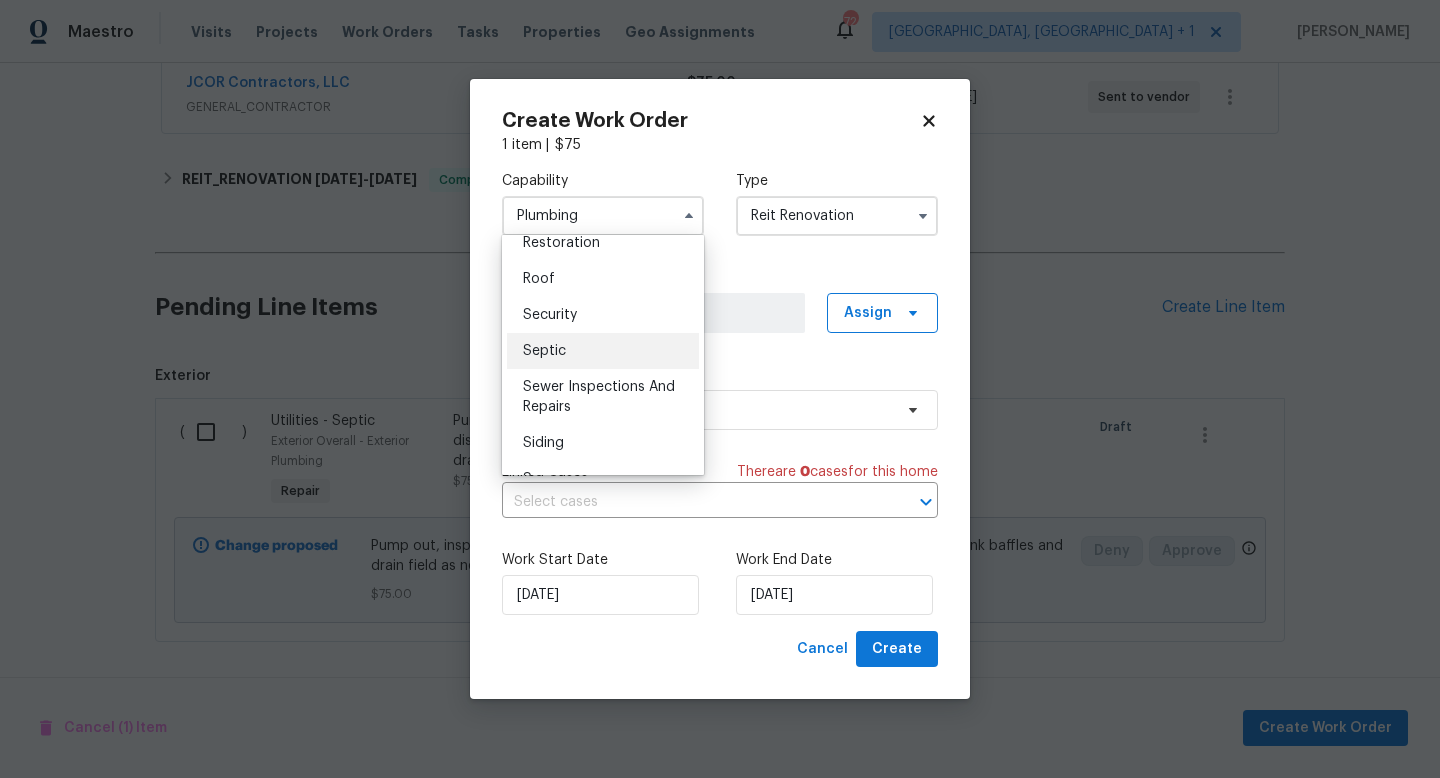 click on "Septic" at bounding box center [603, 351] 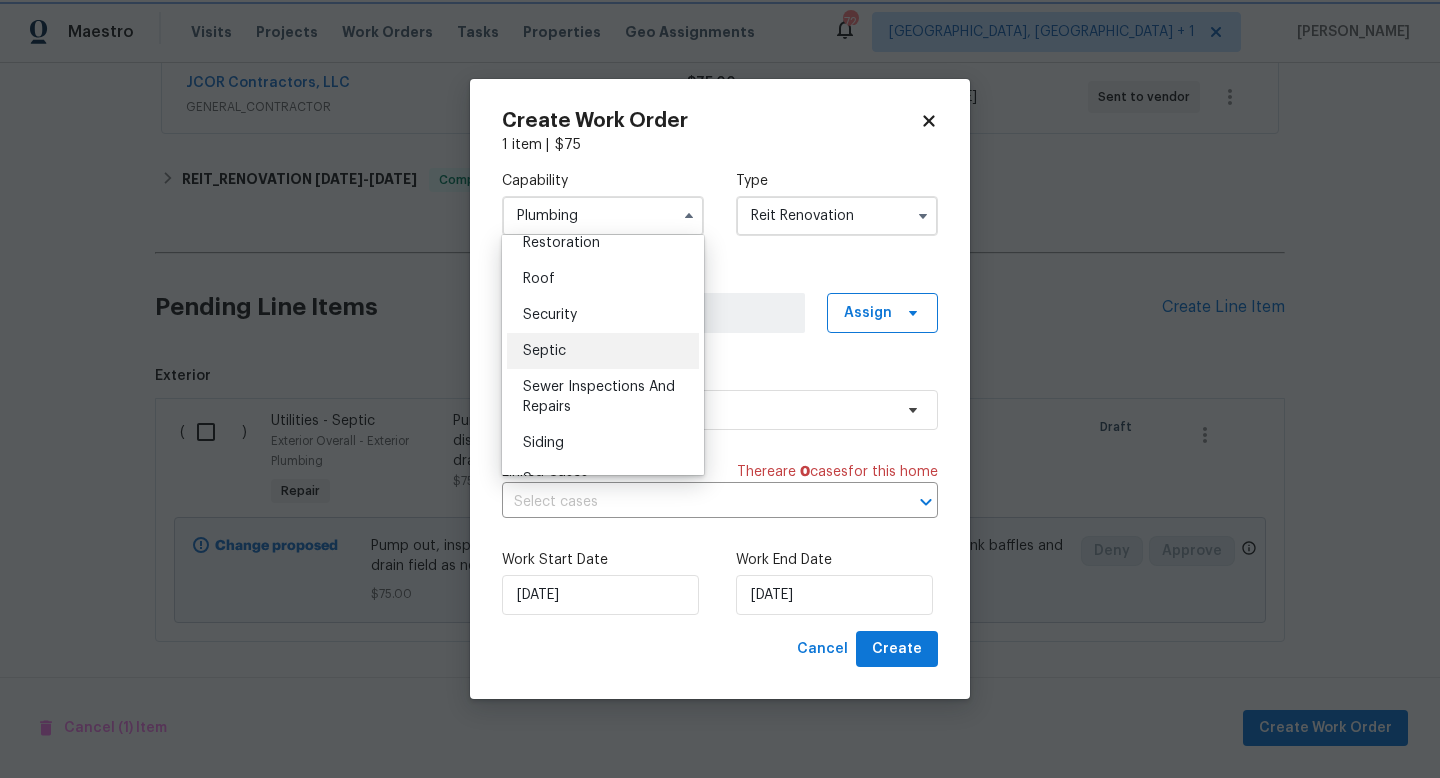 type on "Septic" 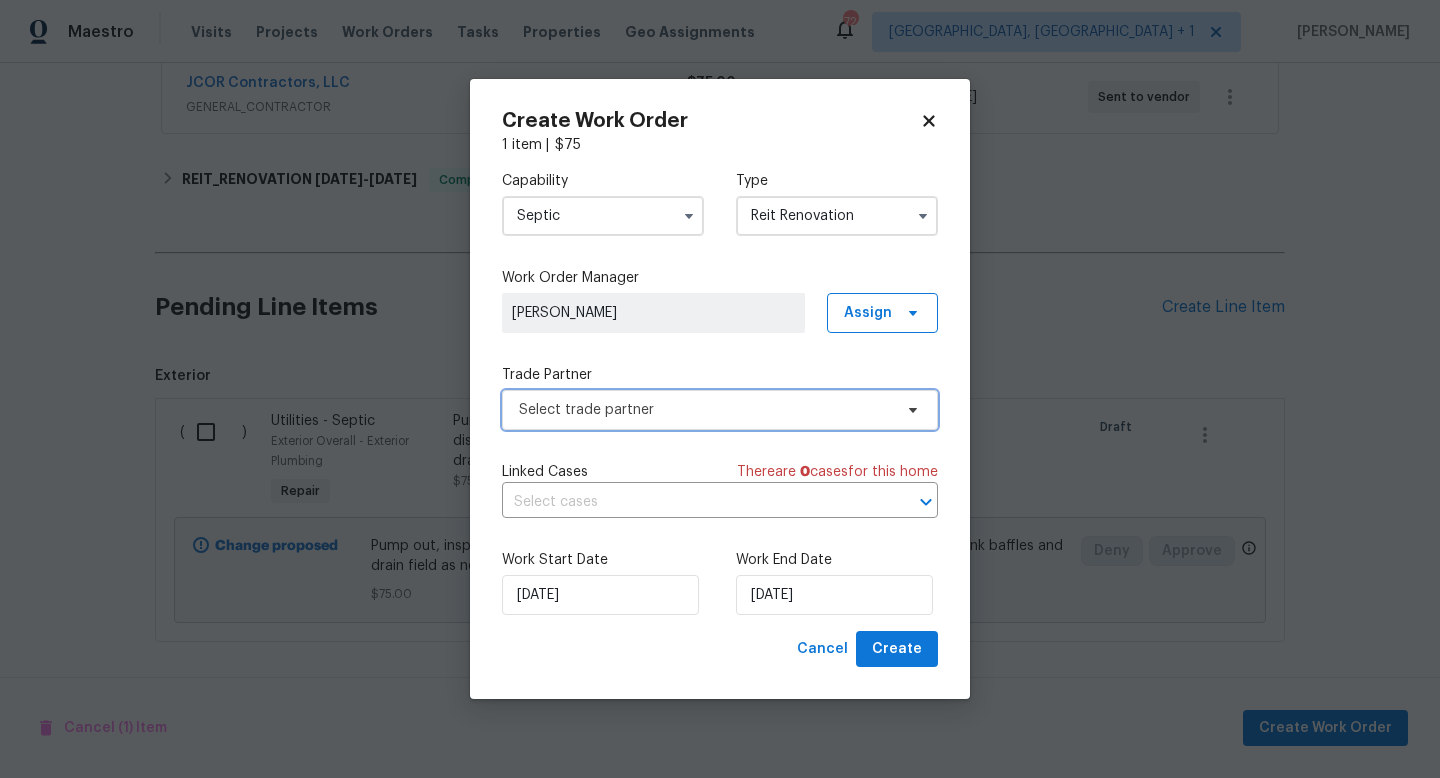 click on "Select trade partner" at bounding box center (705, 410) 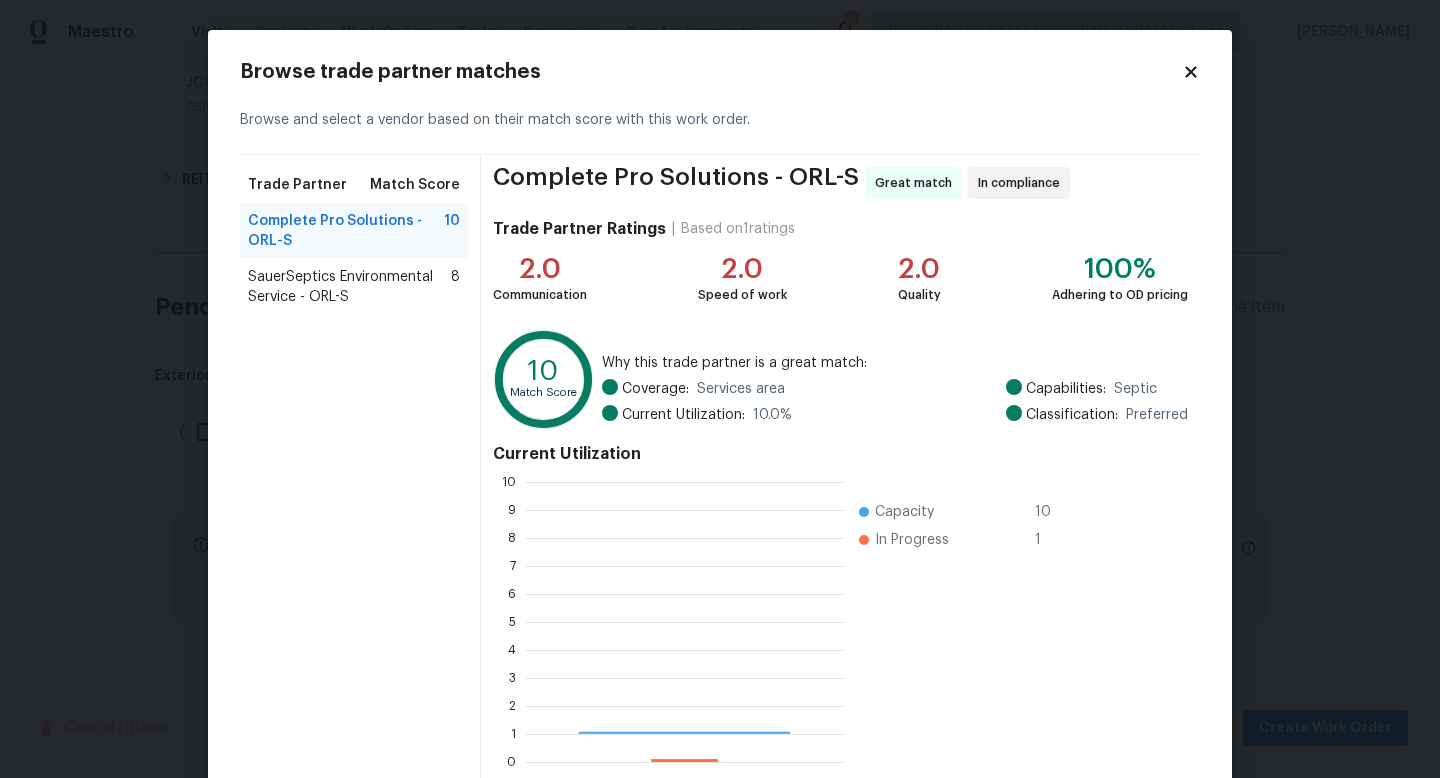 scroll, scrollTop: 2, scrollLeft: 2, axis: both 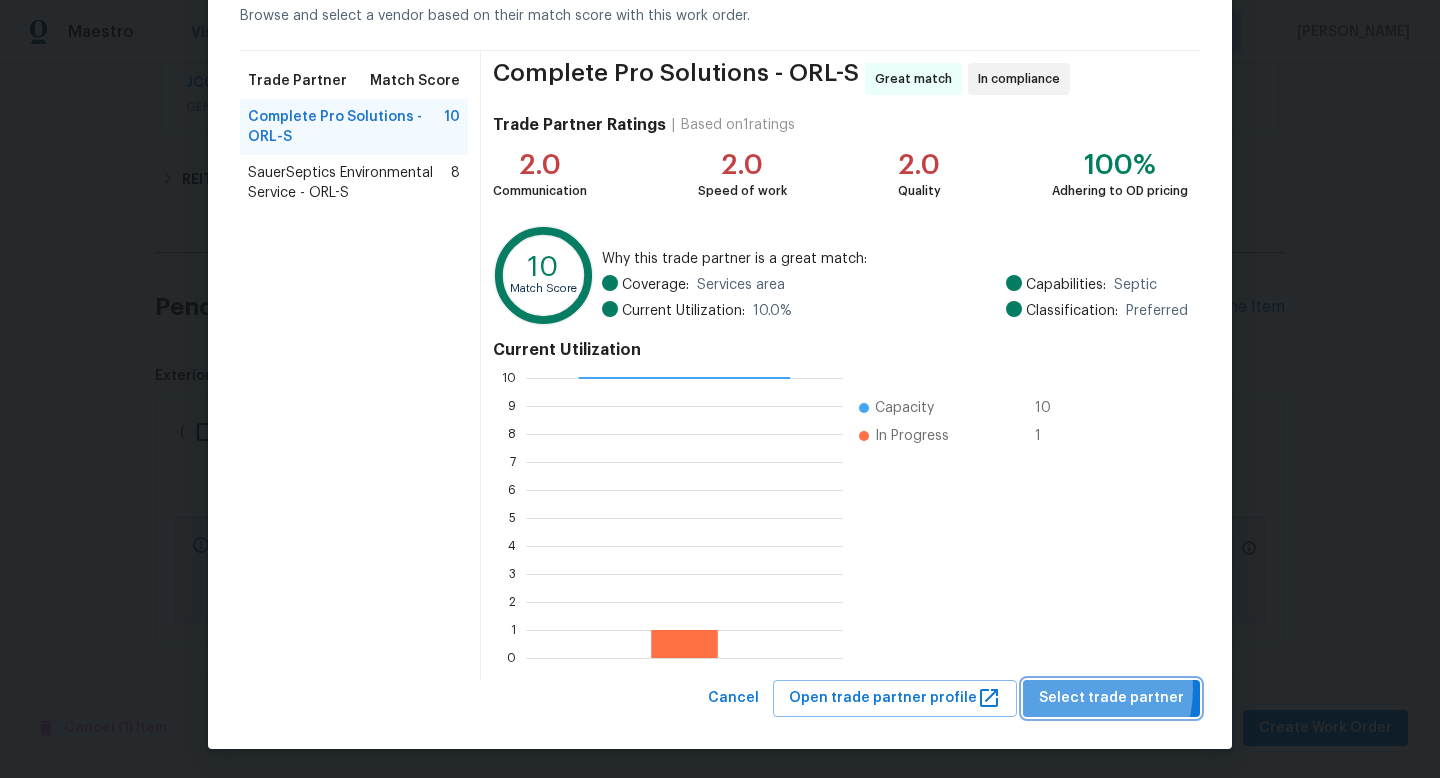 click on "Select trade partner" at bounding box center (1111, 698) 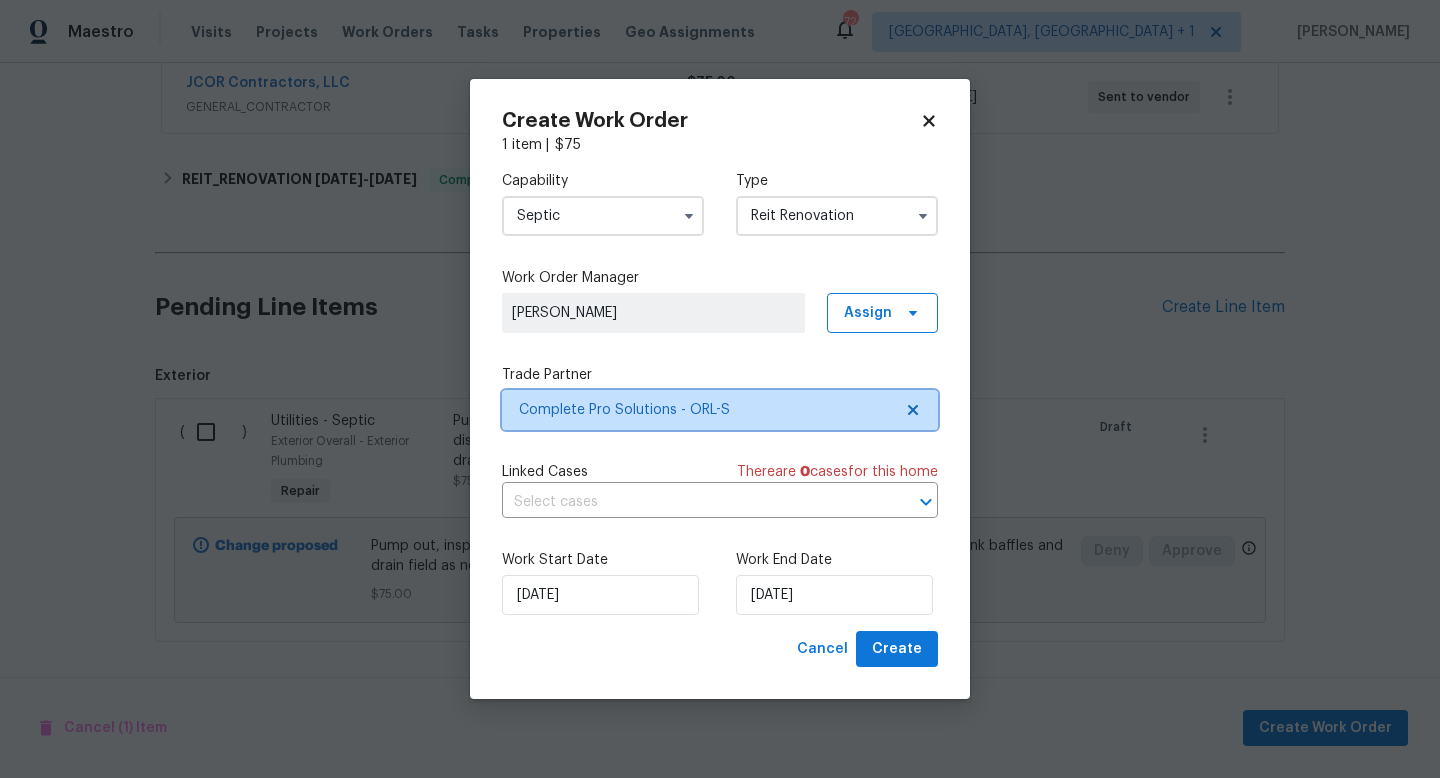 scroll, scrollTop: 0, scrollLeft: 0, axis: both 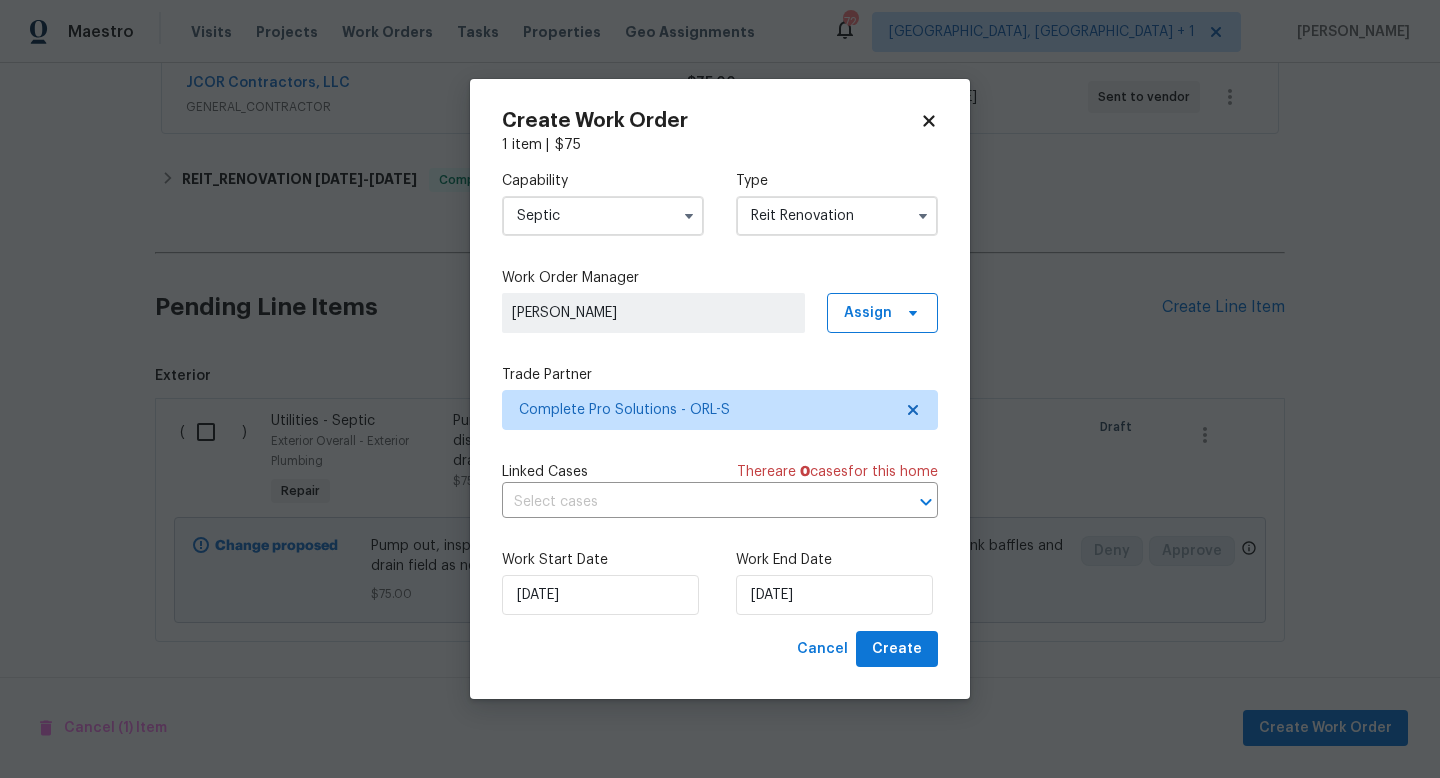 click 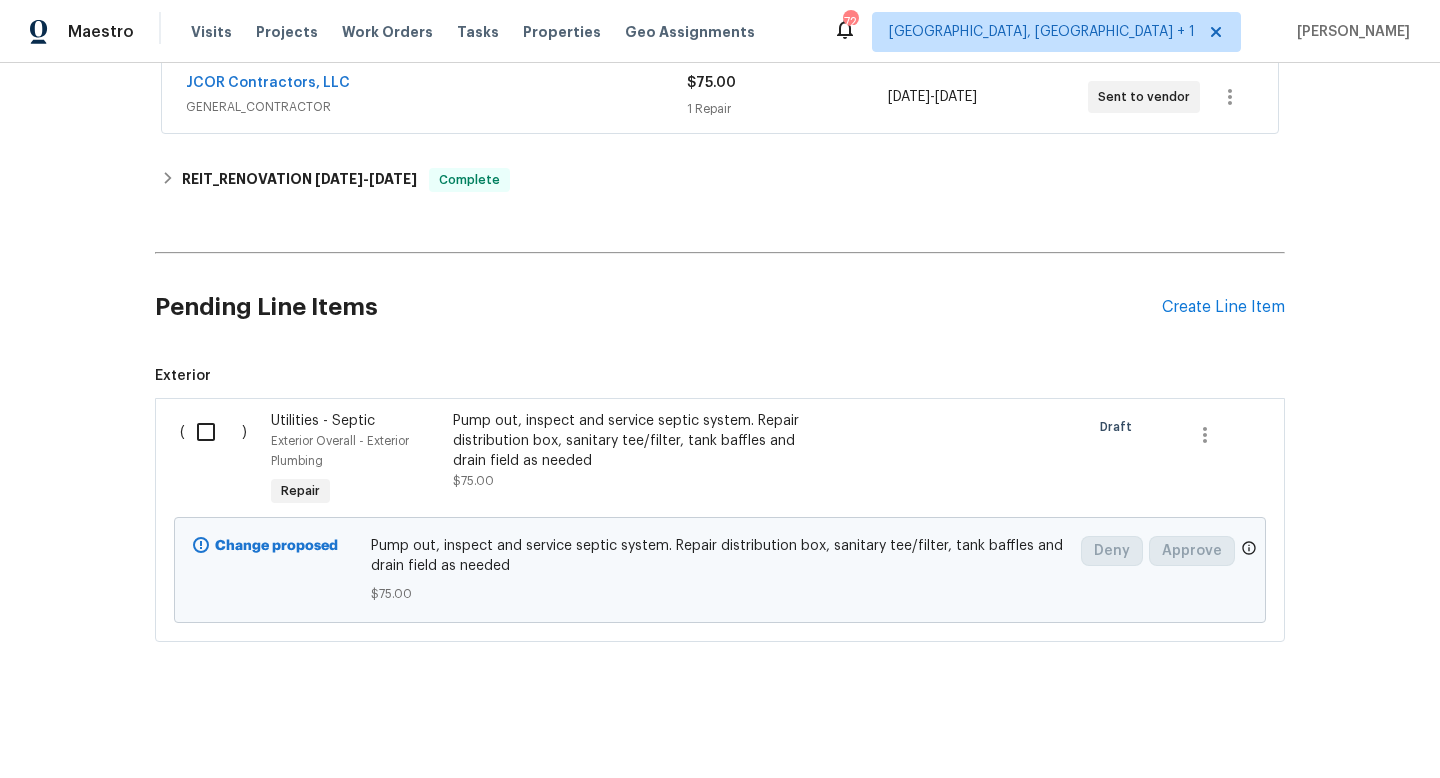 click on "Pump out, inspect and service septic system. Repair distribution box, sanitary tee/filter, tank baffles and drain field as needed" at bounding box center [629, 441] 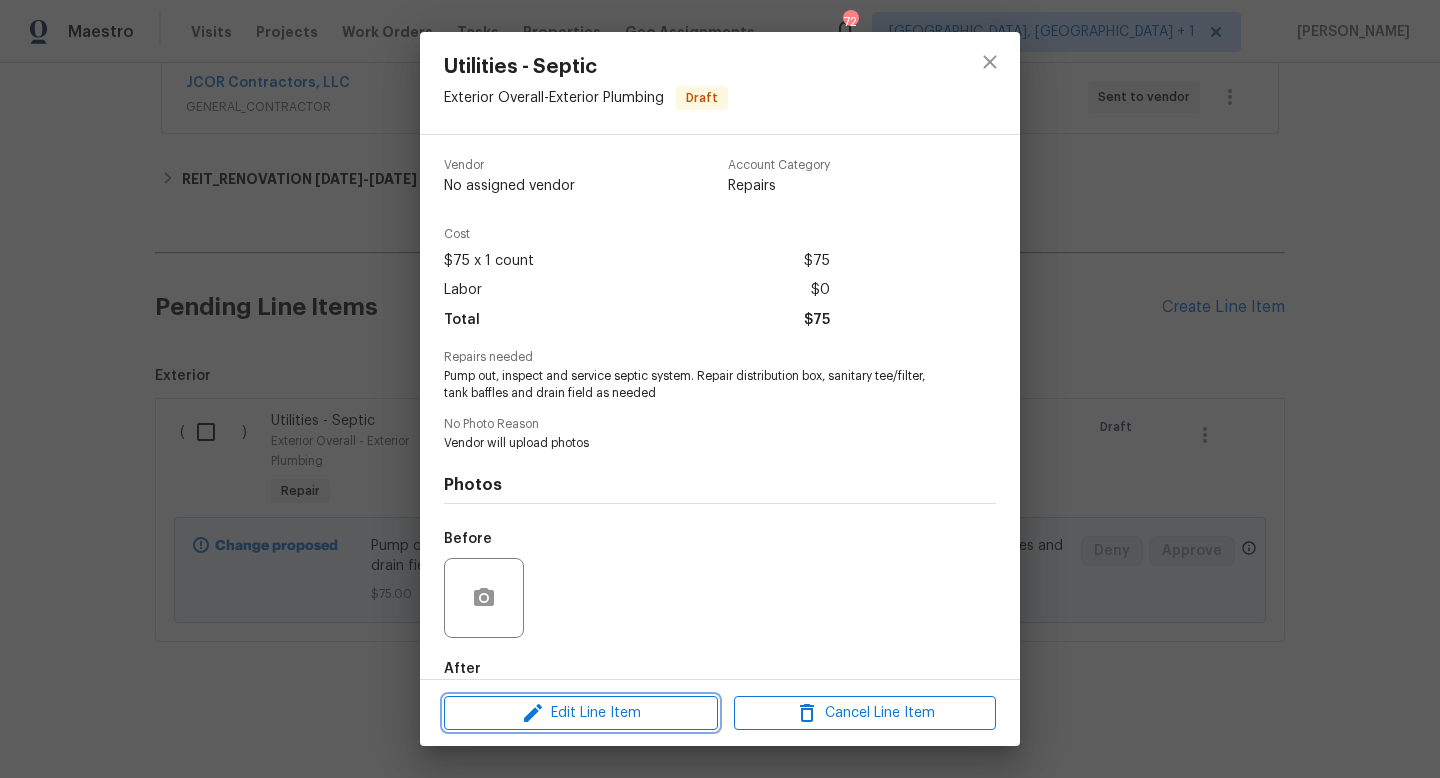 click on "Edit Line Item" at bounding box center (581, 713) 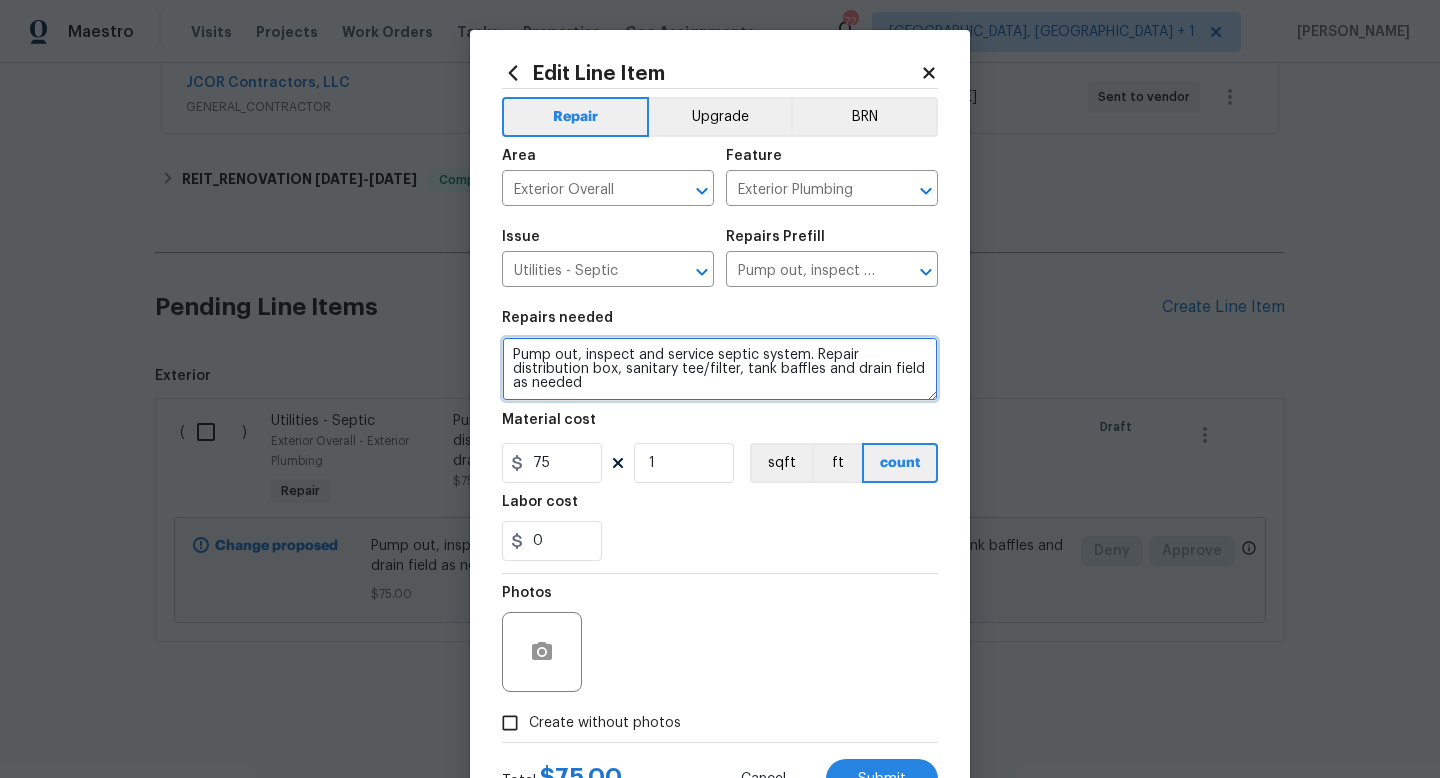 click on "Pump out, inspect and service septic system. Repair distribution box, sanitary tee/filter, tank baffles and drain field as needed" at bounding box center (720, 369) 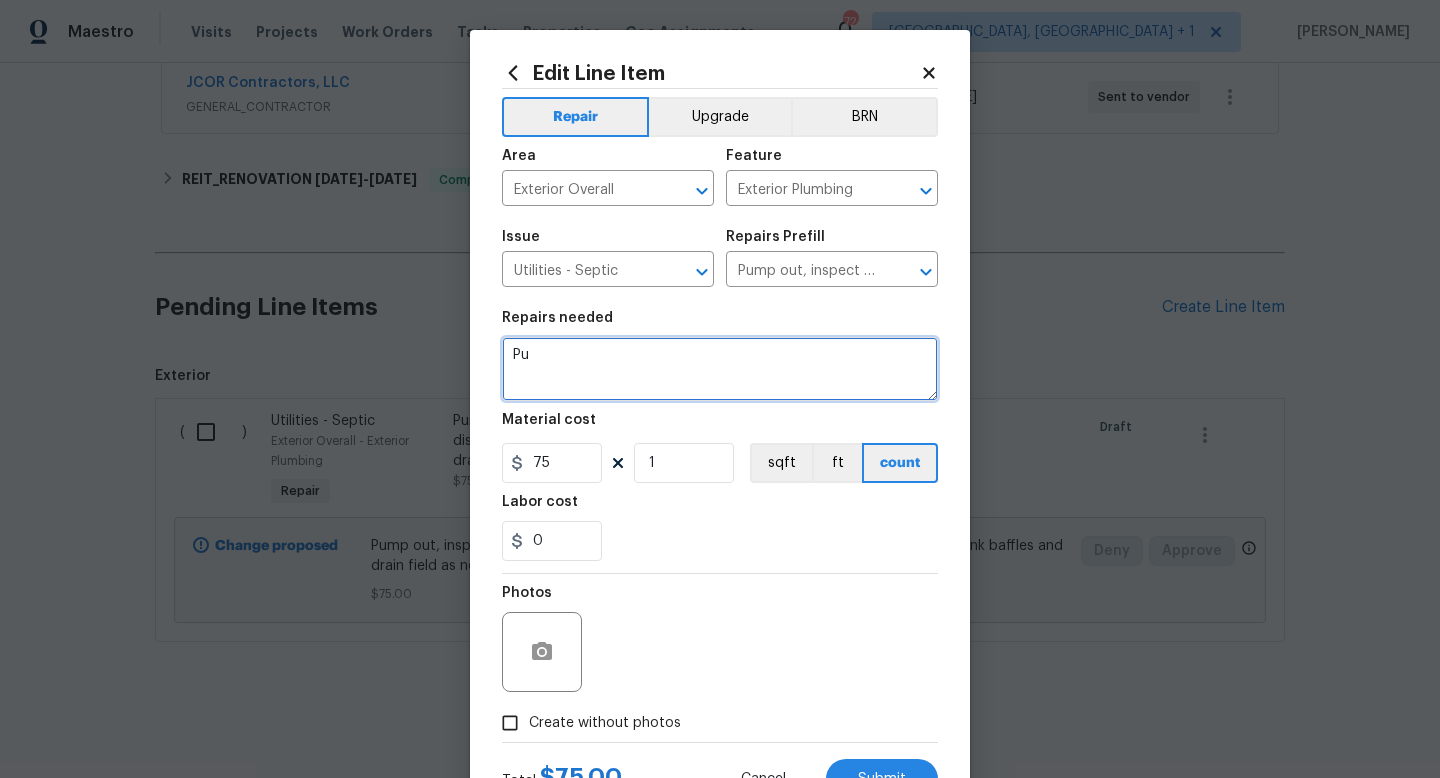 type on "P" 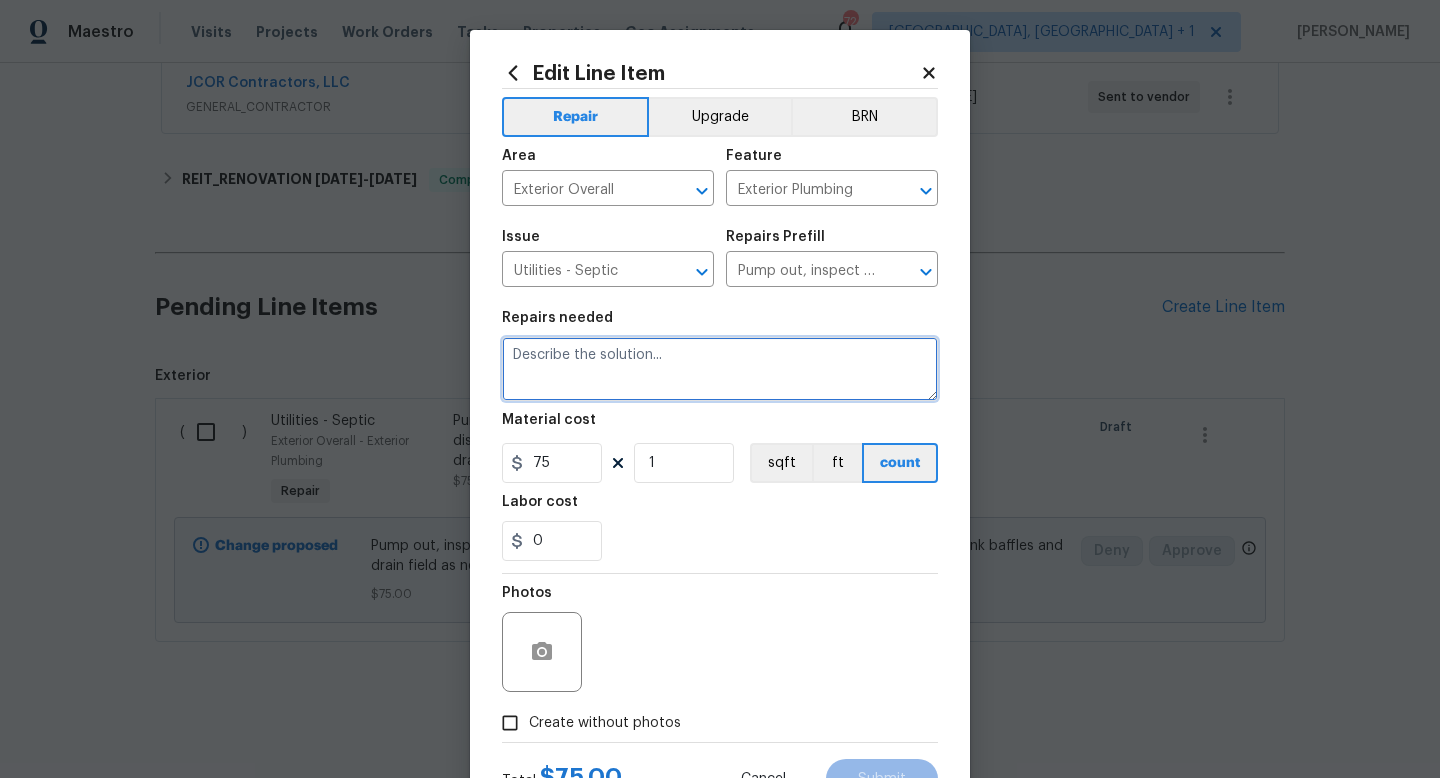 click at bounding box center [720, 369] 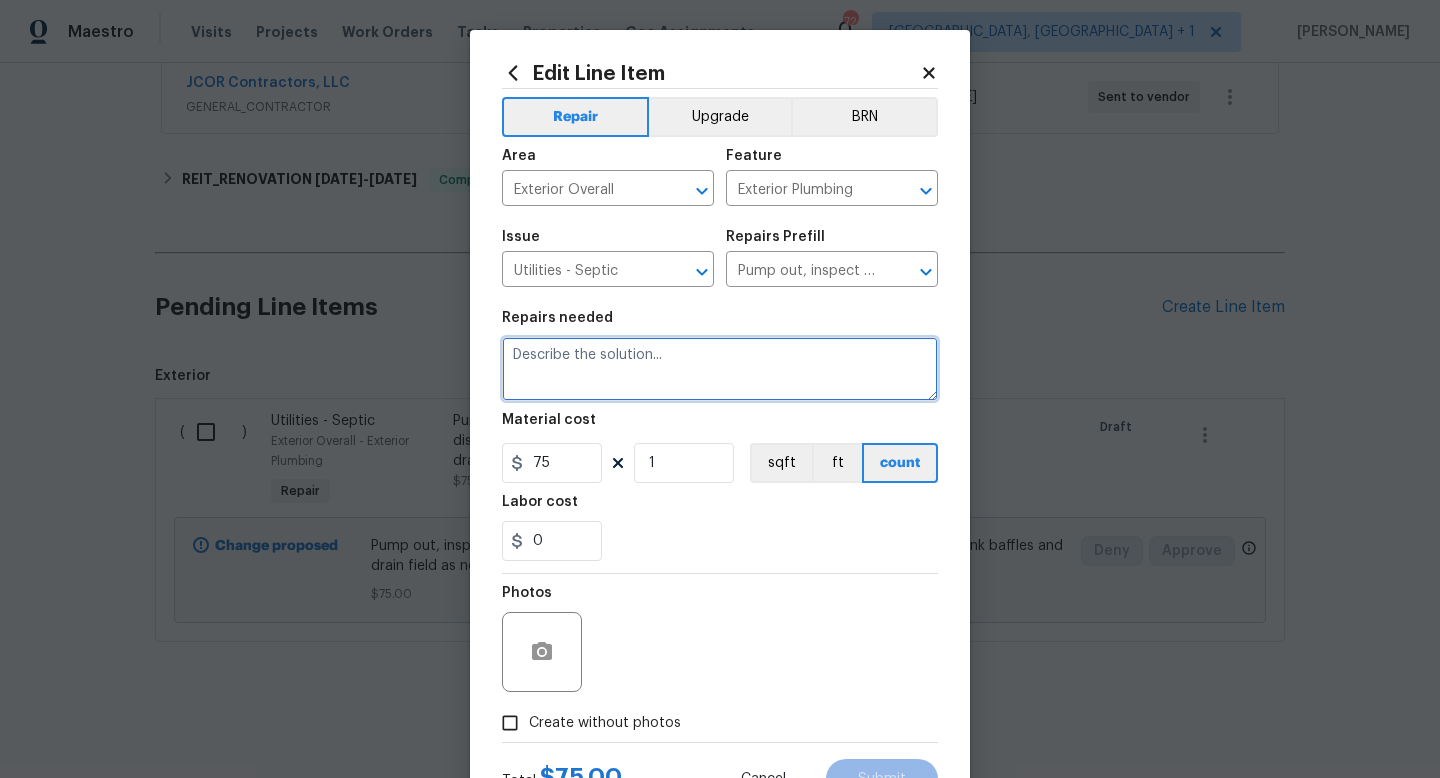 paste on "Septic tank needs to be pumped clean due to overflow." 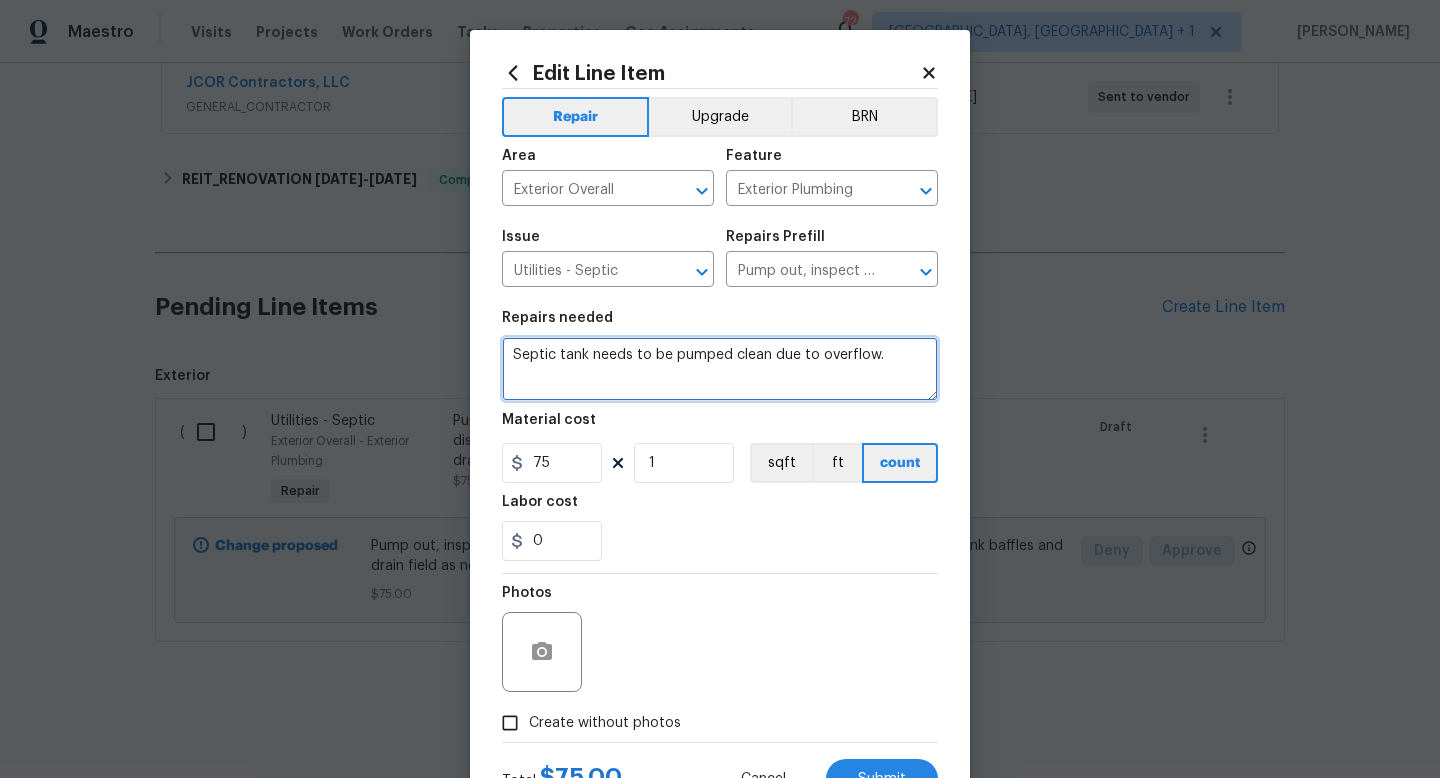click on "Septic tank needs to be pumped clean due to overflow." at bounding box center [720, 369] 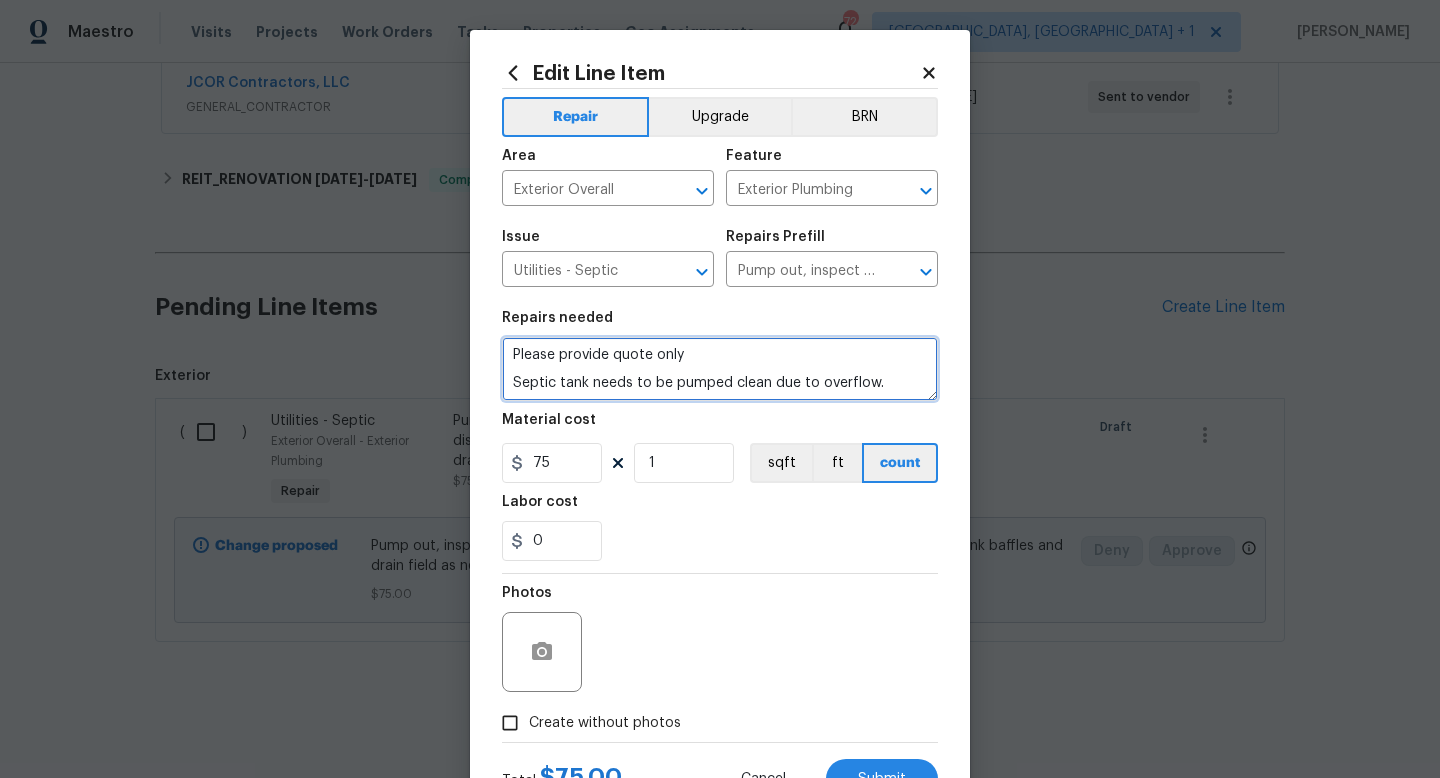 scroll, scrollTop: 84, scrollLeft: 0, axis: vertical 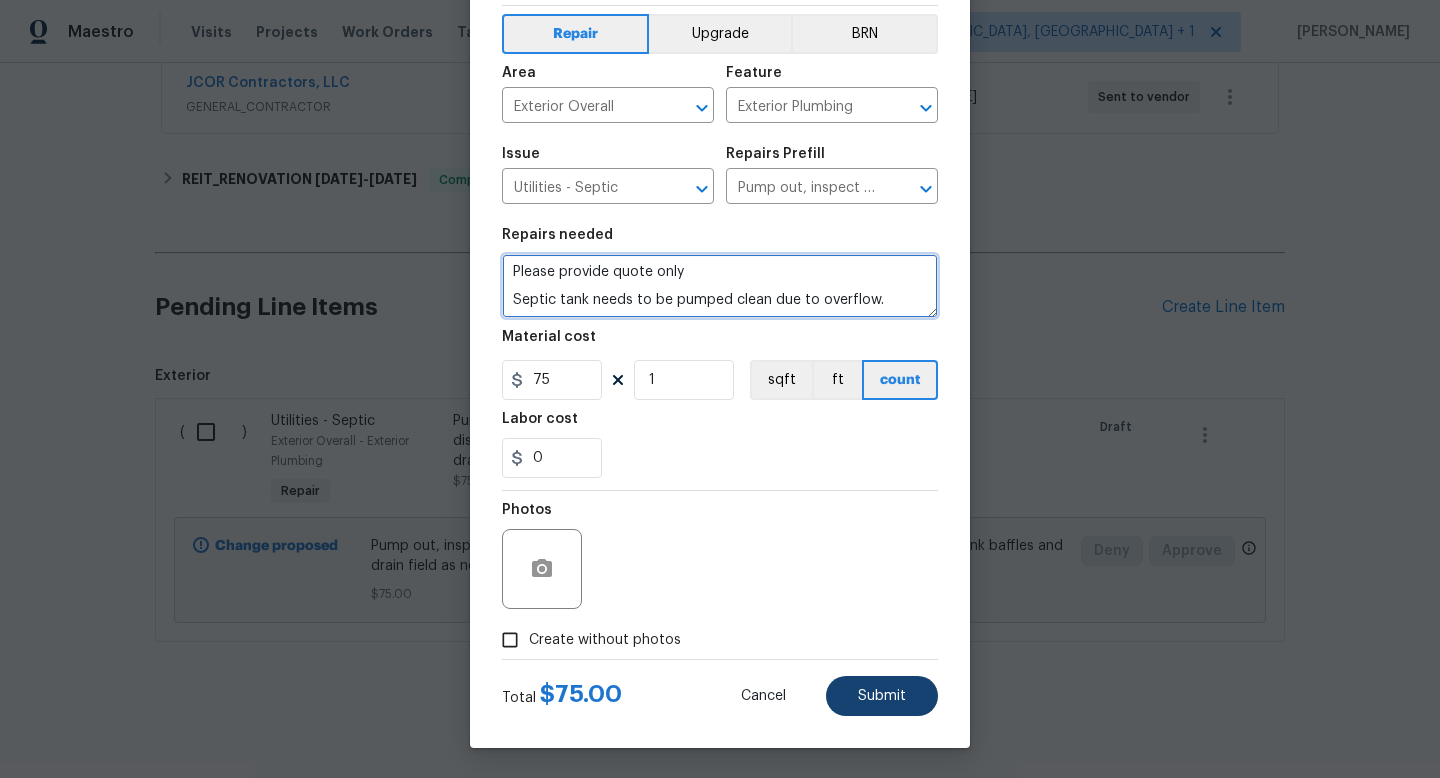 type on "Please provide quote only
Septic tank needs to be pumped clean due to overflow." 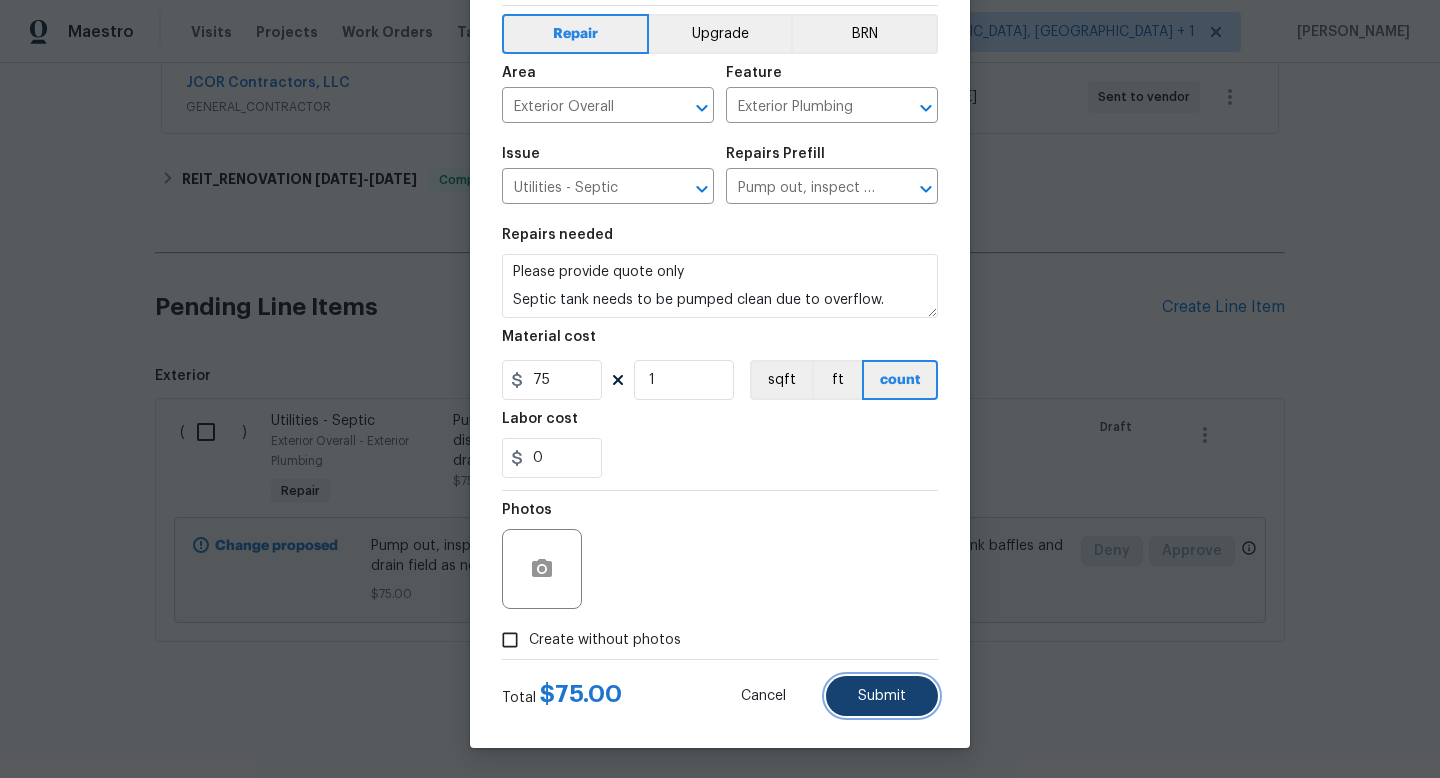 click on "Submit" at bounding box center [882, 696] 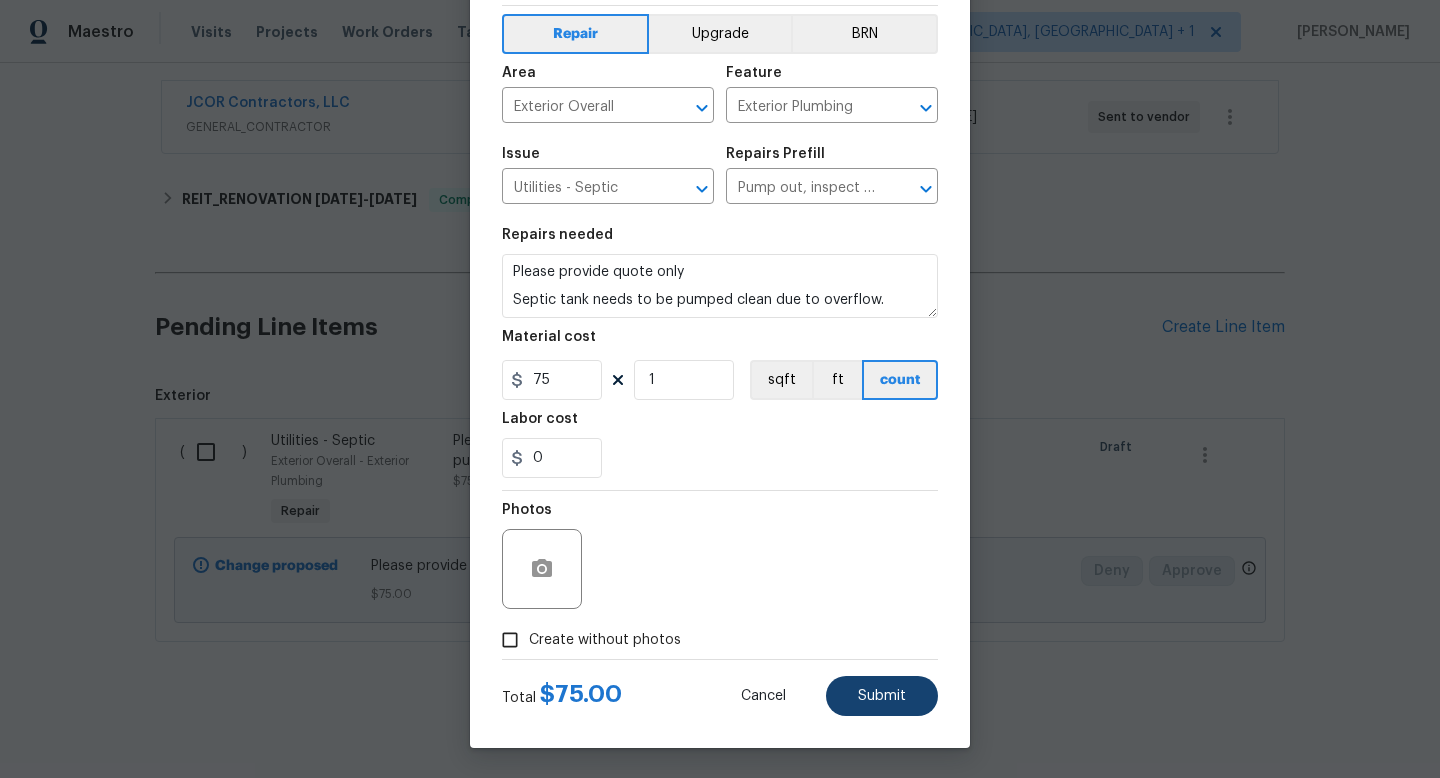 scroll, scrollTop: 367, scrollLeft: 0, axis: vertical 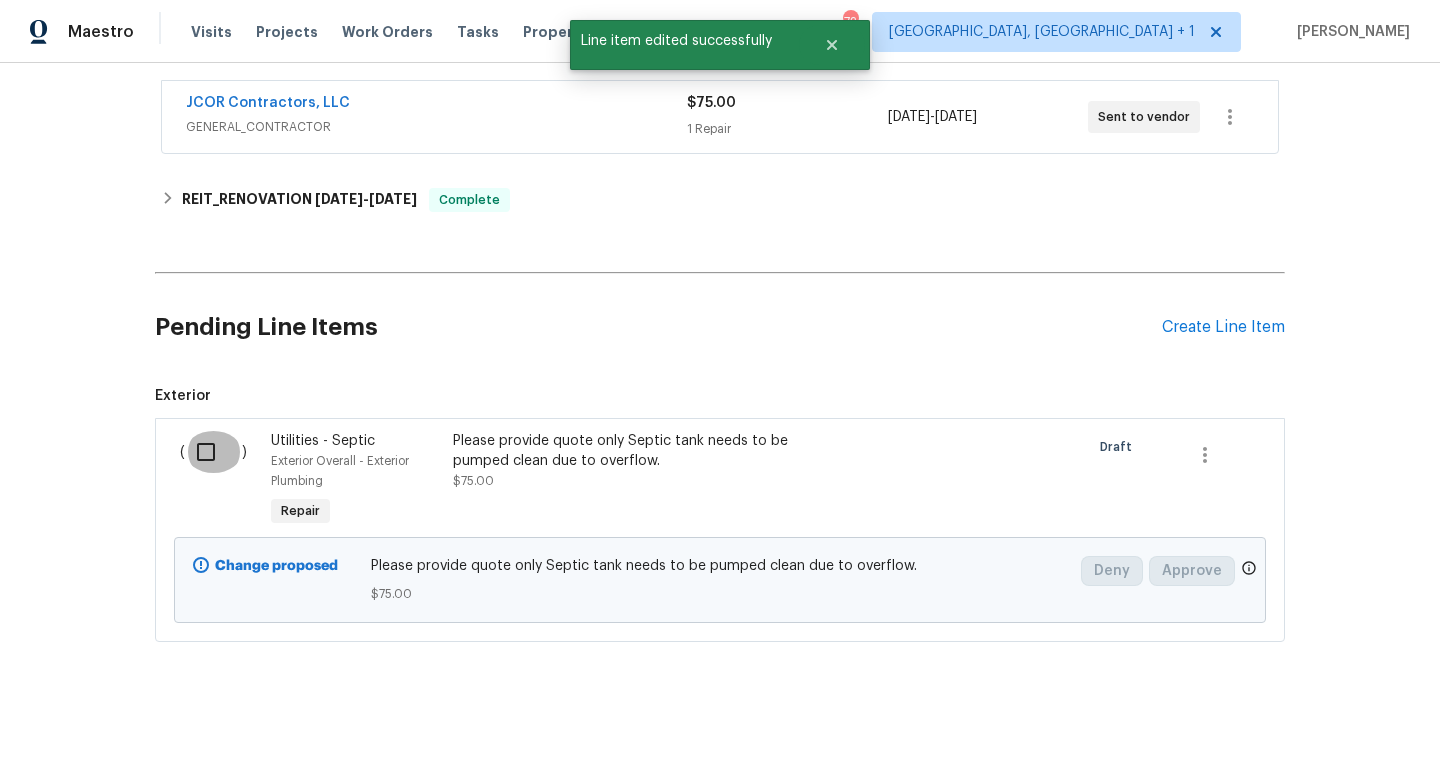 click at bounding box center [213, 452] 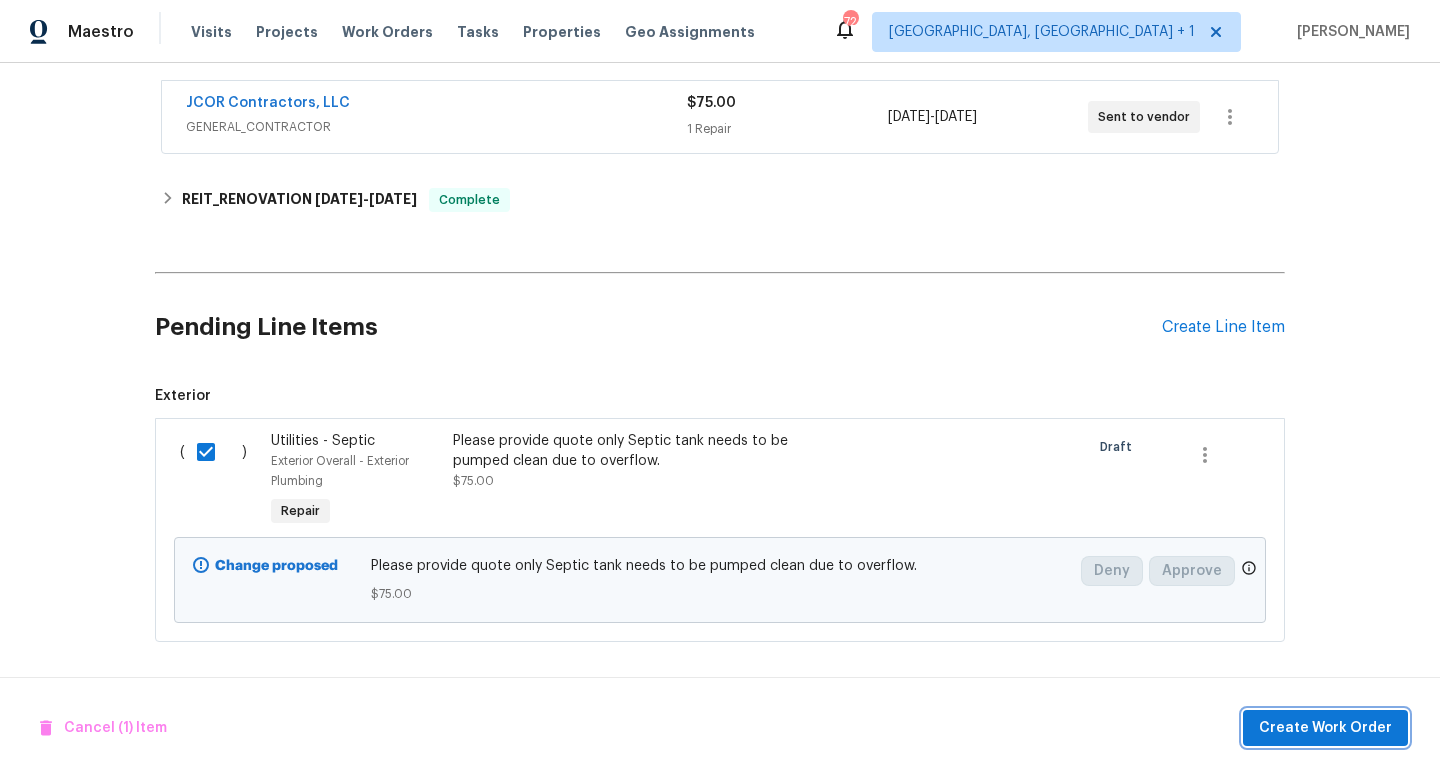 click on "Create Work Order" at bounding box center [1325, 728] 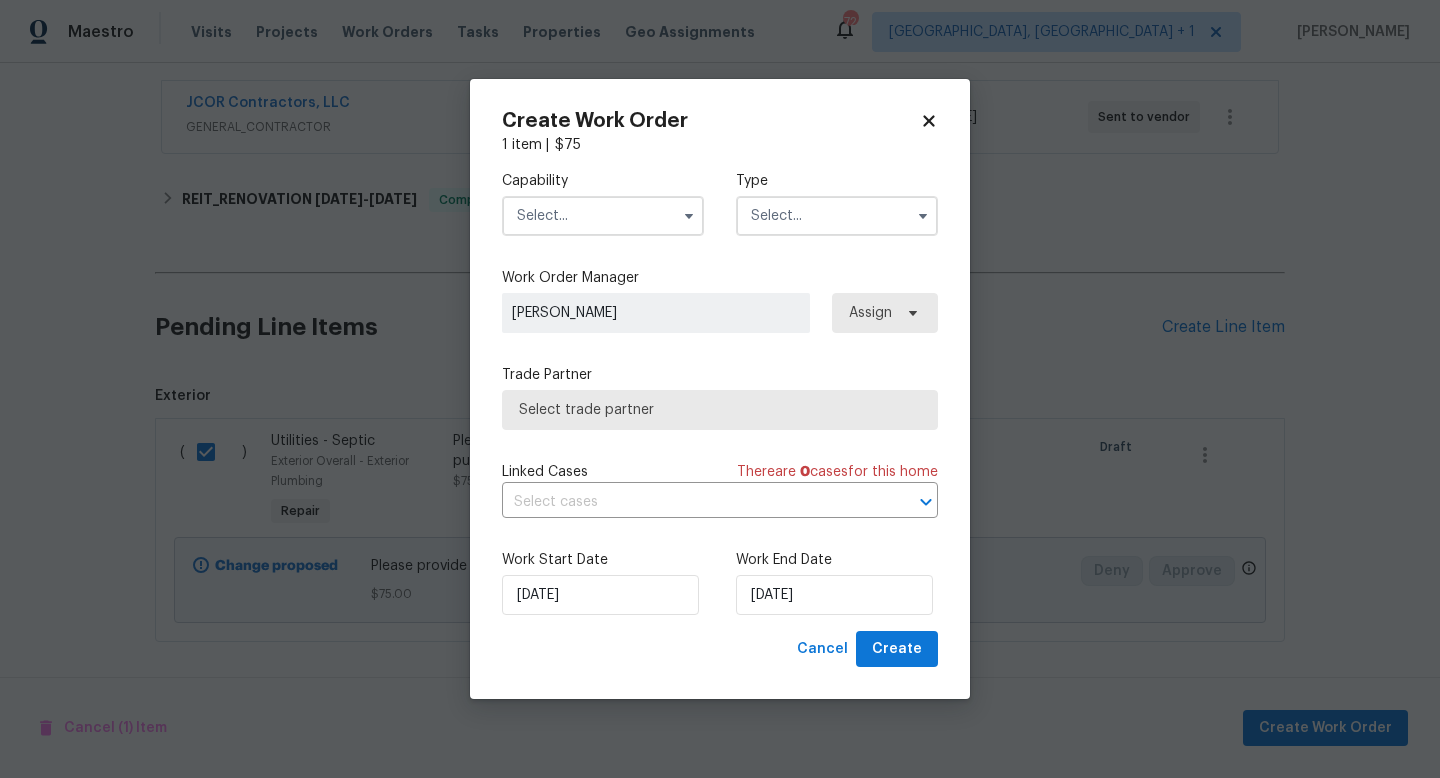 click at bounding box center (603, 216) 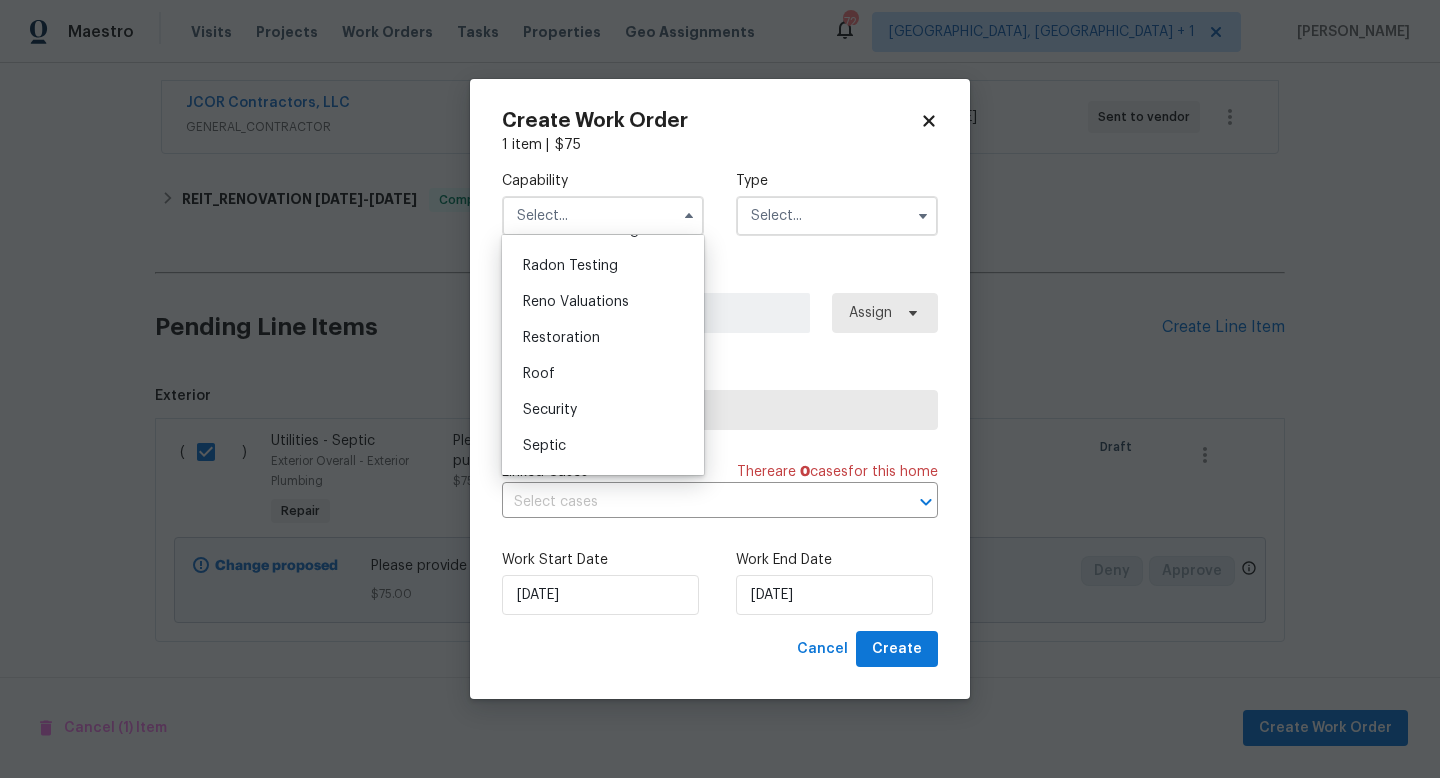scroll, scrollTop: 2024, scrollLeft: 0, axis: vertical 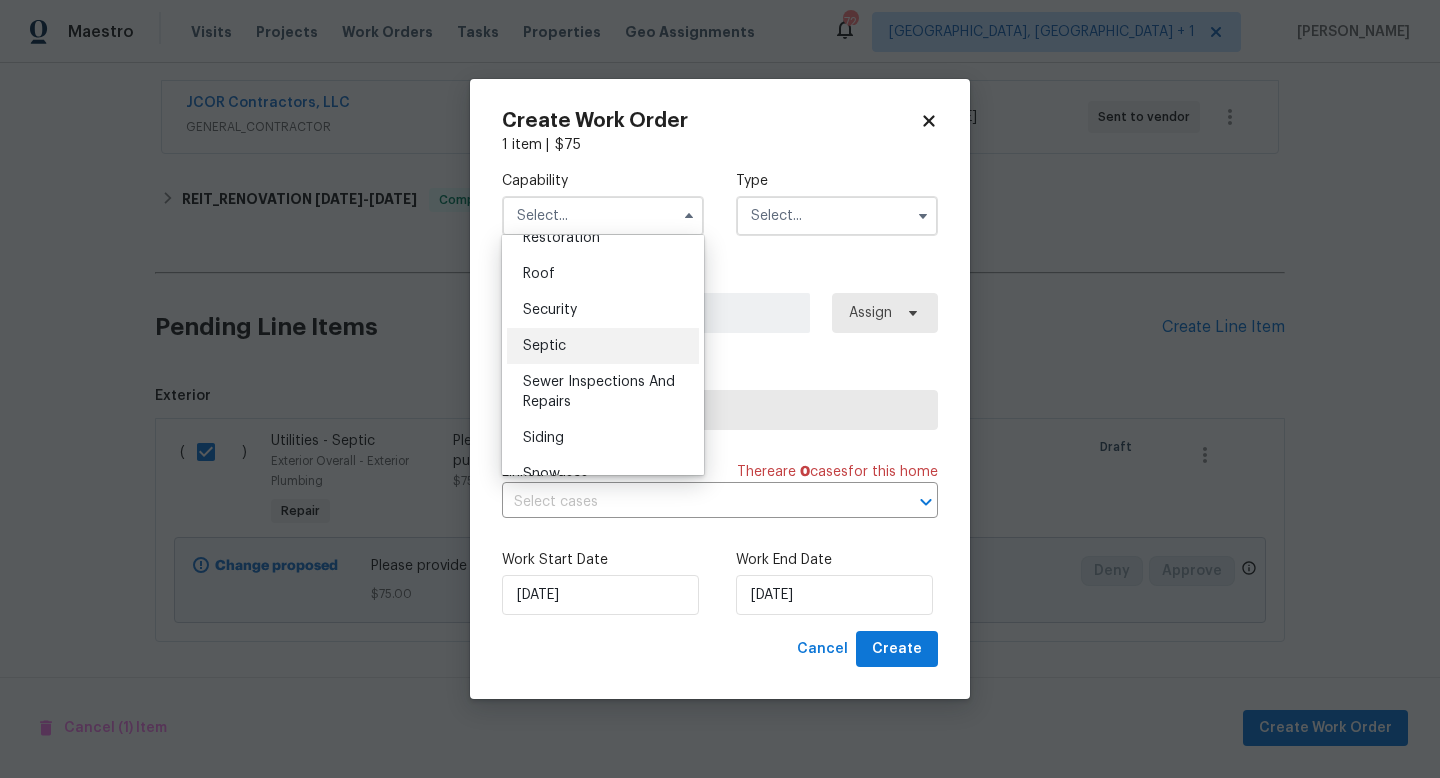click on "Septic" at bounding box center (603, 346) 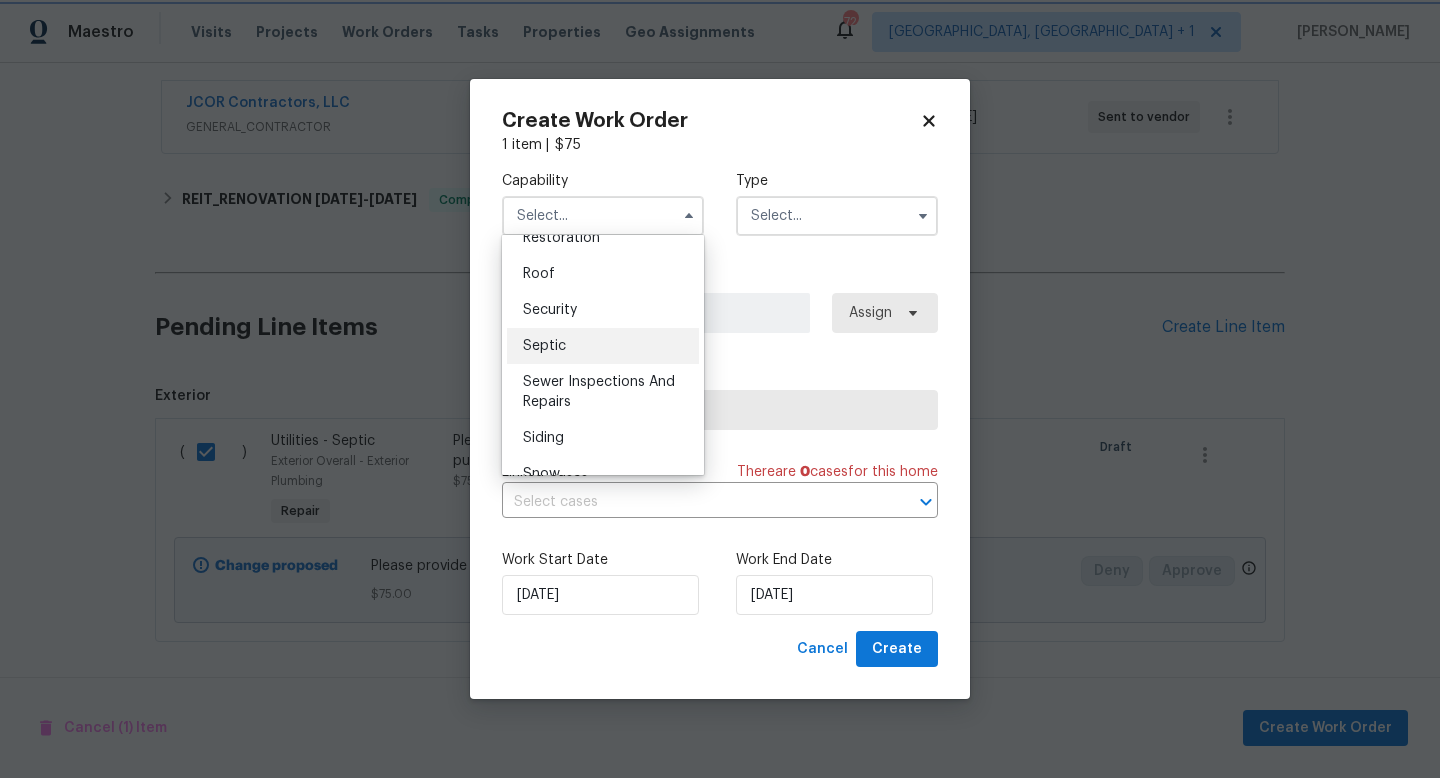 type on "Septic" 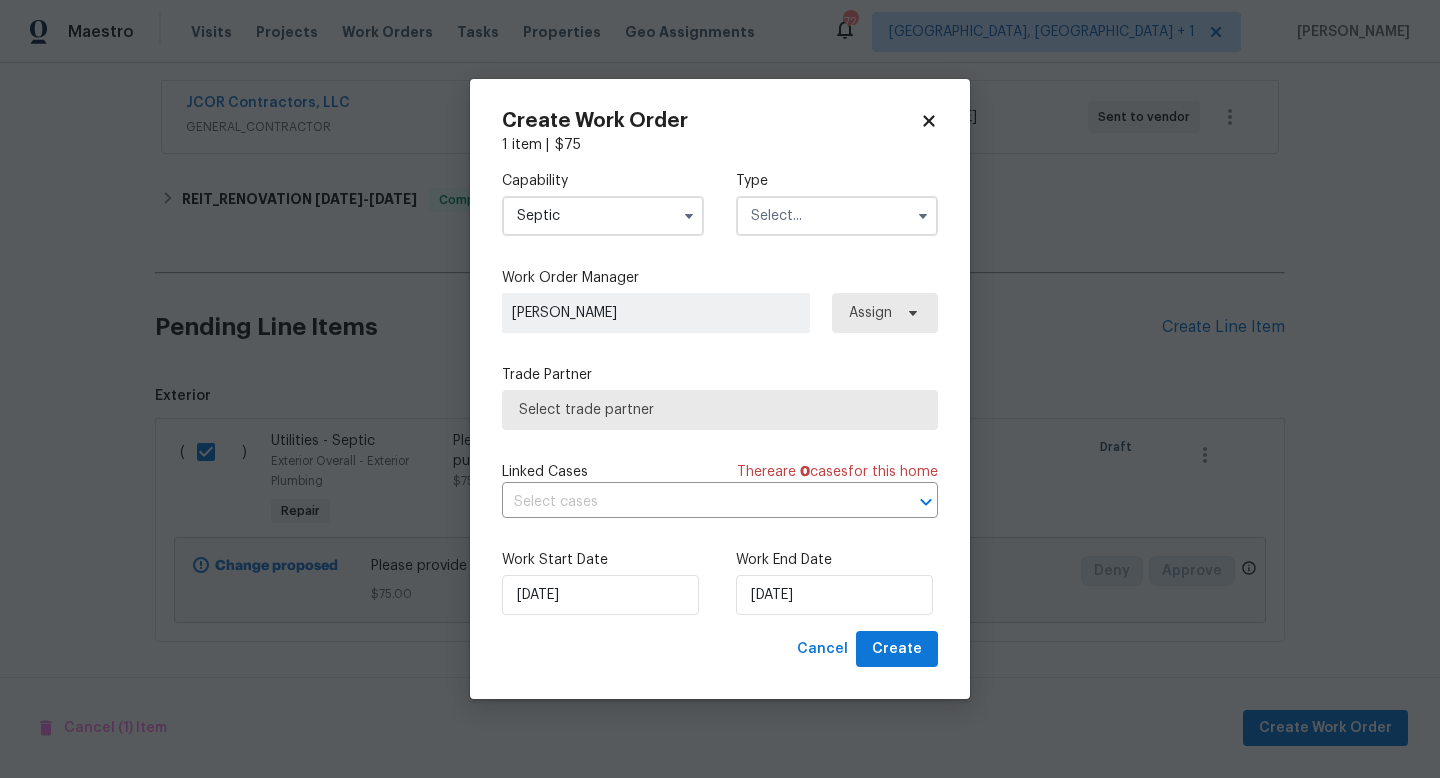 click at bounding box center [837, 216] 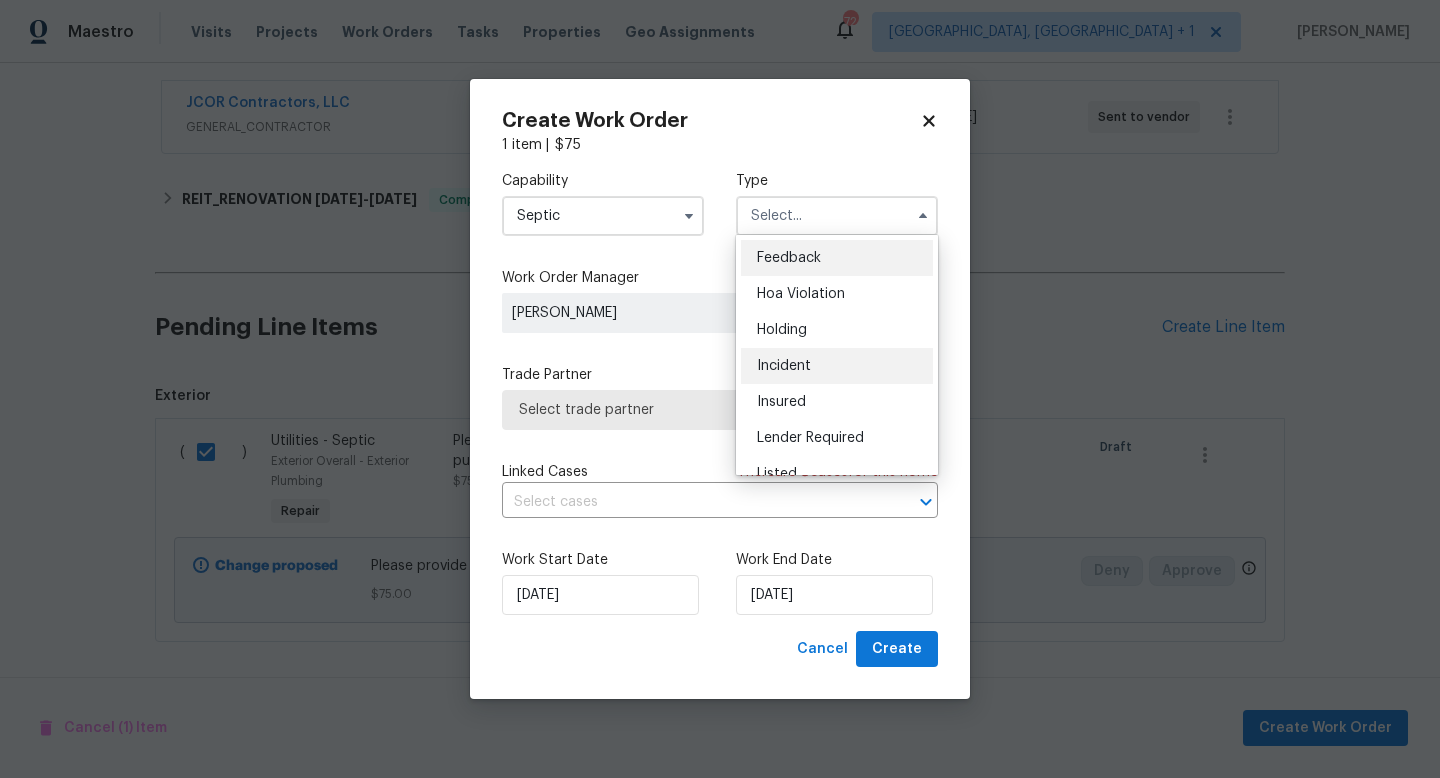 scroll, scrollTop: 454, scrollLeft: 0, axis: vertical 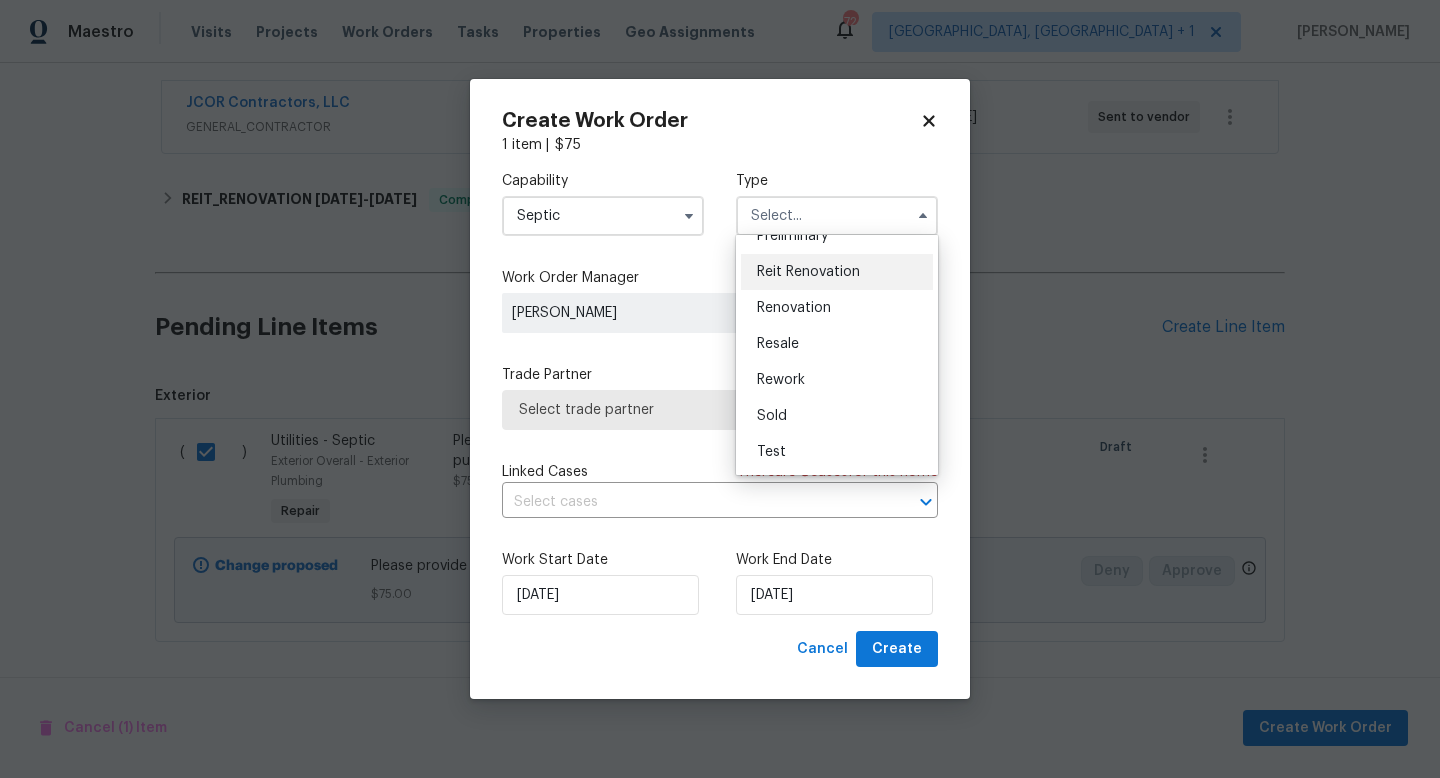 click on "Reit Renovation" at bounding box center (808, 272) 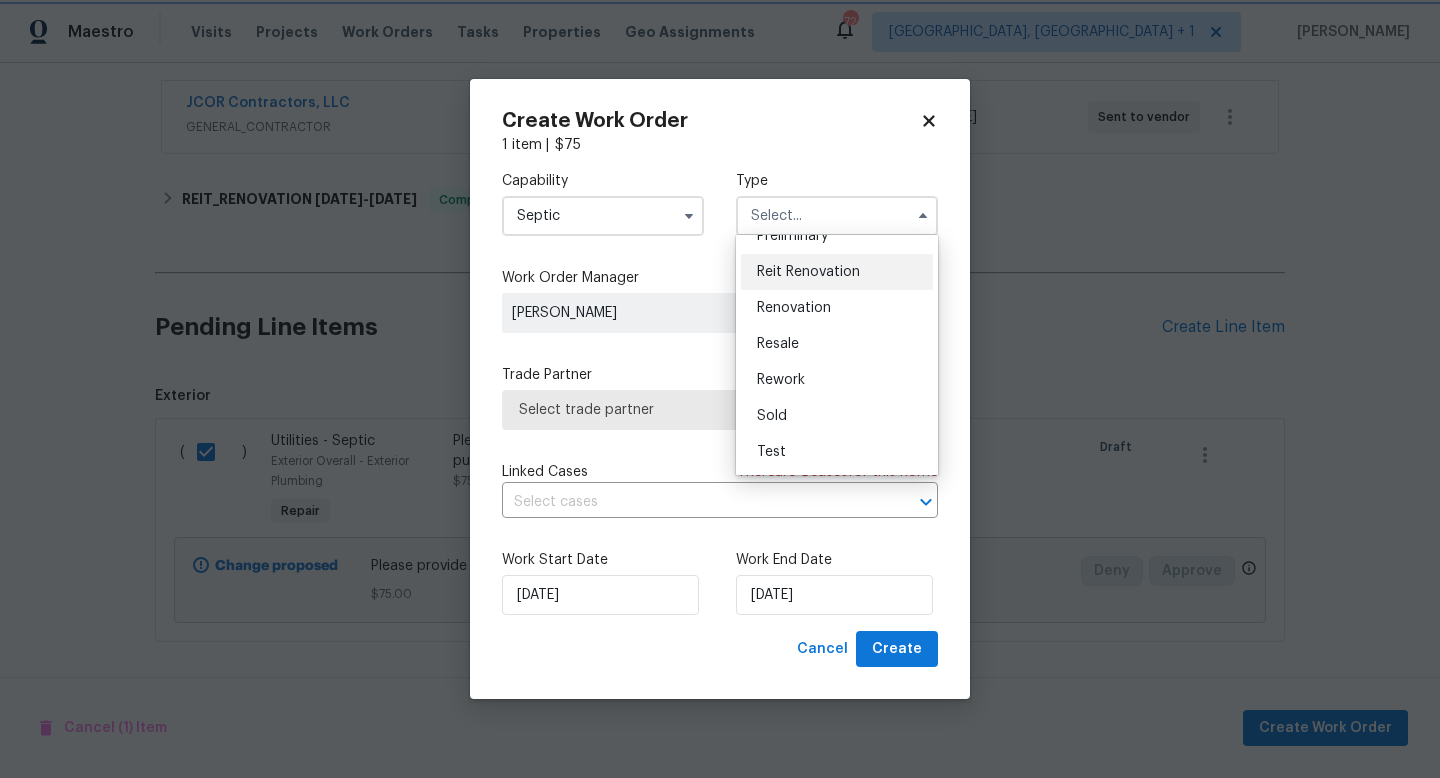 type on "Reit Renovation" 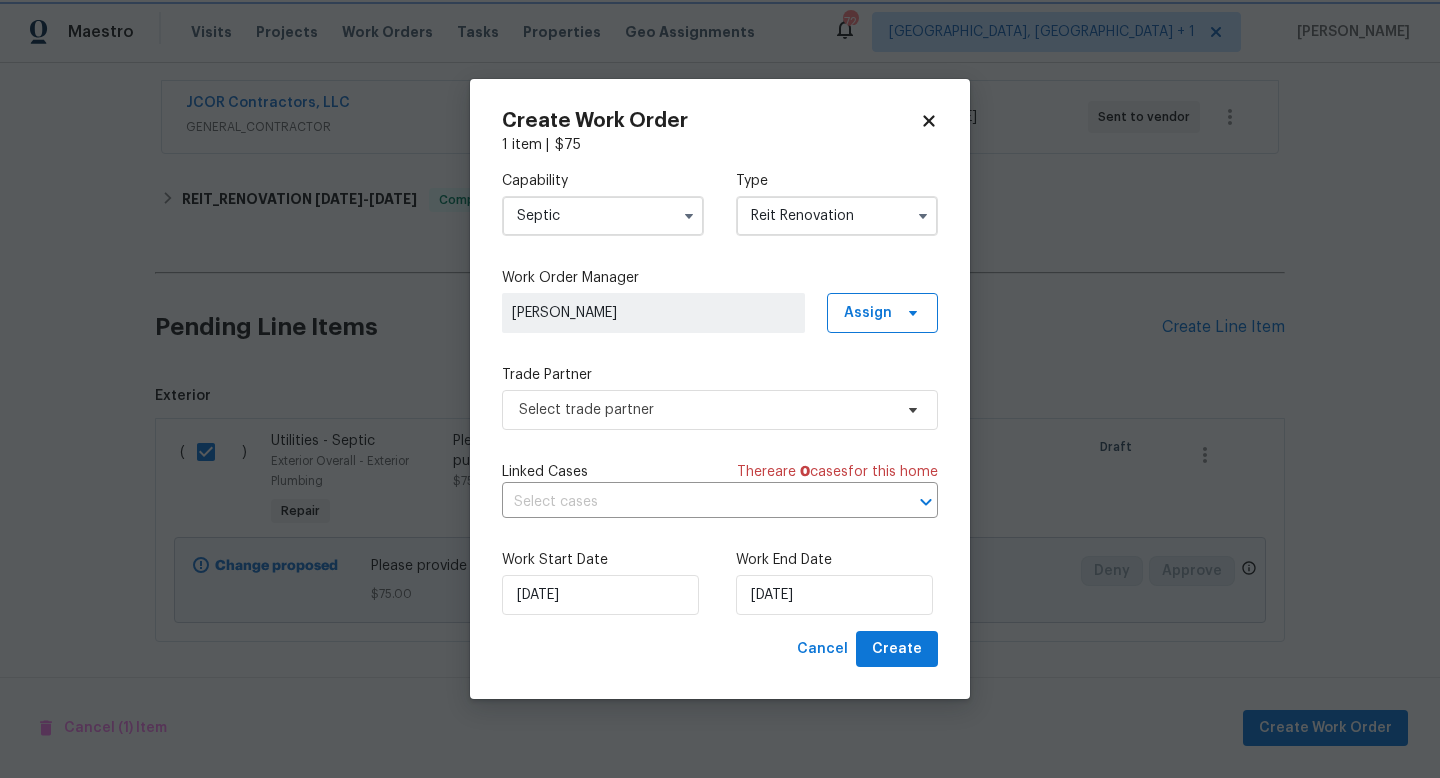 scroll, scrollTop: 0, scrollLeft: 0, axis: both 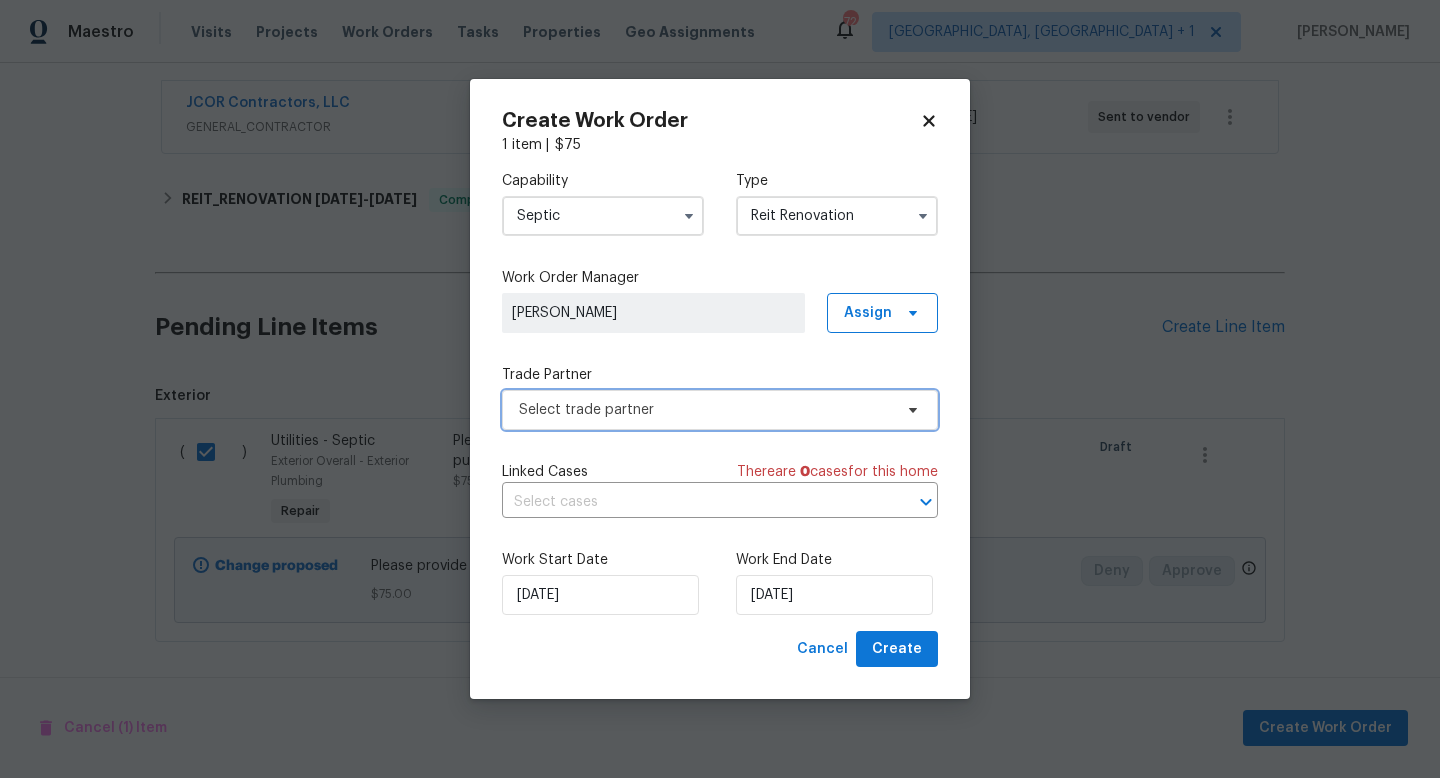 click on "Select trade partner" at bounding box center (705, 410) 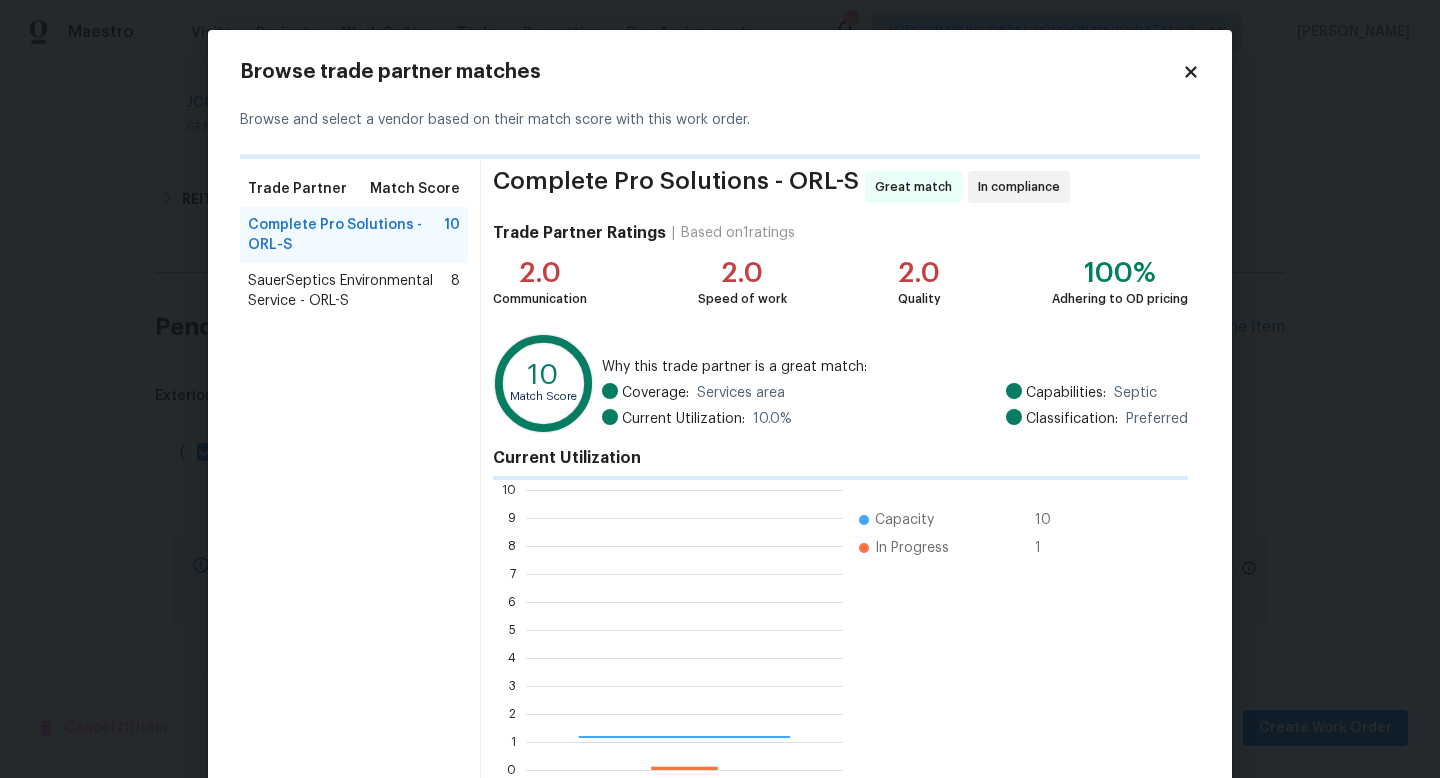 scroll, scrollTop: 2, scrollLeft: 2, axis: both 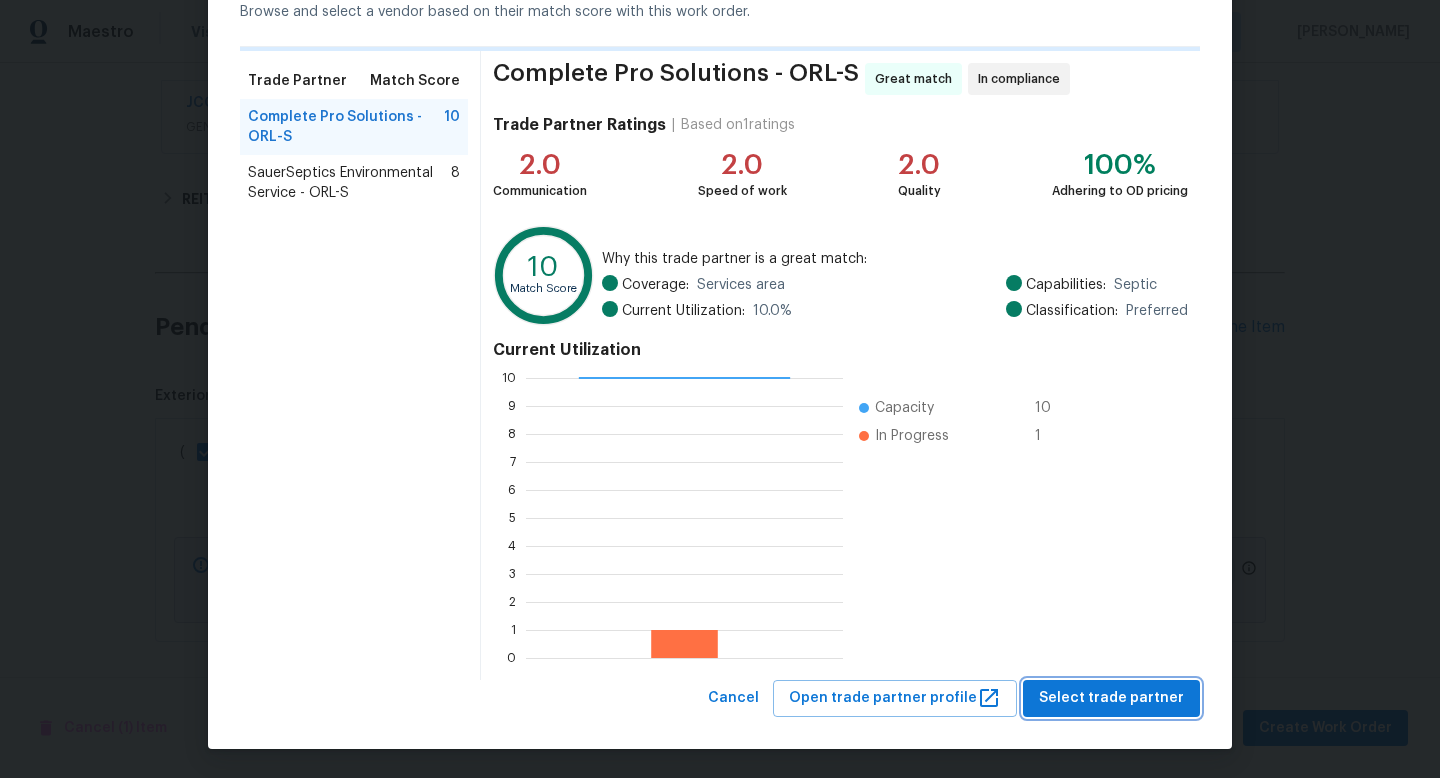 click on "Select trade partner" at bounding box center [1111, 698] 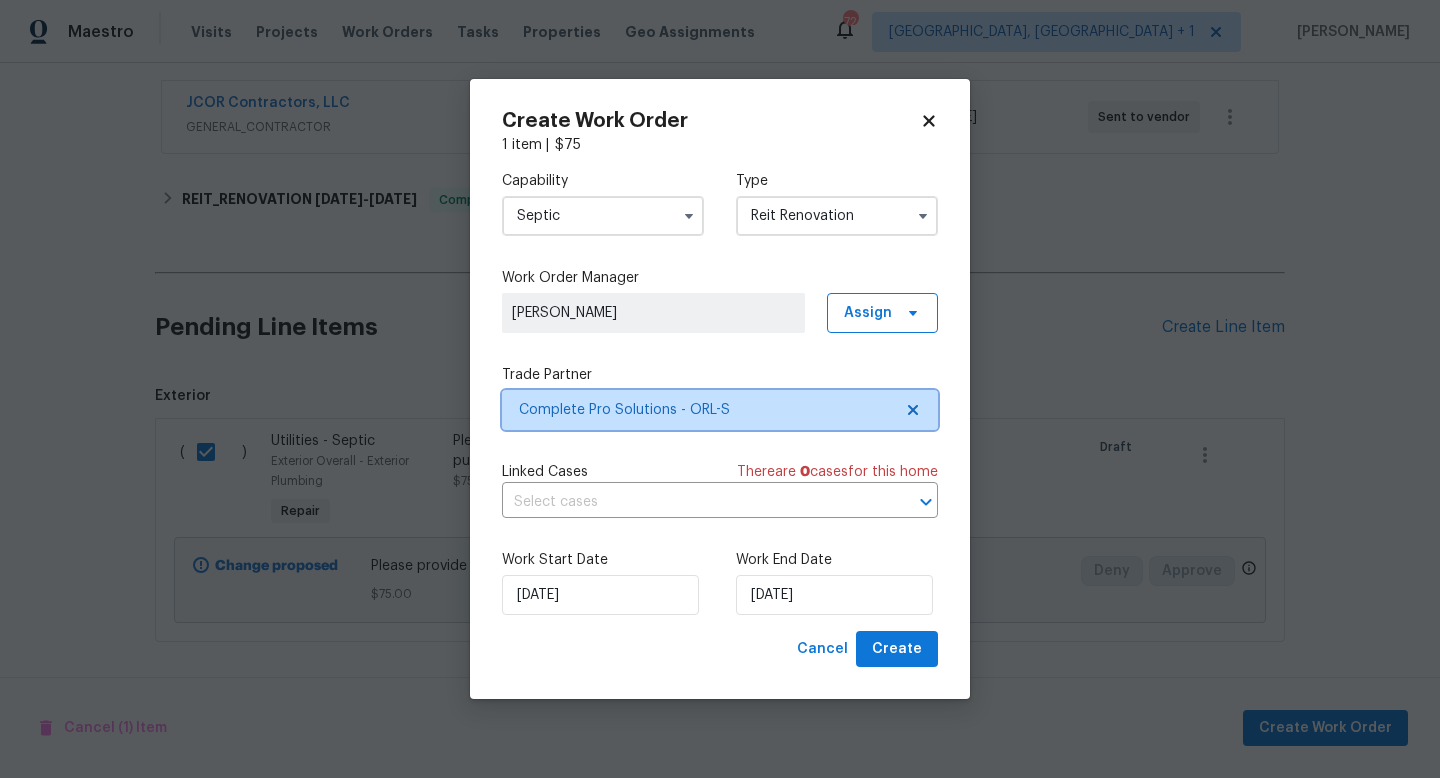 scroll, scrollTop: 0, scrollLeft: 0, axis: both 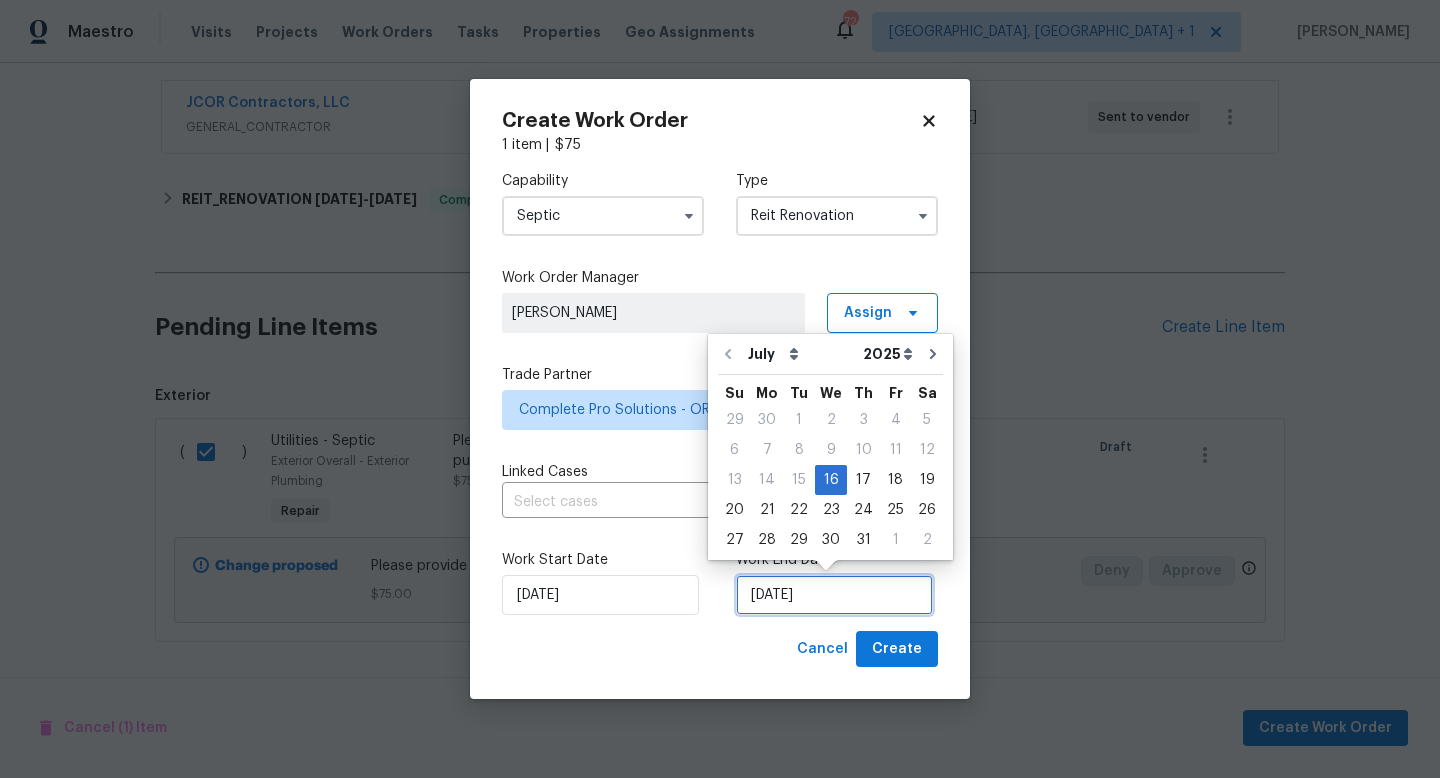 click on "[DATE]" at bounding box center (834, 595) 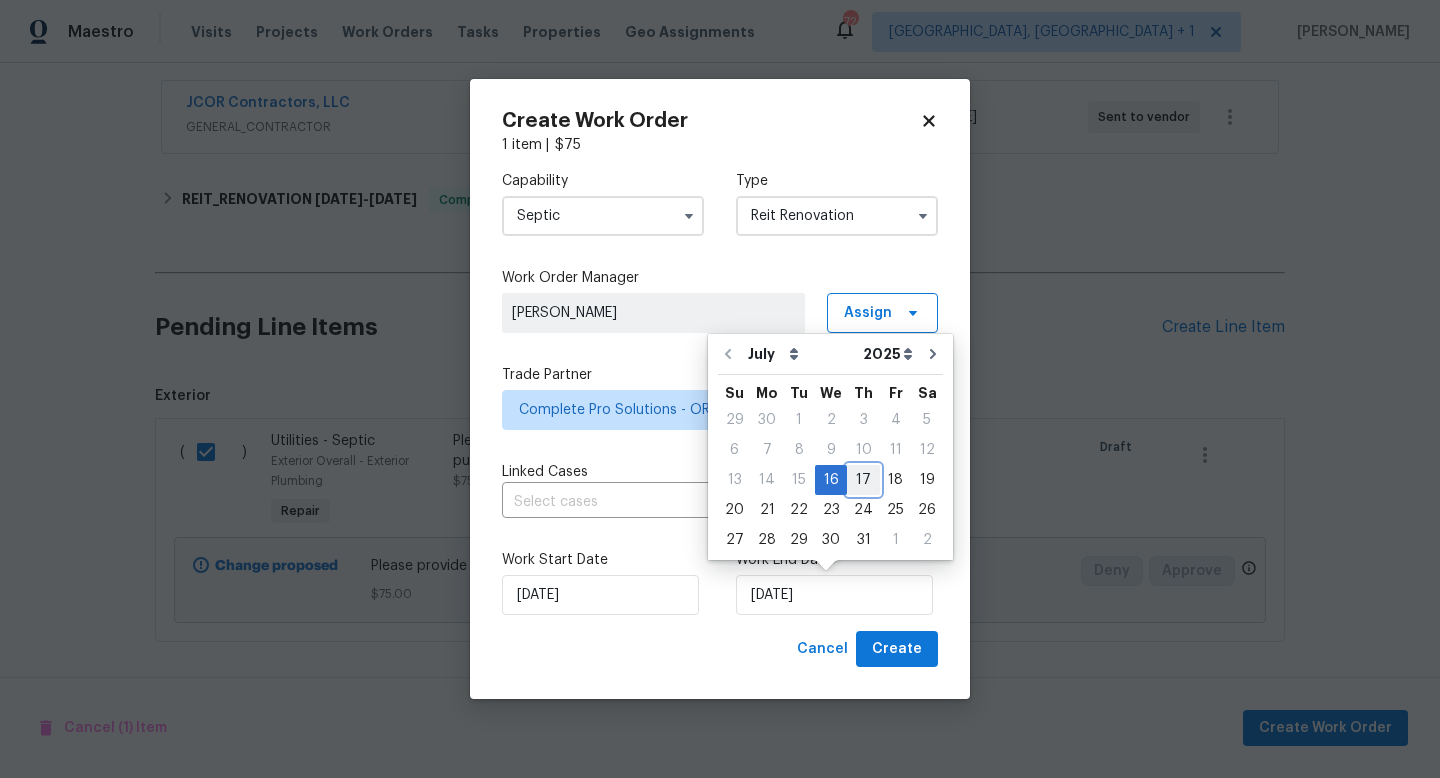 click on "17" at bounding box center (863, 480) 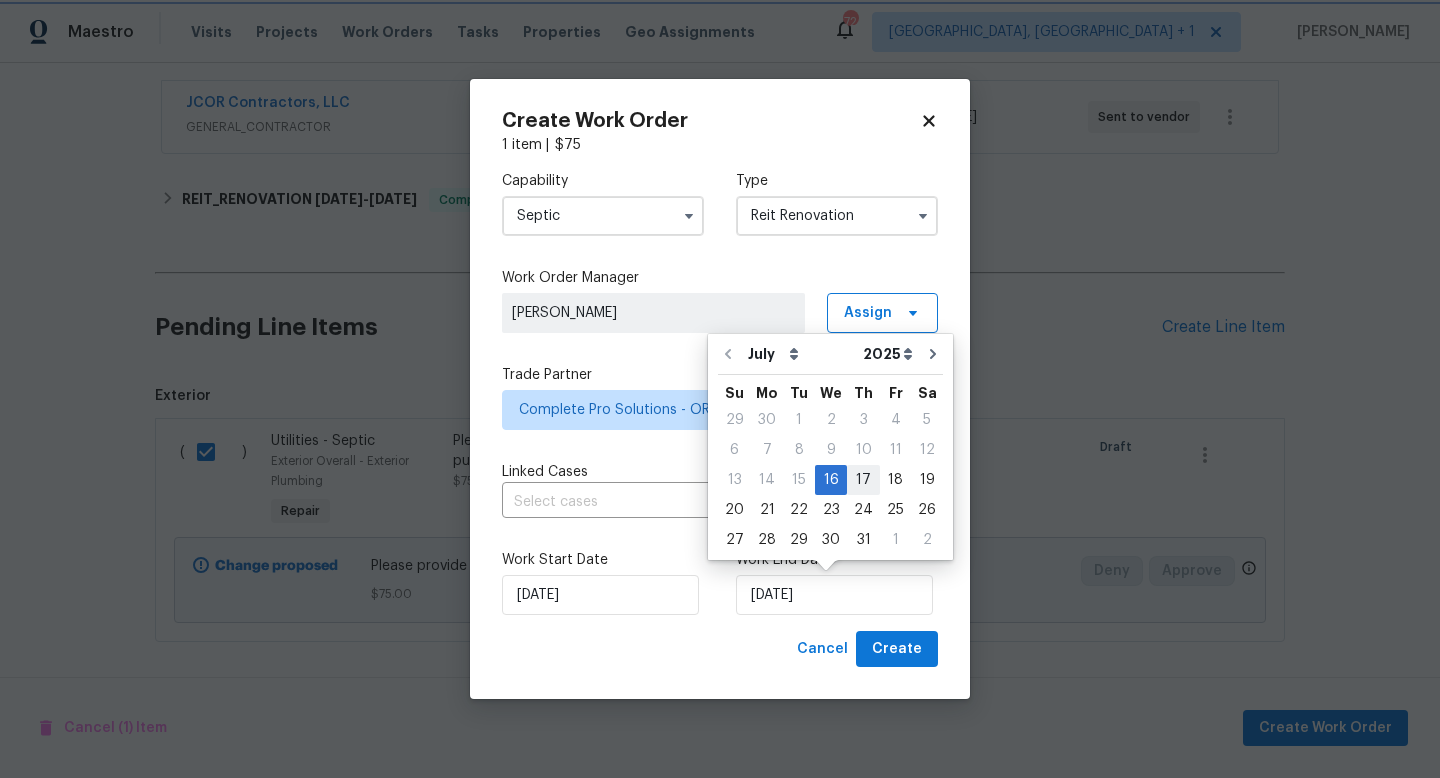 type on "[DATE]" 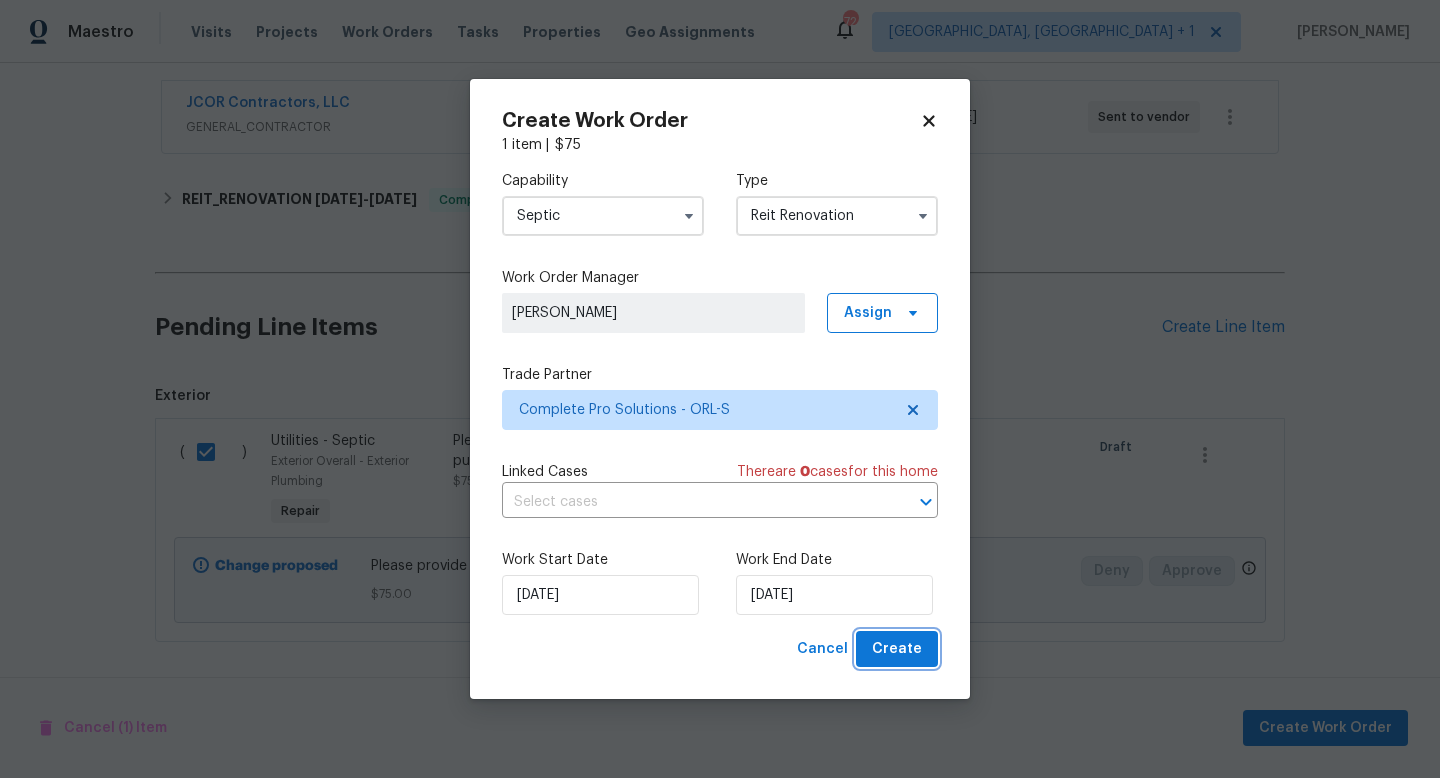 click on "Create" at bounding box center (897, 649) 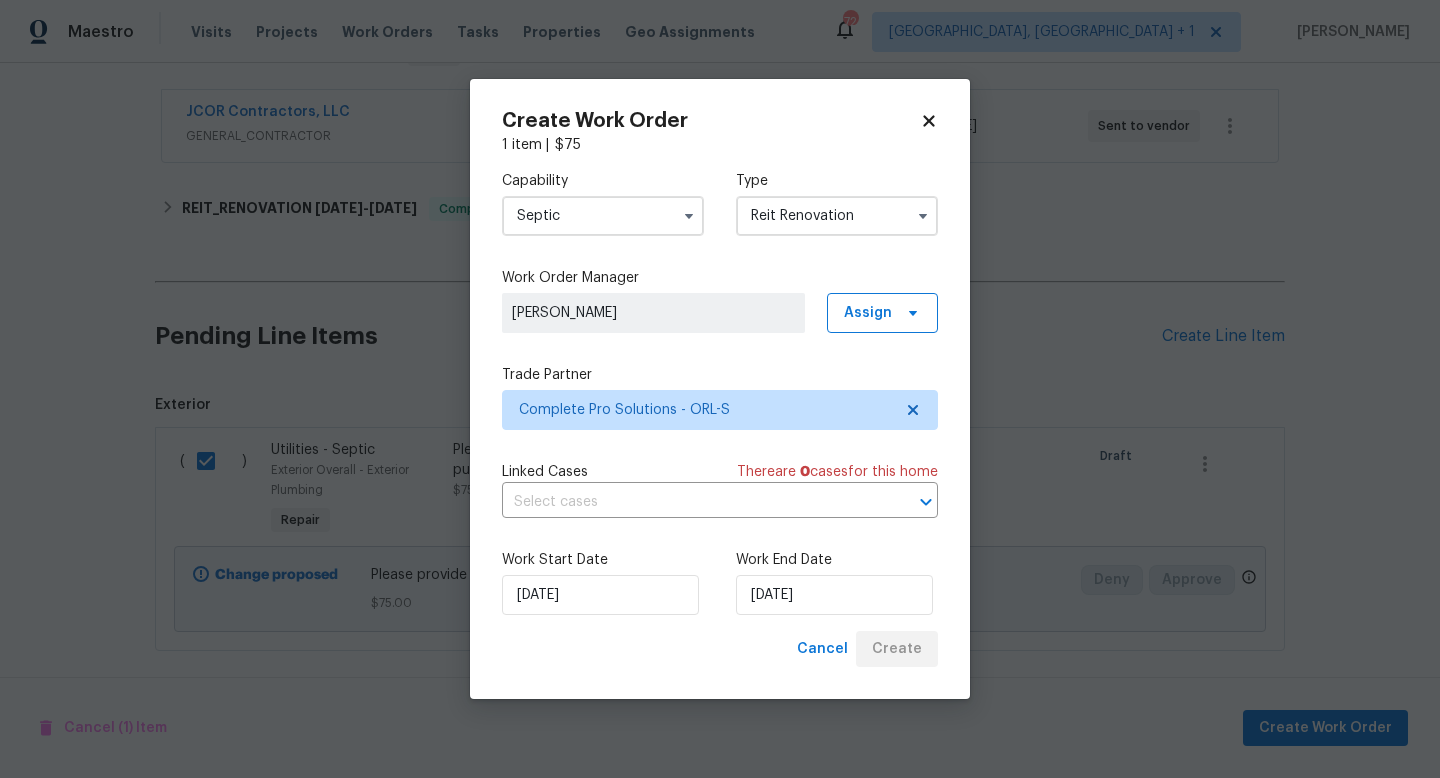 scroll, scrollTop: 191, scrollLeft: 0, axis: vertical 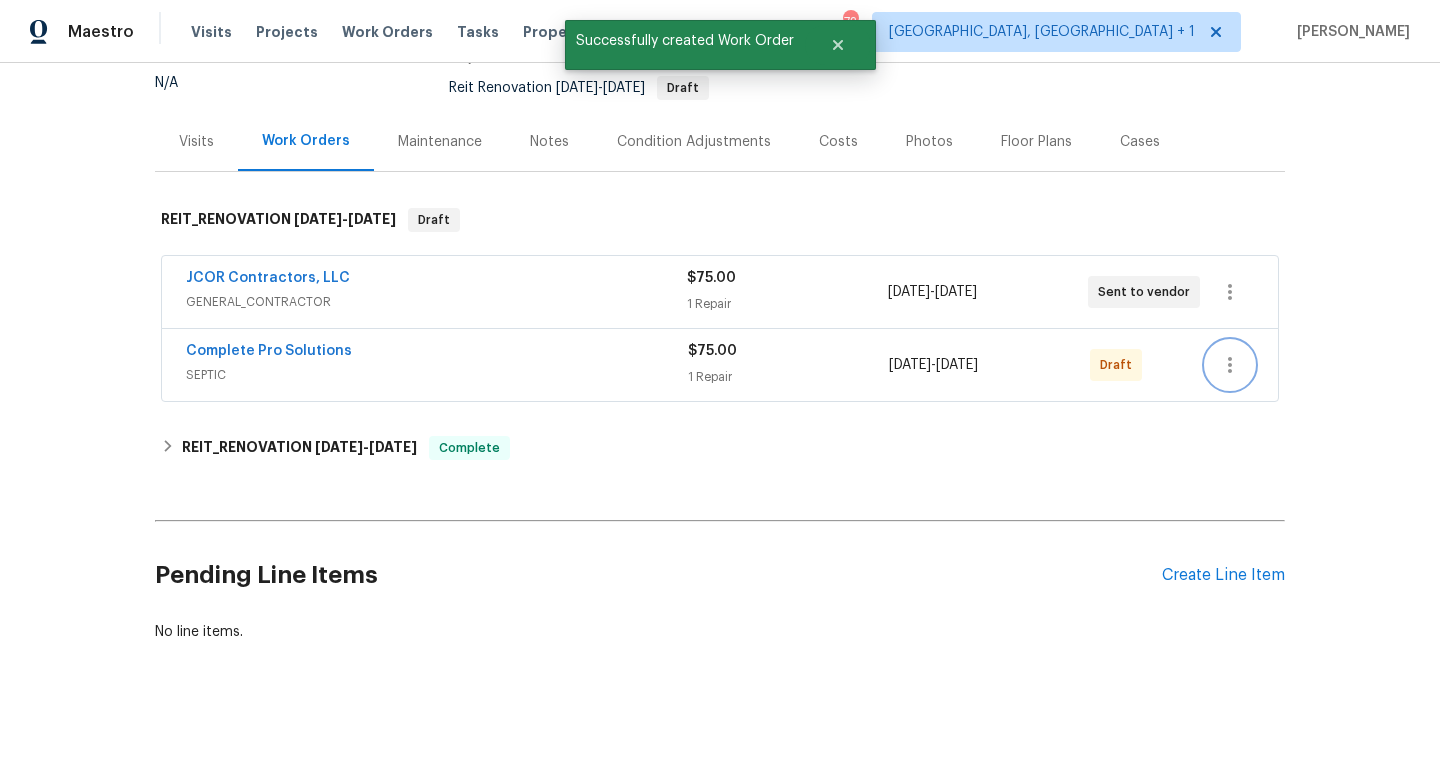 click 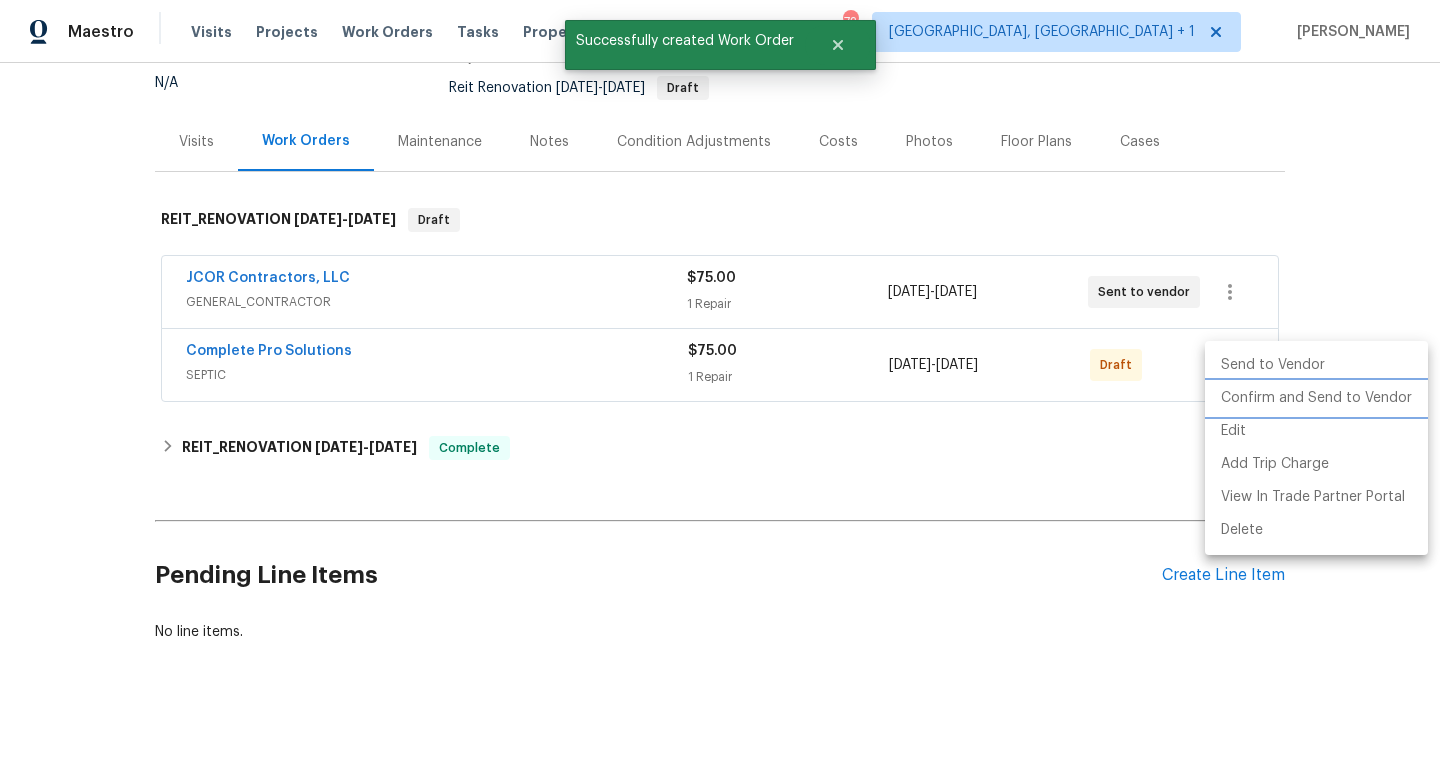 click on "Confirm and Send to Vendor" at bounding box center [1316, 398] 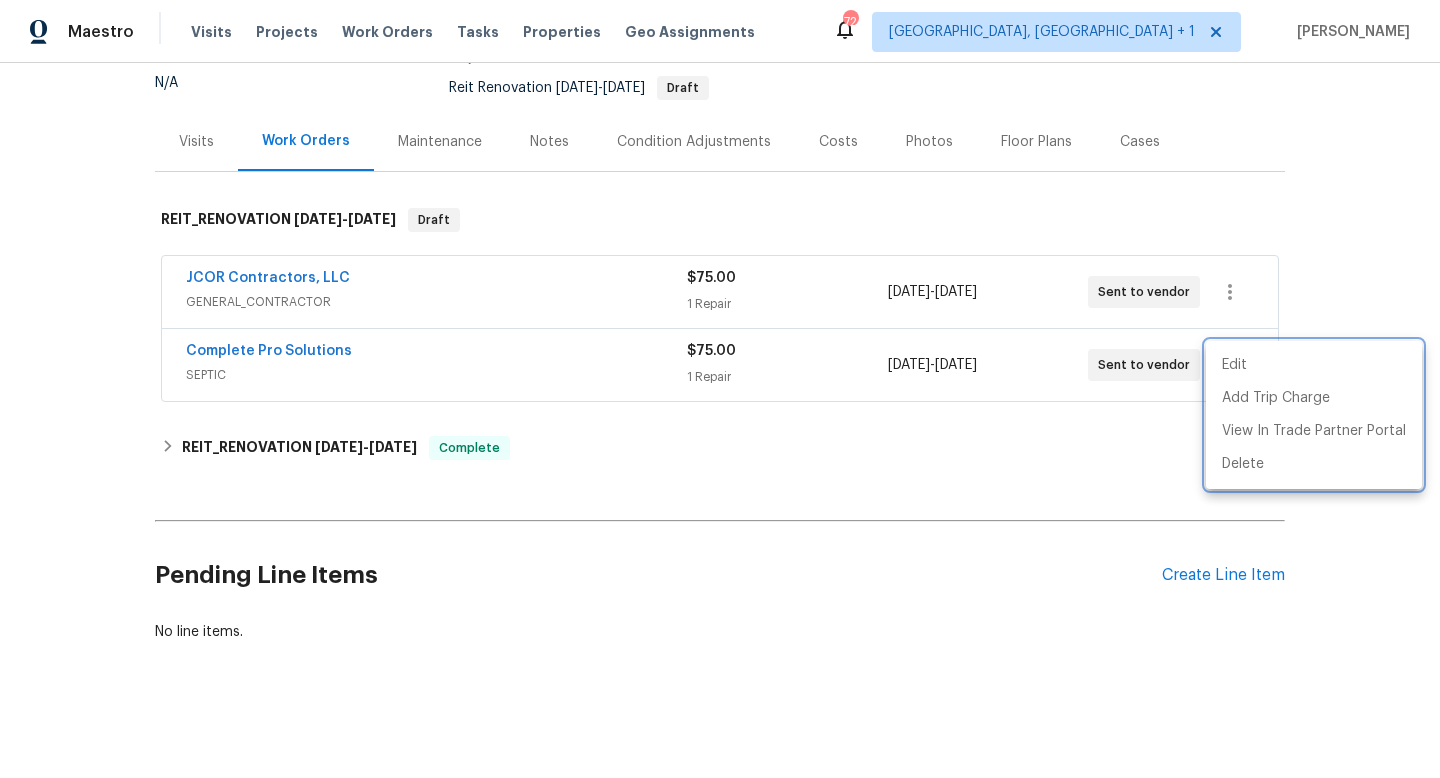 click at bounding box center [720, 389] 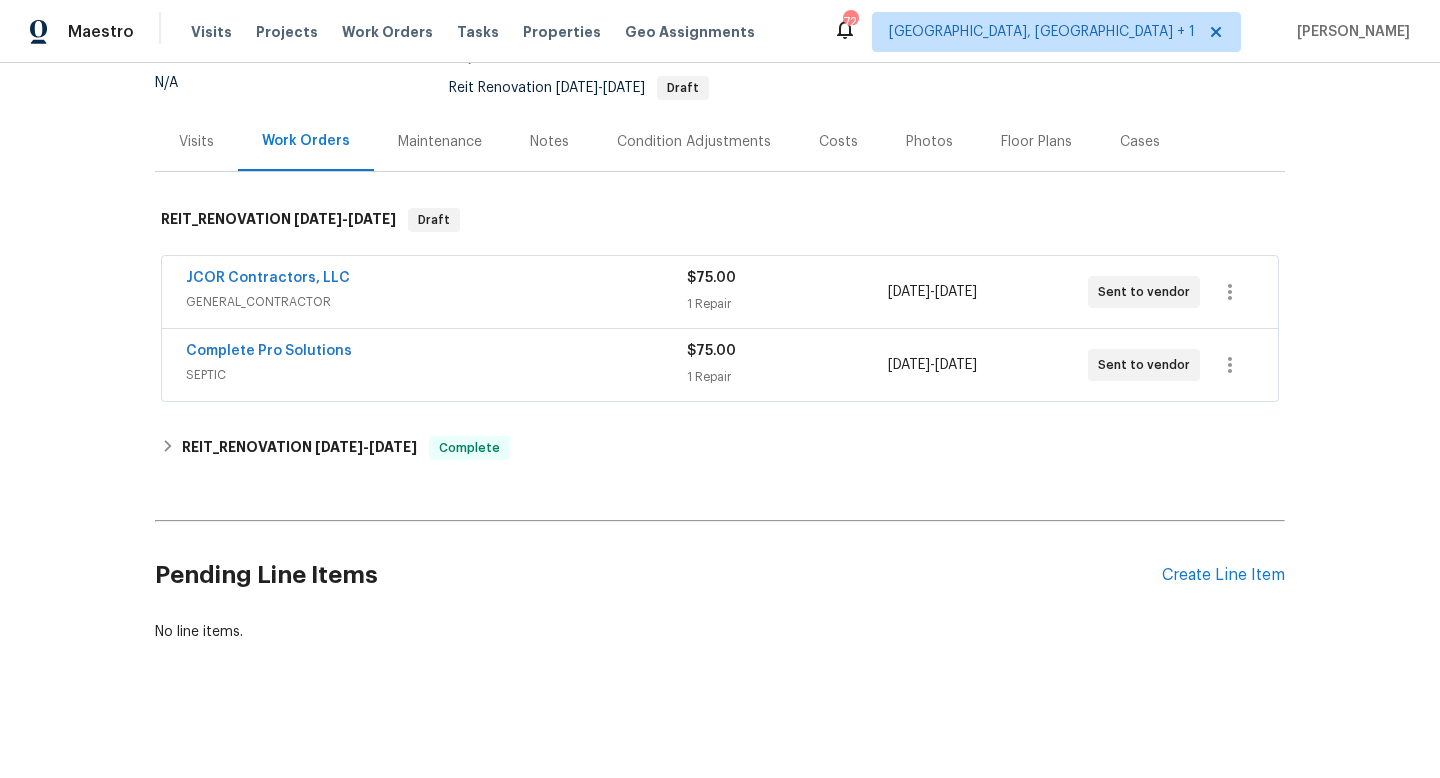 click on "Back to all projects [STREET_ADDRESS][PERSON_NAME] 4 Beds | 2 Baths | Total: 1440 ft² | Above Grade: 1440 ft² | Basement Finished: N/A | 1986 Not seen [DATE] Mark Seen Actions Last Visit Date N/A Project Reit Renovation   [DATE]  -  [DATE] Draft Visits Work Orders Maintenance Notes Condition Adjustments Costs Photos Floor Plans Cases REIT_RENOVATION   [DATE]  -  [DATE] Draft JCOR Contractors, LLC GENERAL_CONTRACTOR $75.00 1 Repair [DATE]  -  [DATE] Sent to vendor Complete Pro Solutions SEPTIC $75.00 1 Repair [DATE]  -  [DATE] Sent to vendor REIT_RENOVATION   [DATE]  -  [DATE] Complete No work orders. Pending Line Items Create Line Item No line items." at bounding box center (720, 420) 